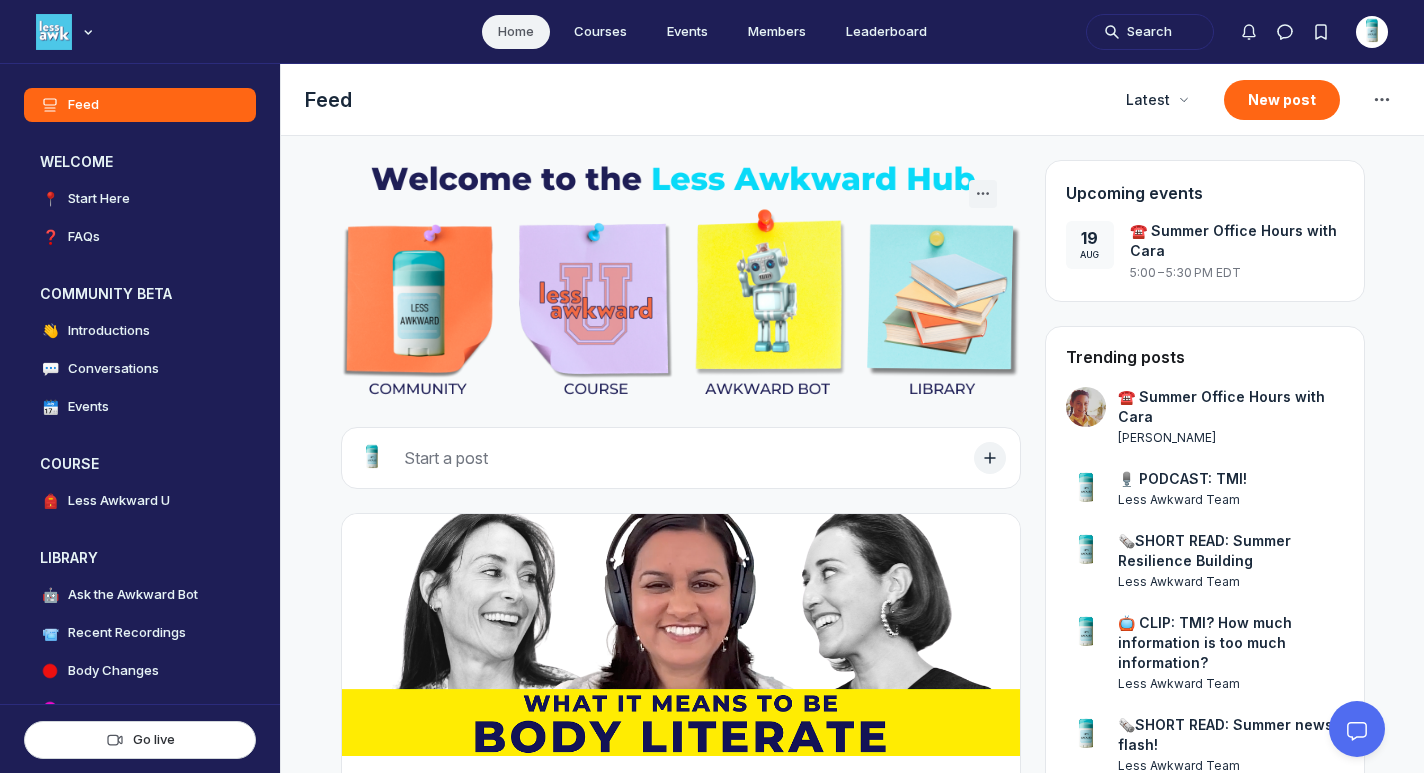 scroll, scrollTop: 0, scrollLeft: 0, axis: both 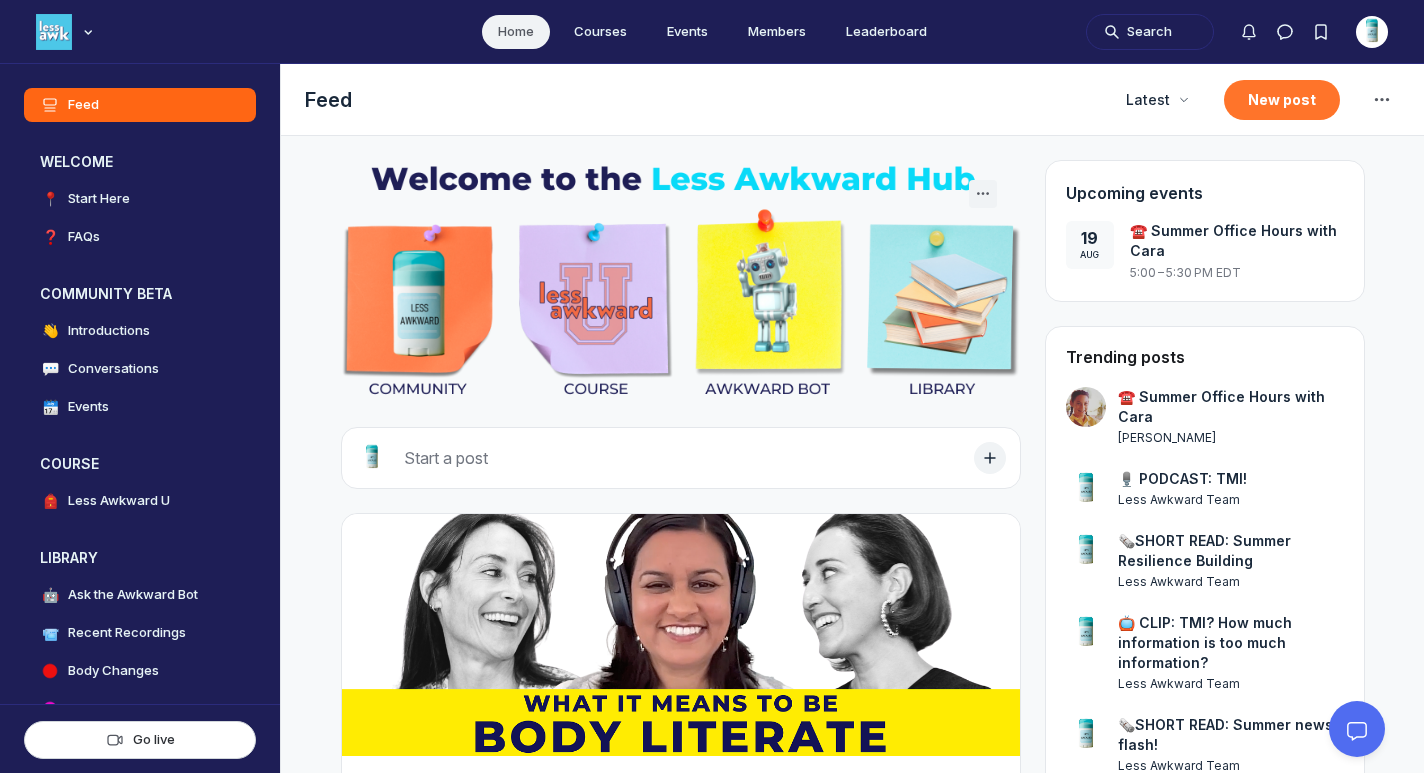 click on "New post" at bounding box center [1282, 100] 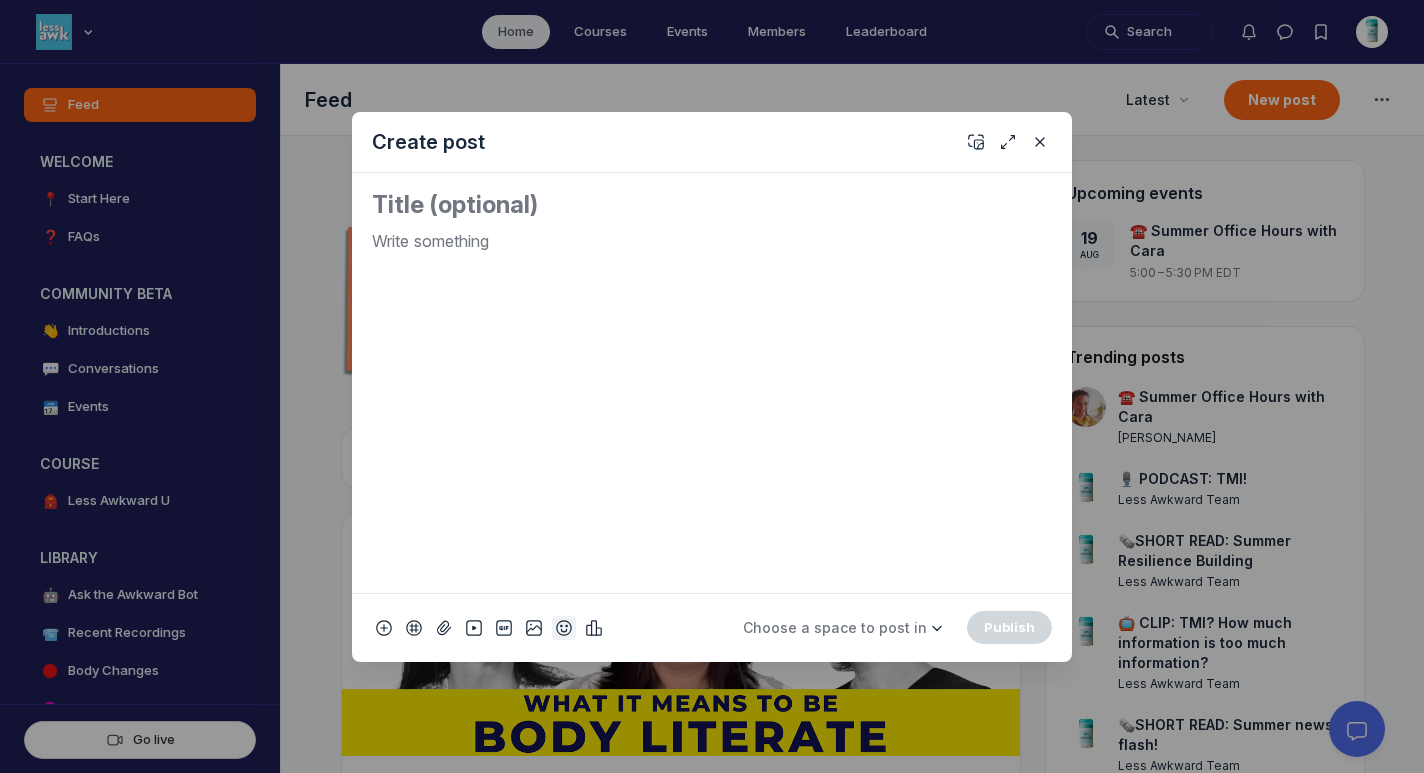 click 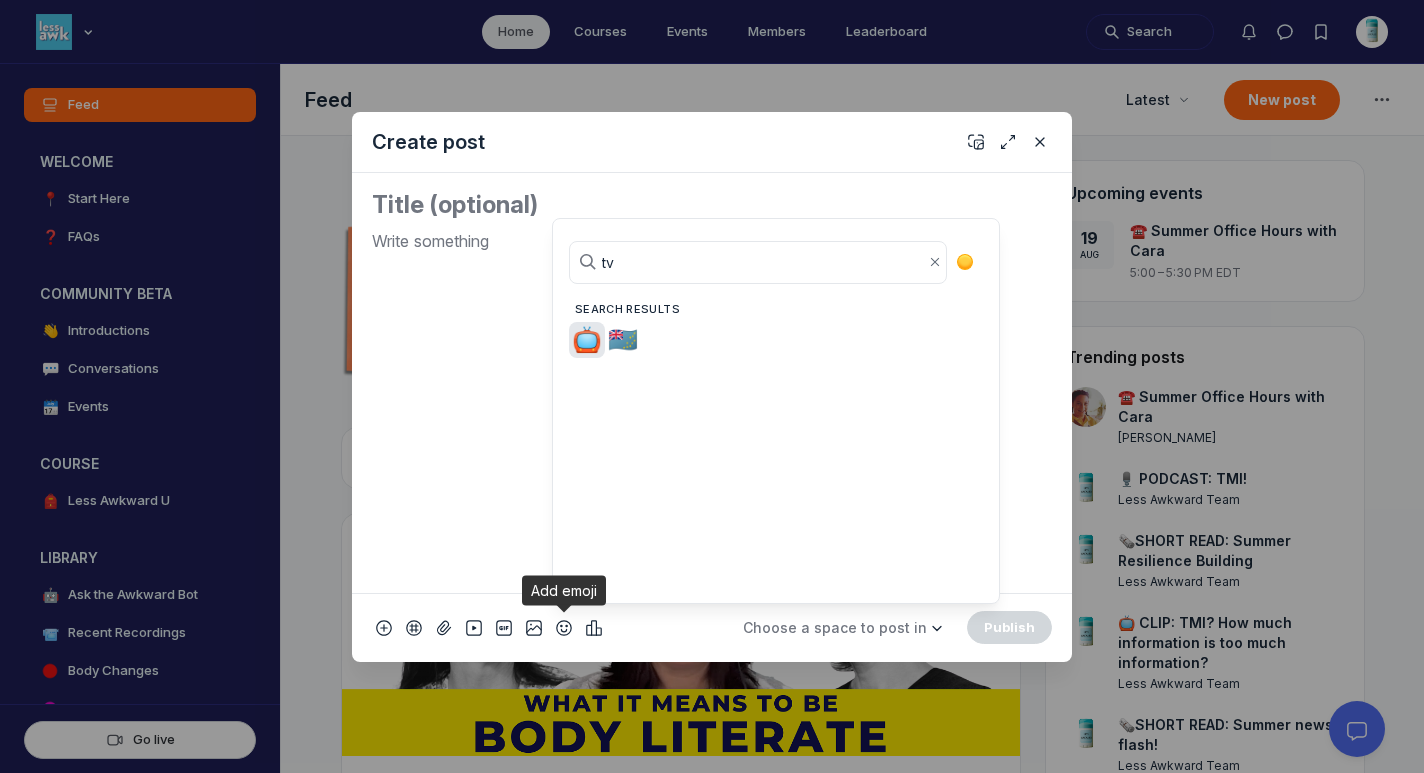 type on "tv" 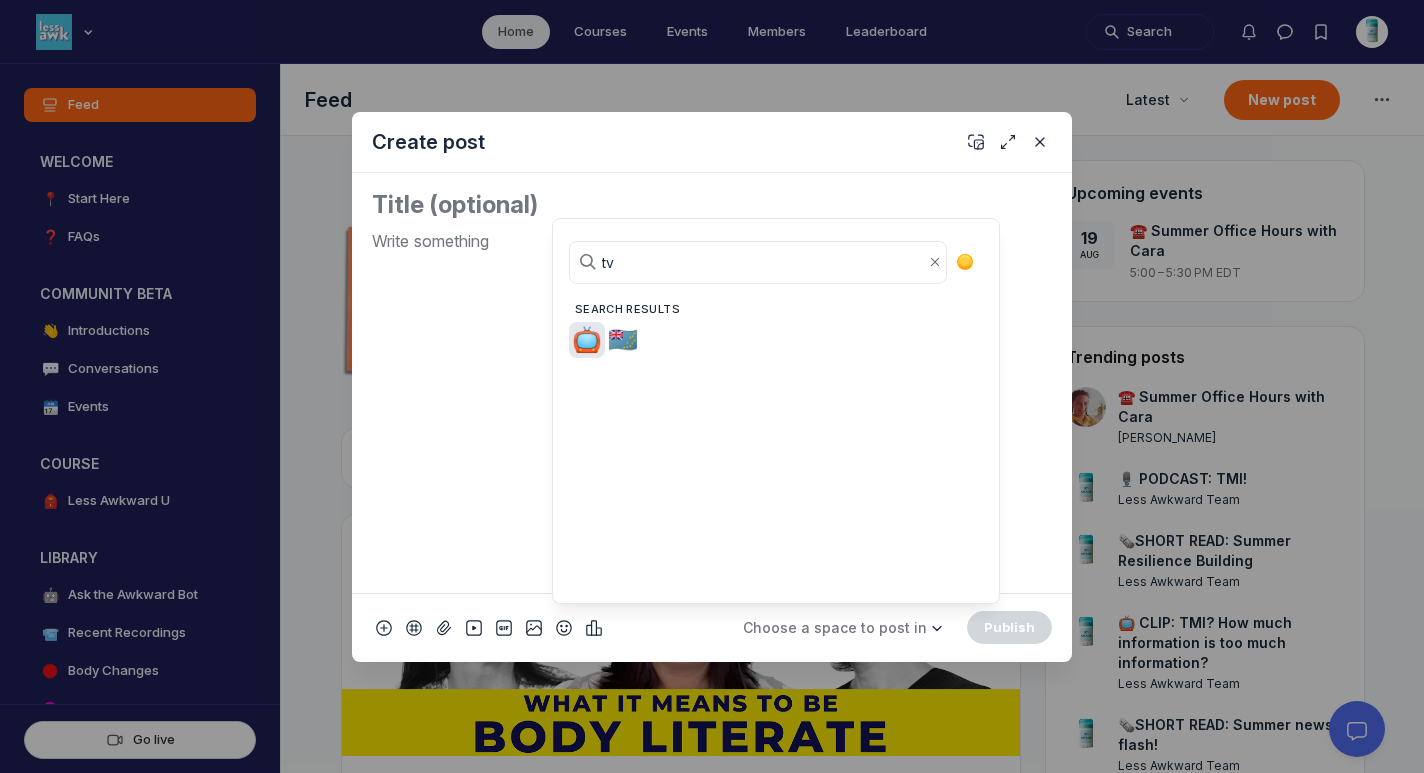 click on "📺" at bounding box center [587, 340] 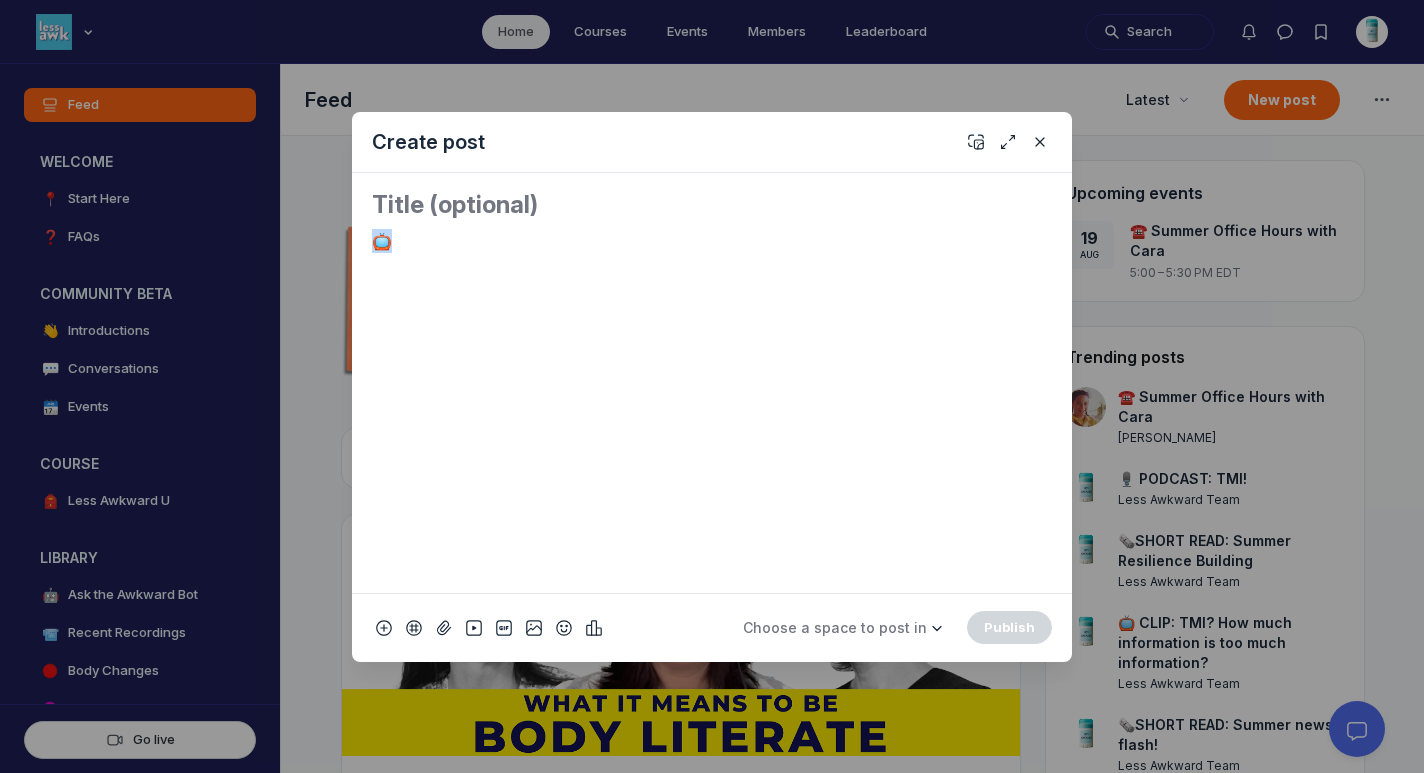 drag, startPoint x: 461, startPoint y: 237, endPoint x: 313, endPoint y: 237, distance: 148 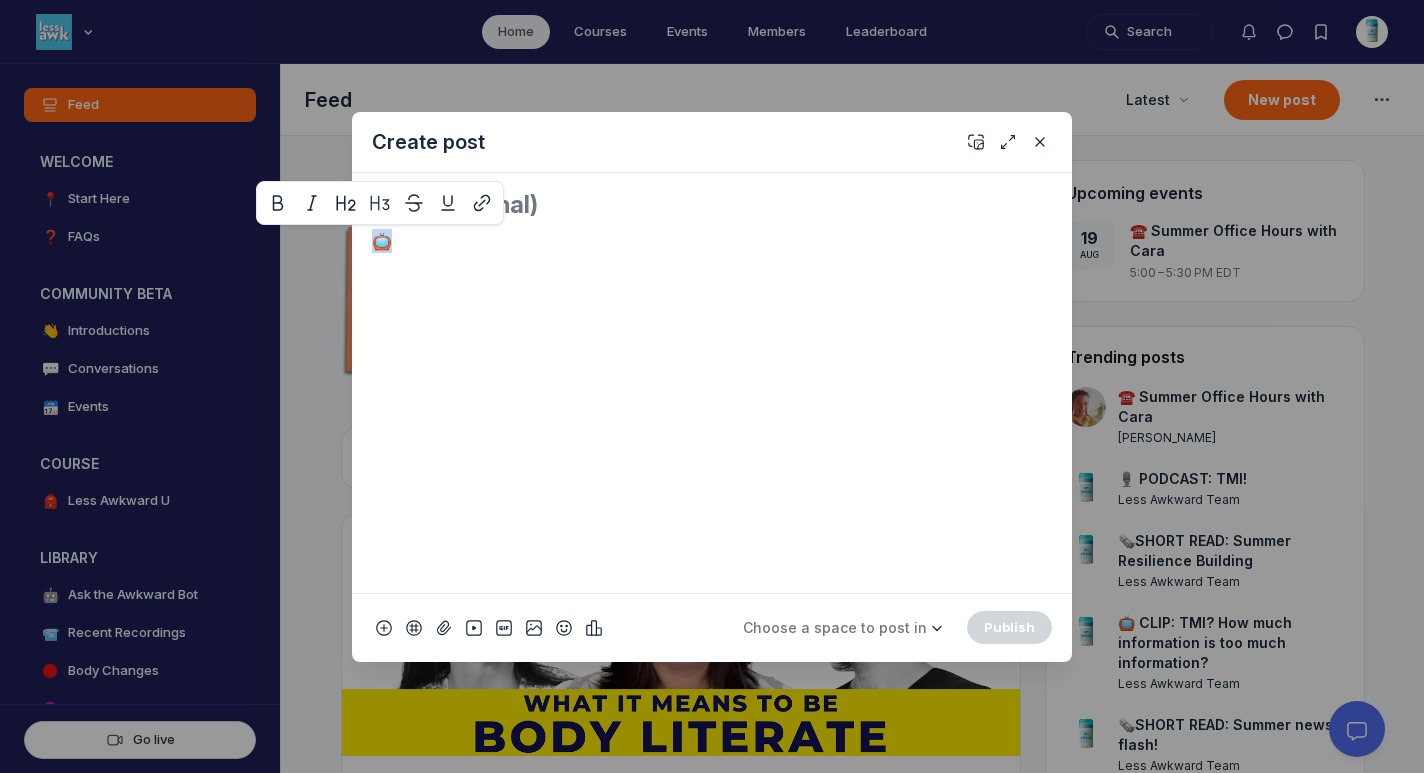 copy on "📺" 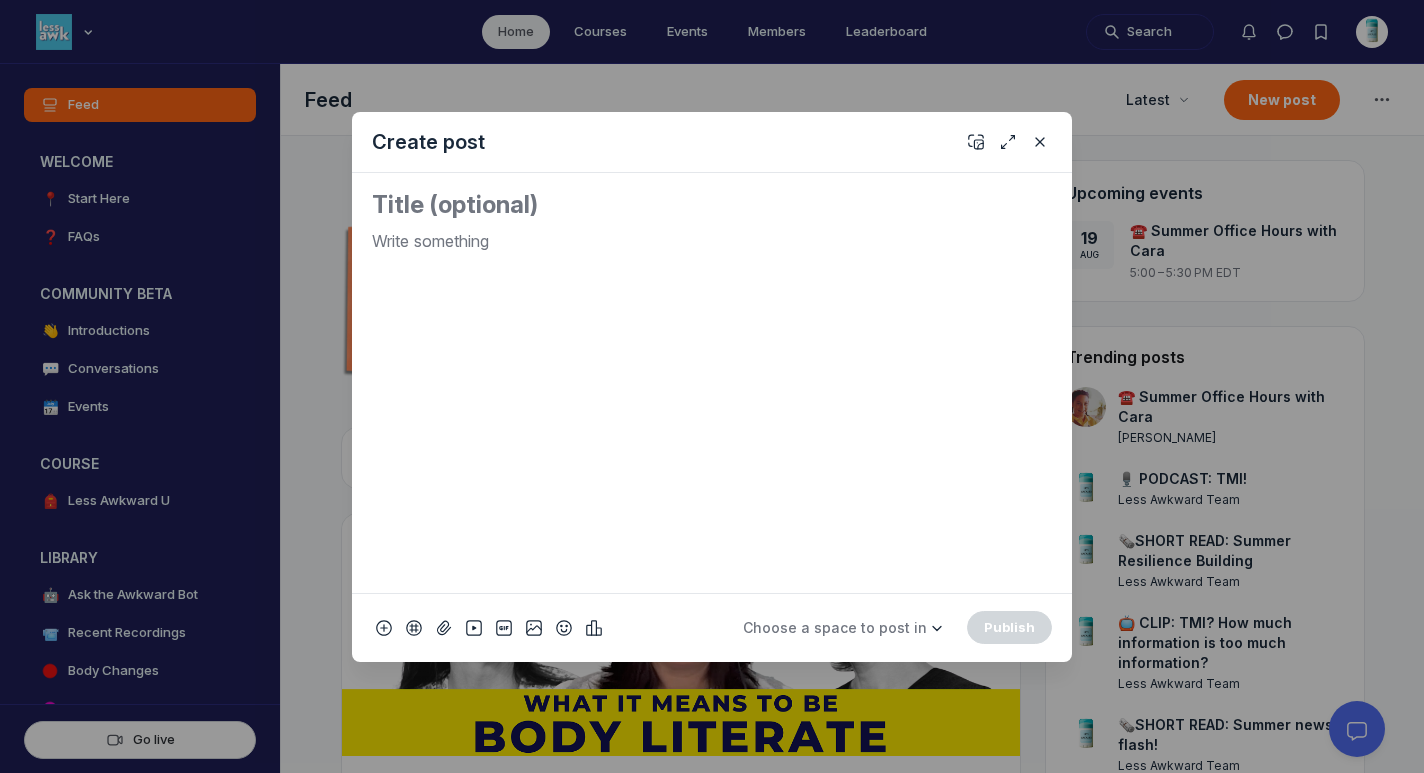 click at bounding box center [712, 205] 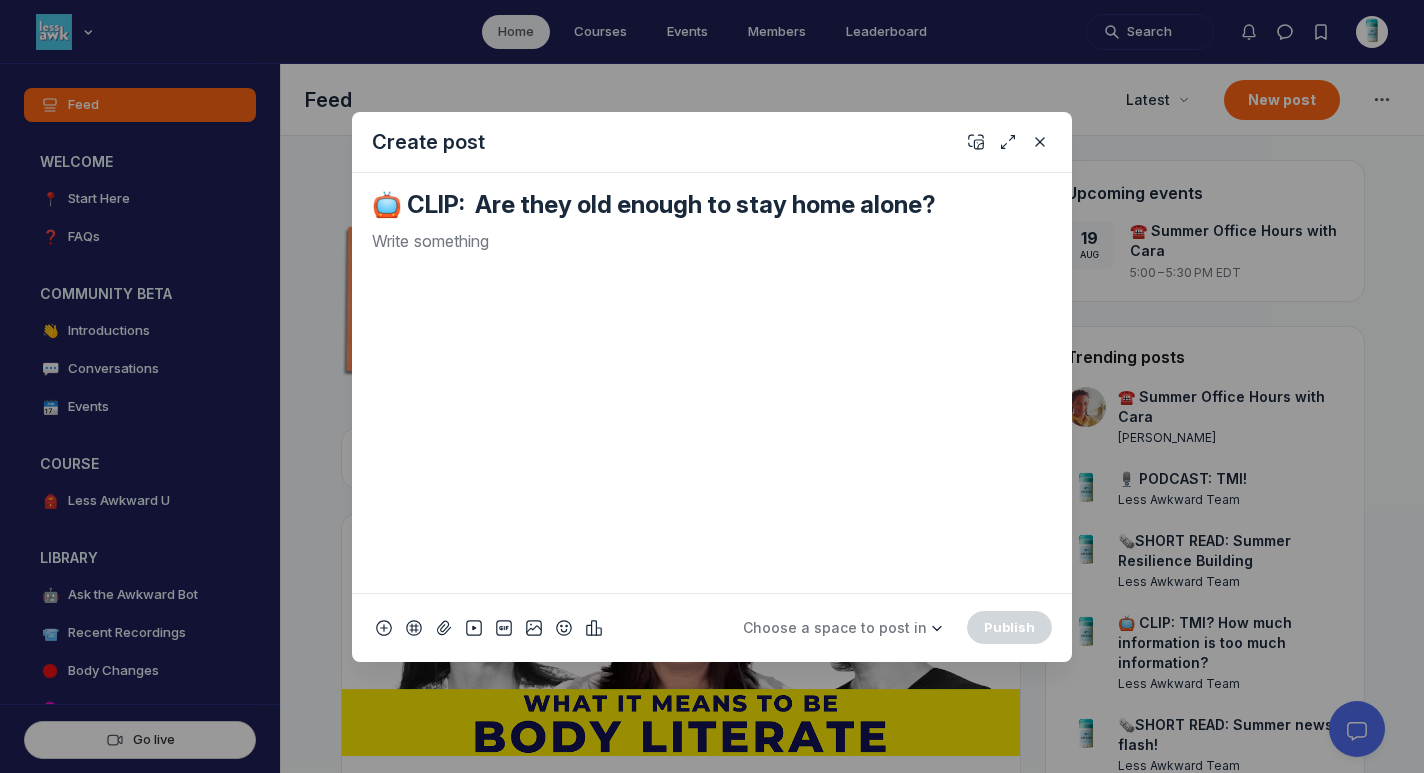 type on "📺 CLIP:  Are they old enough to stay home alone?" 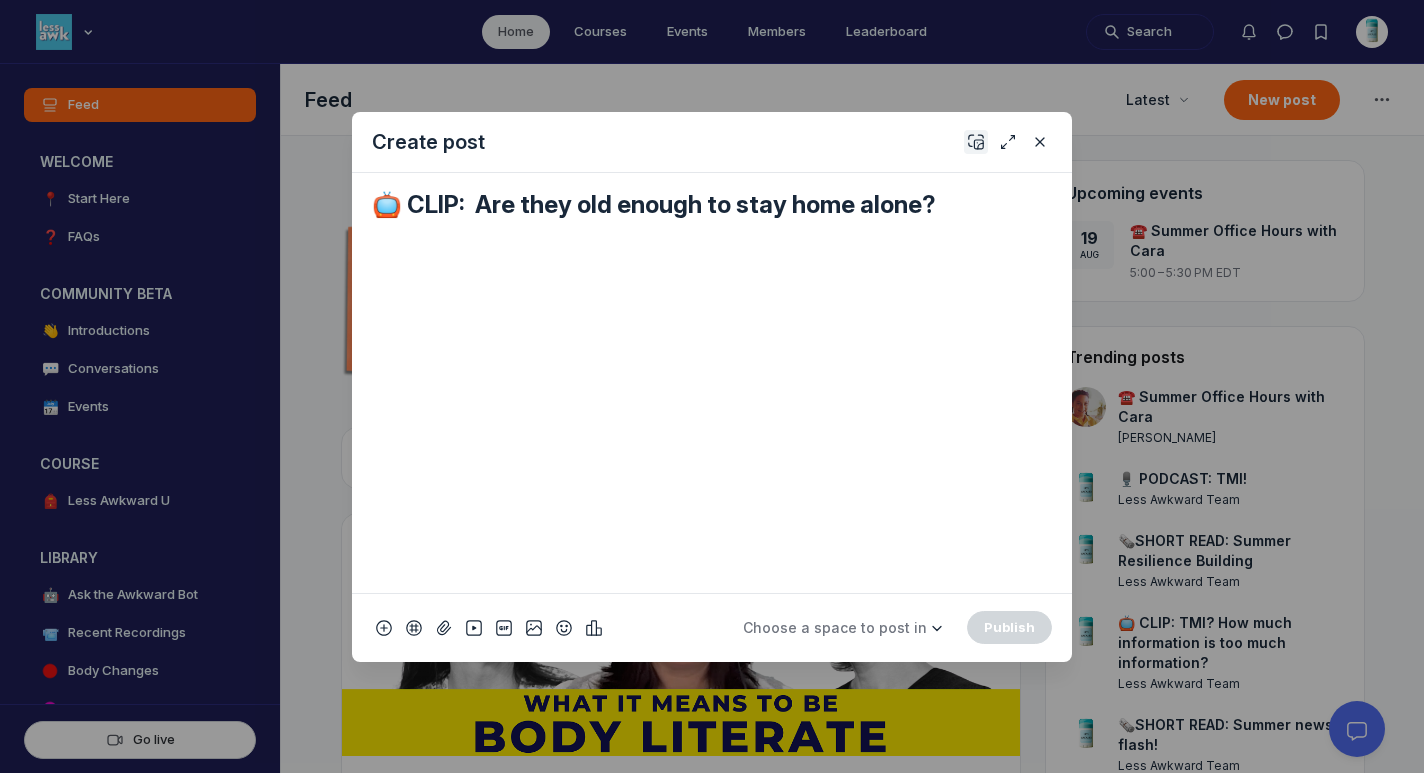 click 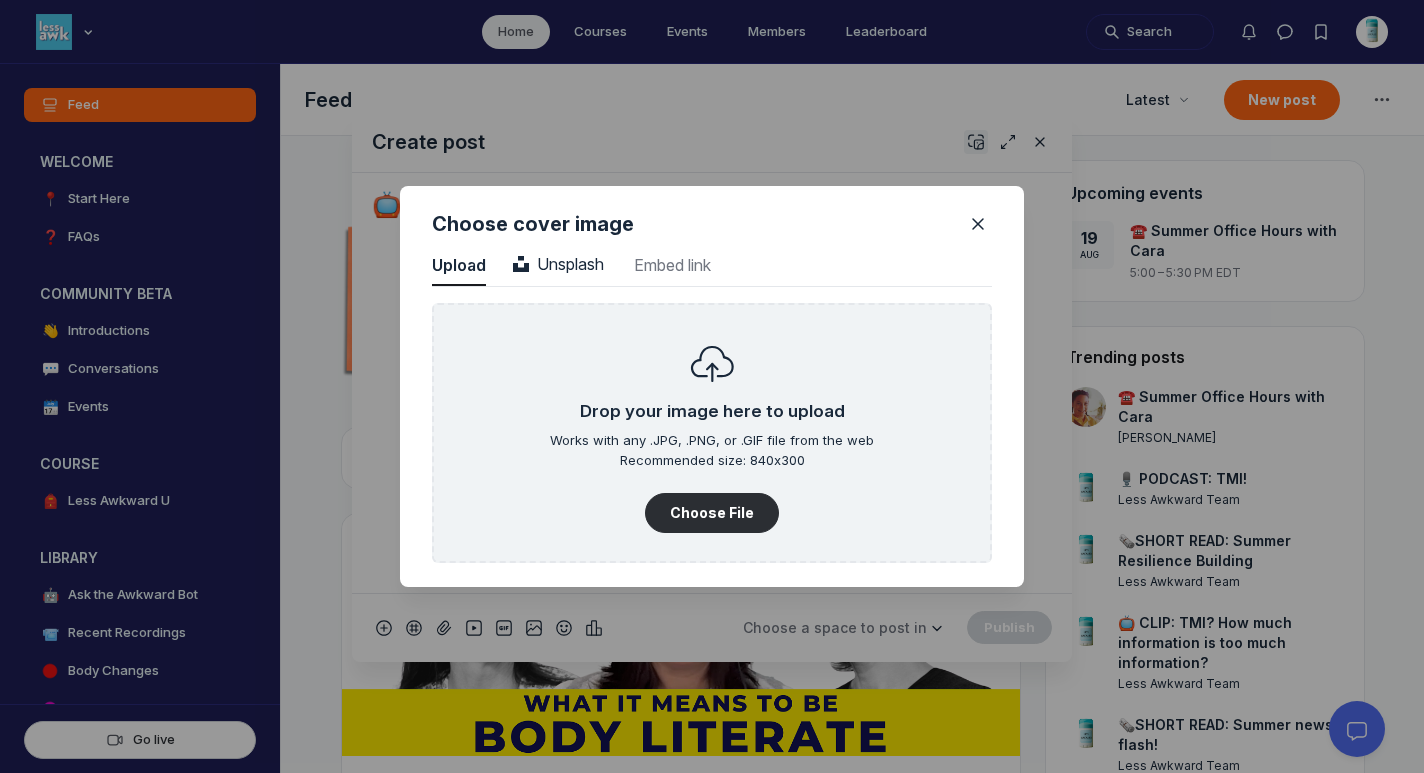 scroll, scrollTop: 2702, scrollLeft: 5090, axis: both 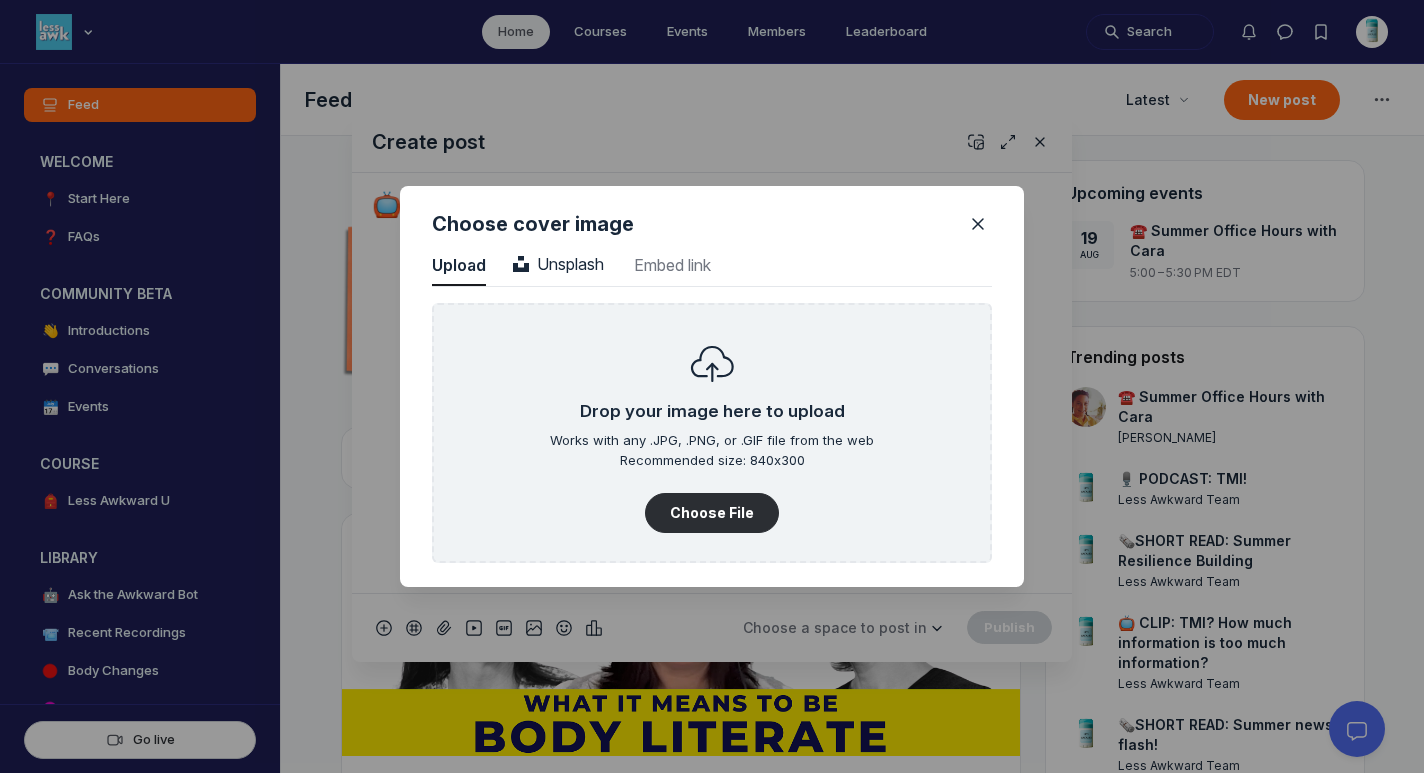 click on "Choose cover image" at bounding box center [712, 216] 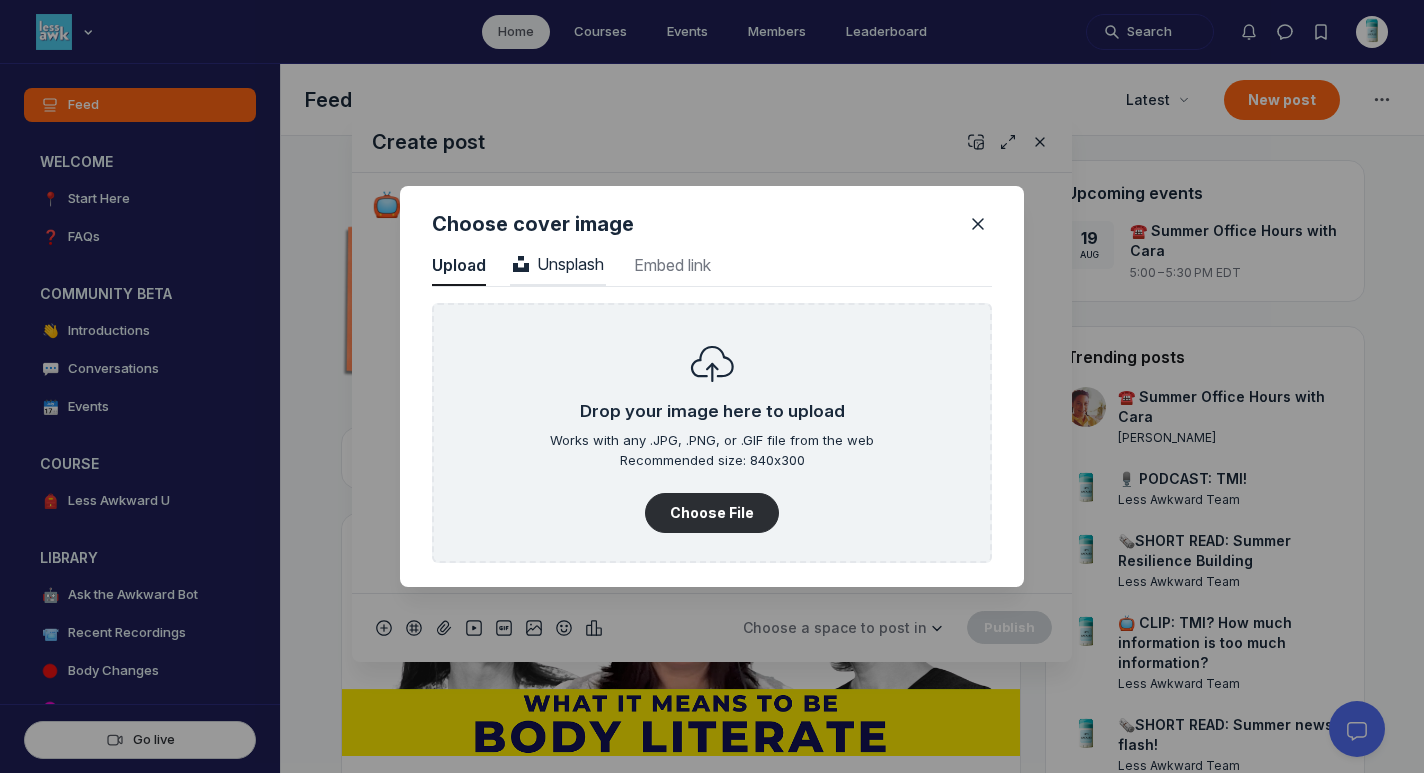 click on "Unsplash" at bounding box center (558, 264) 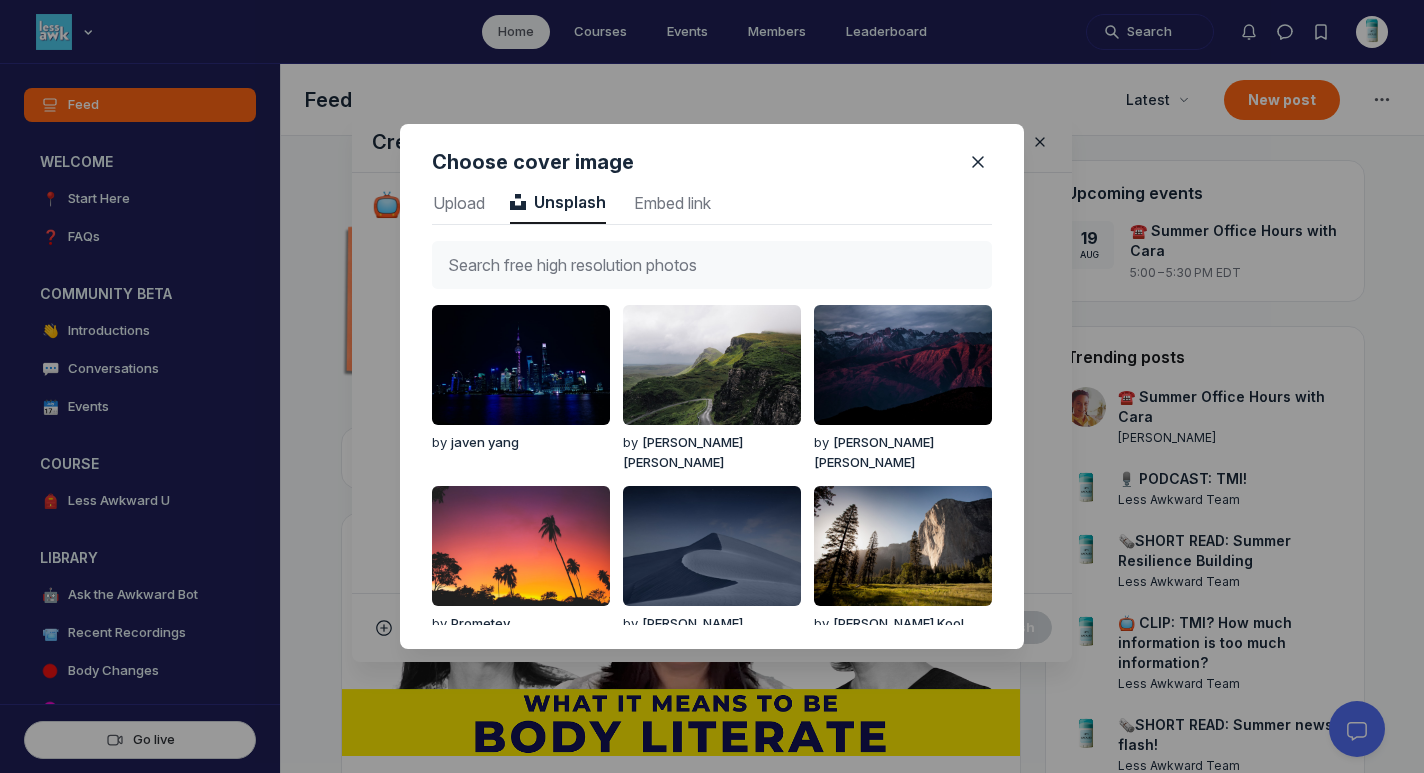 click at bounding box center (712, 265) 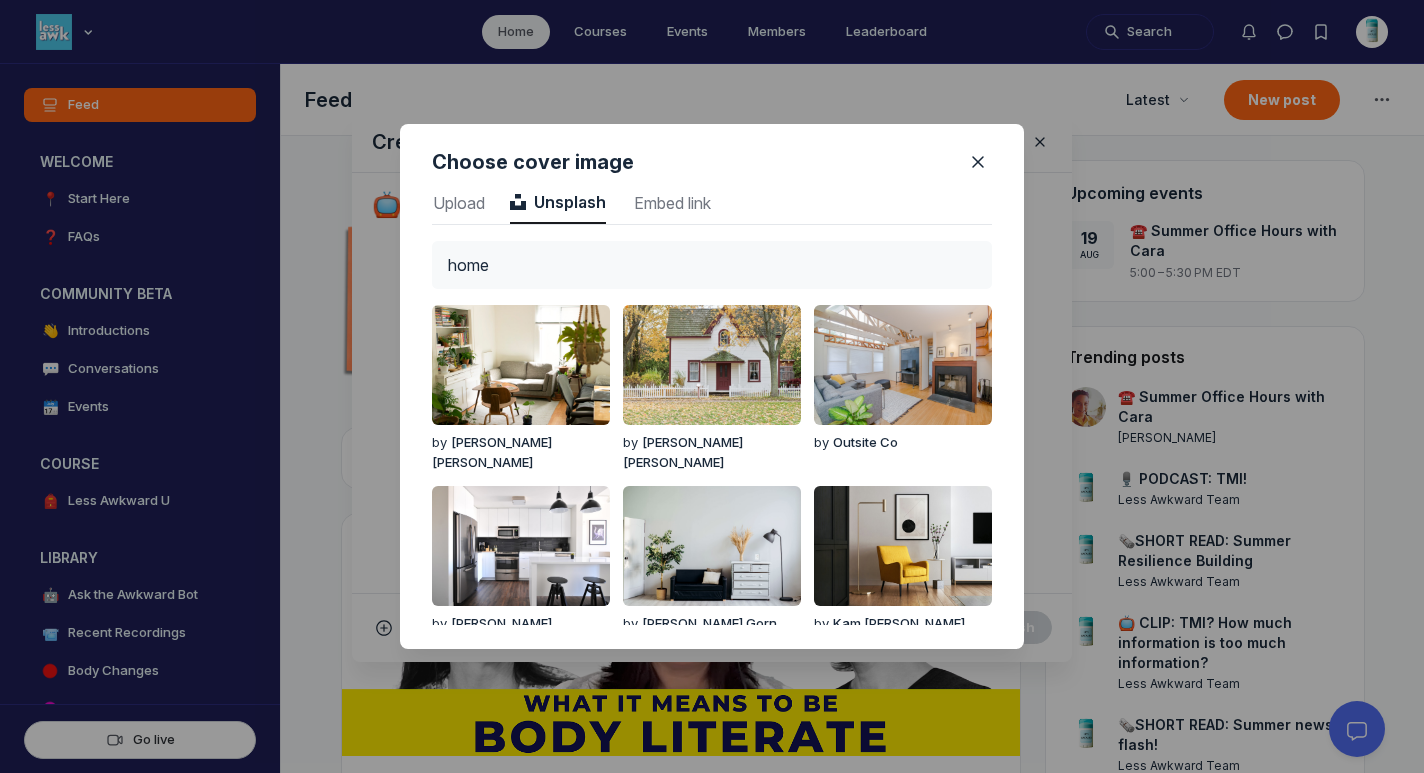 type on "home" 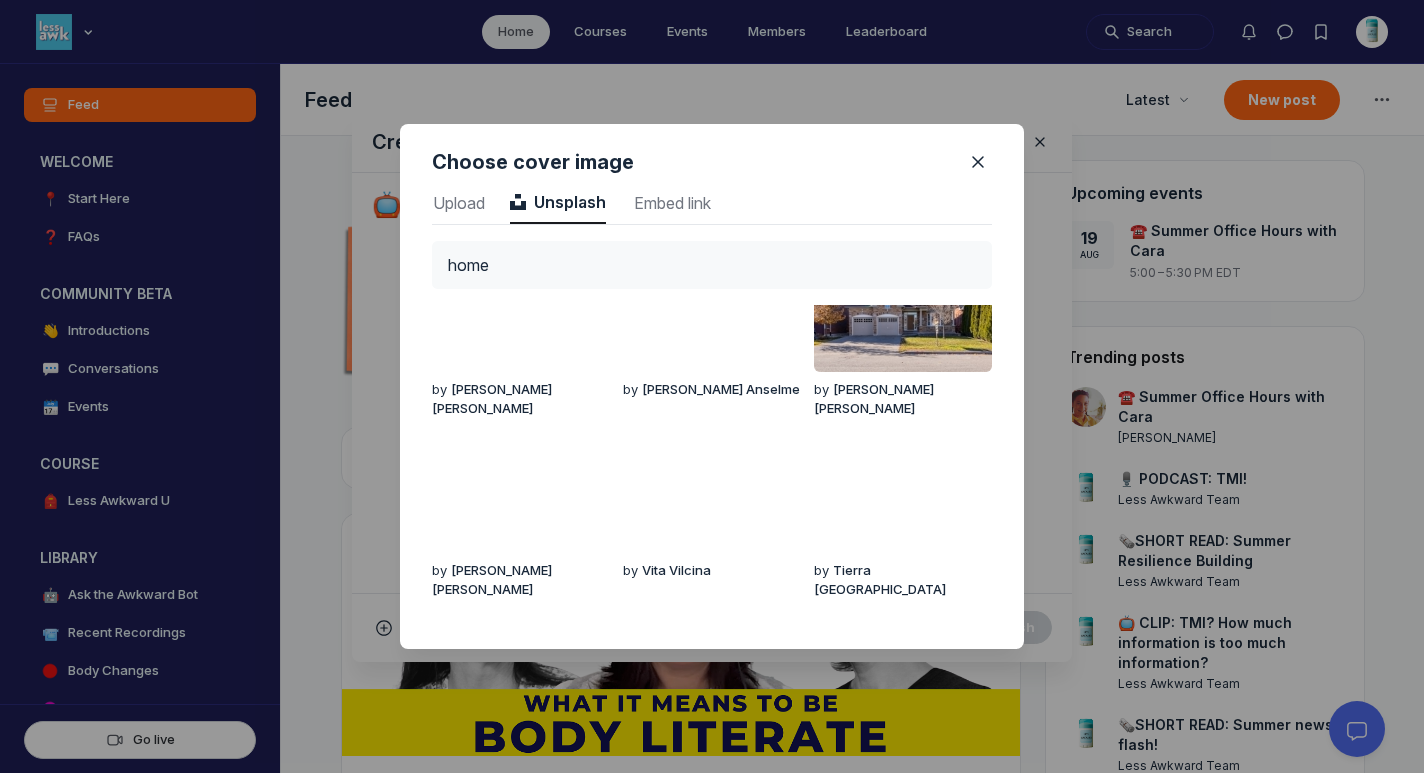 scroll, scrollTop: 1216, scrollLeft: 0, axis: vertical 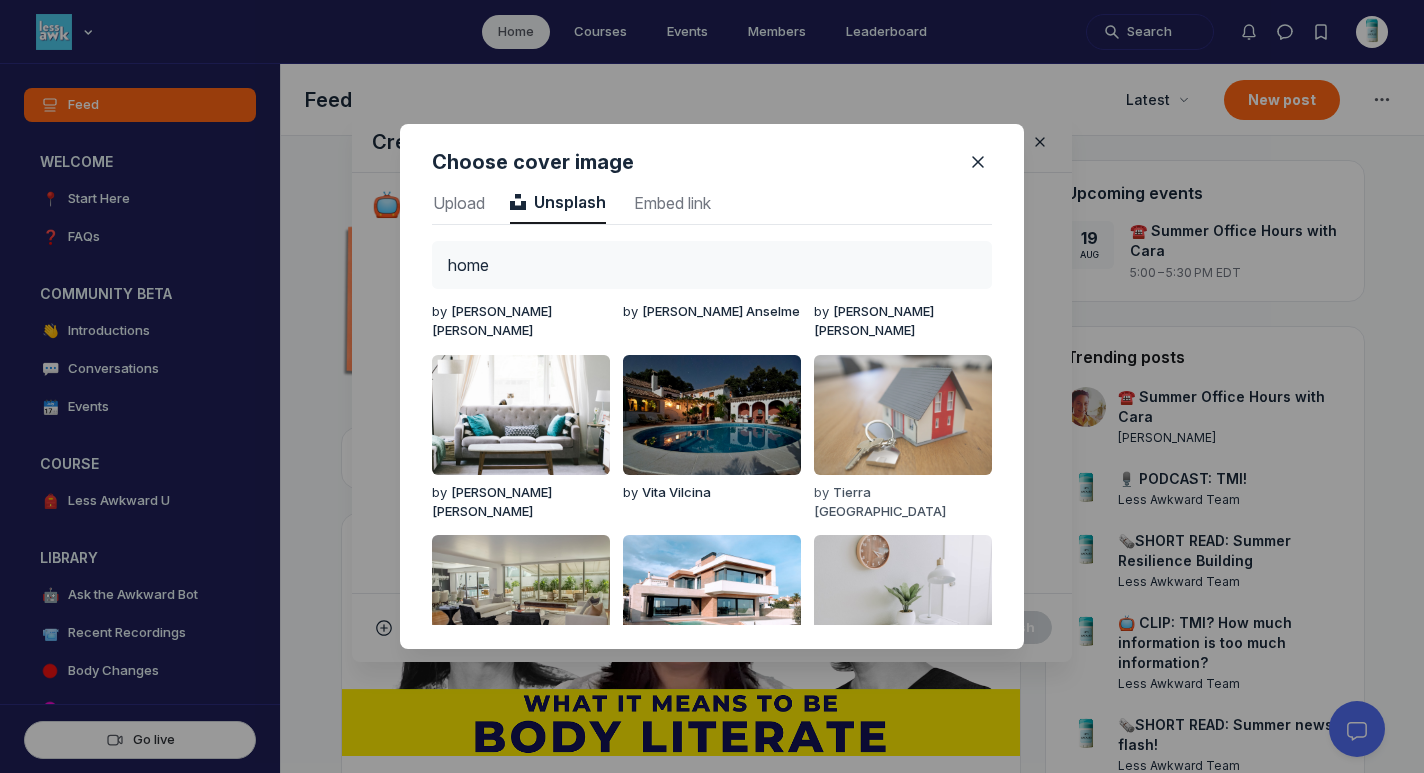 click at bounding box center [903, 415] 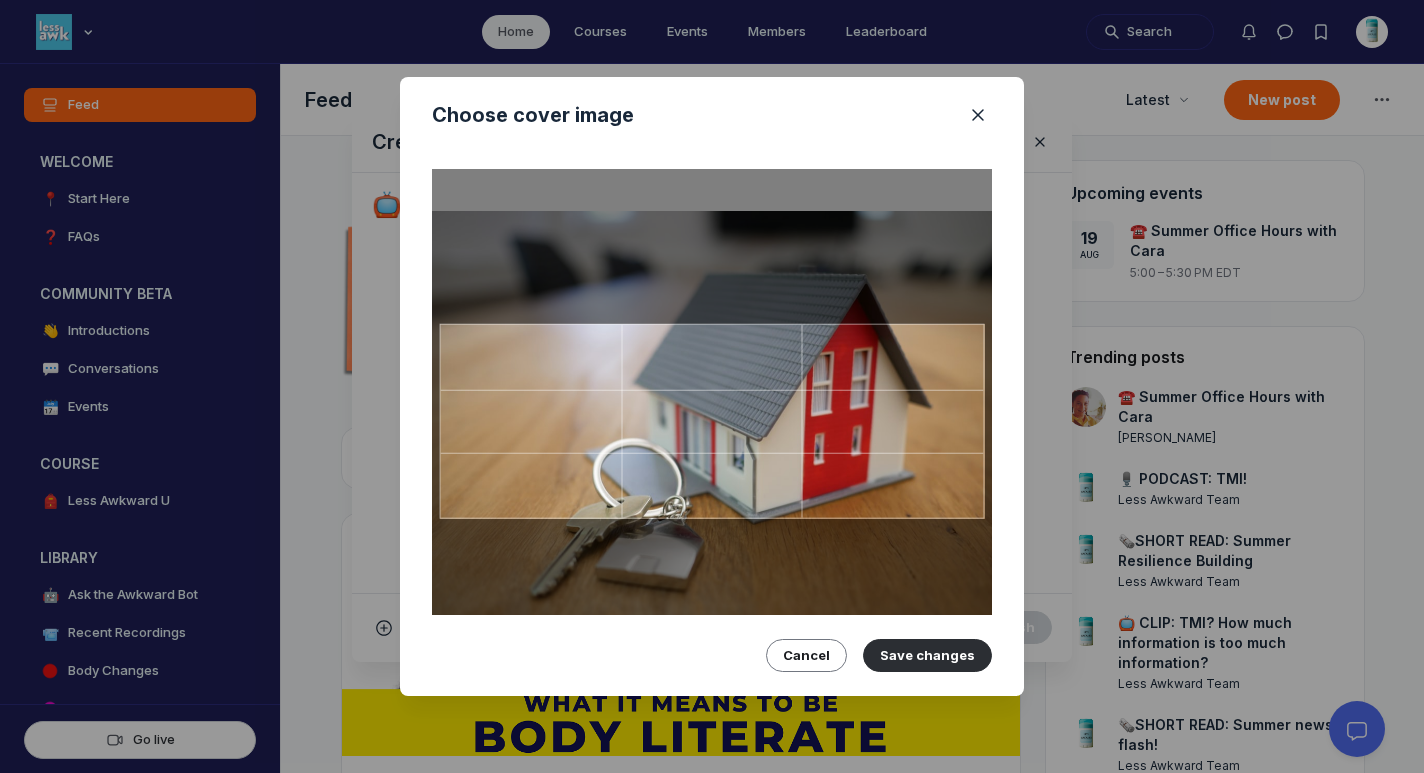 click at bounding box center [712, 421] 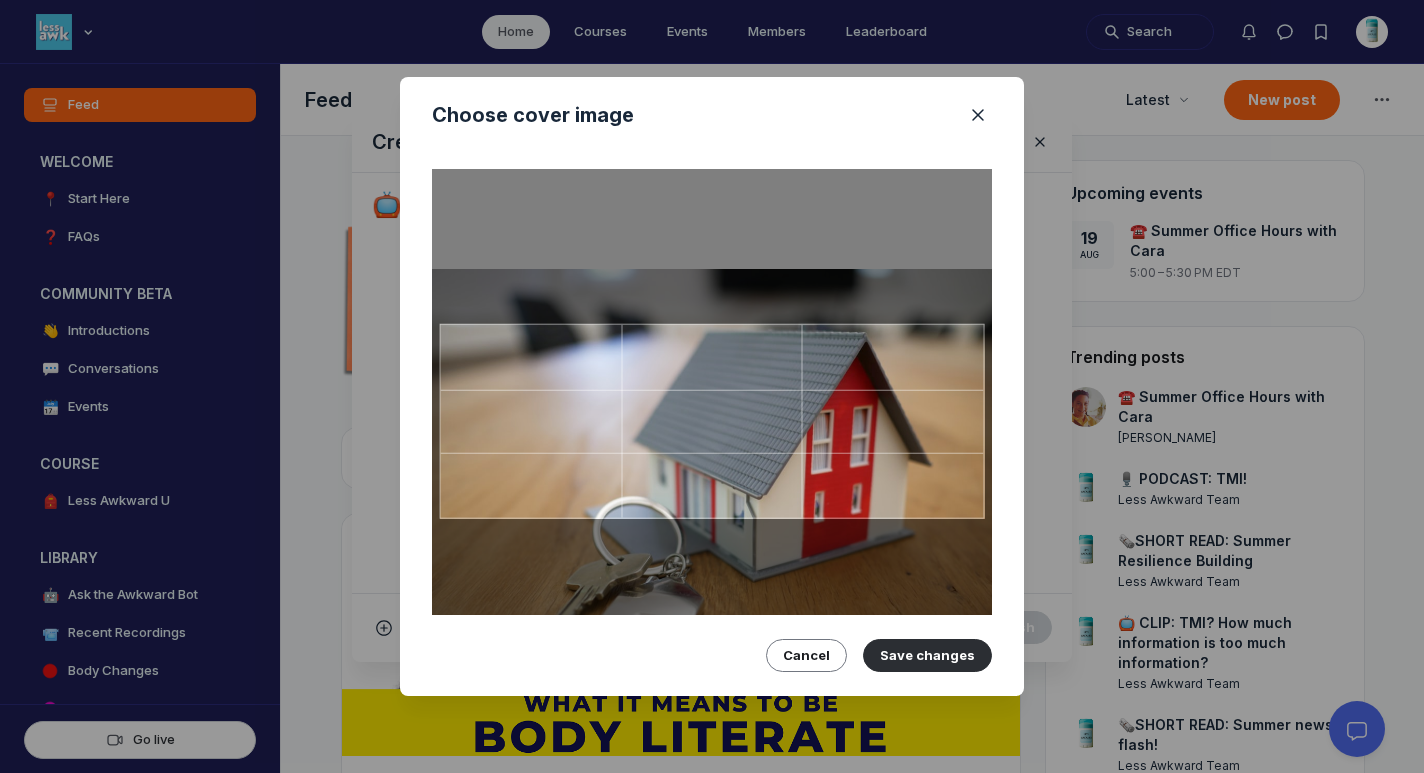 drag, startPoint x: 848, startPoint y: 417, endPoint x: 848, endPoint y: 475, distance: 58 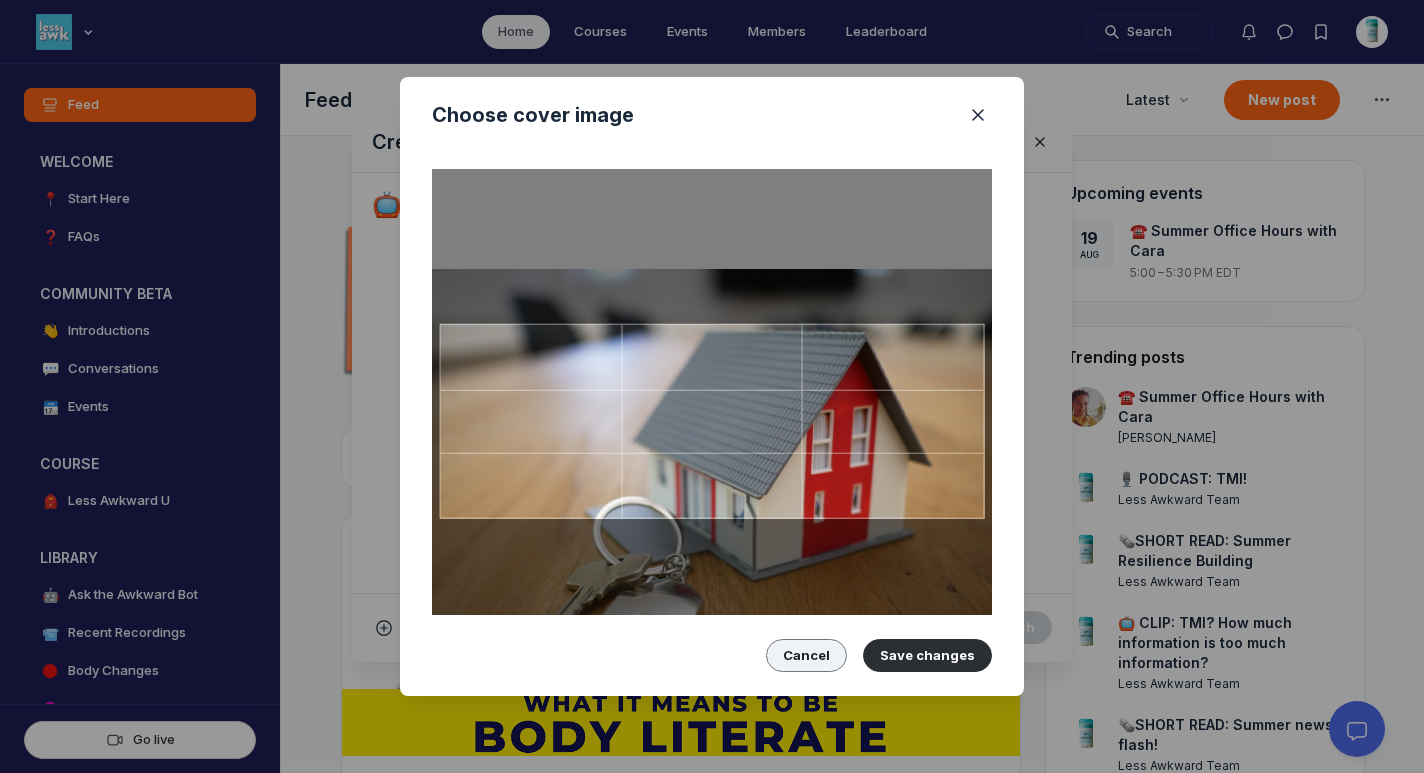 click on "Cancel" at bounding box center [806, 655] 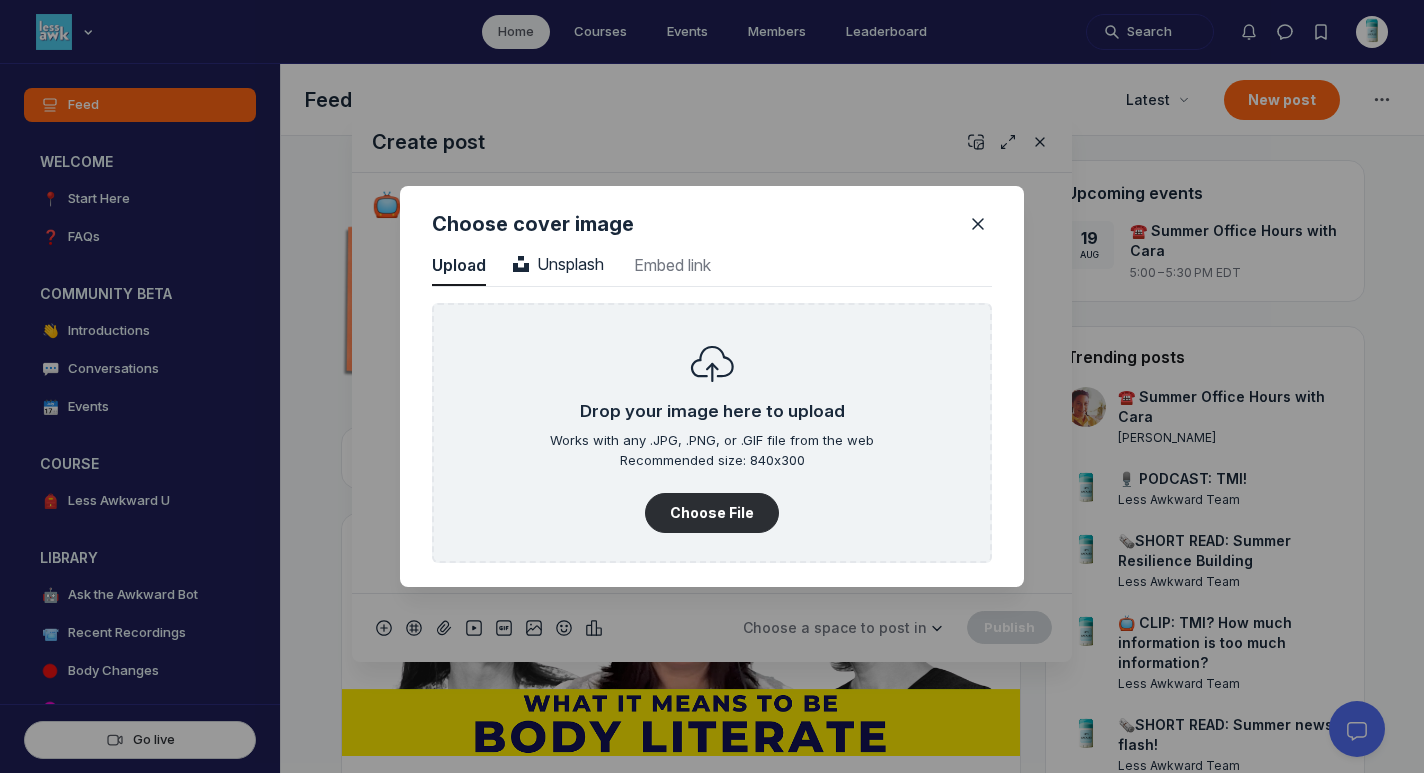 scroll, scrollTop: 2702, scrollLeft: 5090, axis: both 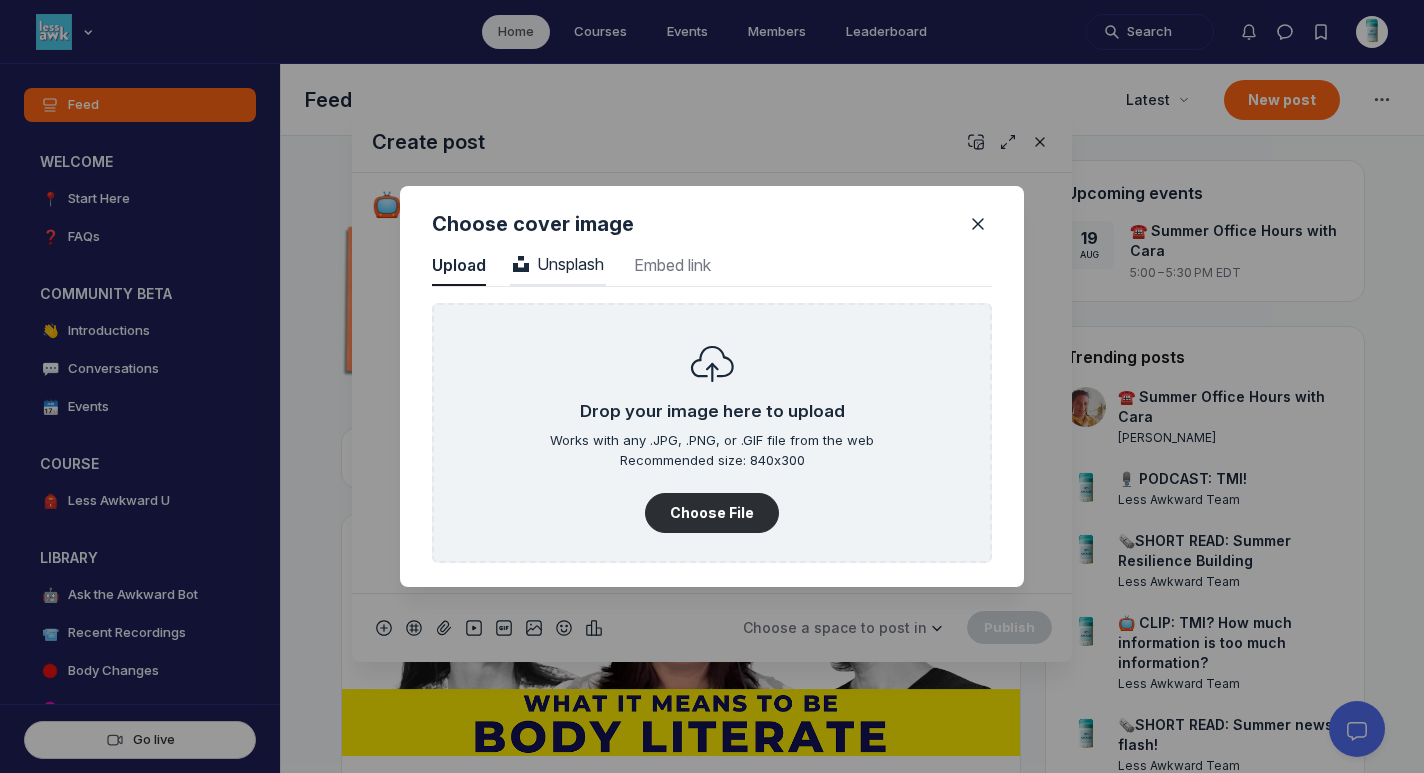 click on "Unsplash" at bounding box center [558, 264] 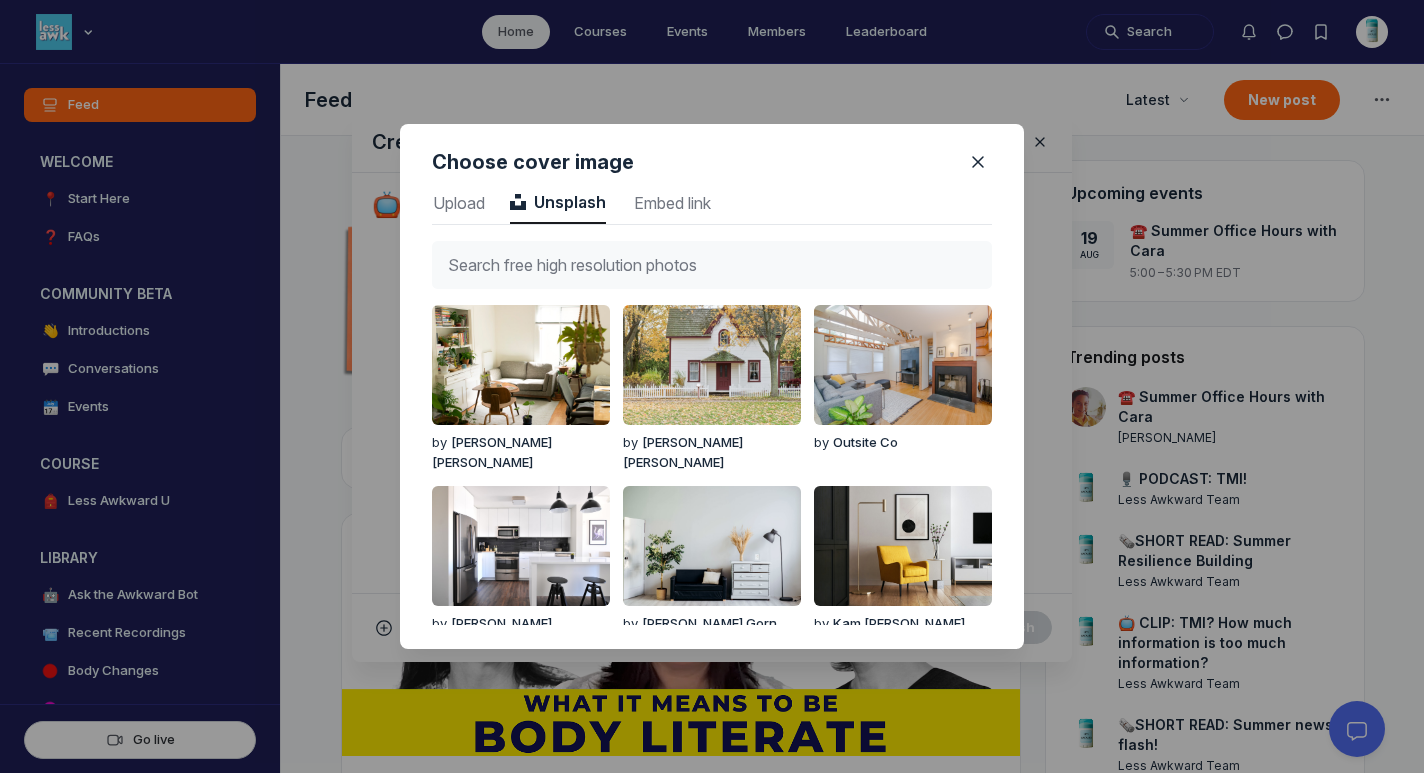 click at bounding box center [712, 265] 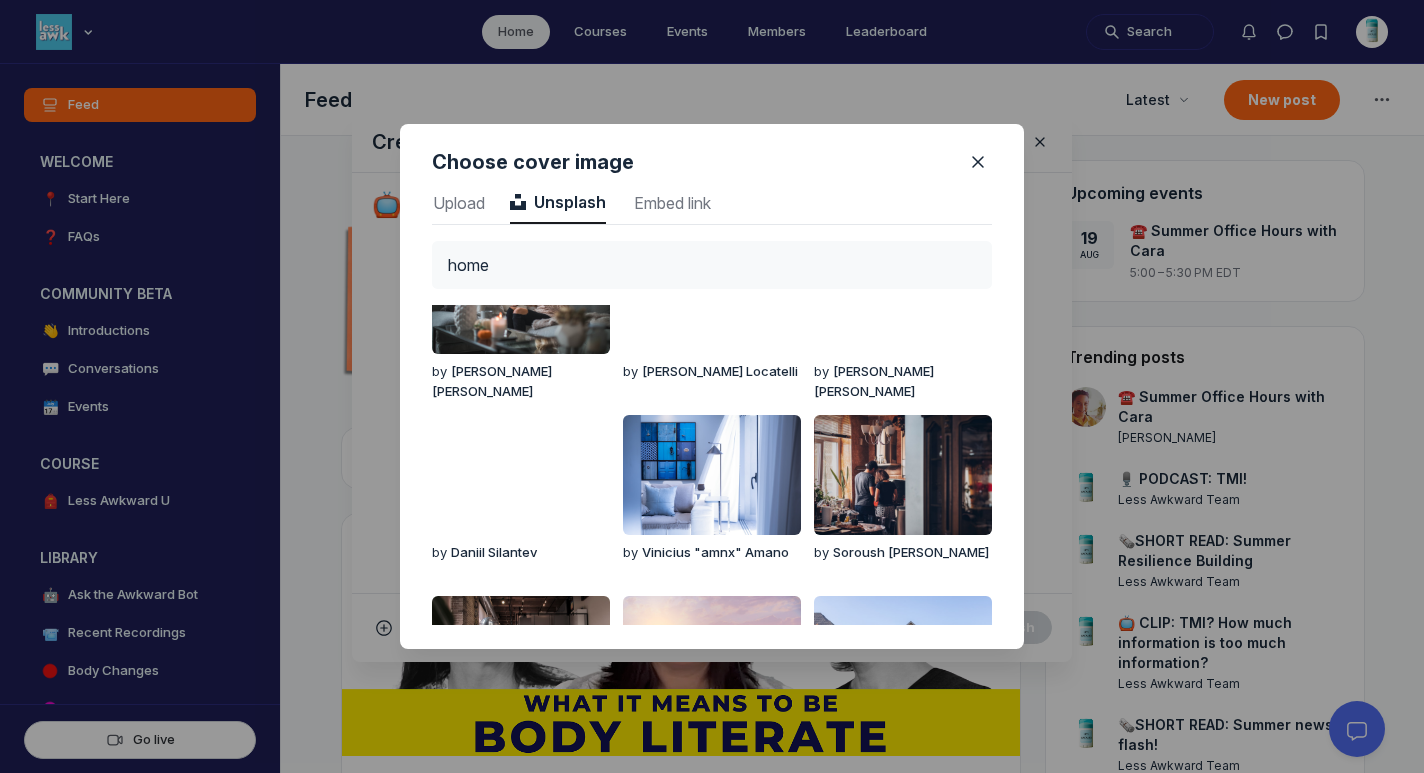 scroll, scrollTop: 0, scrollLeft: 0, axis: both 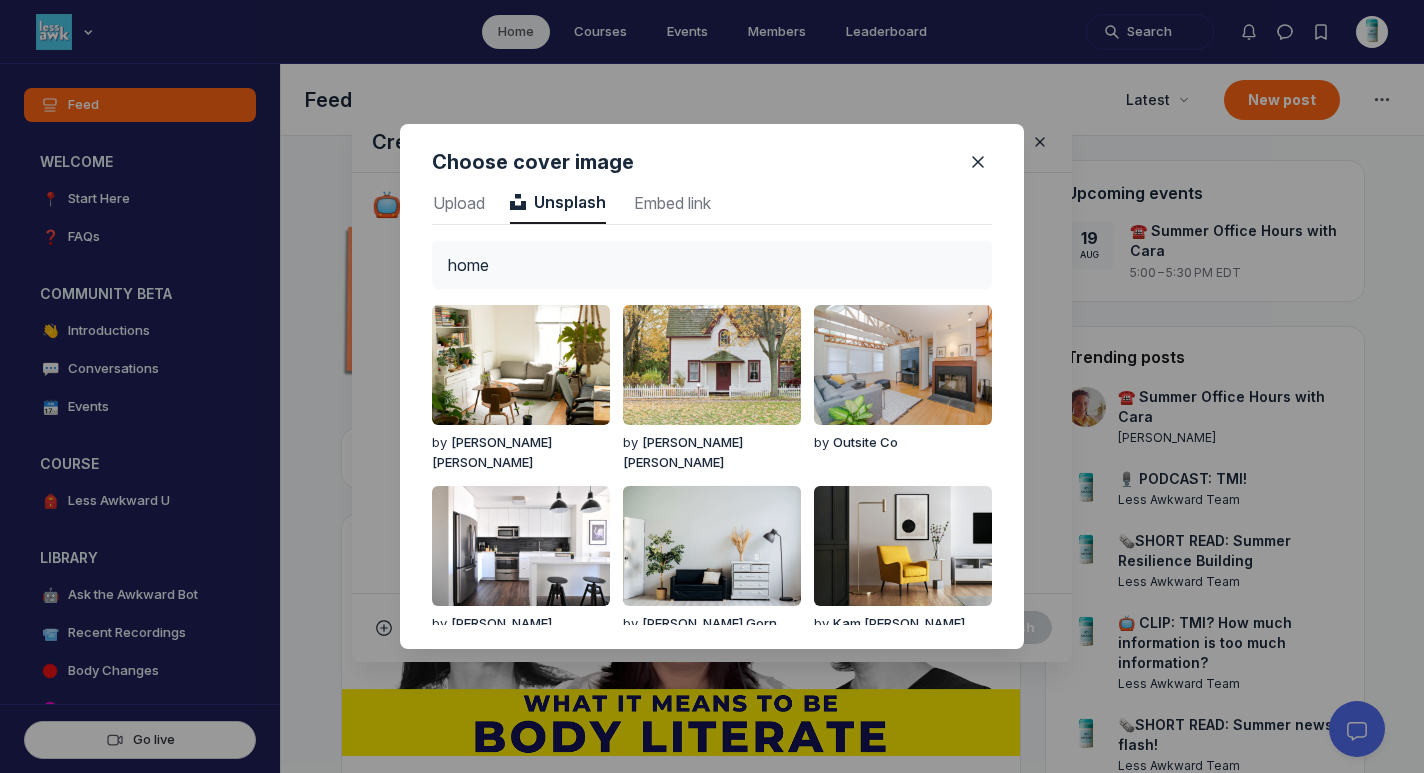 drag, startPoint x: 503, startPoint y: 256, endPoint x: 402, endPoint y: 251, distance: 101.12369 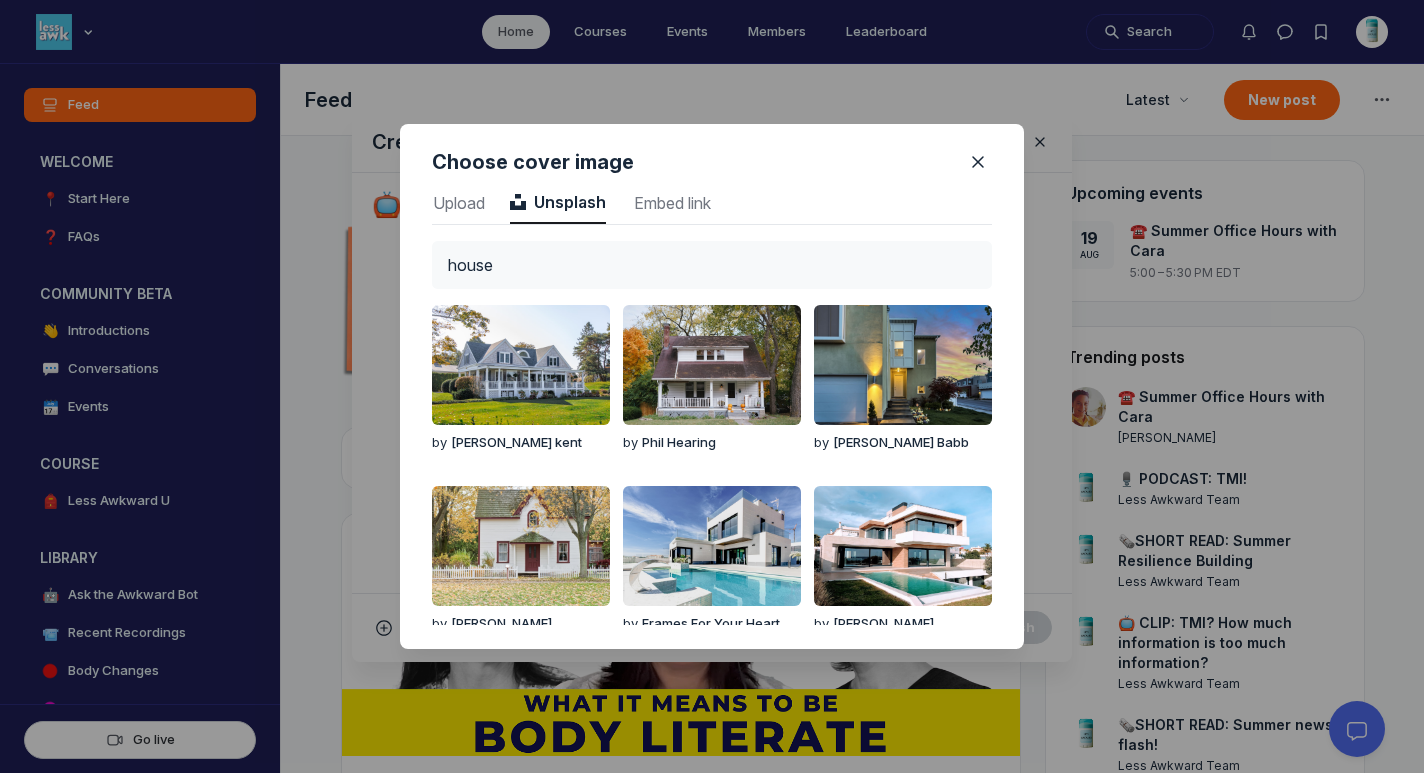 type on "house" 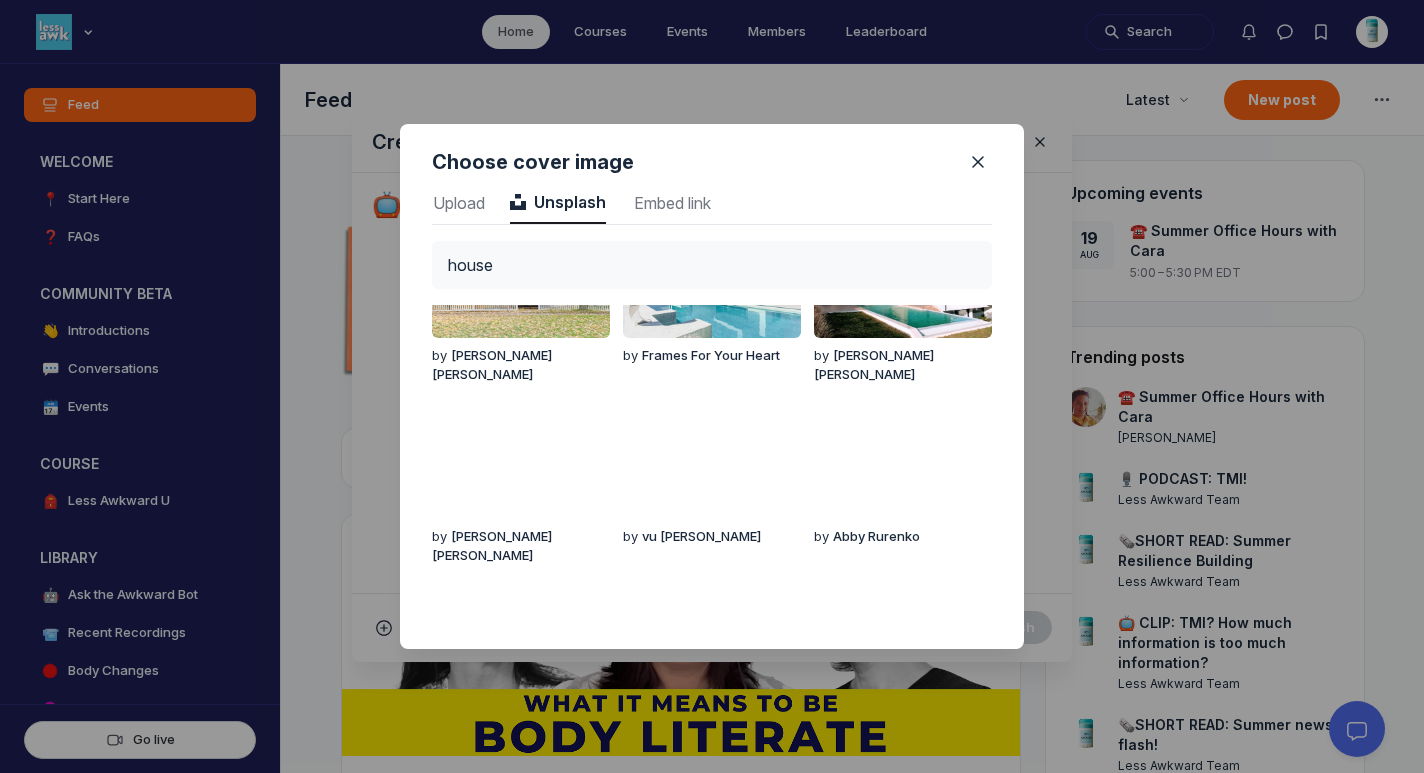 scroll, scrollTop: 276, scrollLeft: 0, axis: vertical 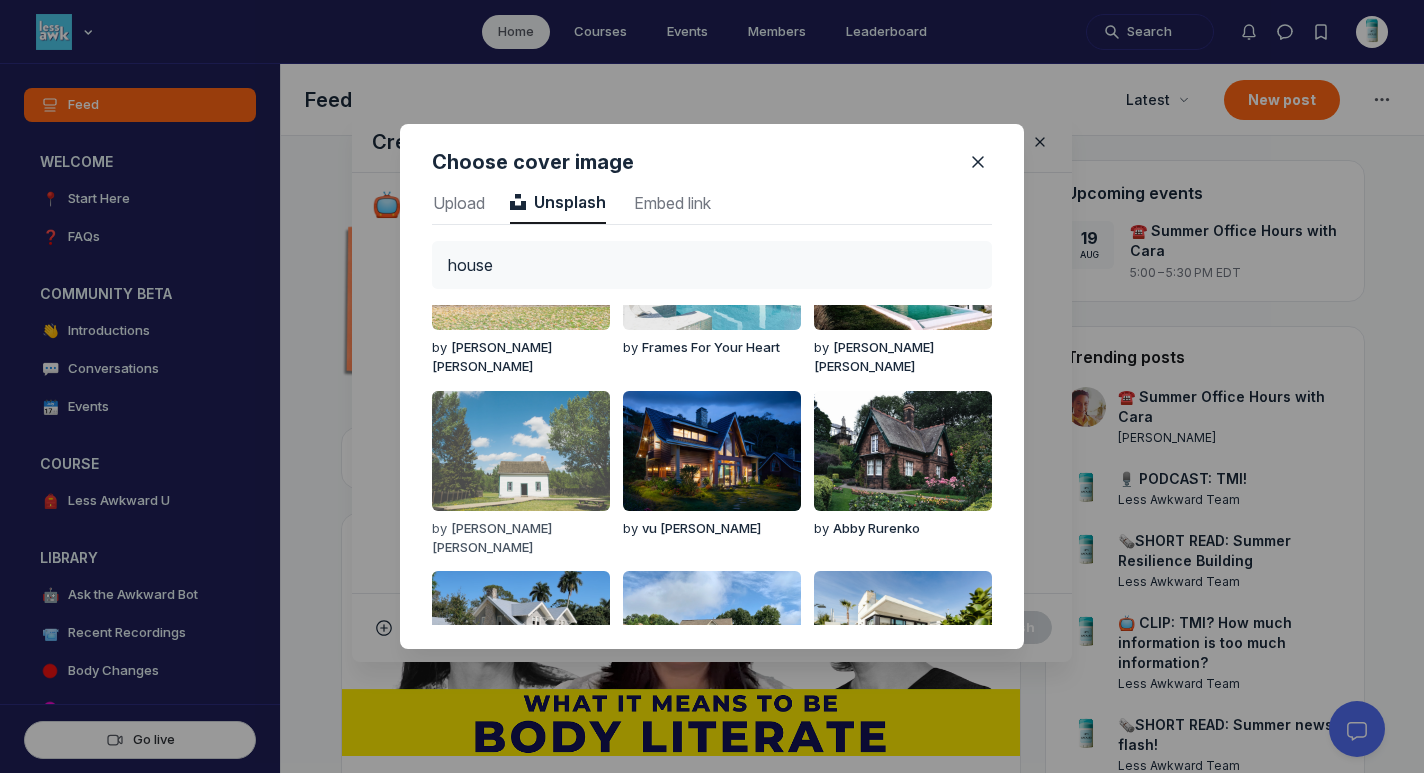 click at bounding box center (521, 451) 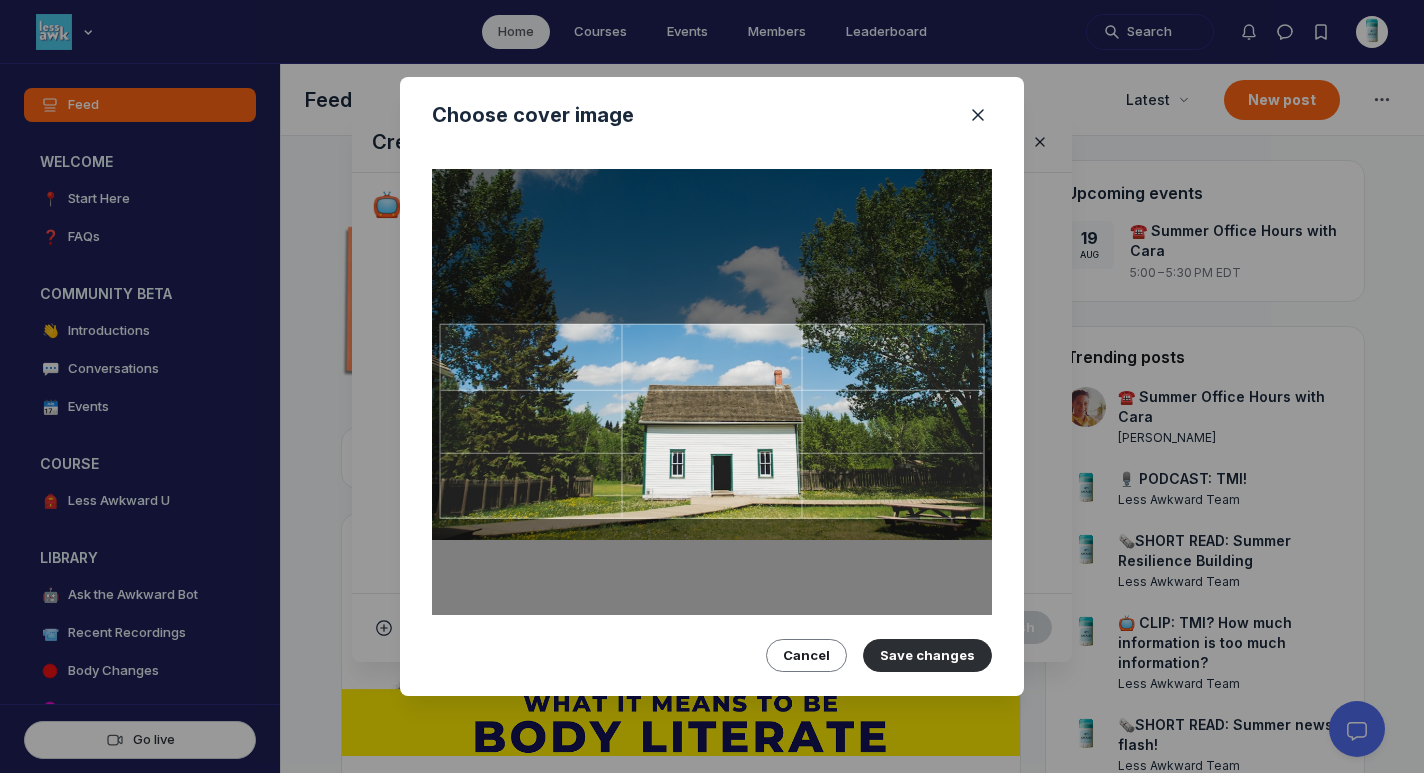drag, startPoint x: 858, startPoint y: 443, endPoint x: 844, endPoint y: 375, distance: 69.426216 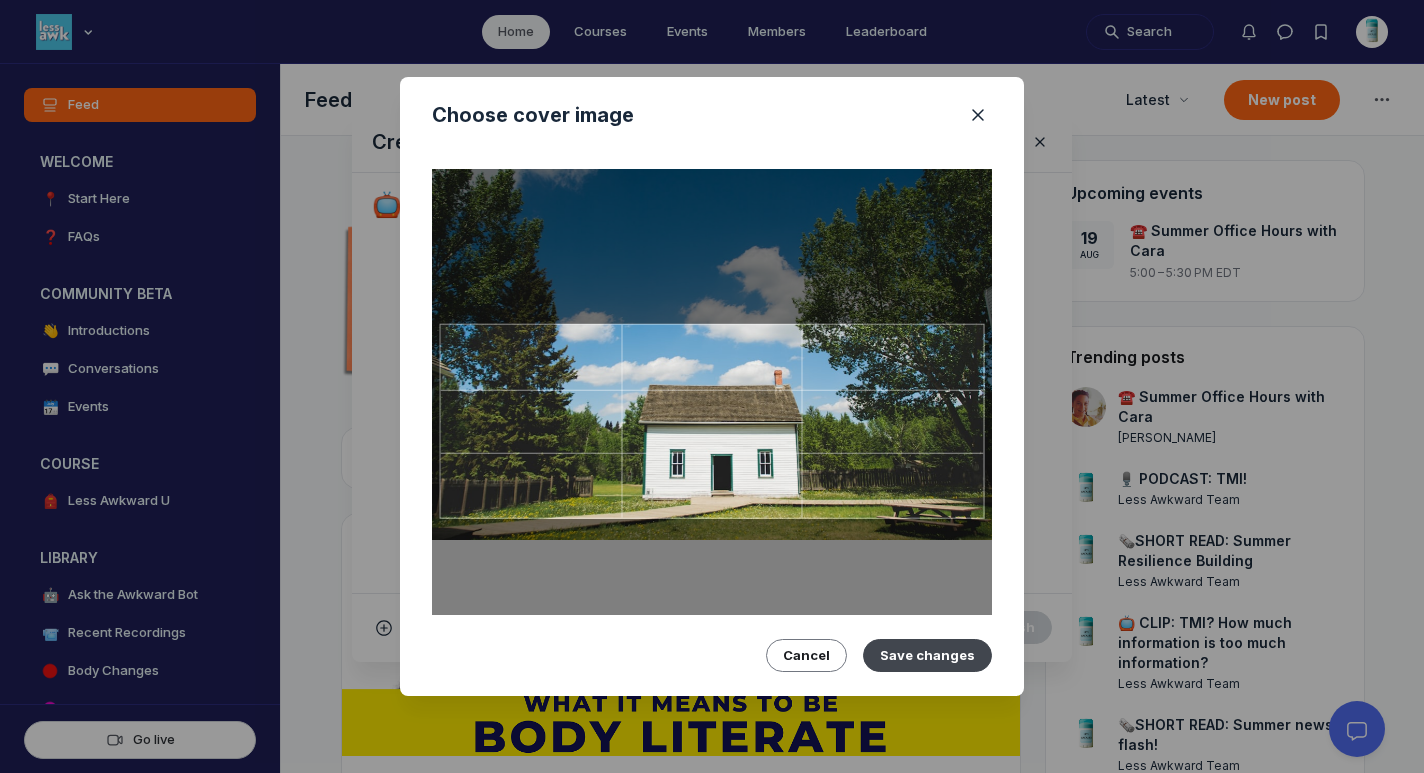 click on "Save changes" at bounding box center [927, 655] 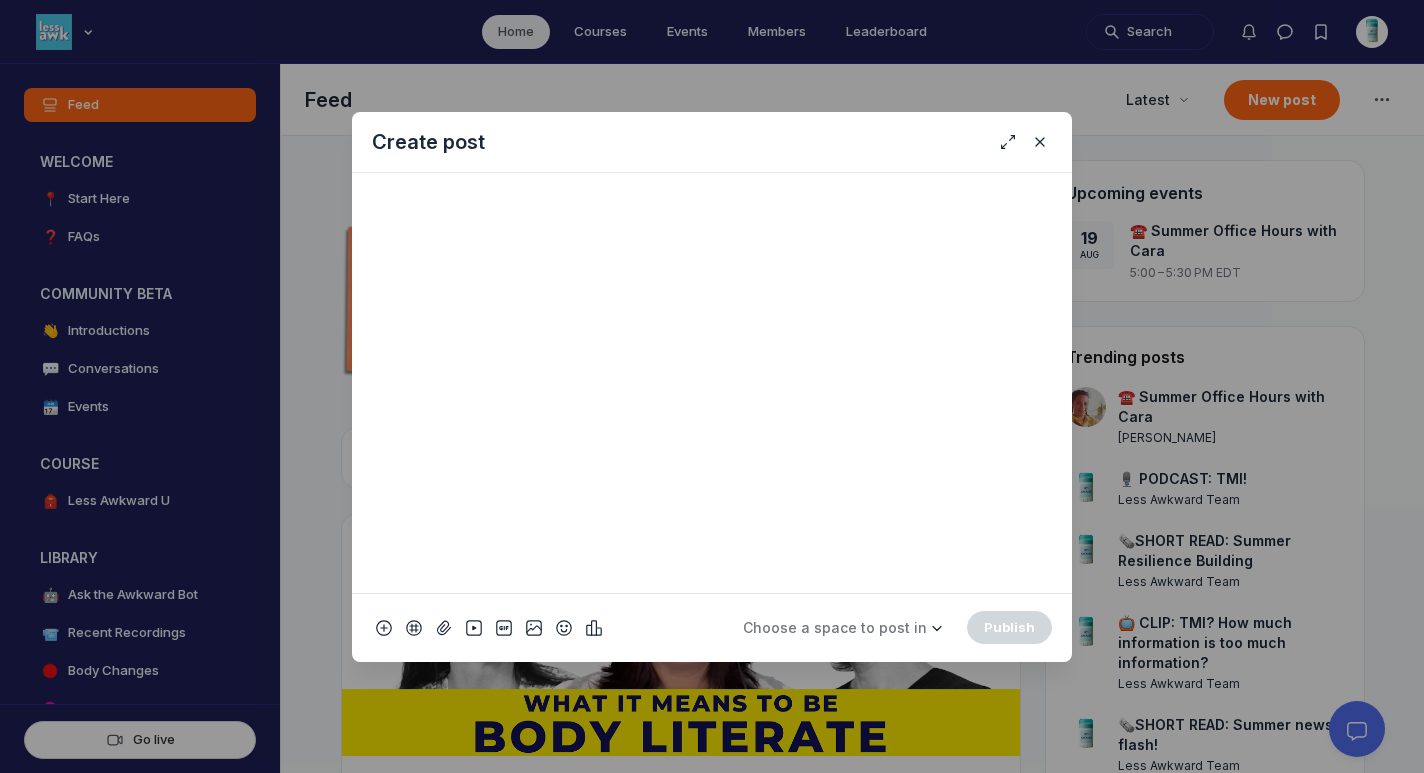 scroll, scrollTop: 690, scrollLeft: 0, axis: vertical 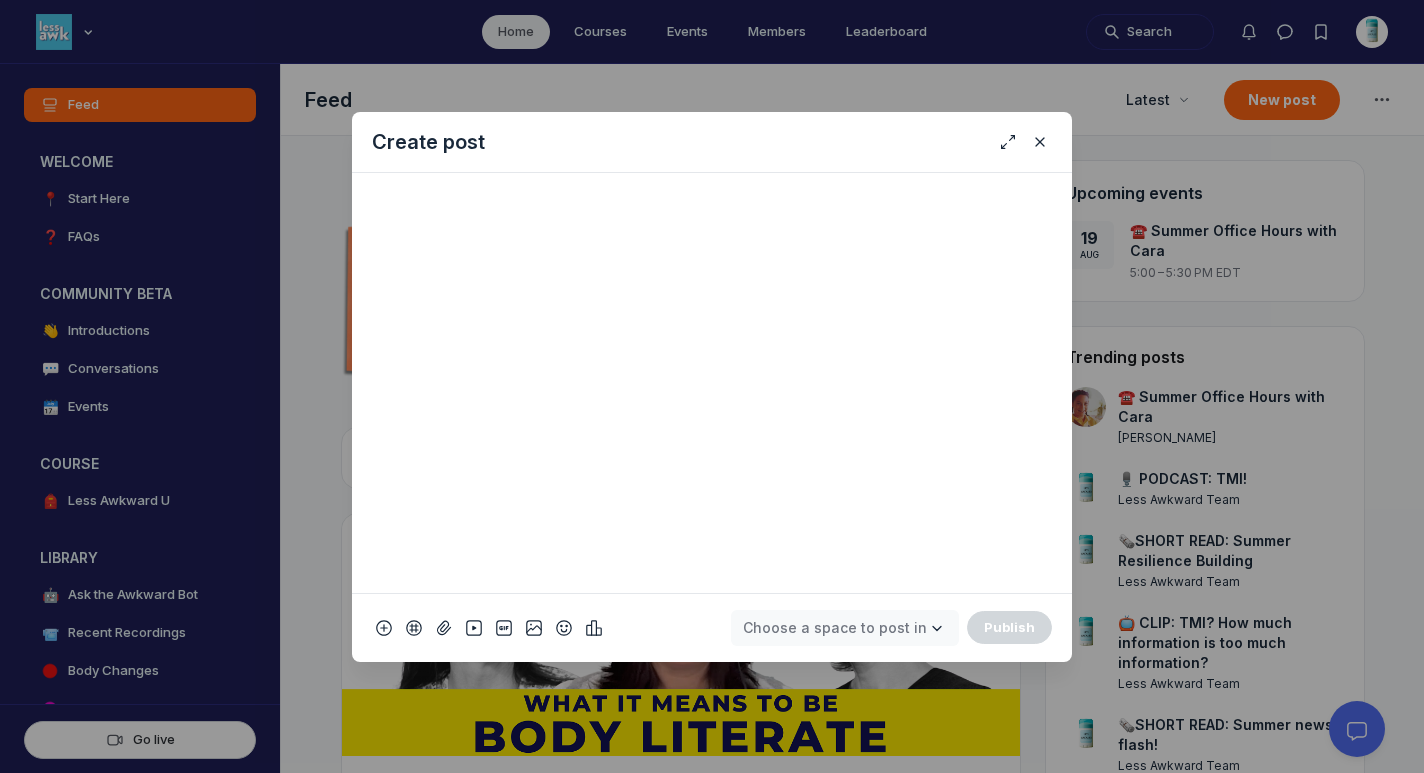 click on "Choose a space to post in" at bounding box center [835, 627] 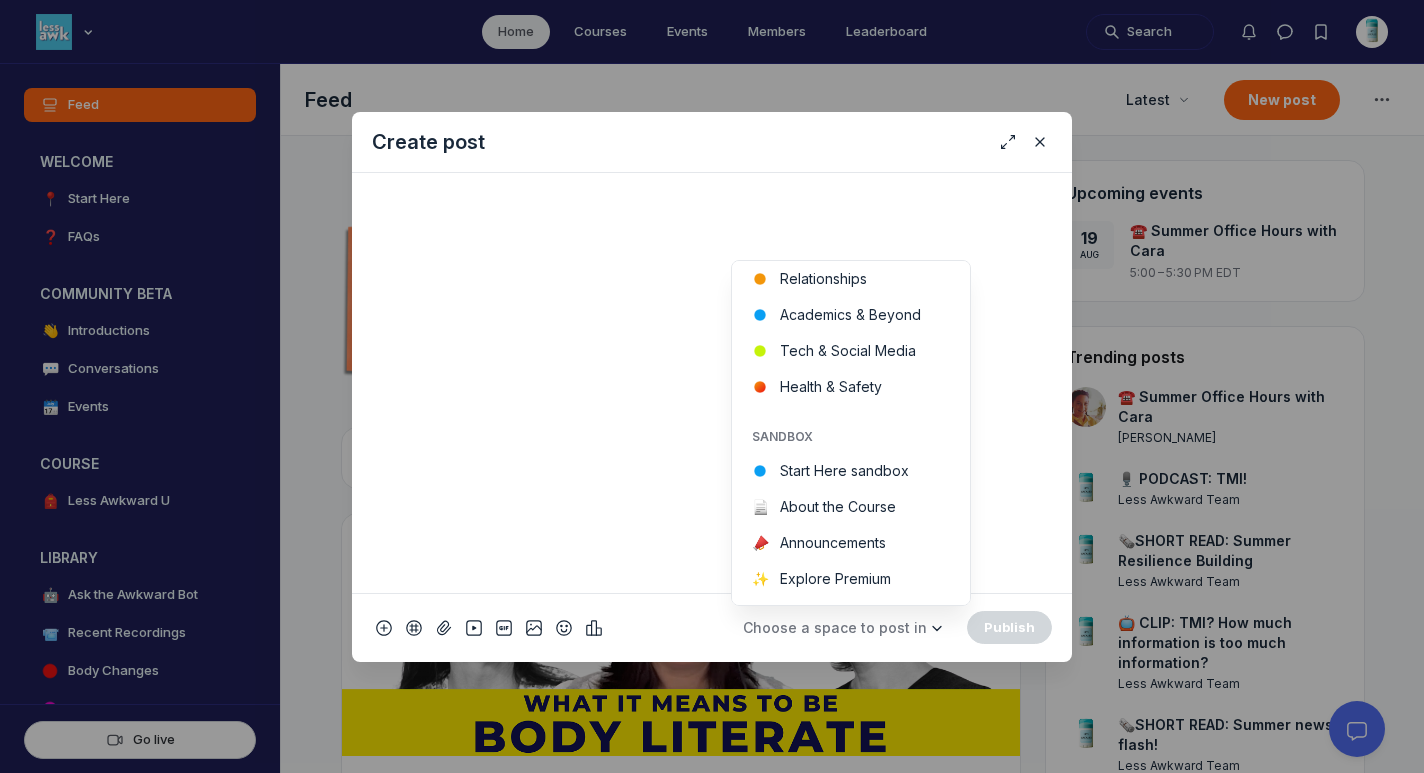 scroll, scrollTop: 701, scrollLeft: 0, axis: vertical 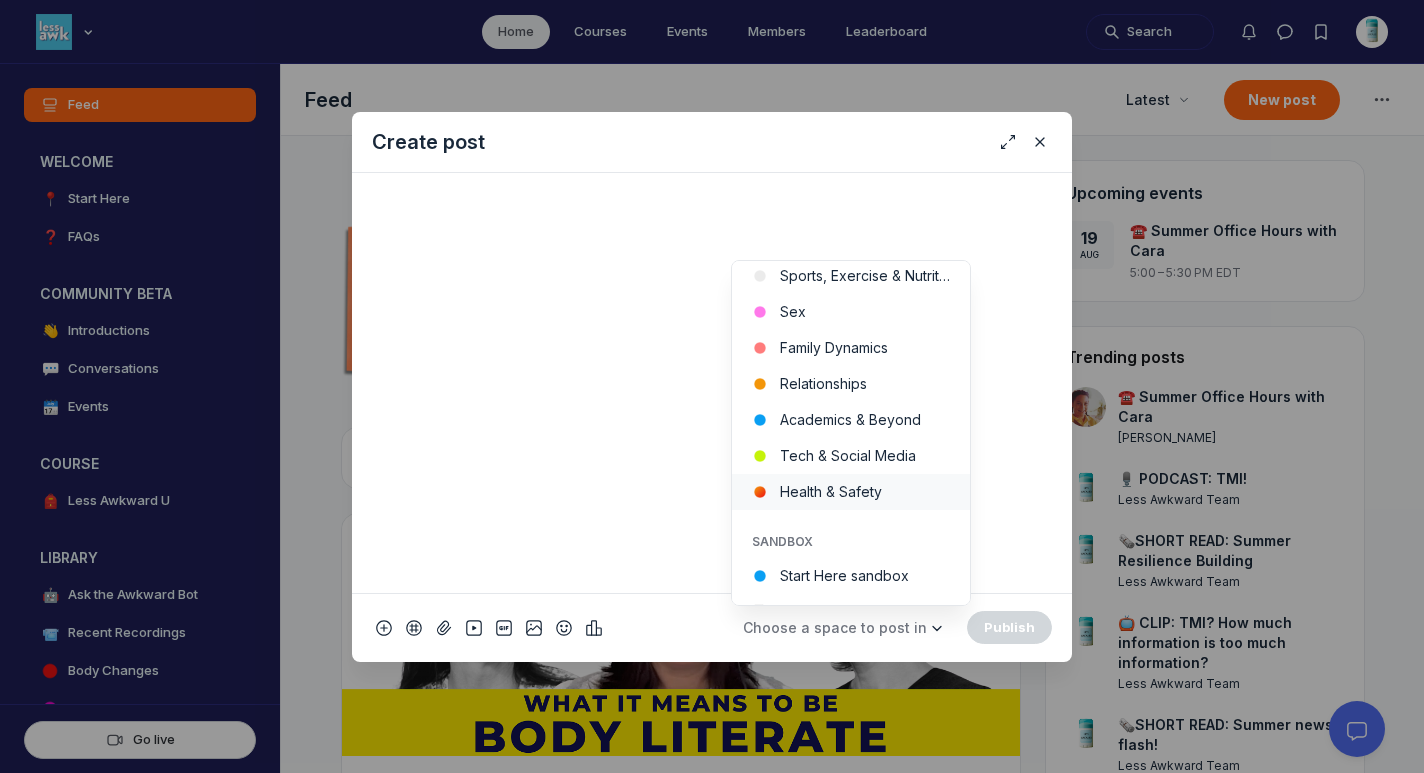 click on "Health & Safety" at bounding box center (851, 492) 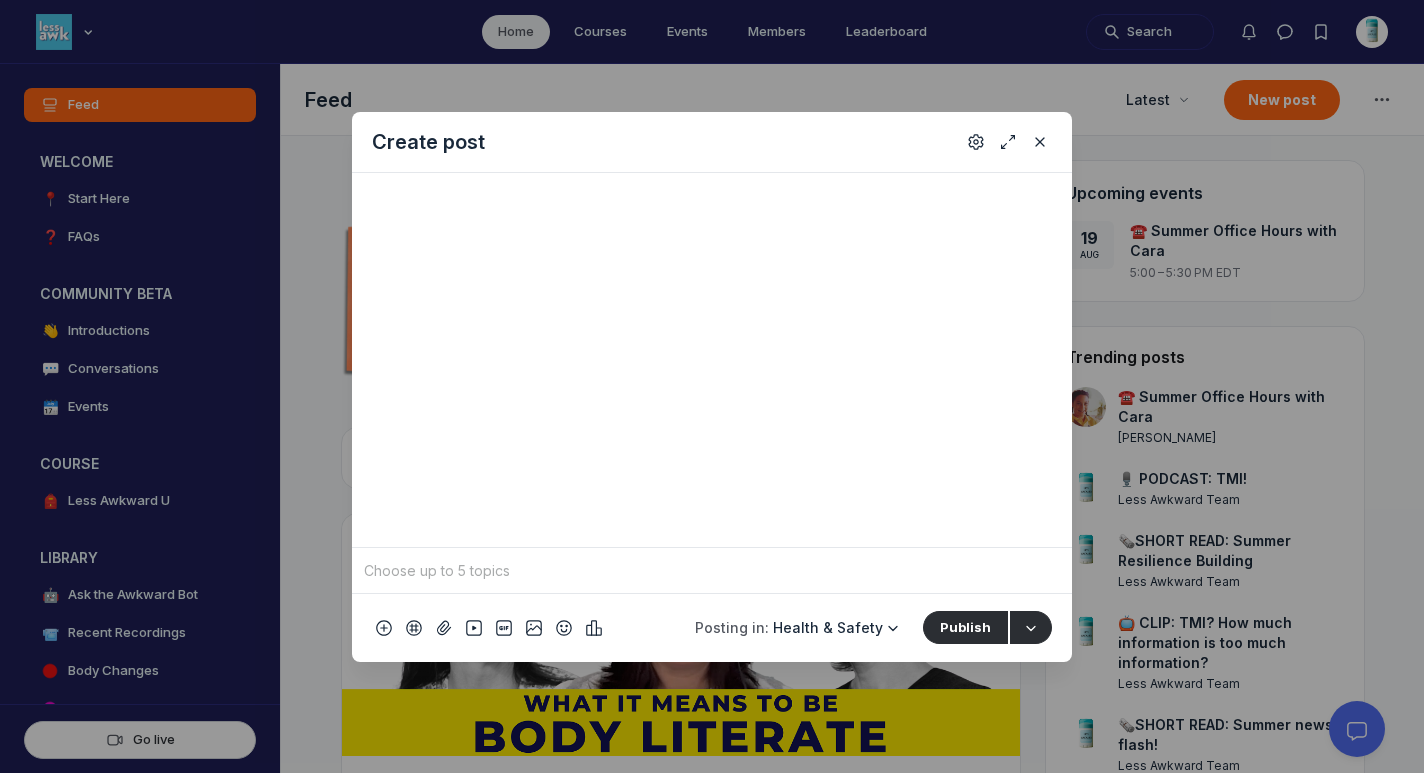 click at bounding box center (712, 571) 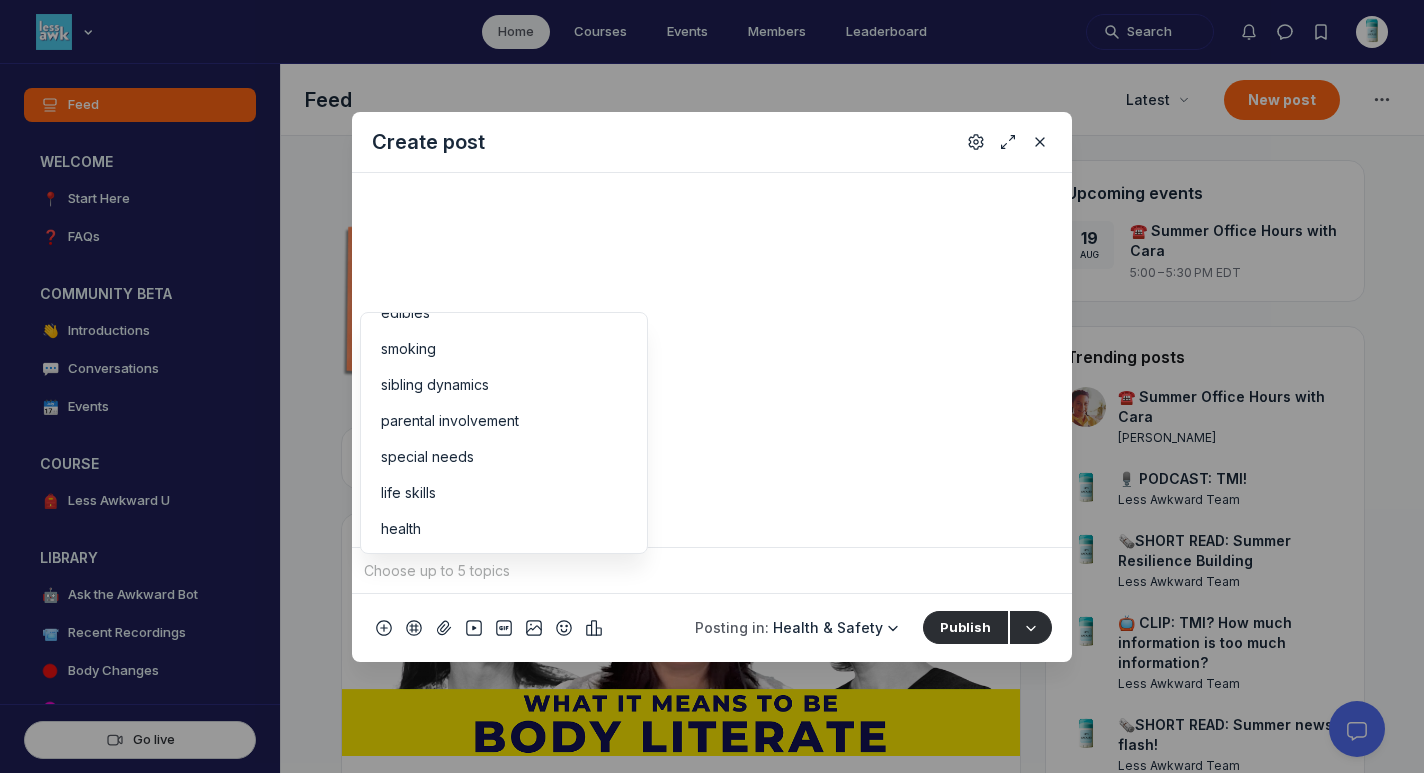 scroll, scrollTop: 135, scrollLeft: 0, axis: vertical 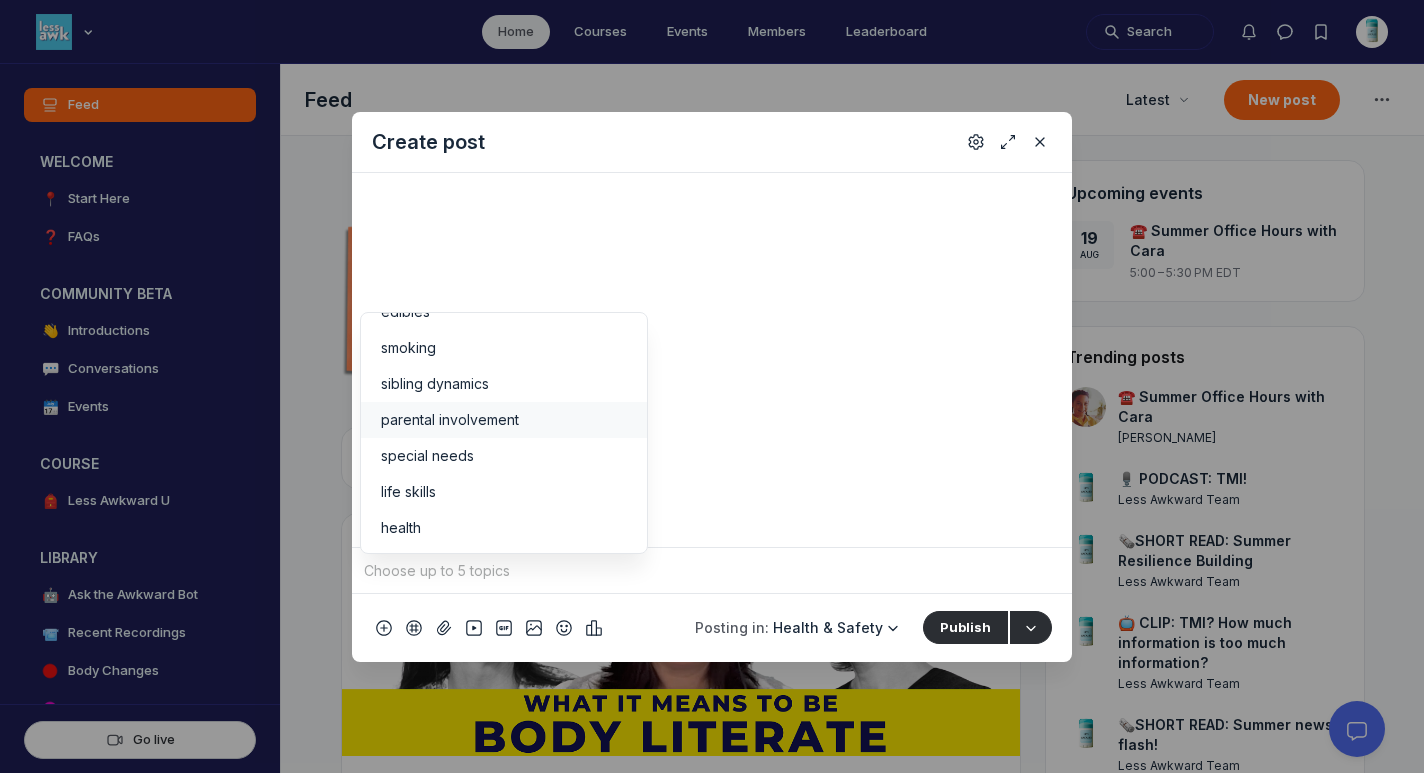 click on "parental involvement" at bounding box center [504, 420] 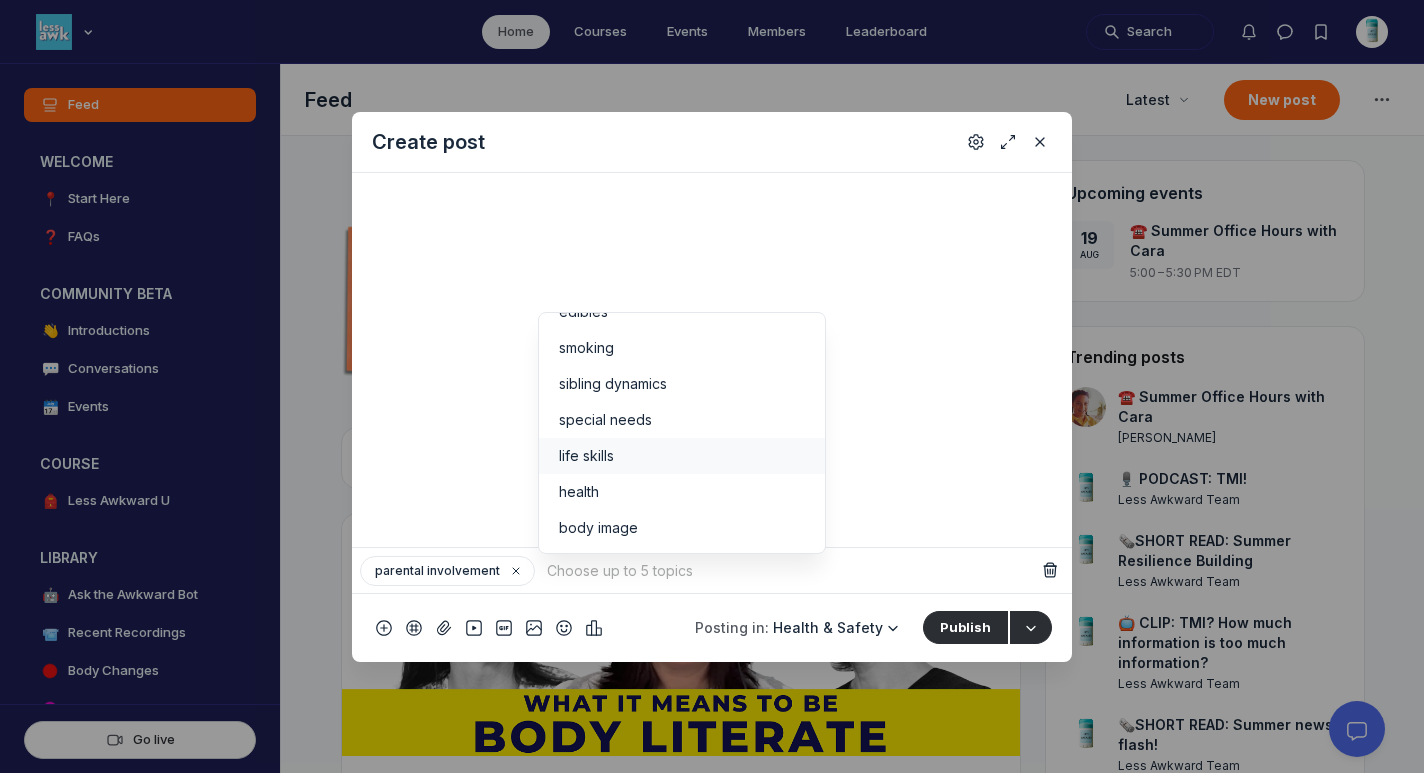 click on "life skills" at bounding box center (682, 456) 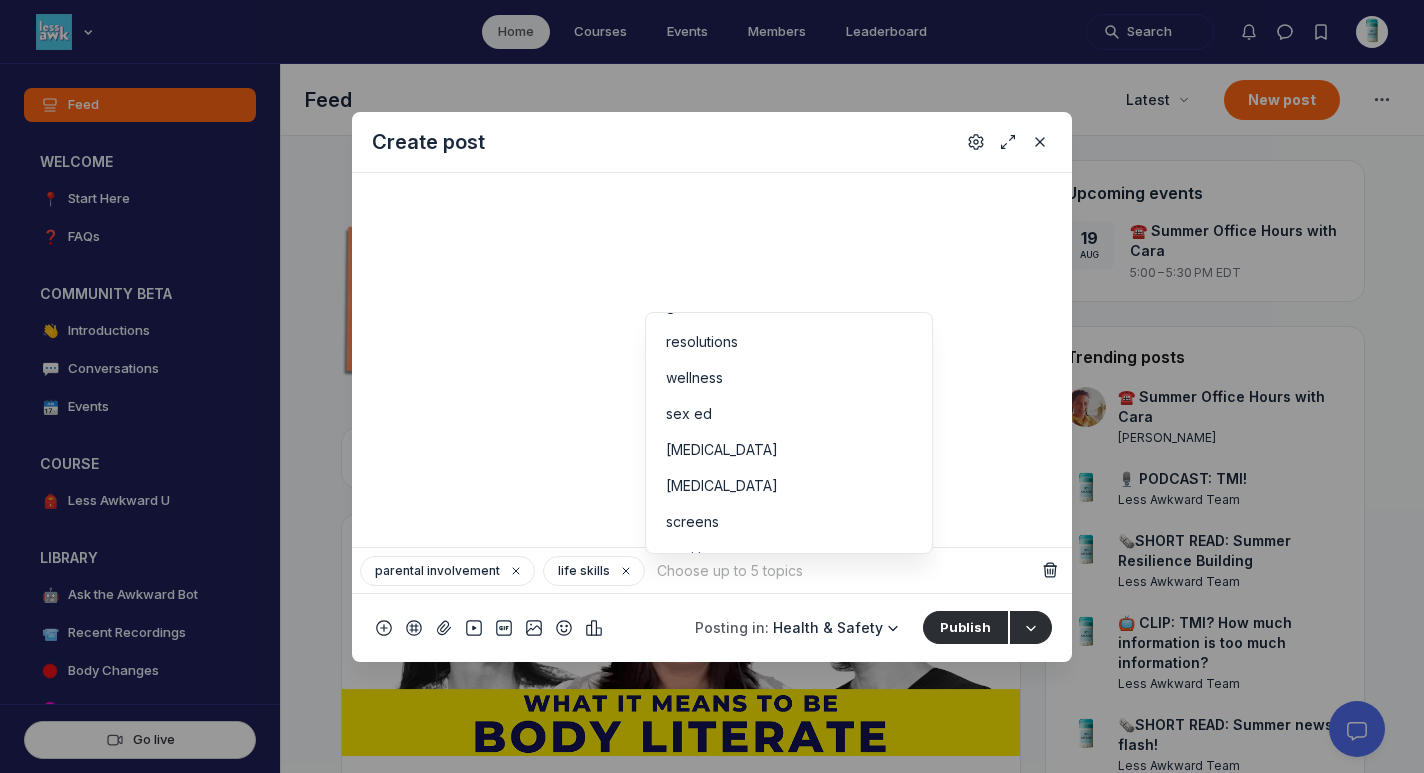 scroll, scrollTop: 424, scrollLeft: 0, axis: vertical 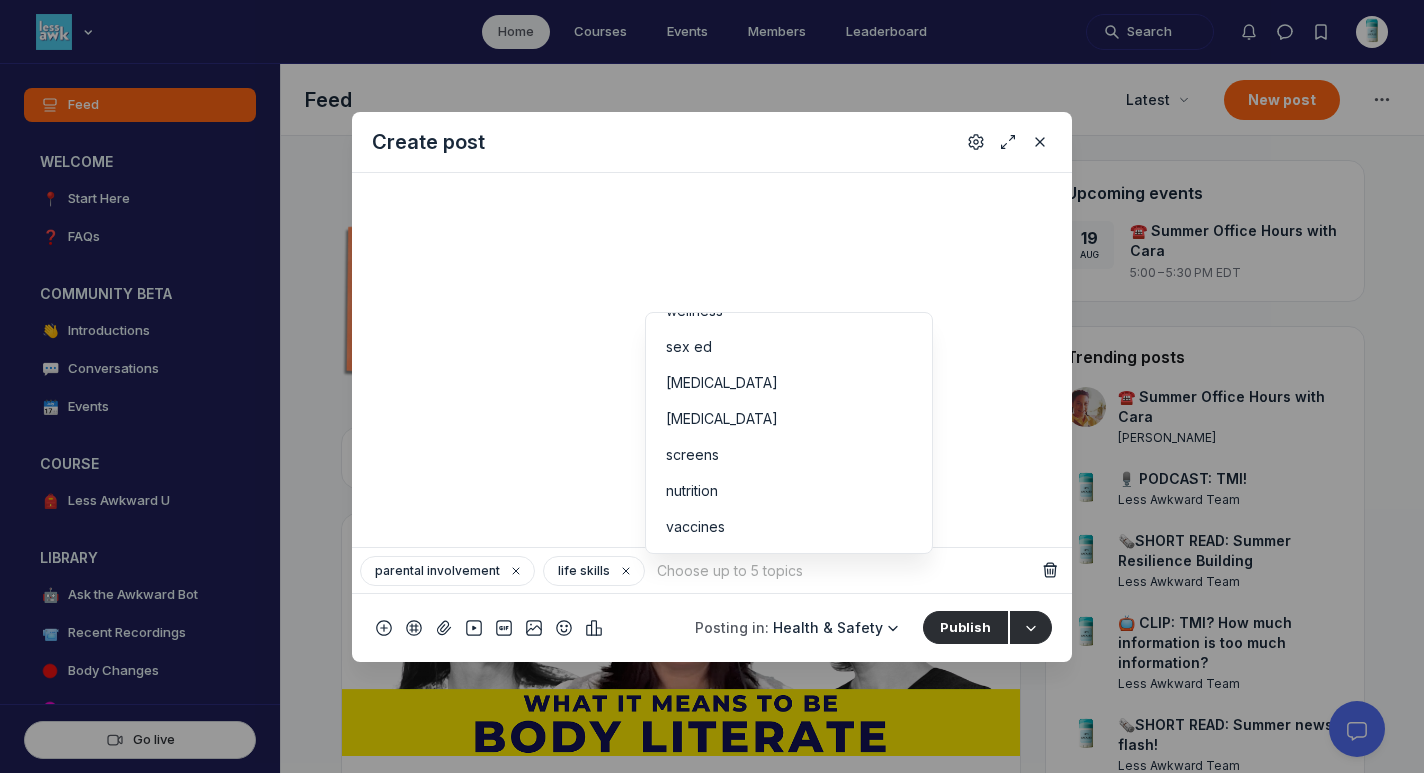 click at bounding box center [844, 571] 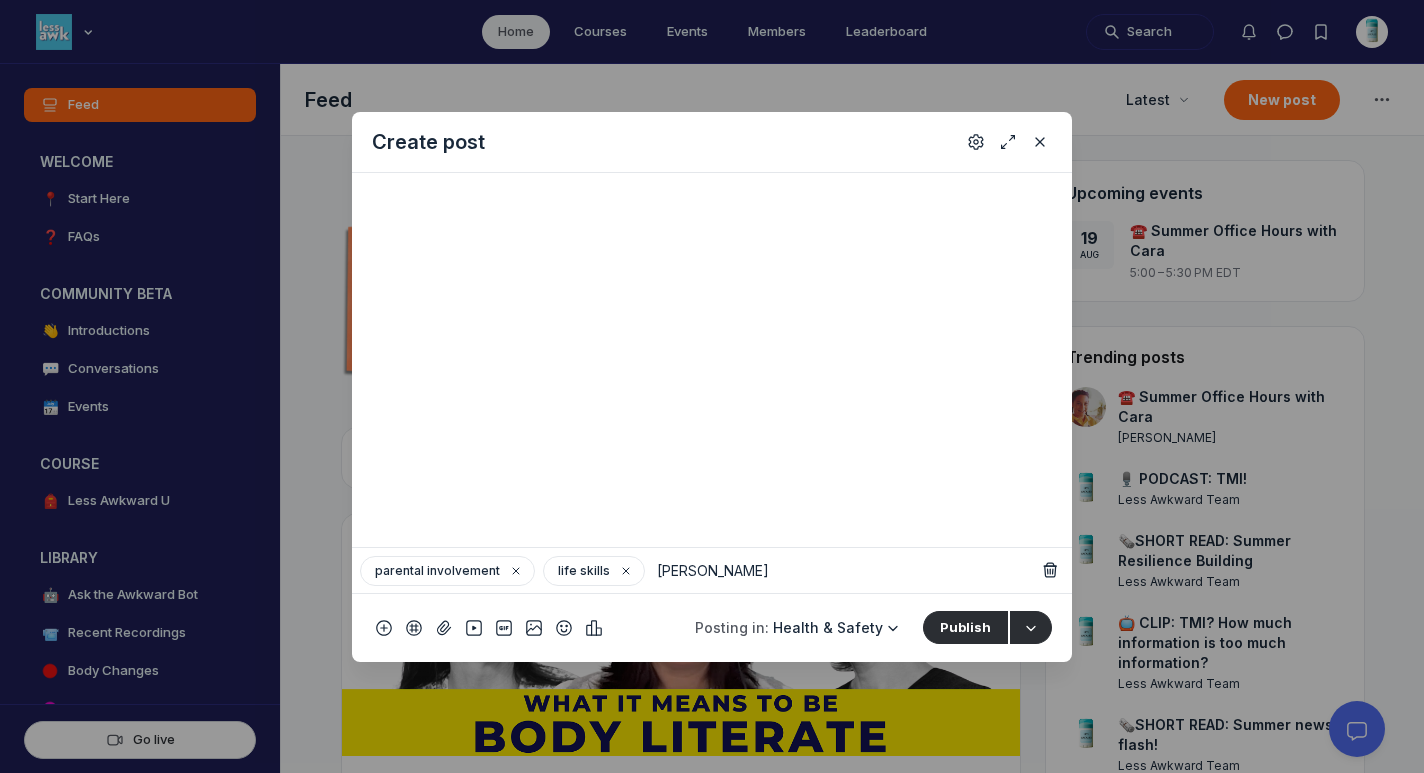 type on "safety" 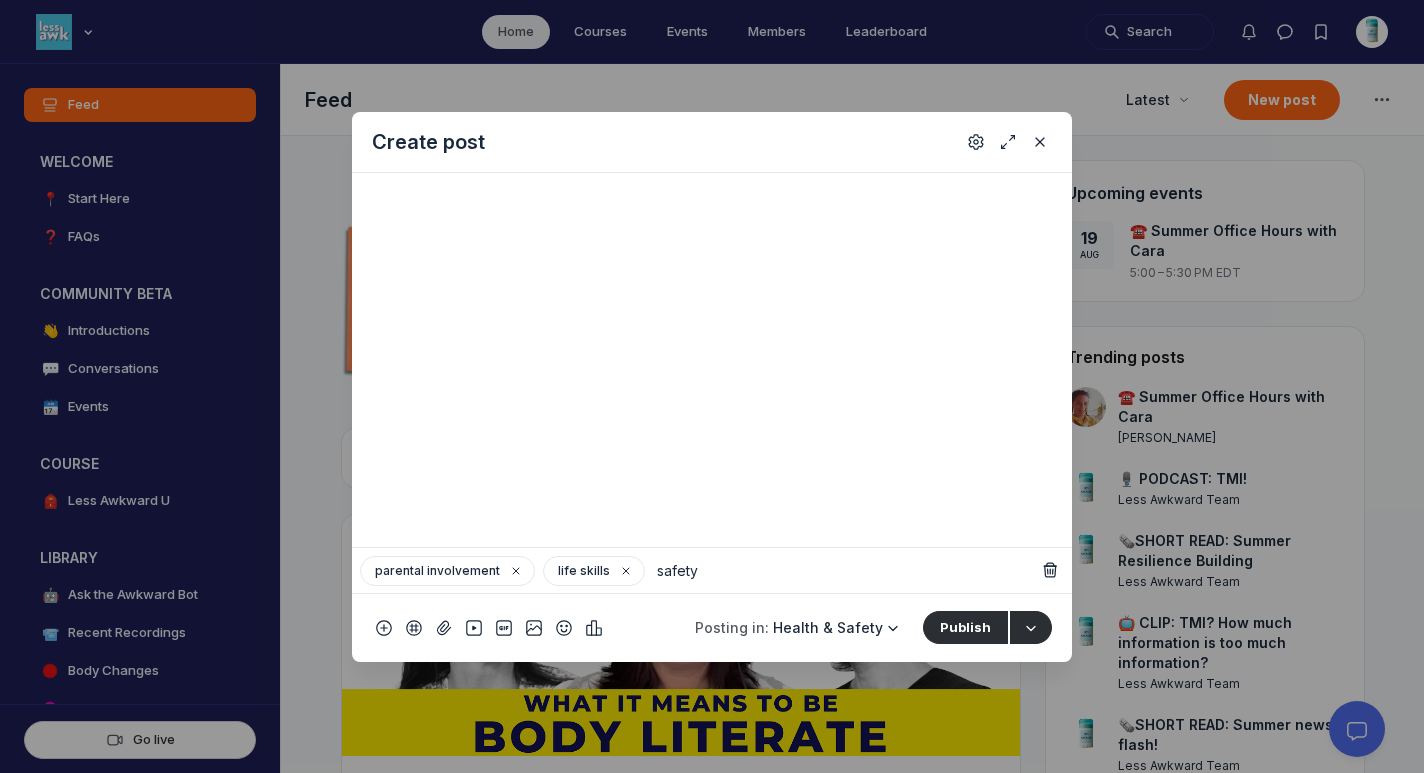 type 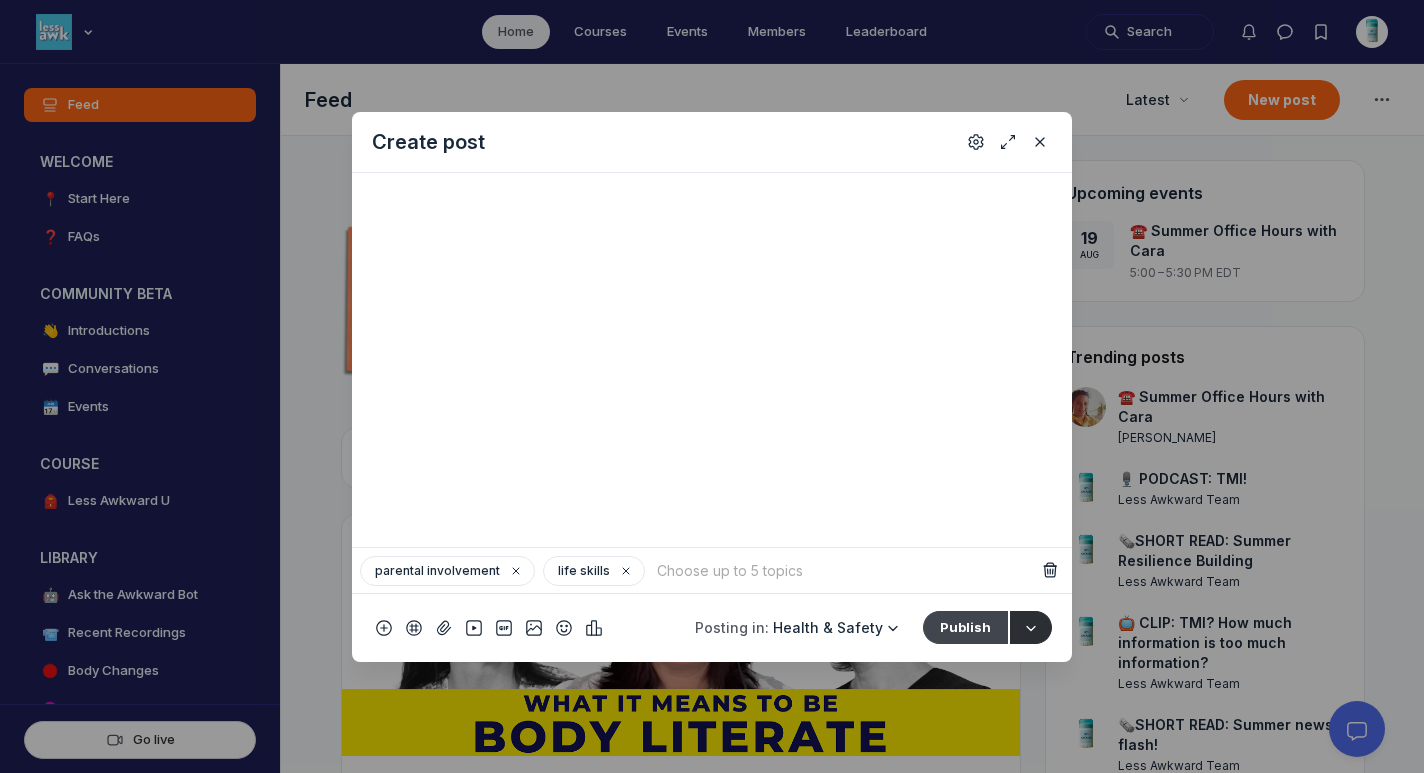 click on "Publish" at bounding box center (965, 627) 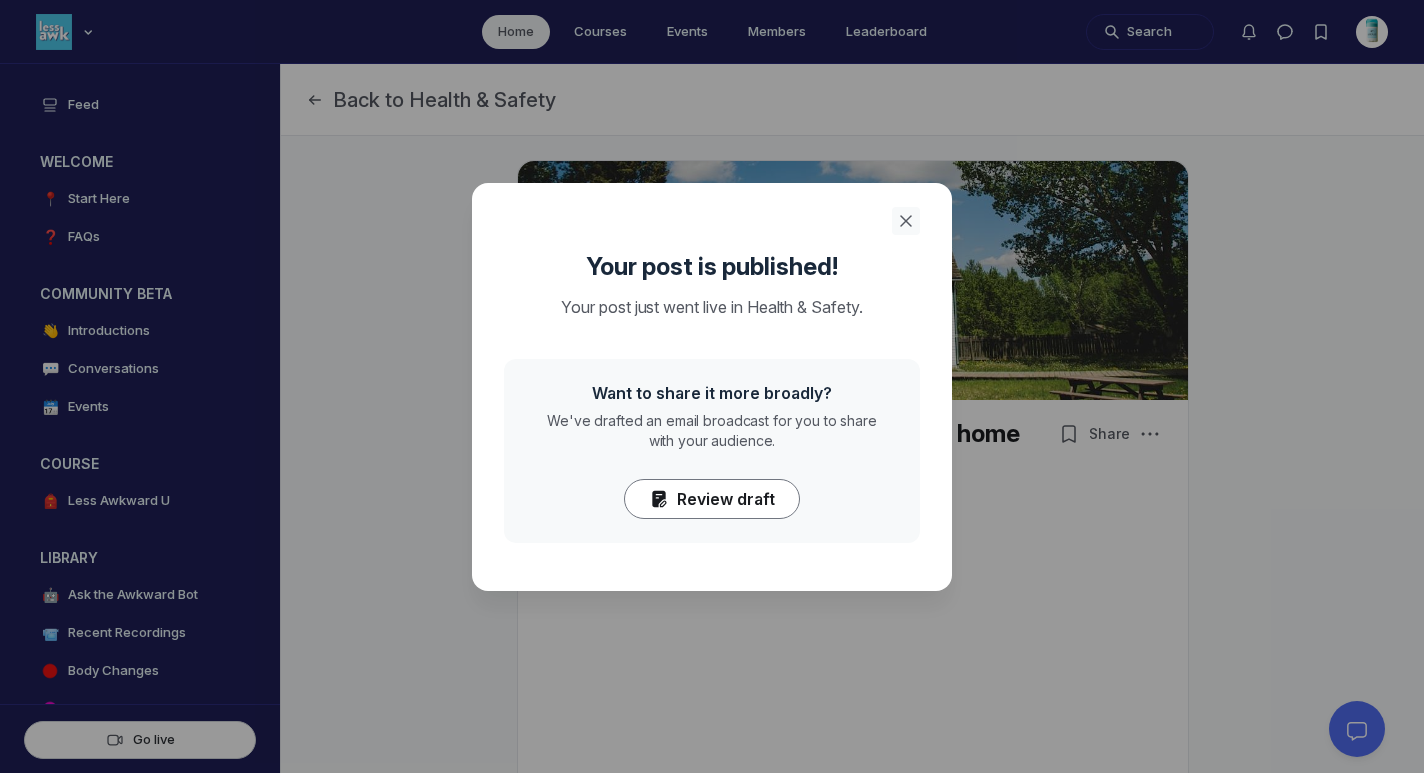 click 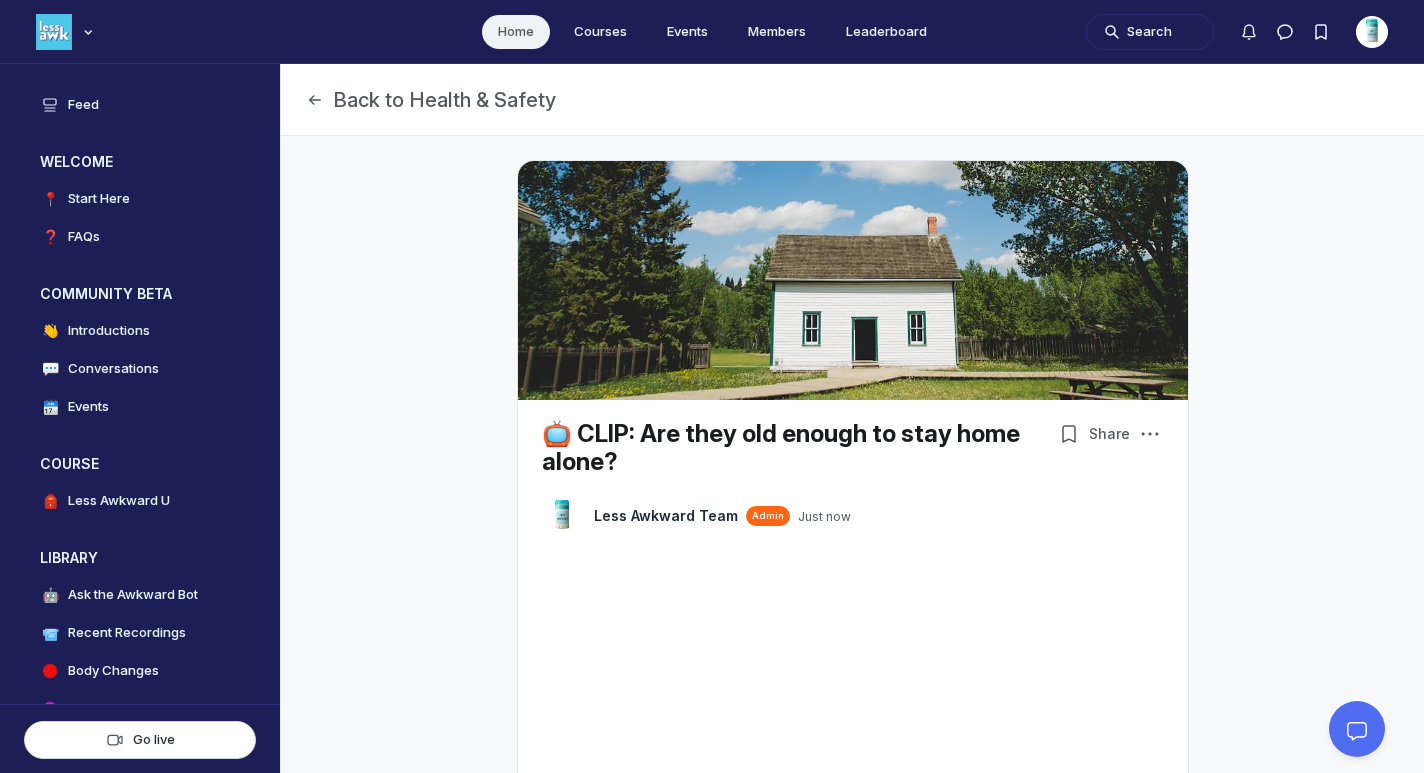 click on "Home Courses Events Members Leaderboard" at bounding box center [712, 31] 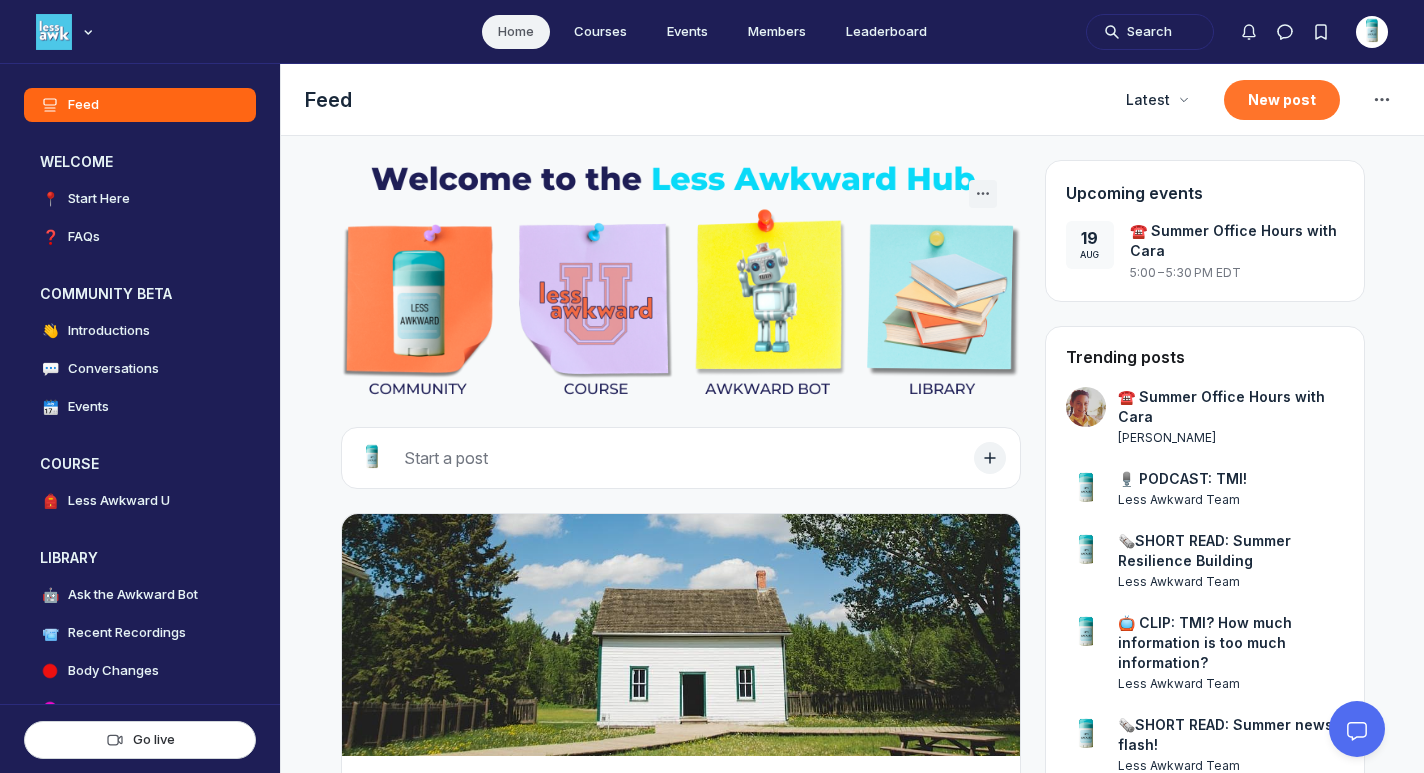 click on "New post" at bounding box center (1282, 100) 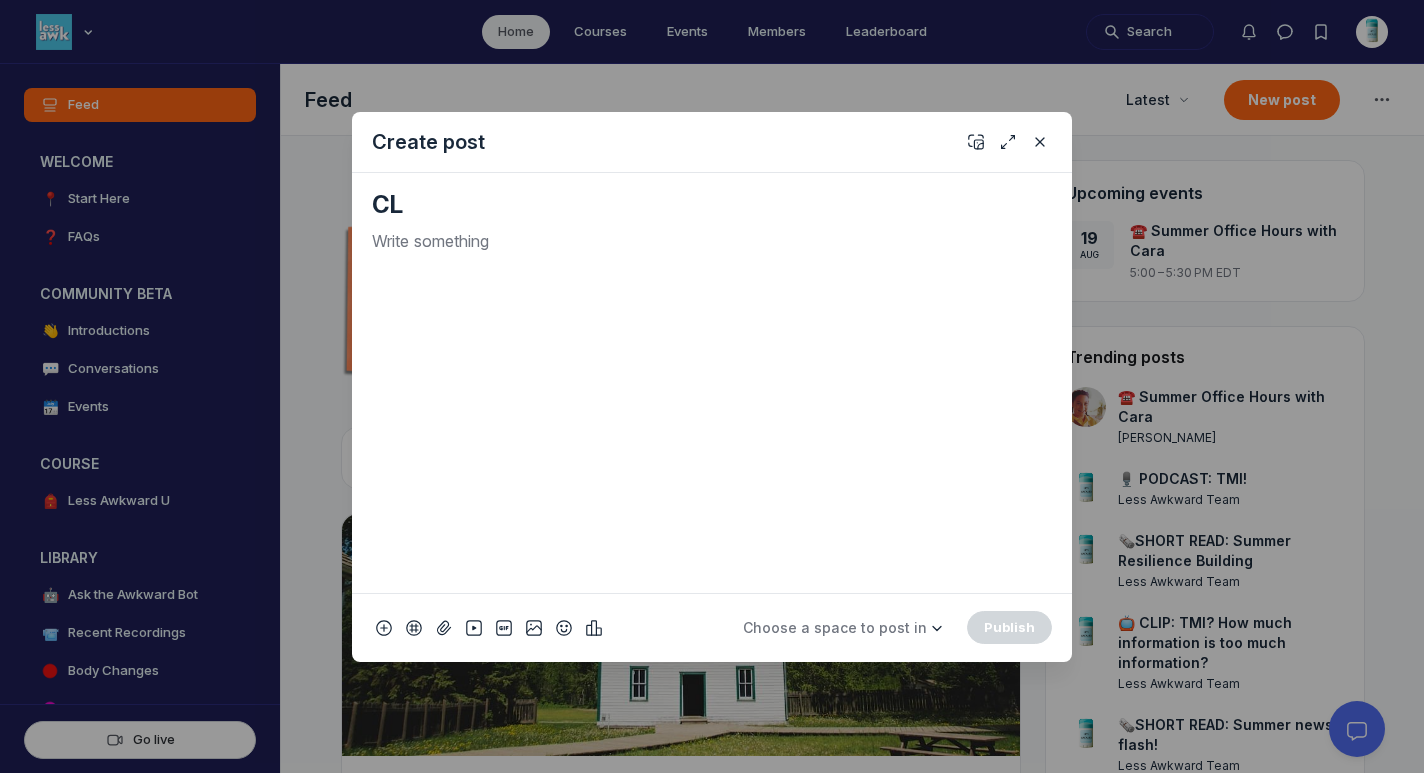 type on "C" 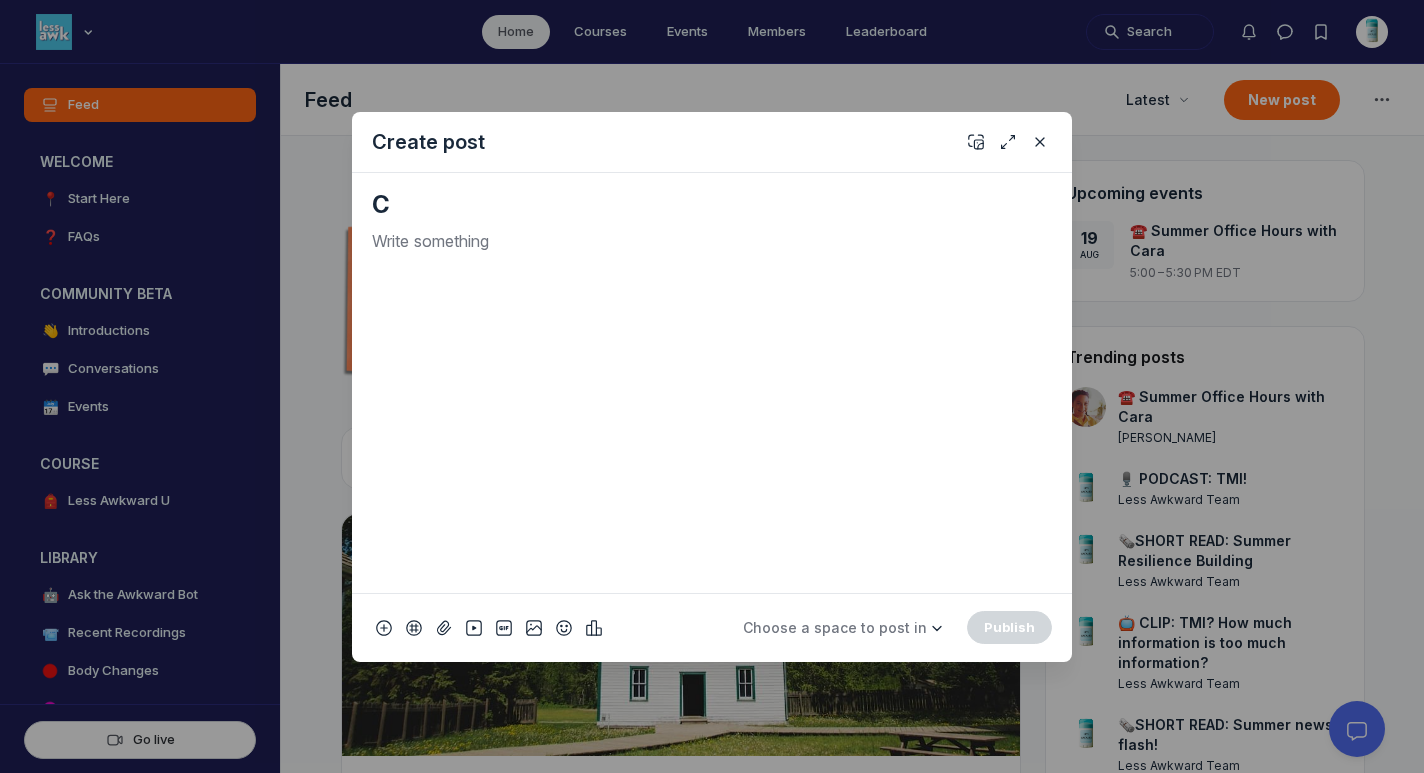 type 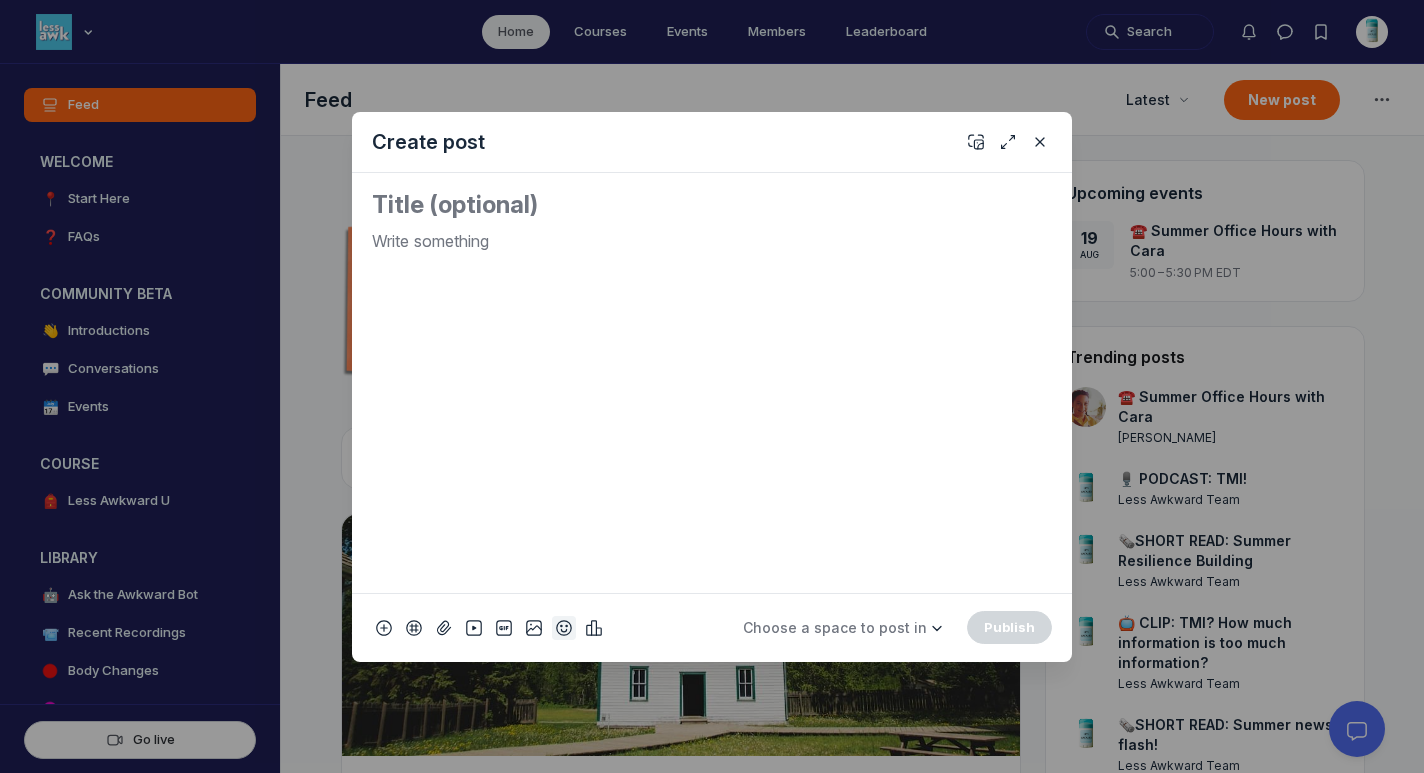 click 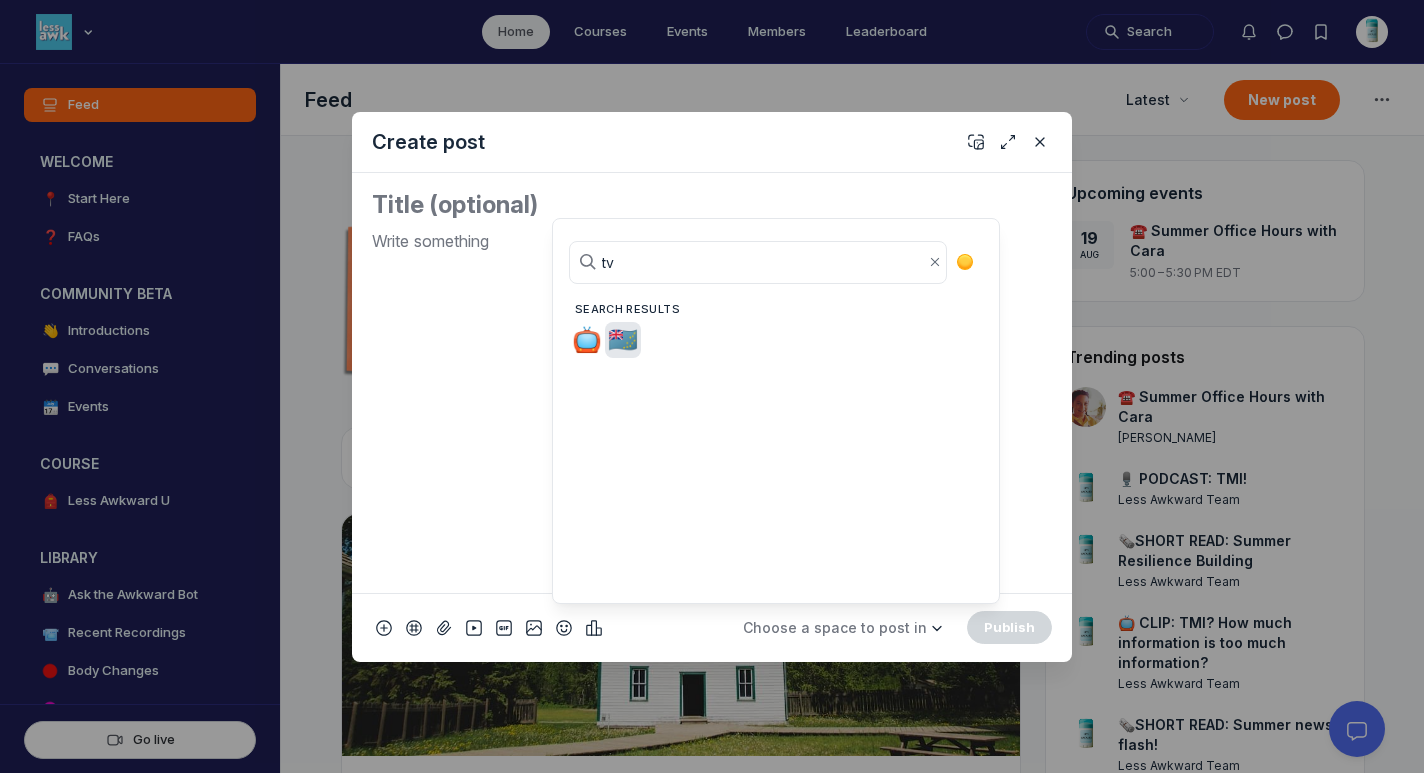 type on "tv" 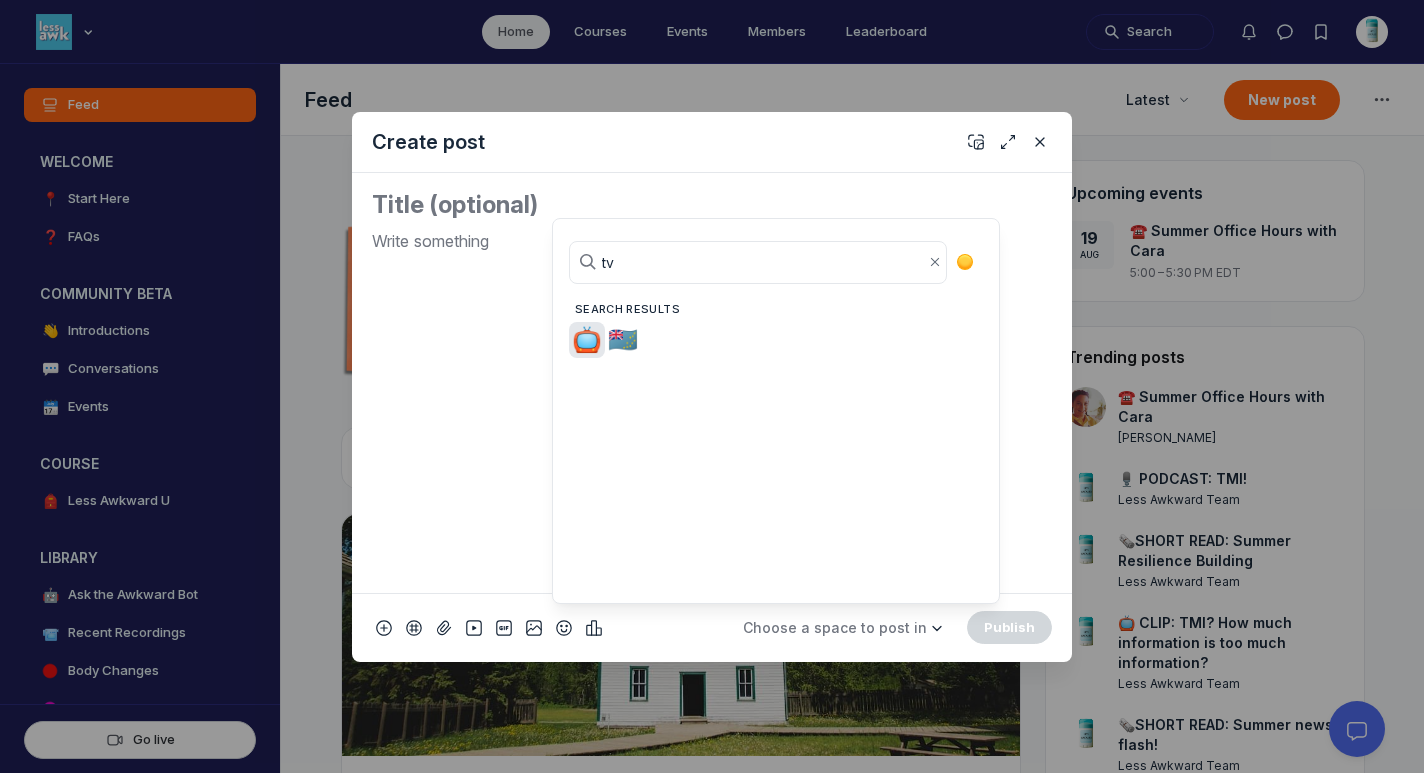 click on "📺" at bounding box center (587, 340) 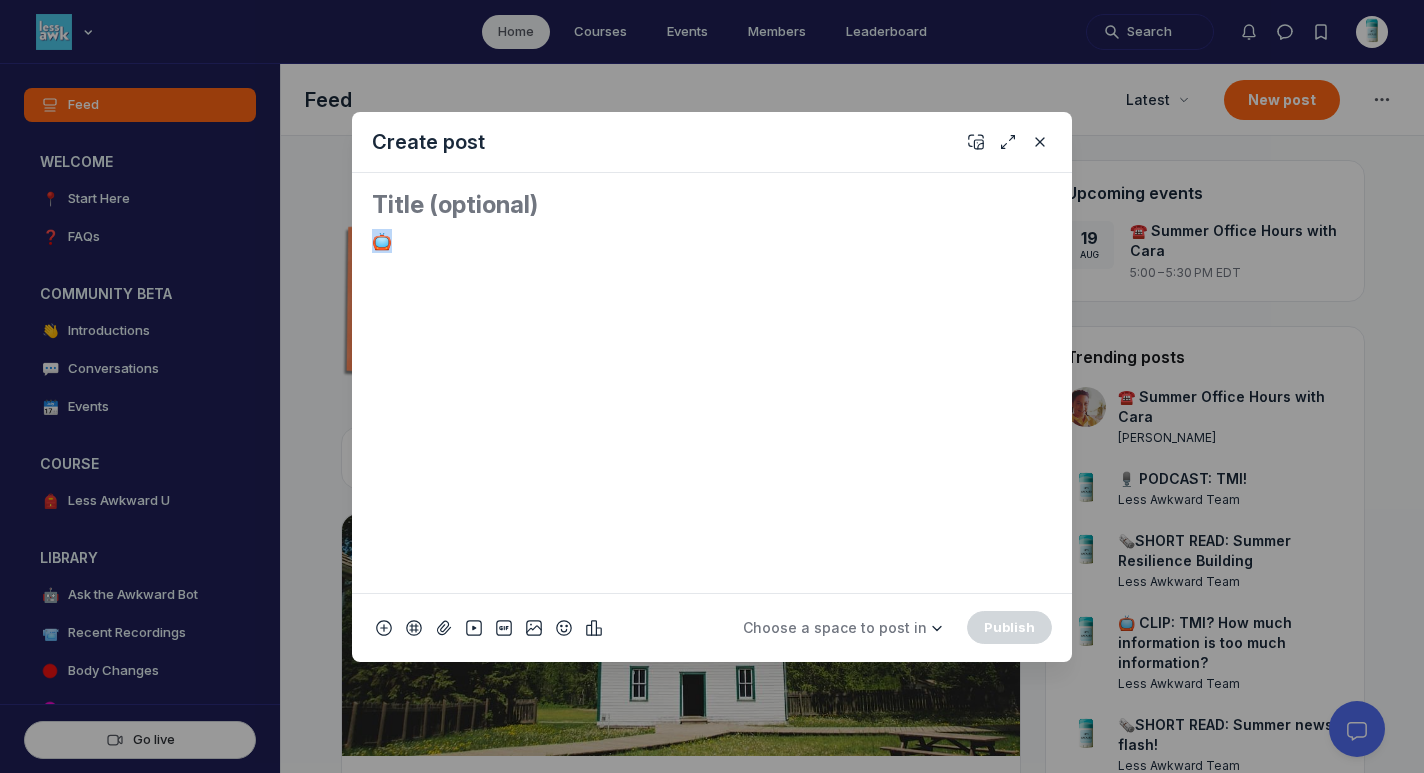 drag, startPoint x: 416, startPoint y: 243, endPoint x: 332, endPoint y: 240, distance: 84.05355 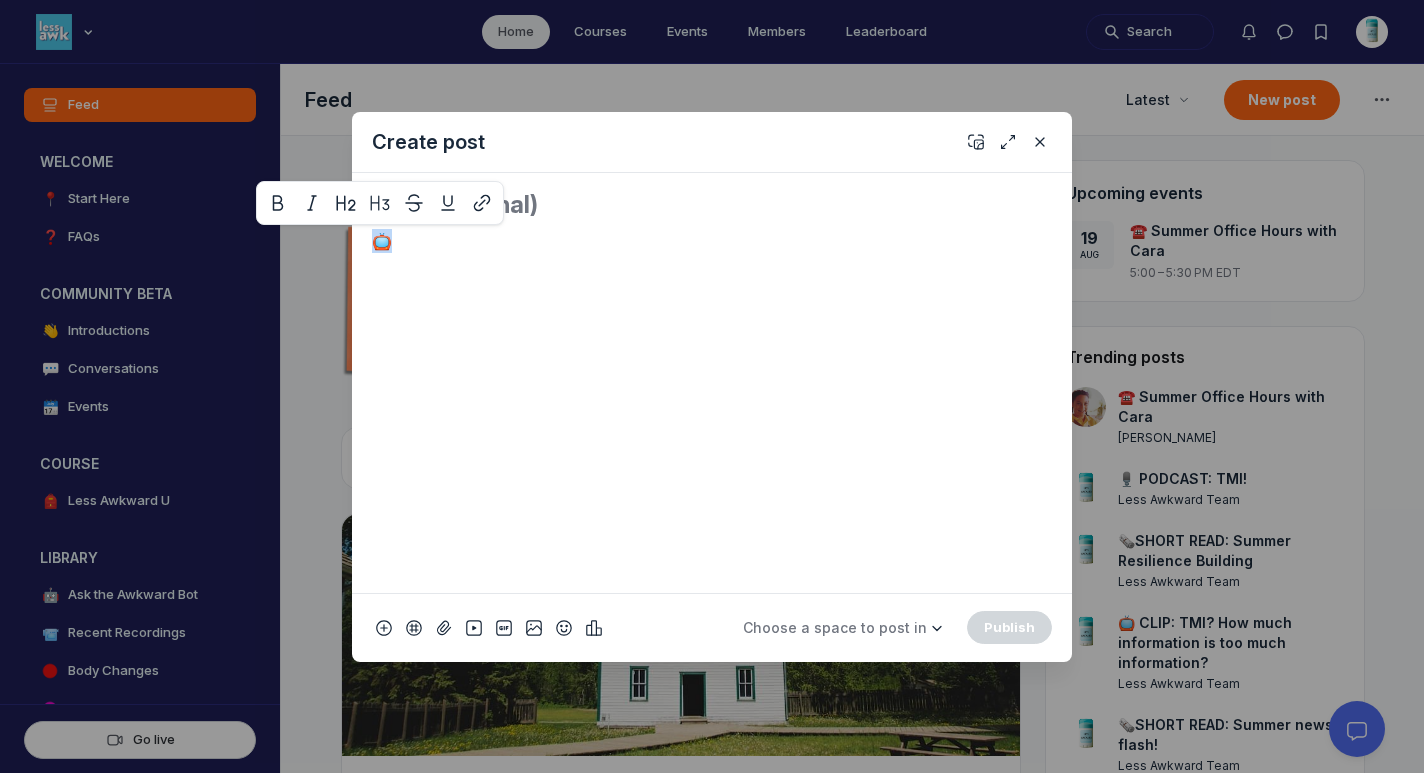 copy on "📺" 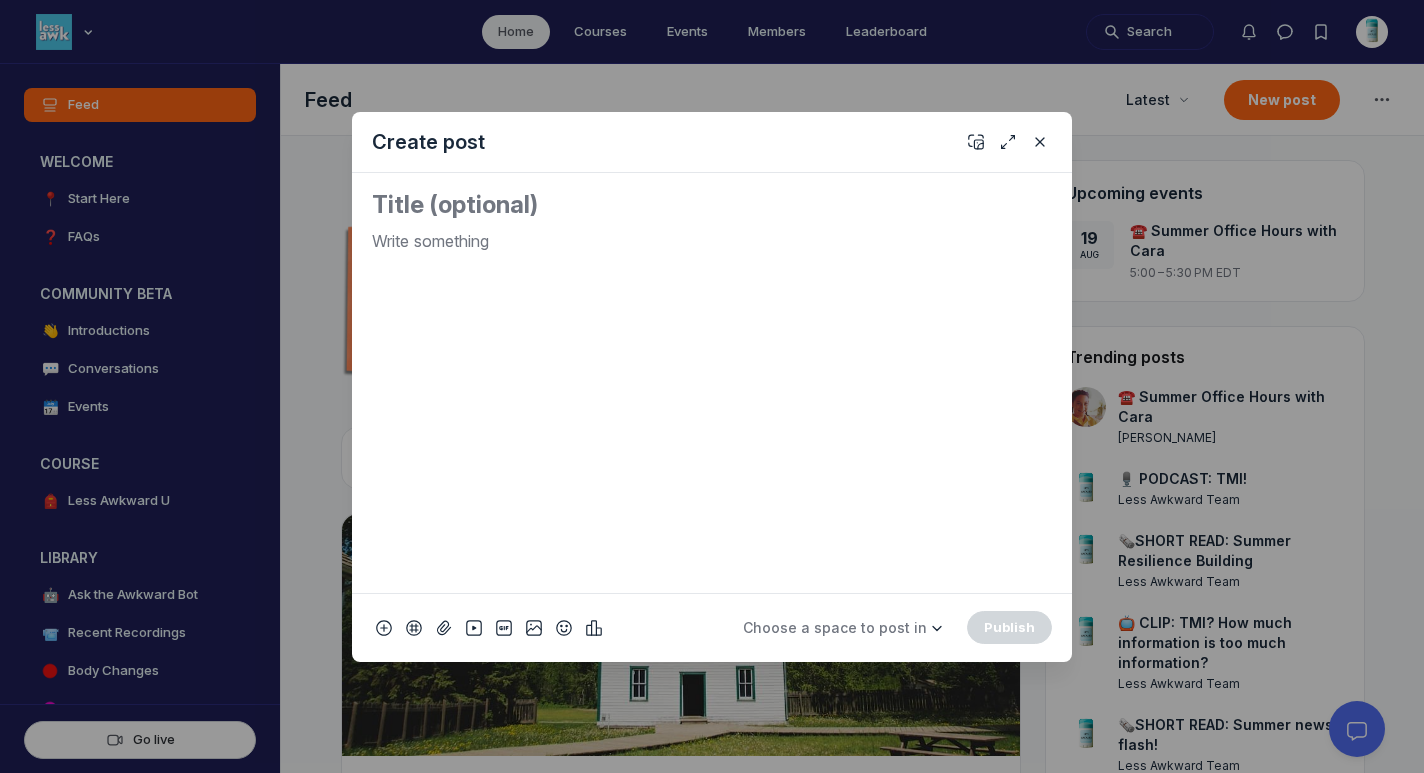 click at bounding box center [712, 205] 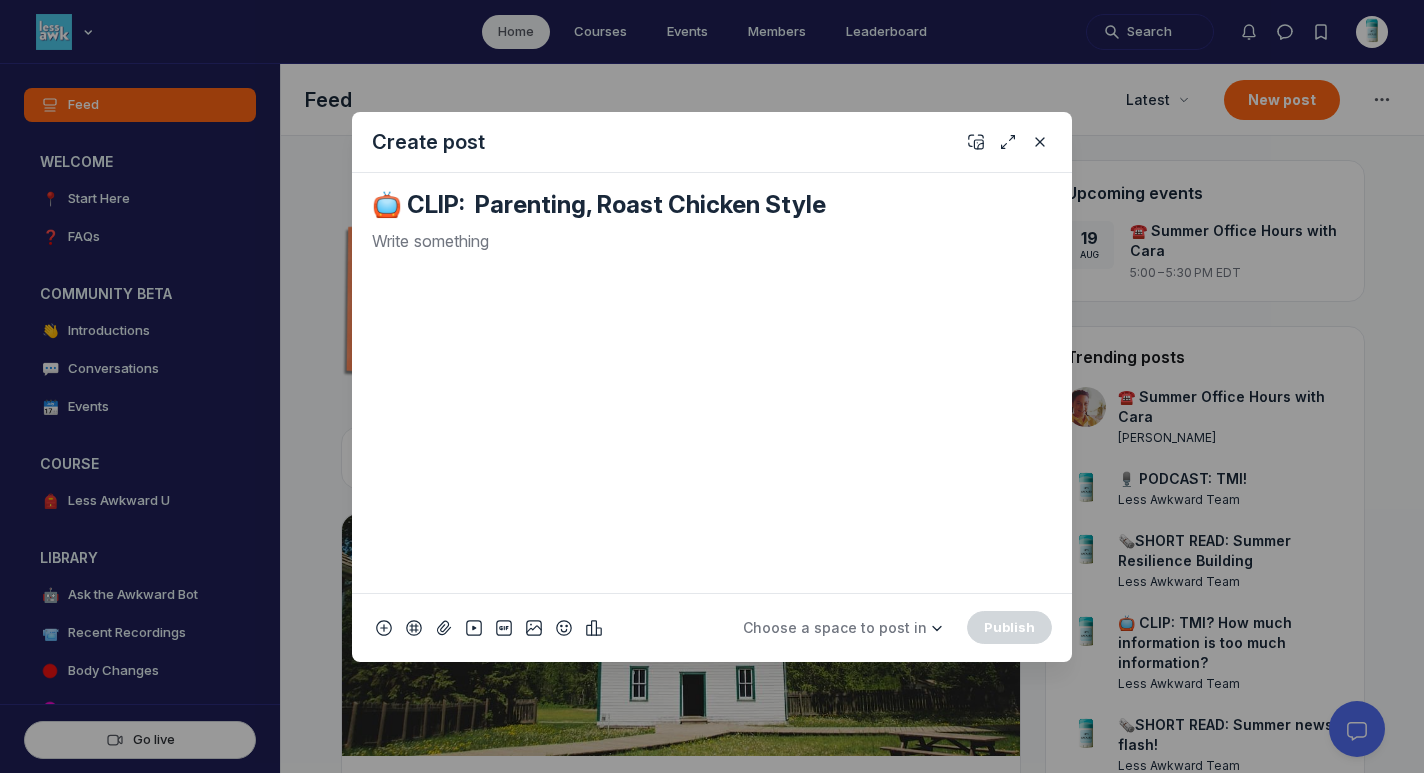 type on "📺 CLIP:  Parenting, Roast Chicken Style" 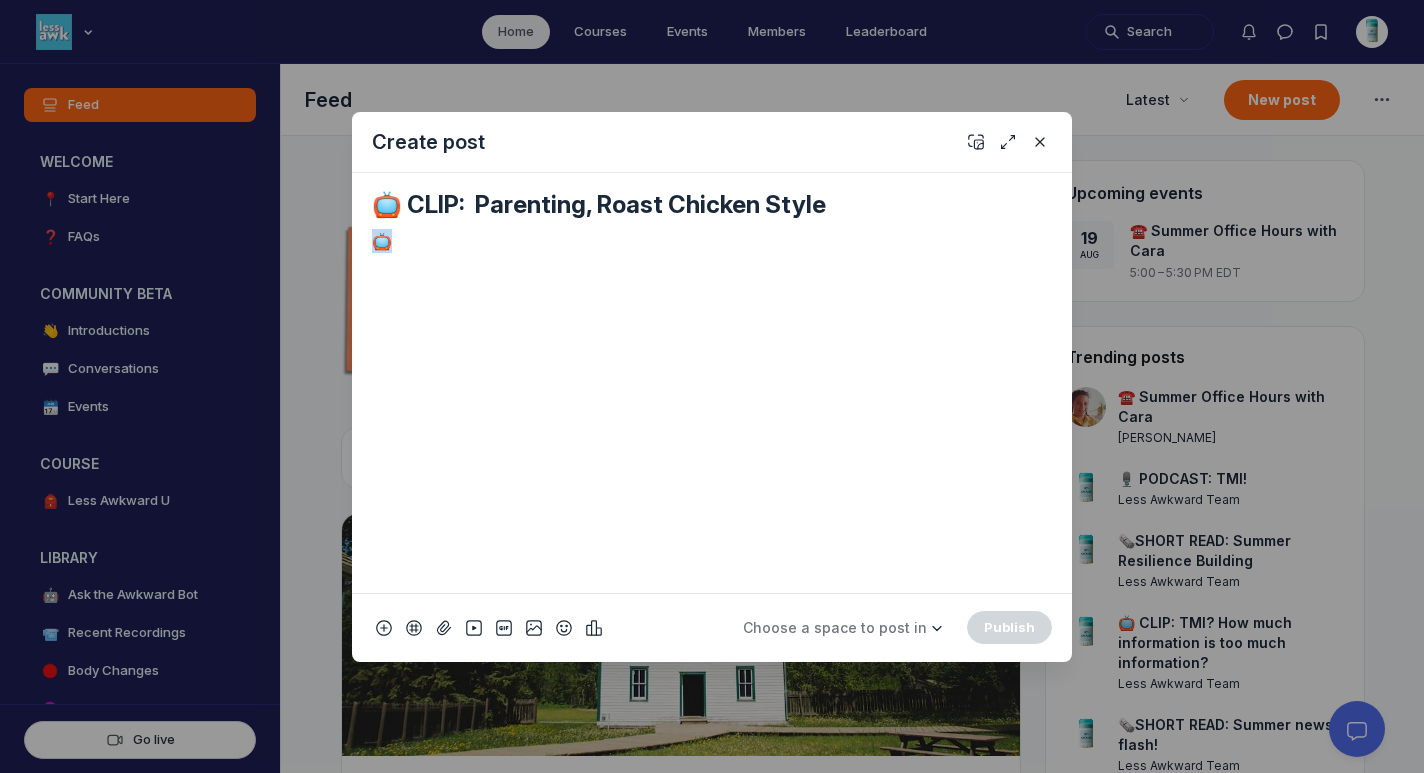 drag, startPoint x: 432, startPoint y: 232, endPoint x: 308, endPoint y: 231, distance: 124.004036 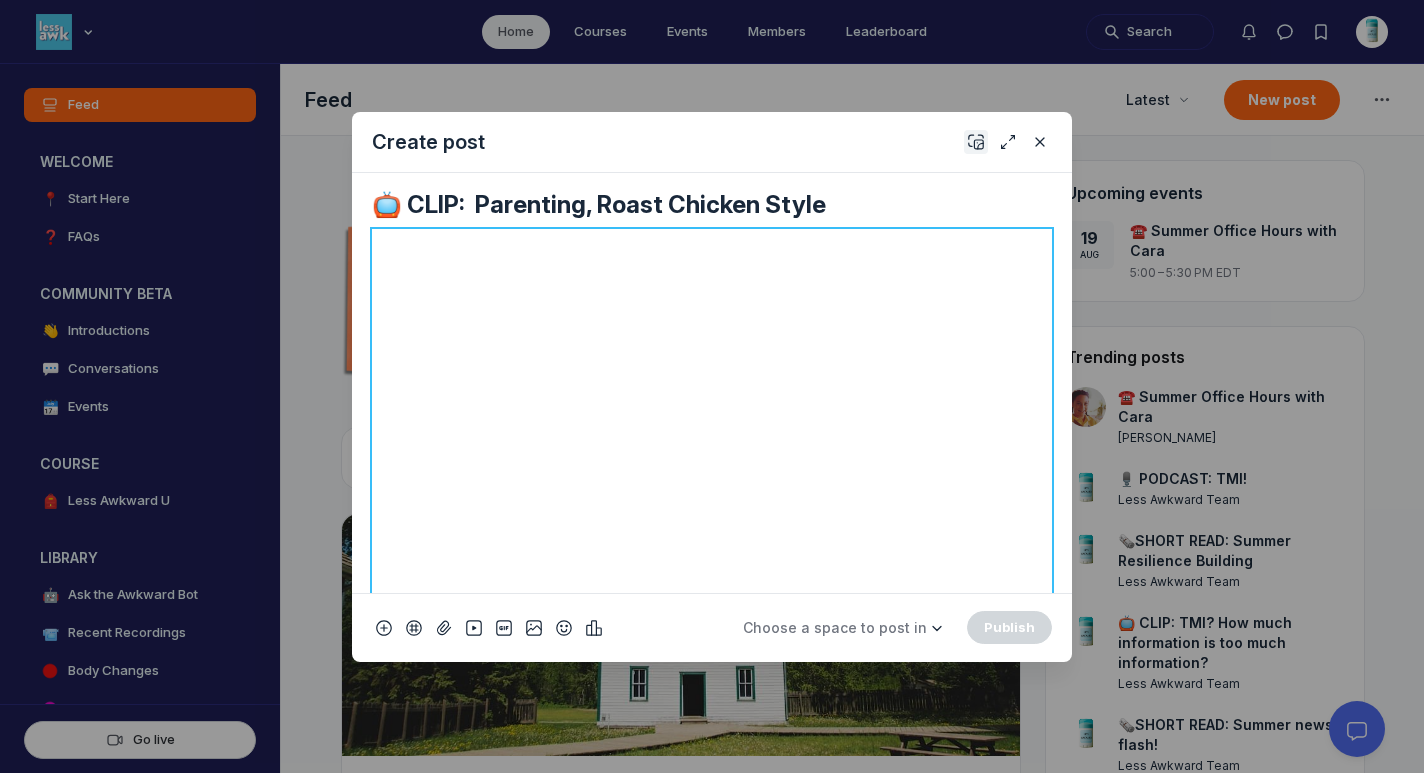 click 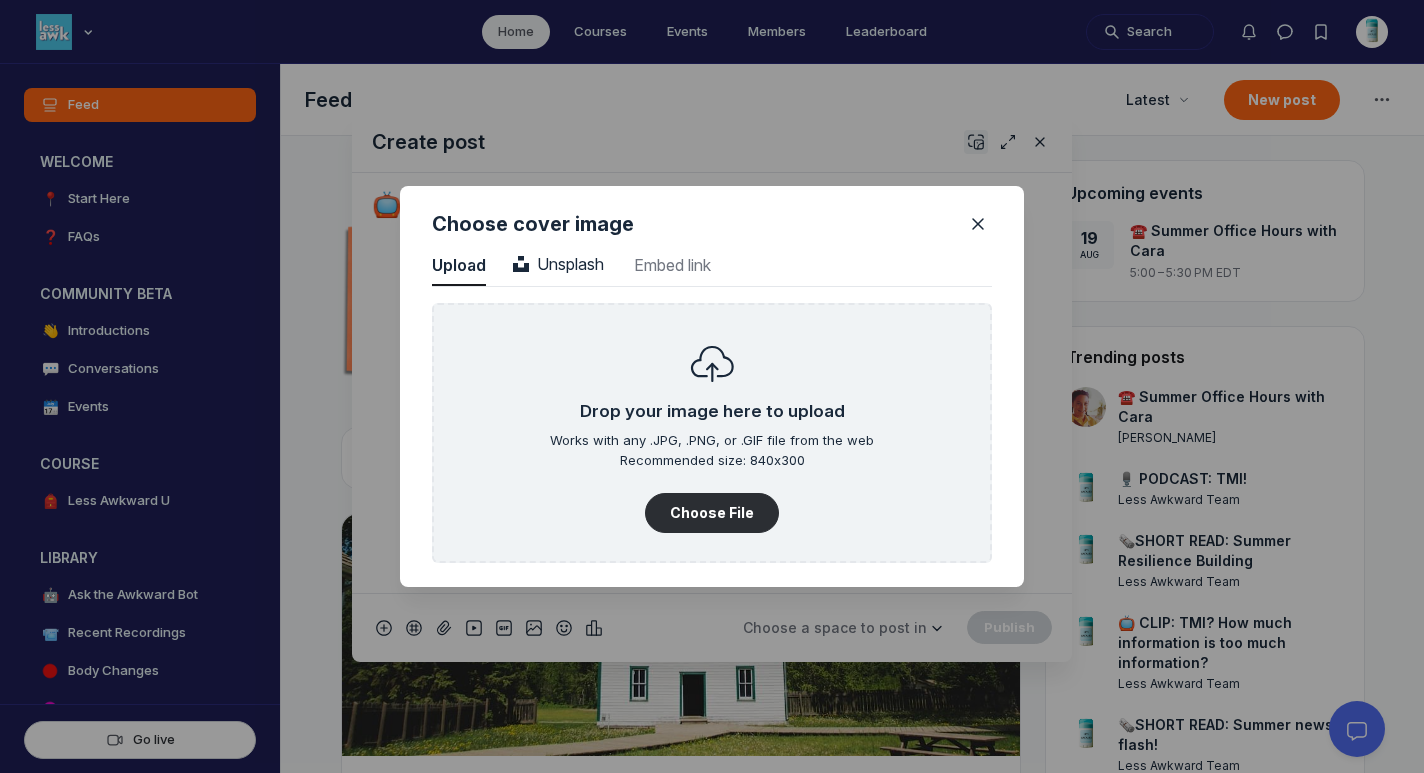 scroll, scrollTop: 2702, scrollLeft: 5090, axis: both 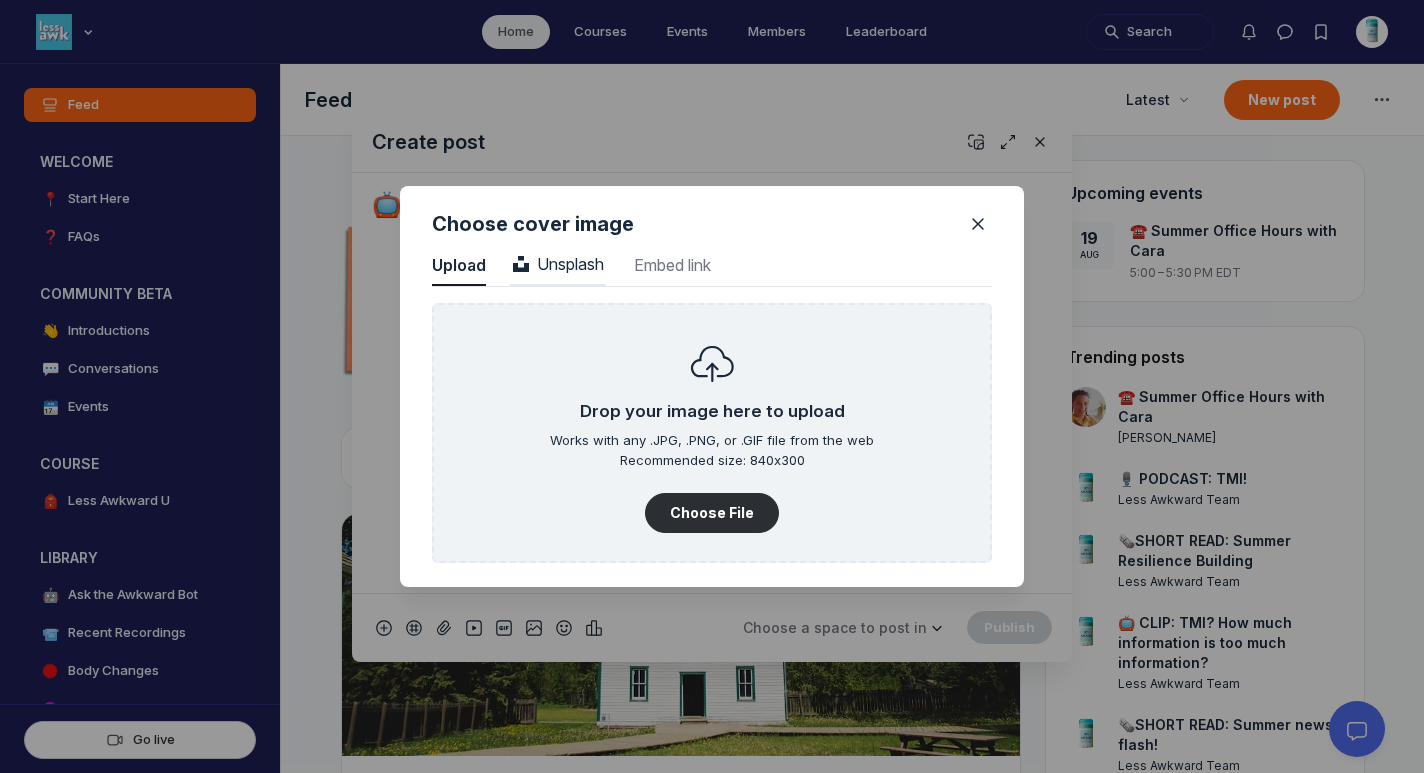 click on "Unsplash" at bounding box center [558, 264] 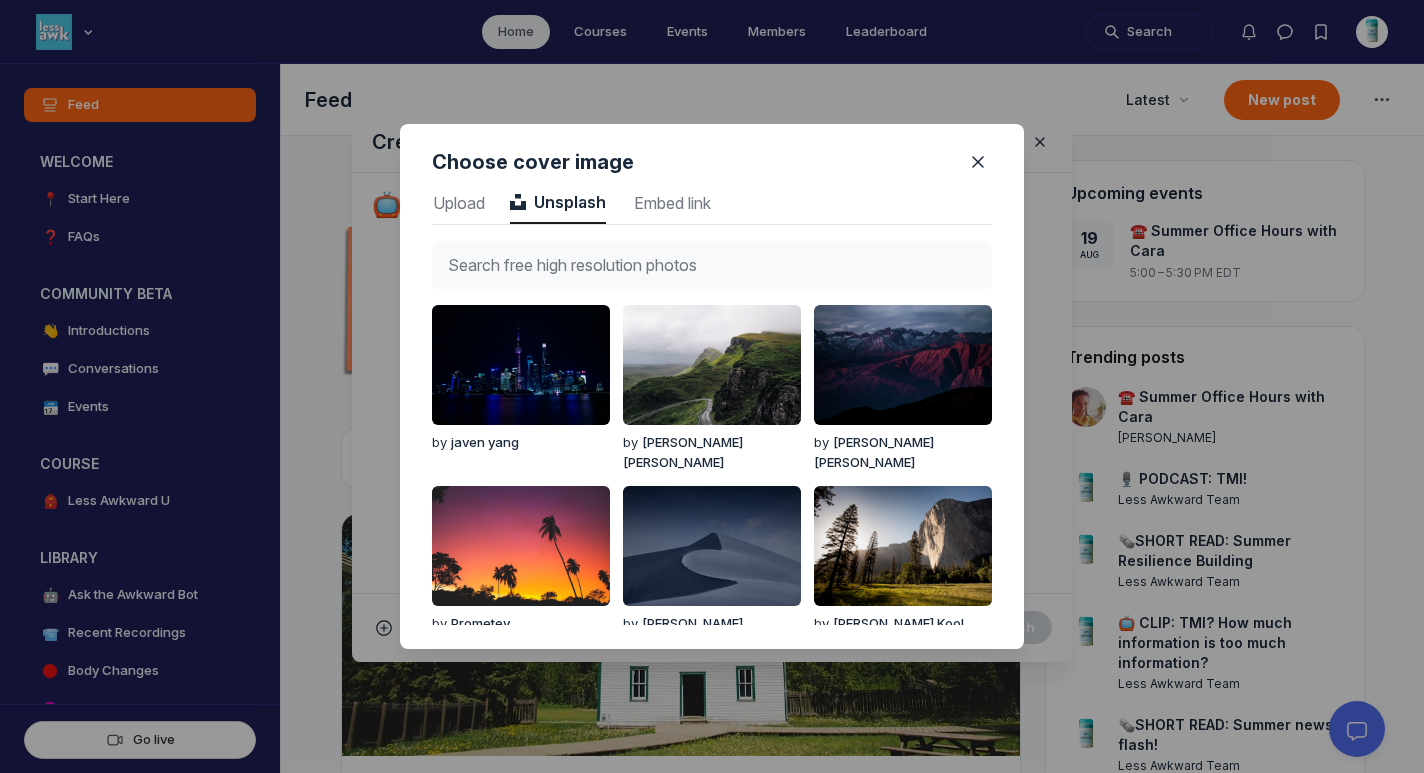 click at bounding box center (712, 265) 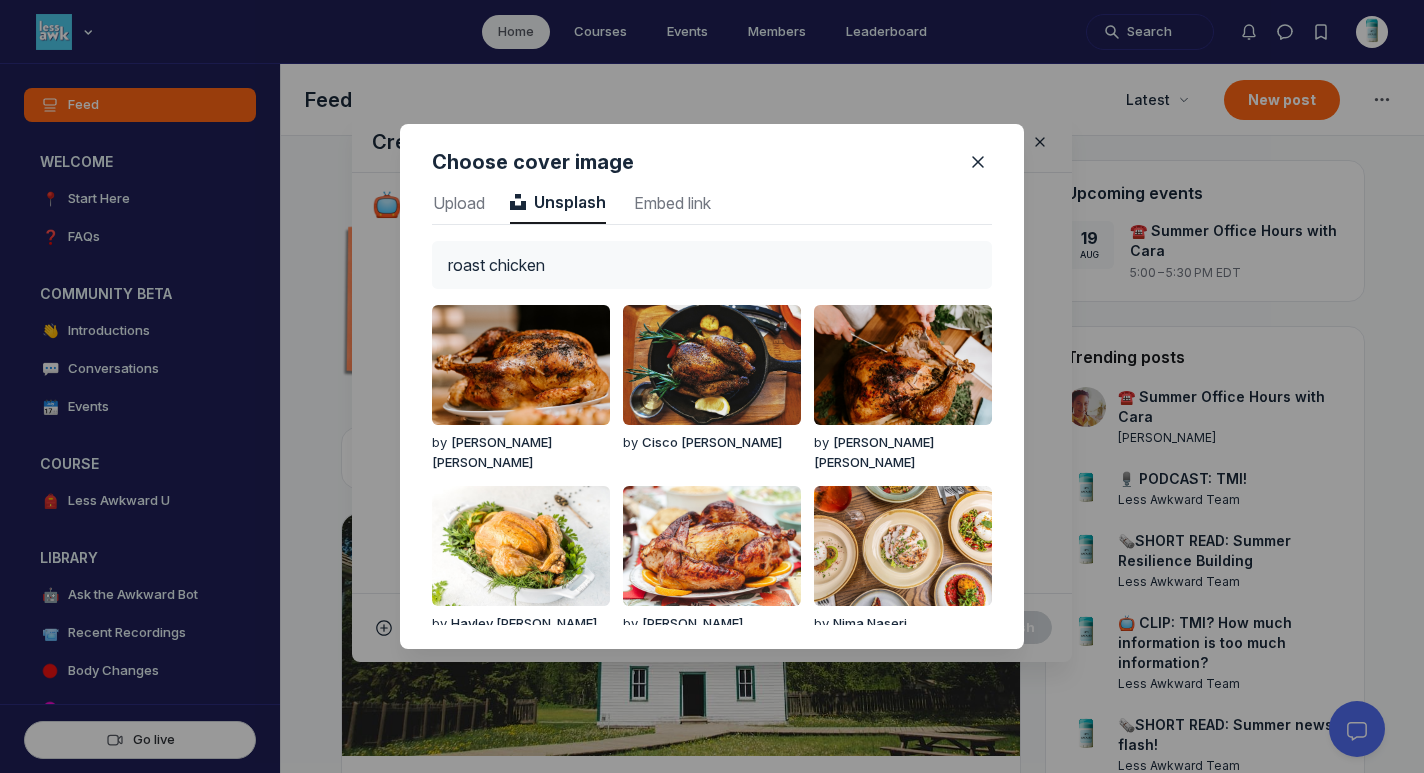 drag, startPoint x: 581, startPoint y: 262, endPoint x: 380, endPoint y: 237, distance: 202.54877 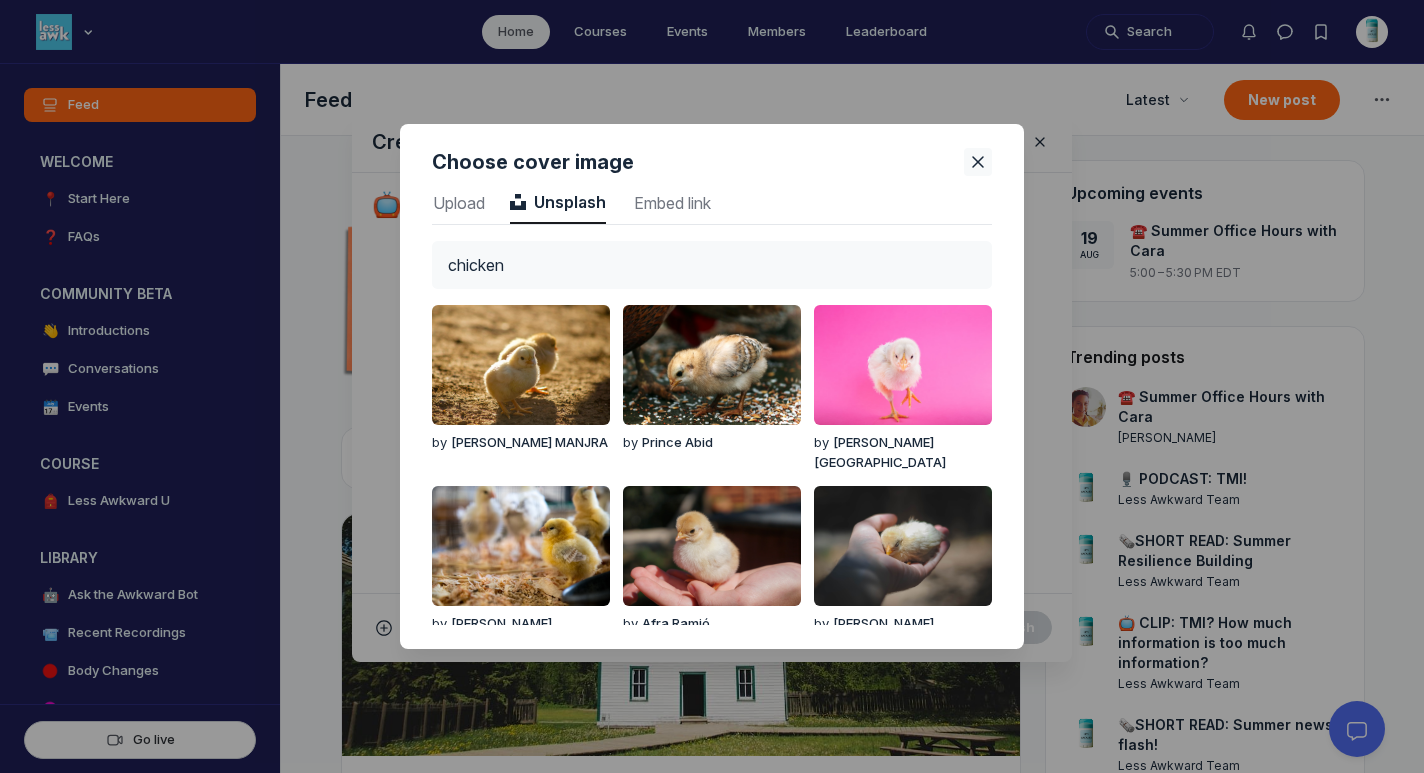 type on "chicken" 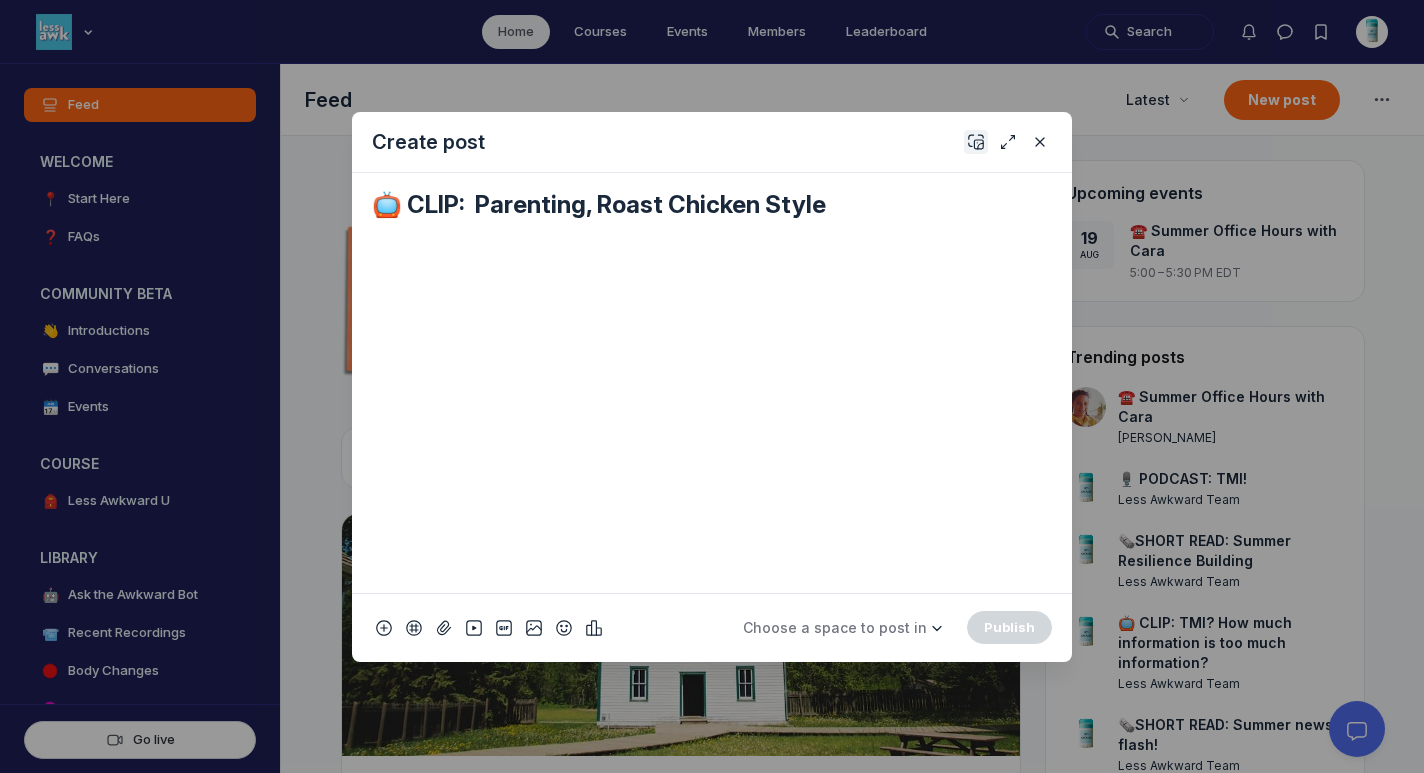 click 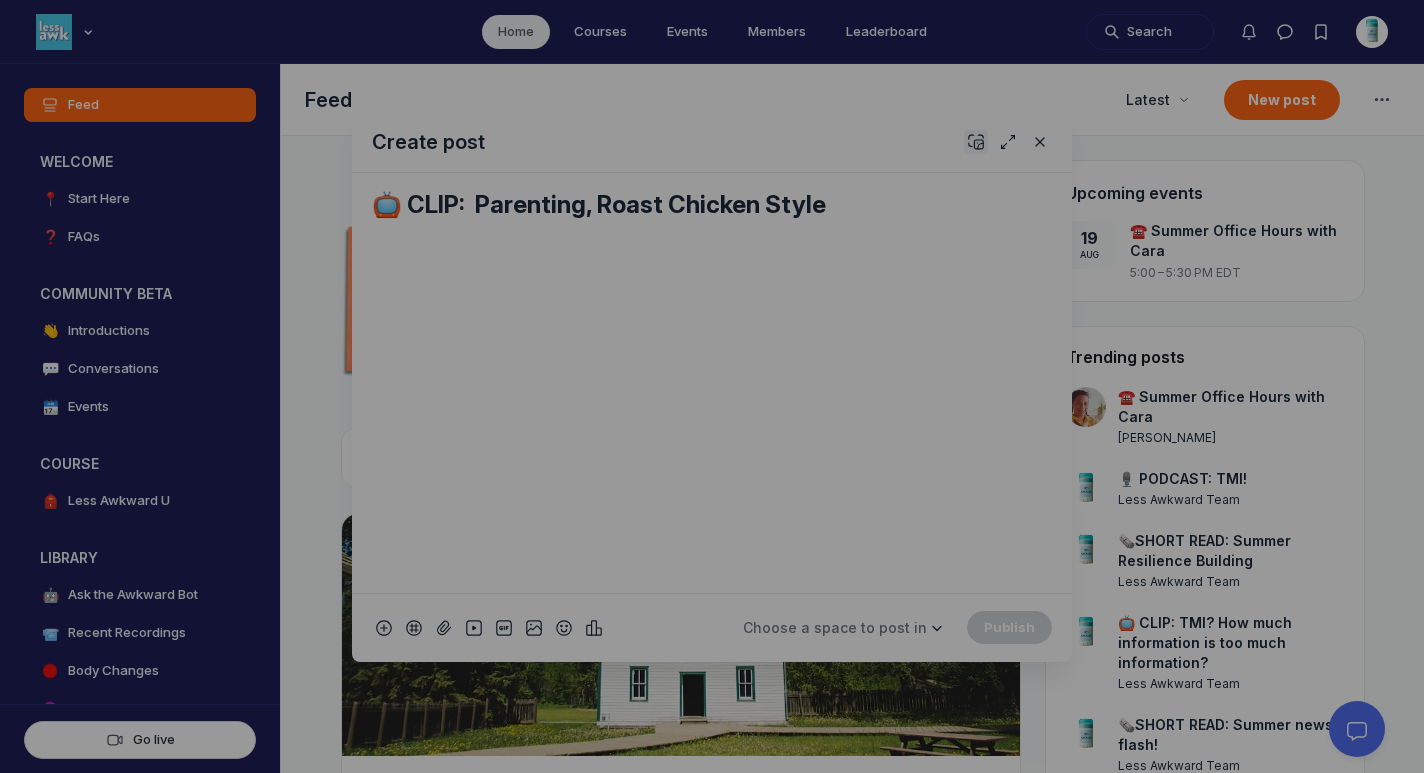 scroll, scrollTop: 2702, scrollLeft: 5090, axis: both 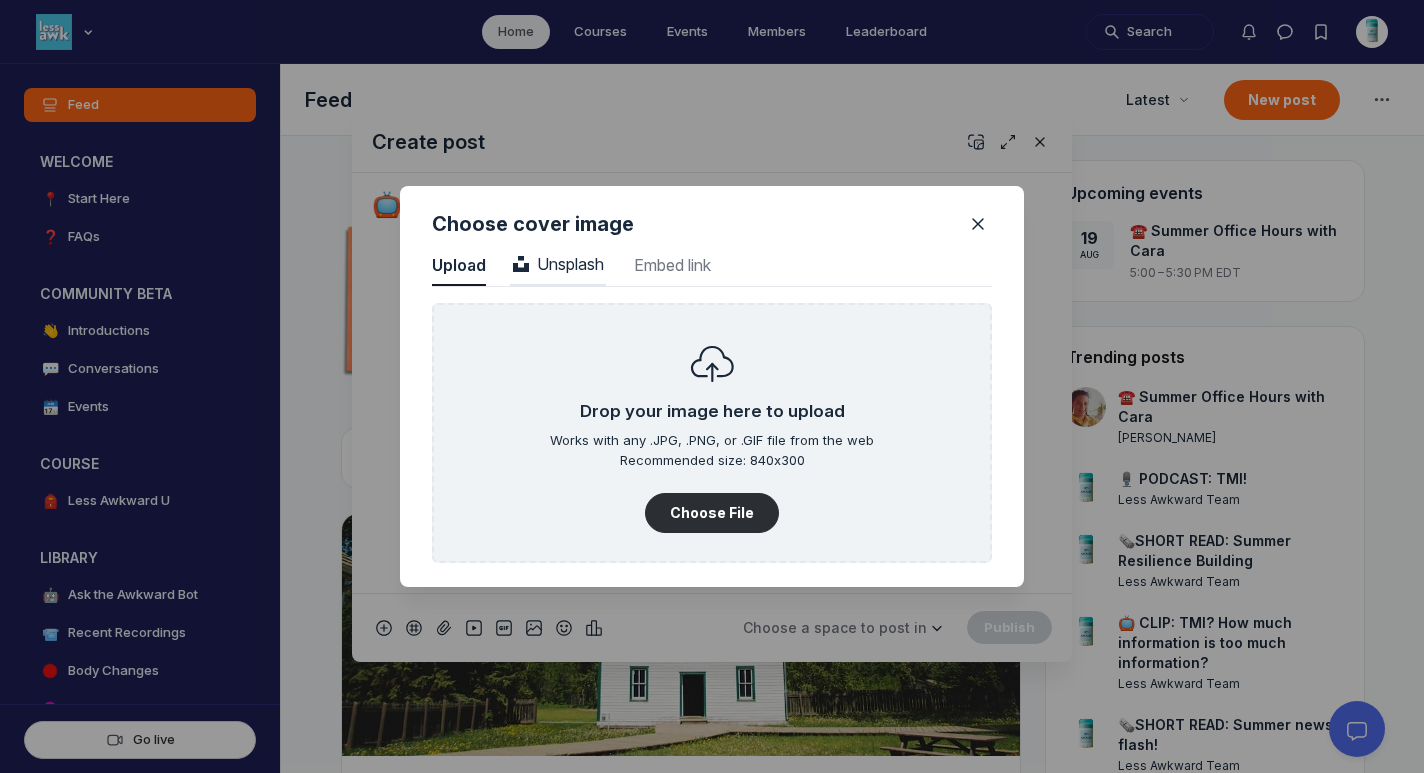 click on "Unsplash" at bounding box center [558, 264] 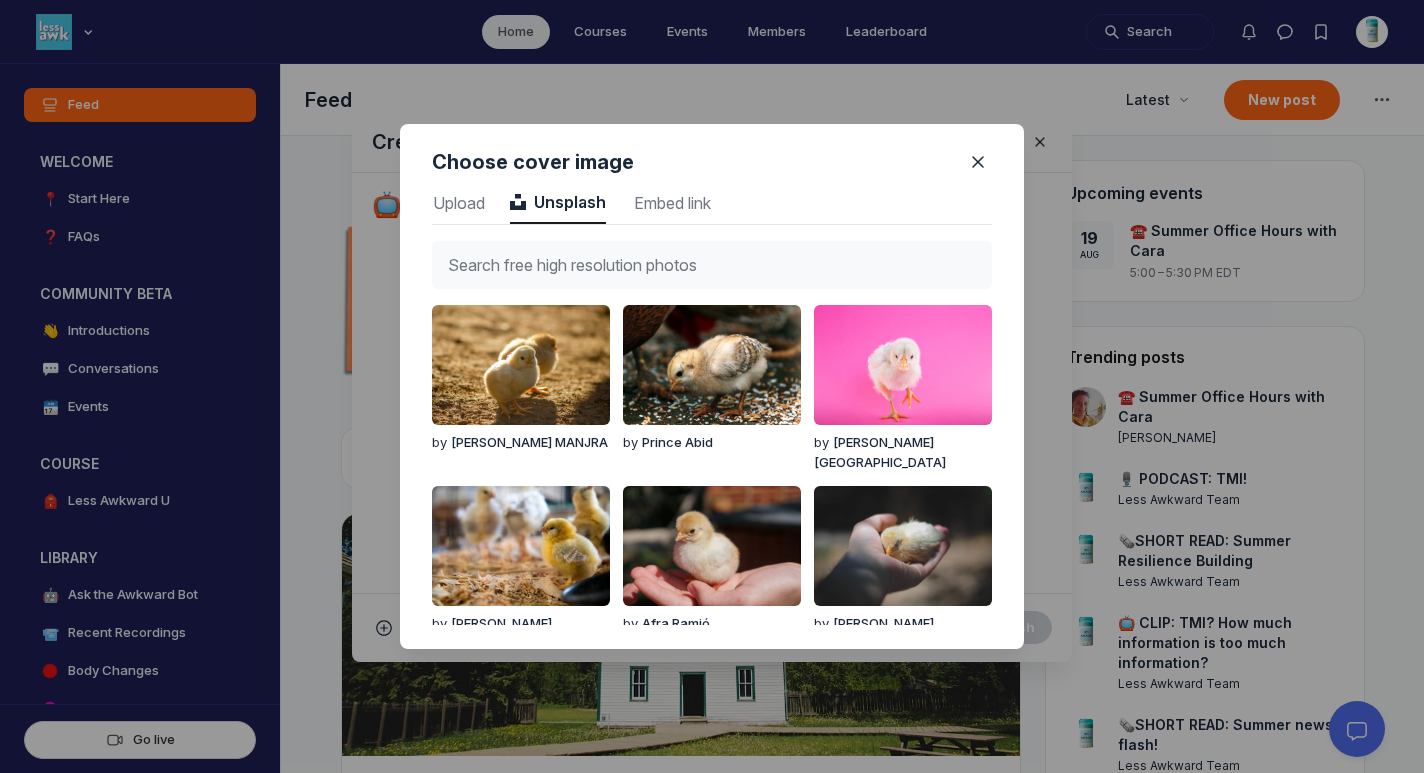 click at bounding box center (712, 265) 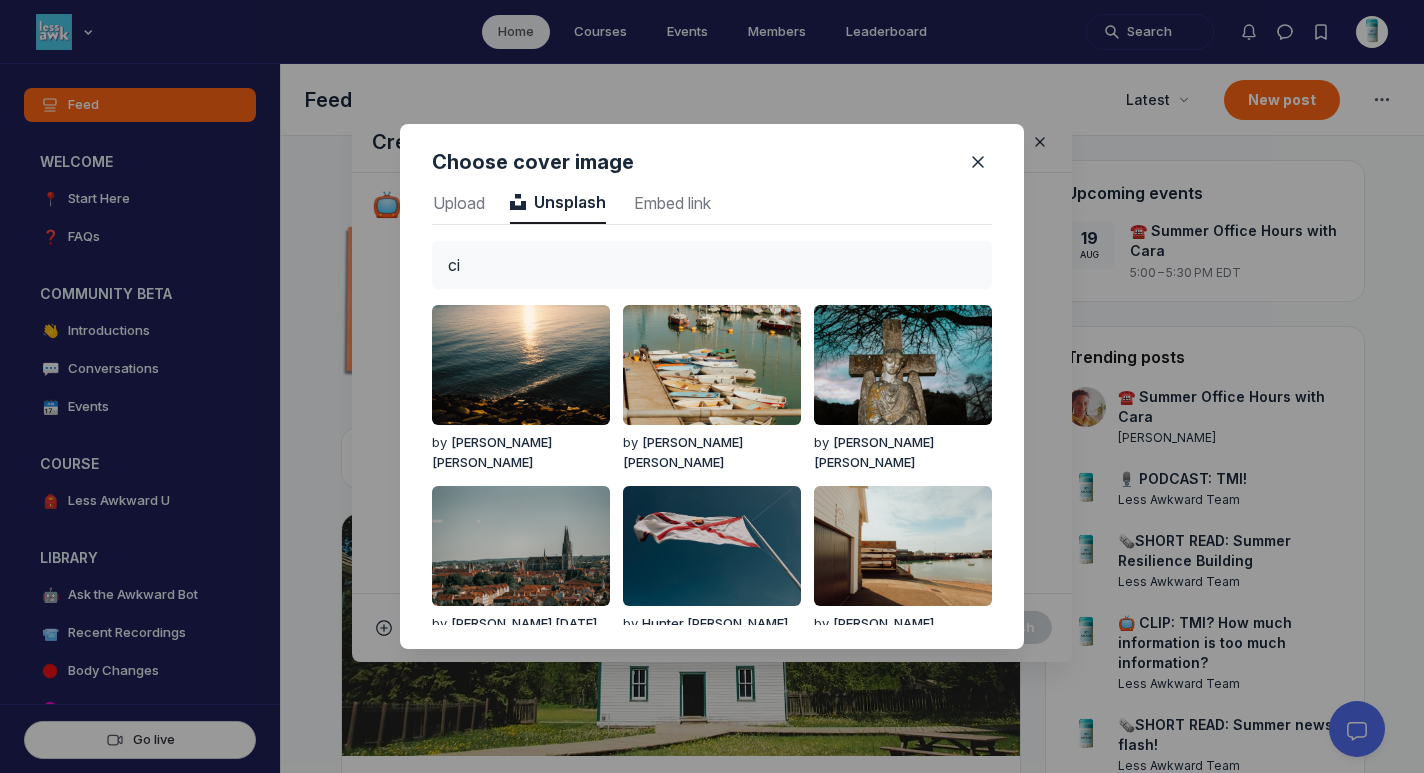 type on "c" 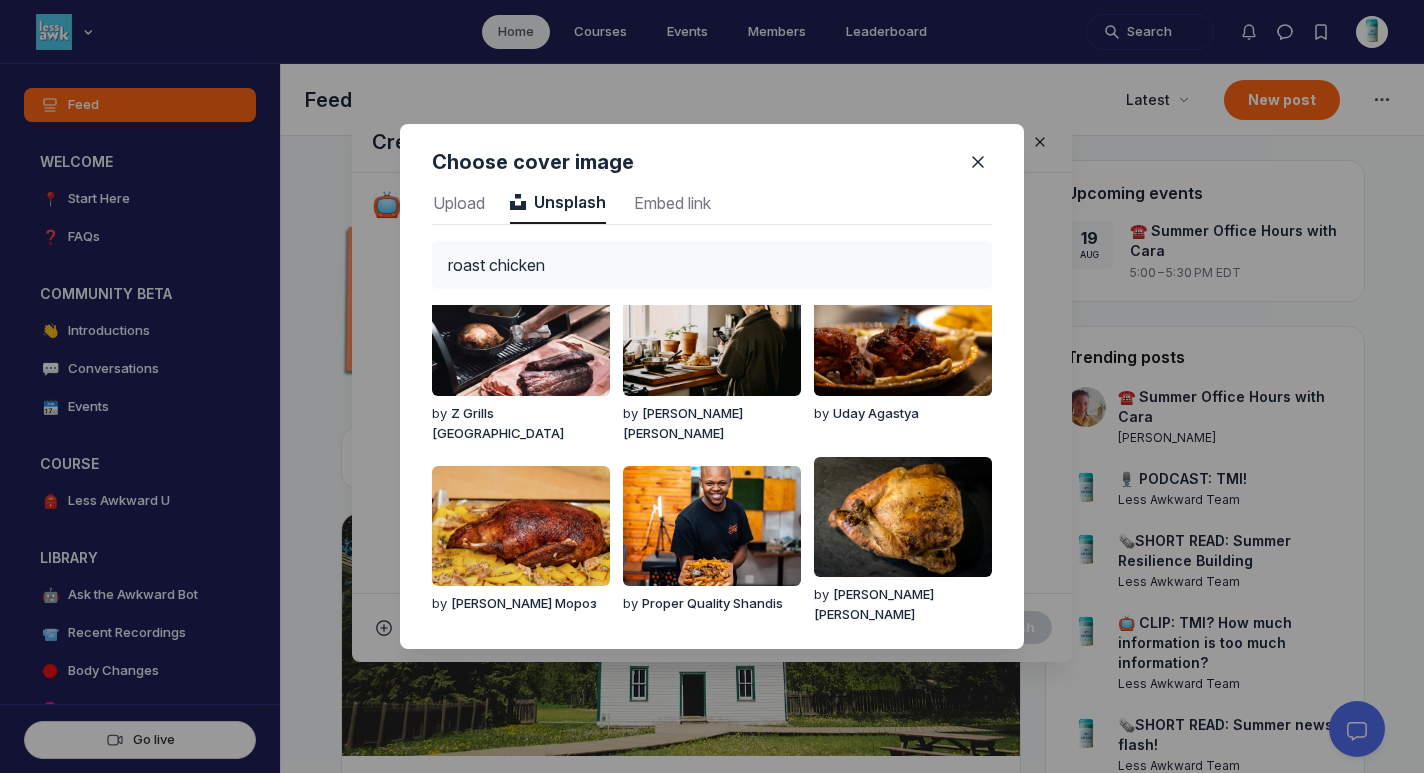 scroll, scrollTop: 0, scrollLeft: 0, axis: both 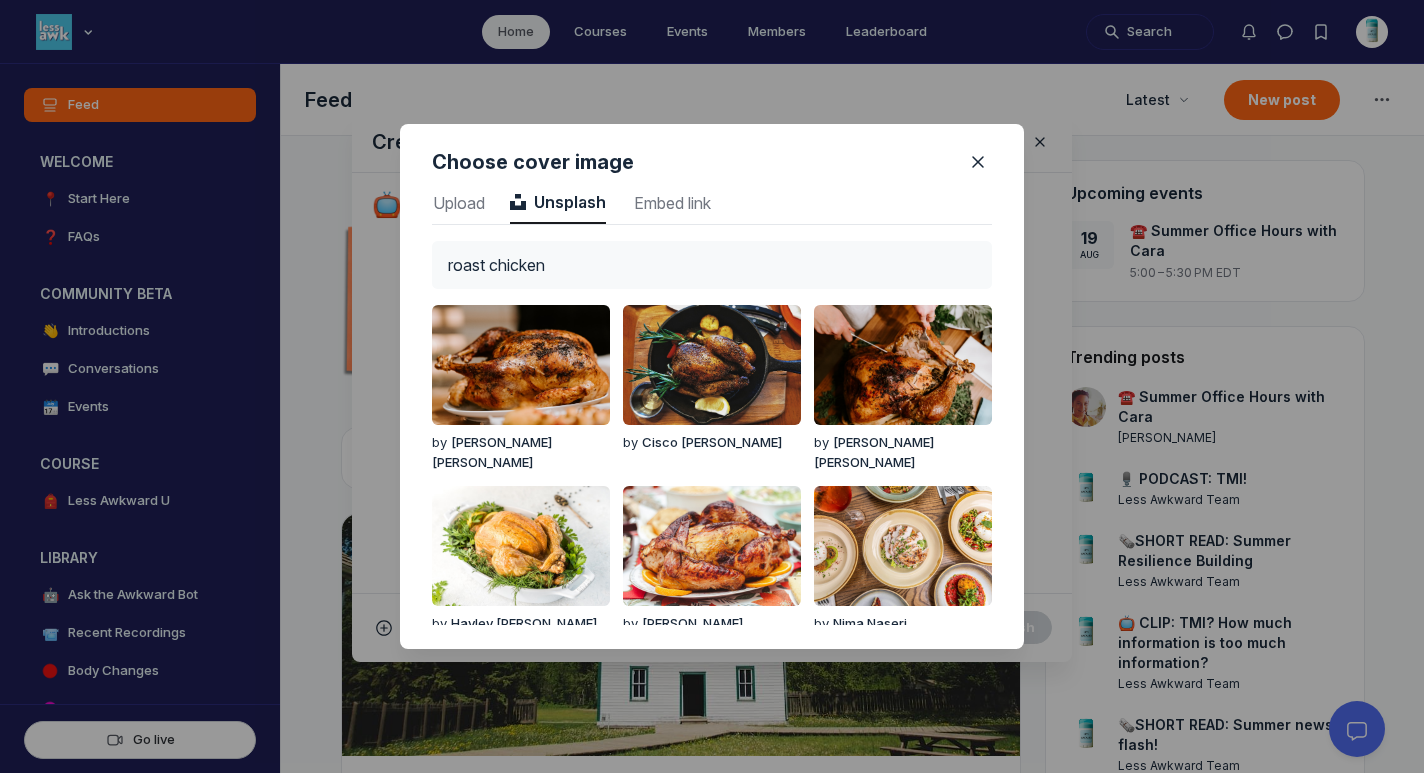 drag, startPoint x: 649, startPoint y: 252, endPoint x: 342, endPoint y: 192, distance: 312.80826 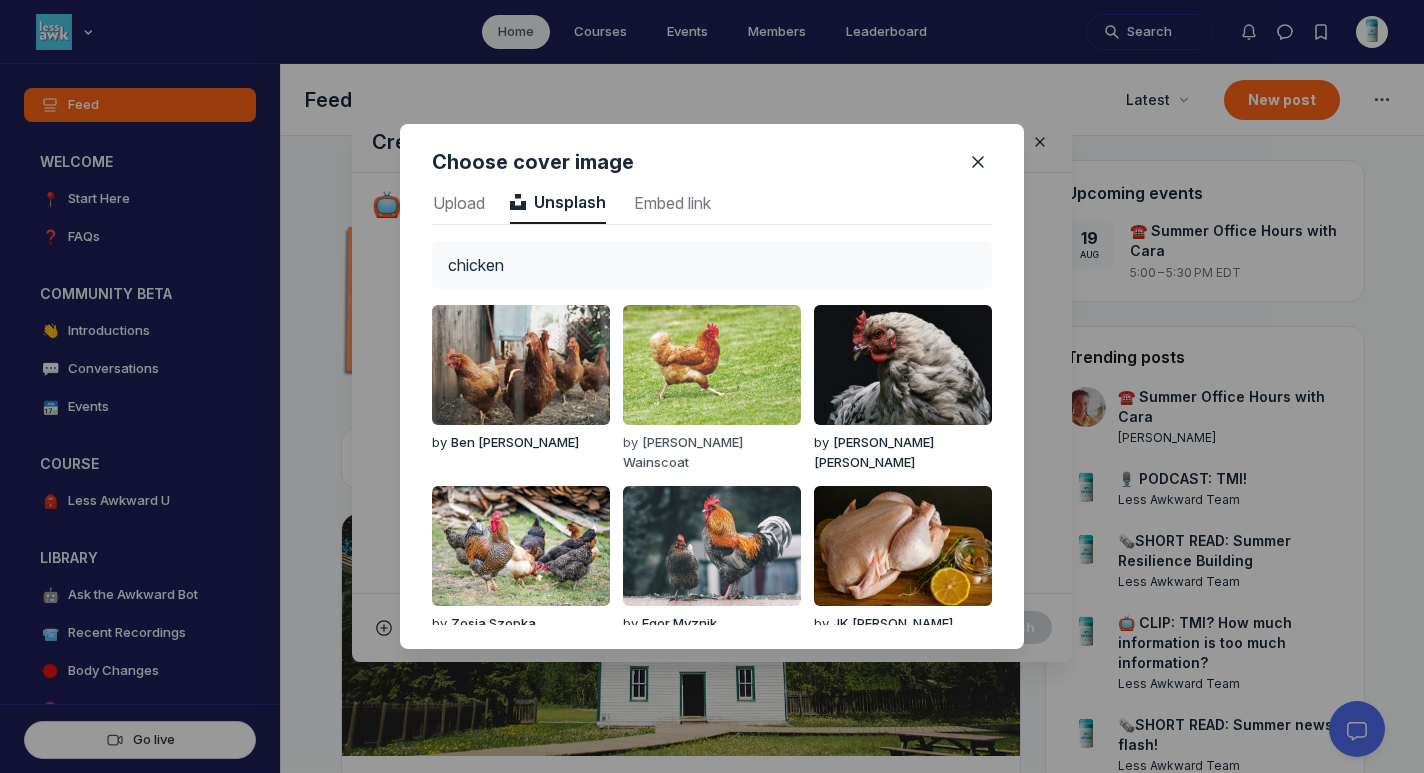 type on "chicken" 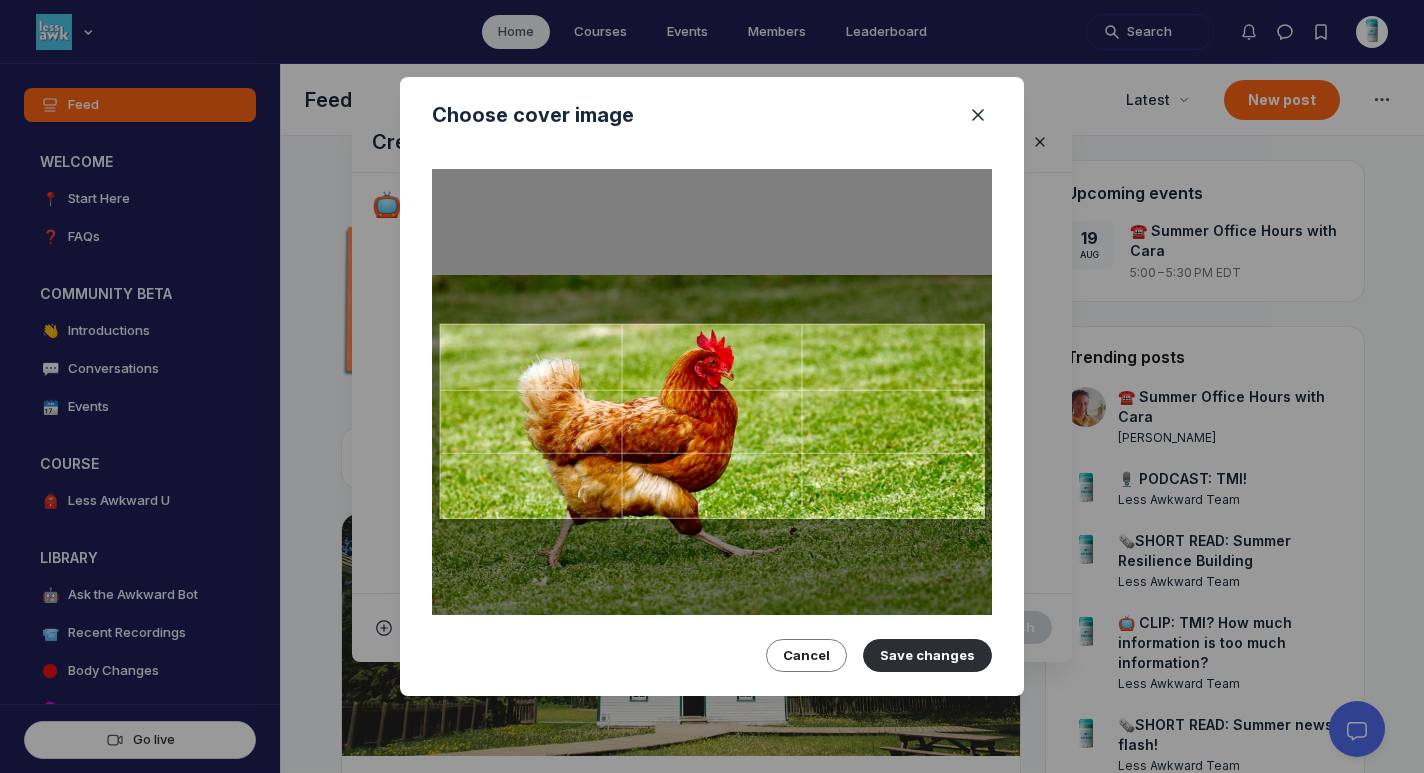 drag, startPoint x: 736, startPoint y: 374, endPoint x: 736, endPoint y: 414, distance: 40 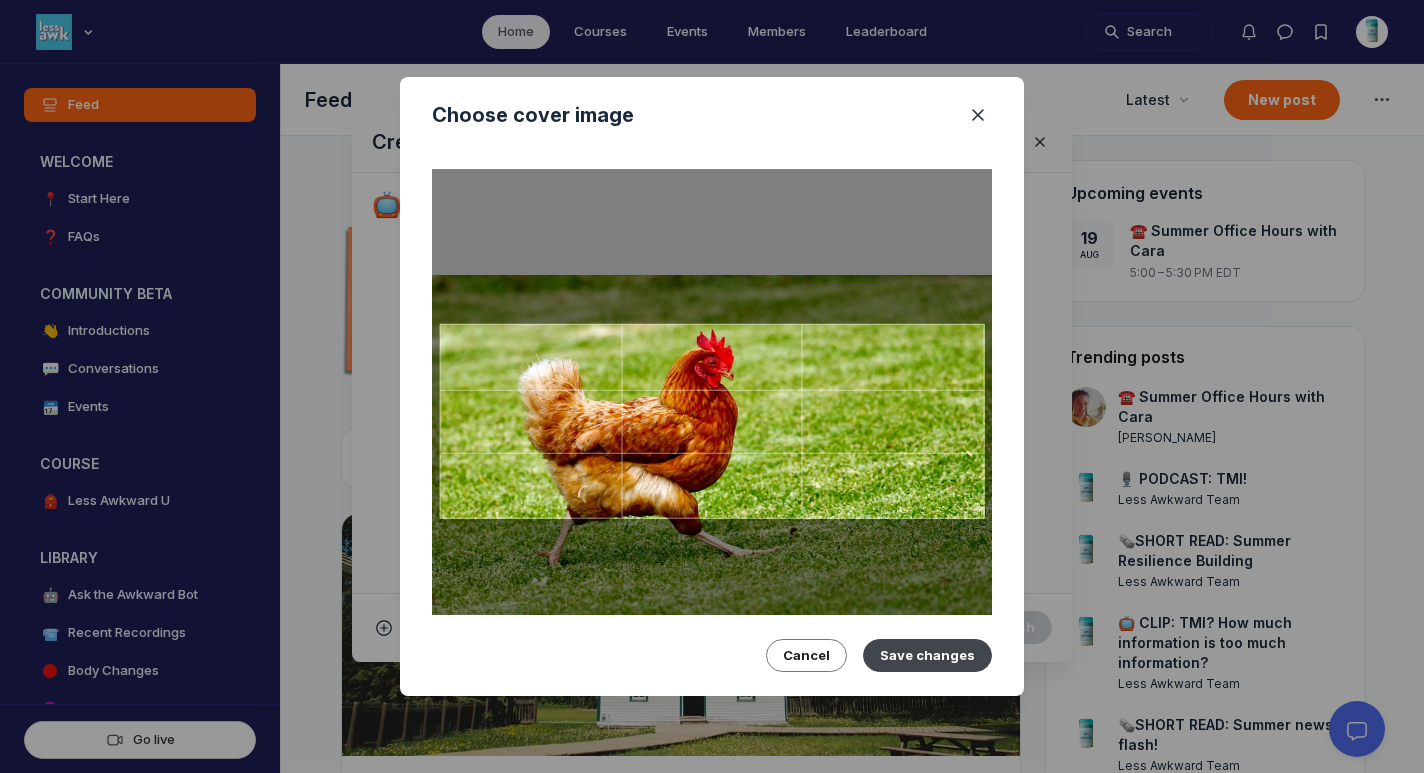 click on "Save changes" at bounding box center [927, 655] 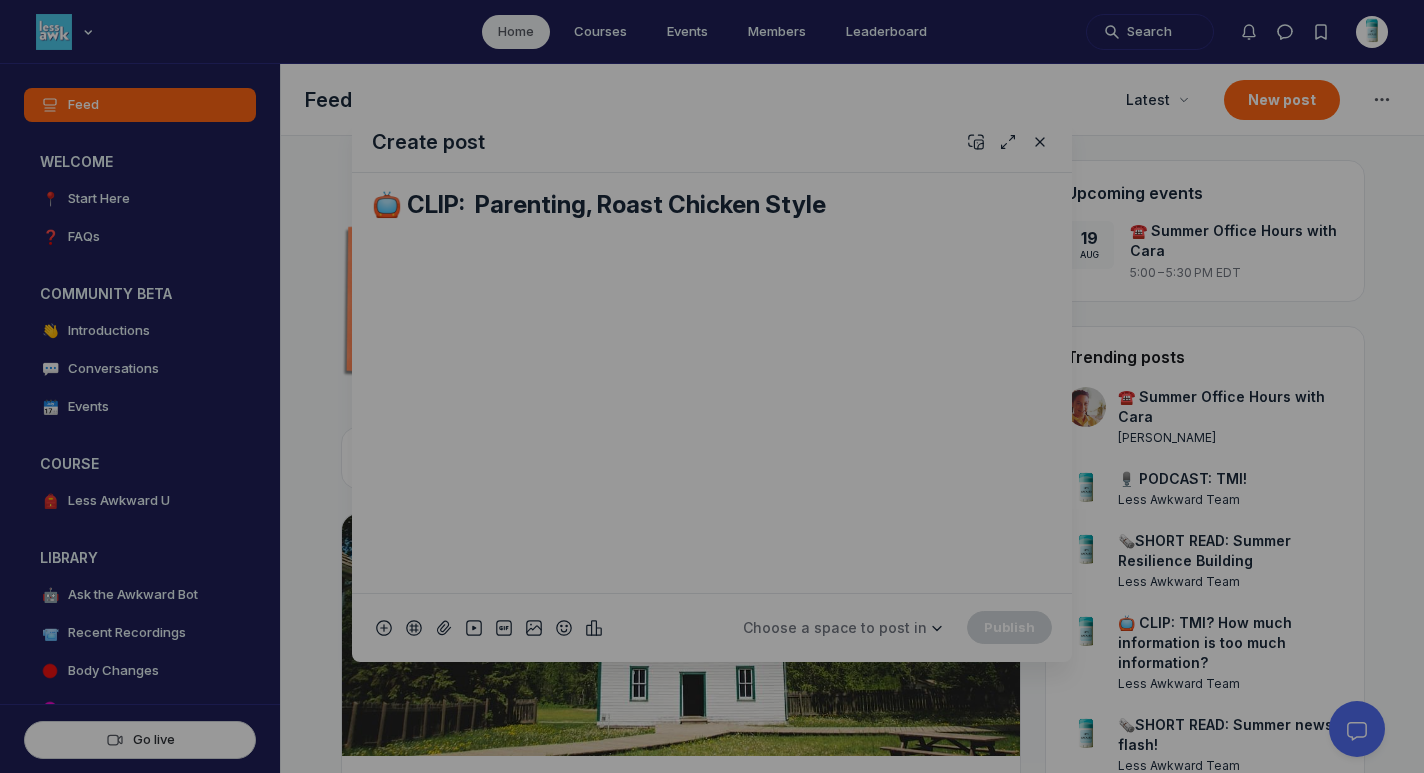 scroll, scrollTop: 2702, scrollLeft: 5090, axis: both 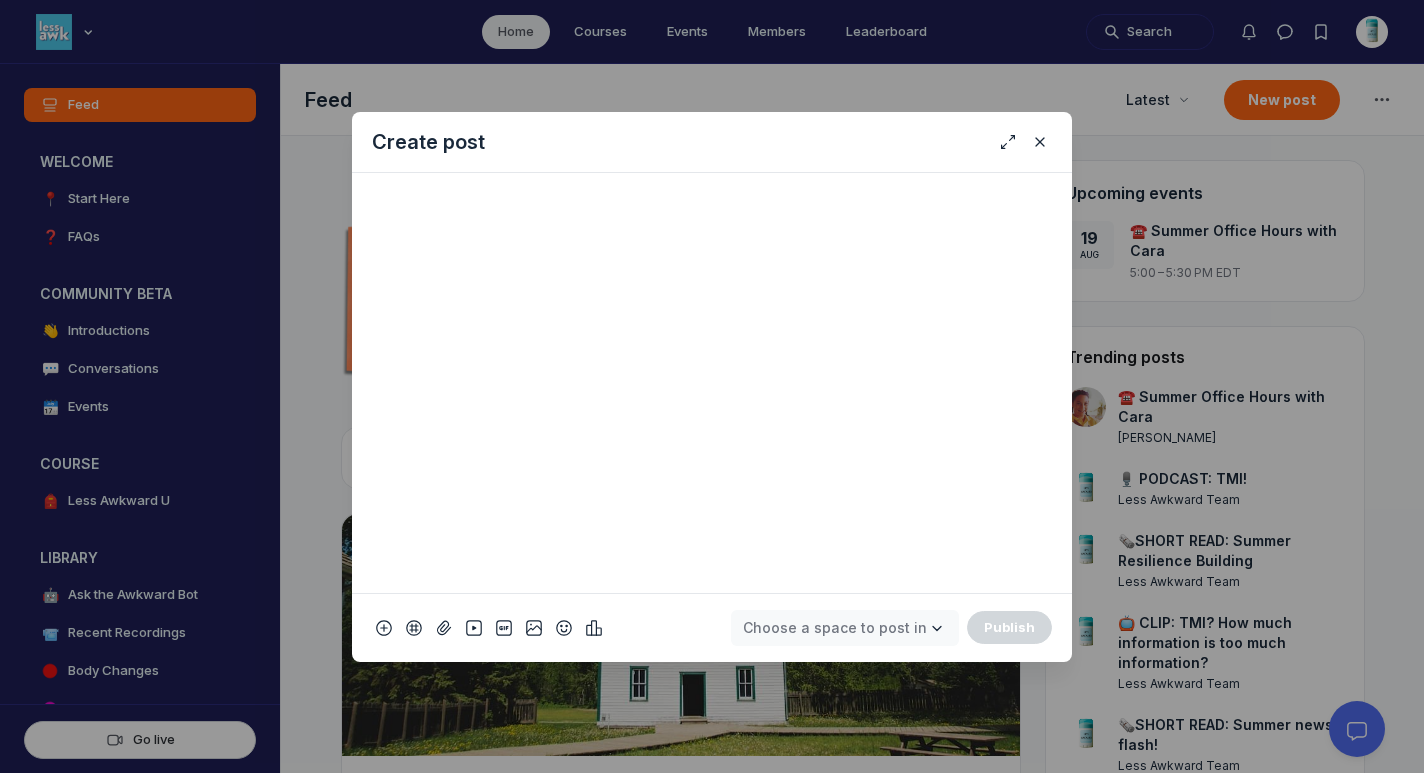 click on "Choose a space to post in" at bounding box center (835, 627) 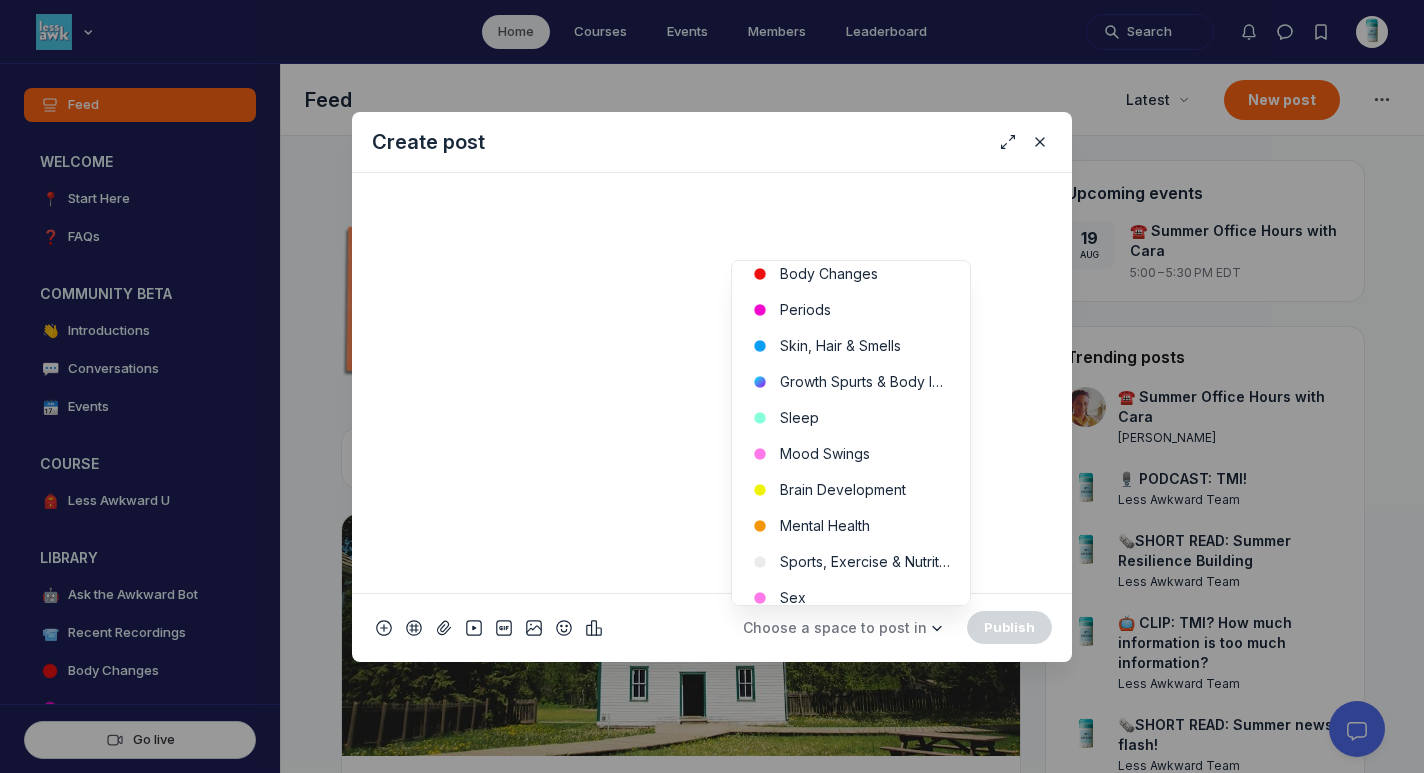scroll, scrollTop: 418, scrollLeft: 0, axis: vertical 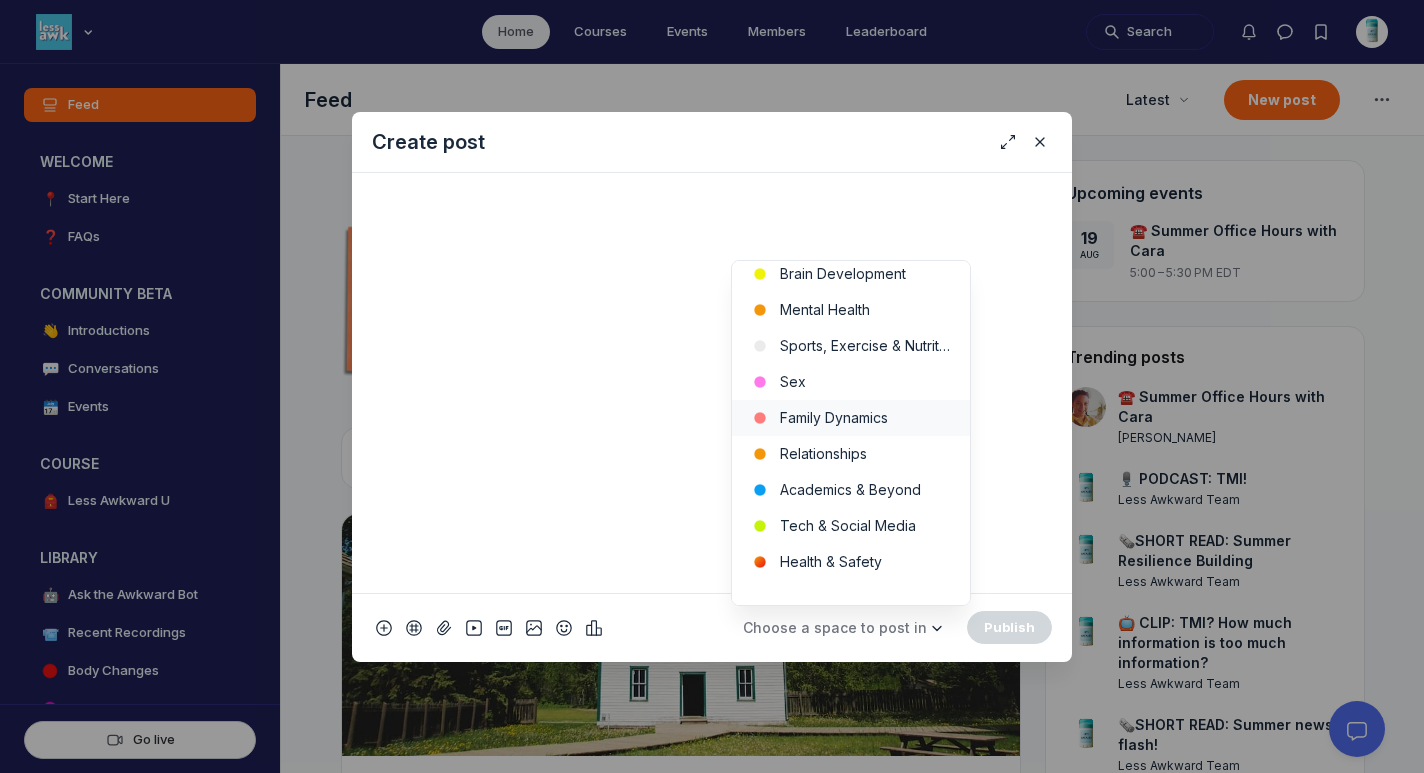 click on "Family Dynamics" at bounding box center (851, 418) 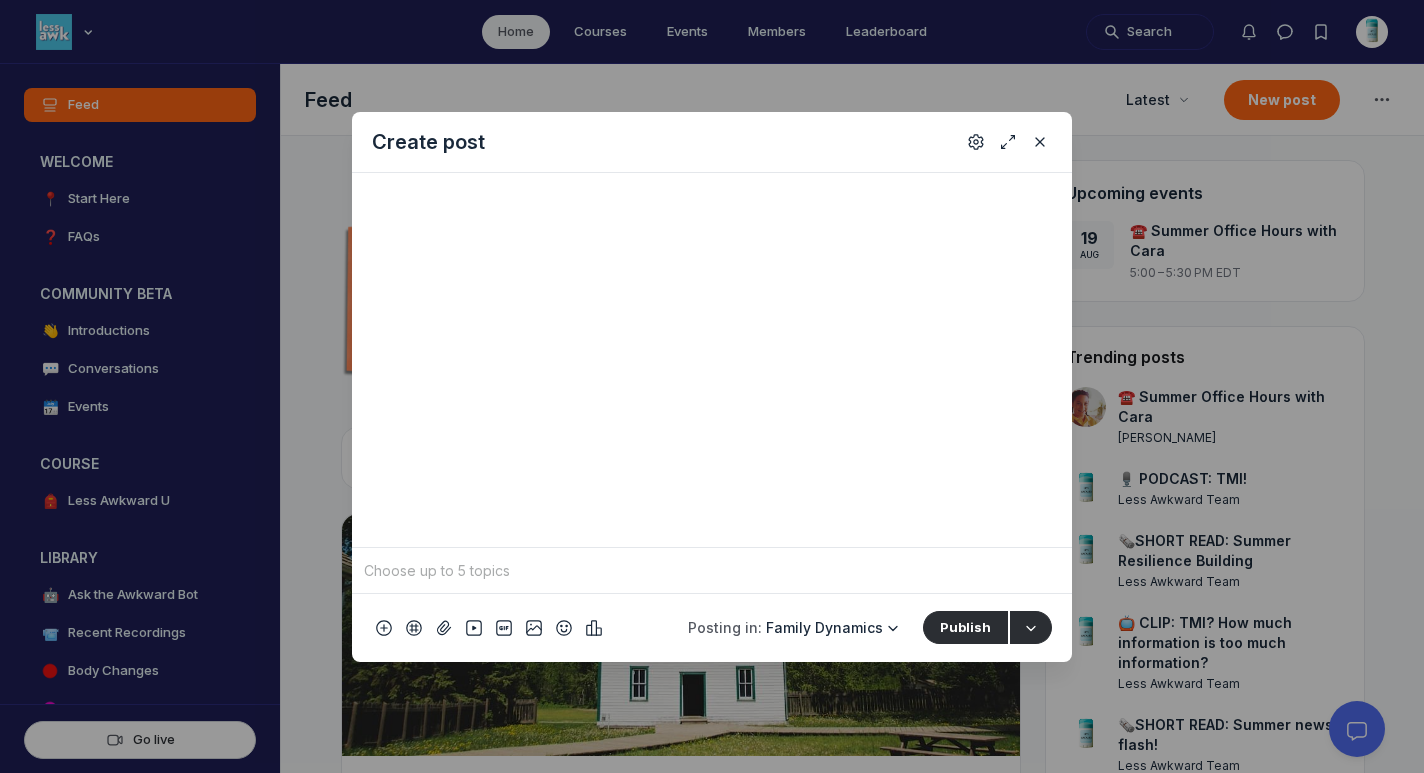 click on "To pick up a draggable item, press the space bar.
While dragging, use the arrow keys to move the item.
Press space again to drop the item in its new position, or press escape to cancel." at bounding box center (712, 570) 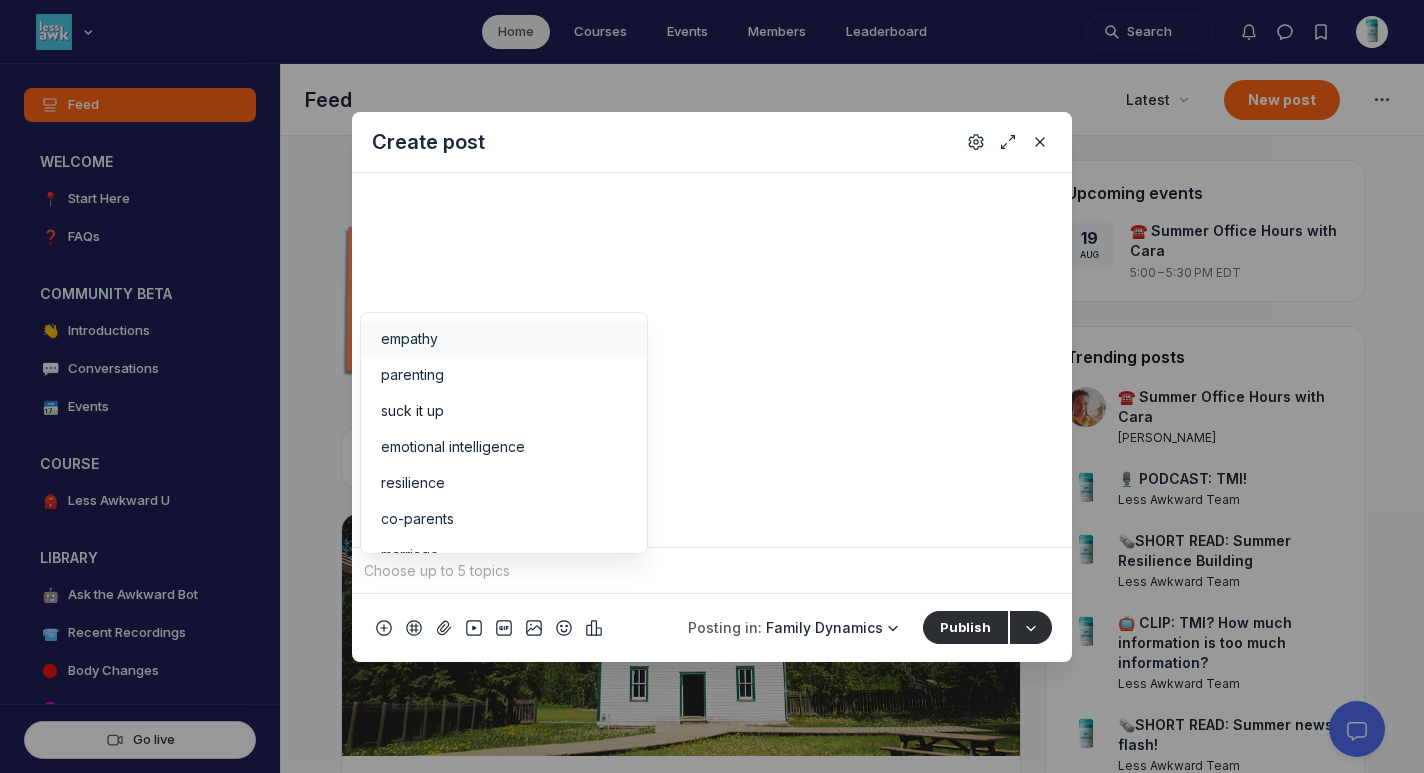 click at bounding box center (712, 571) 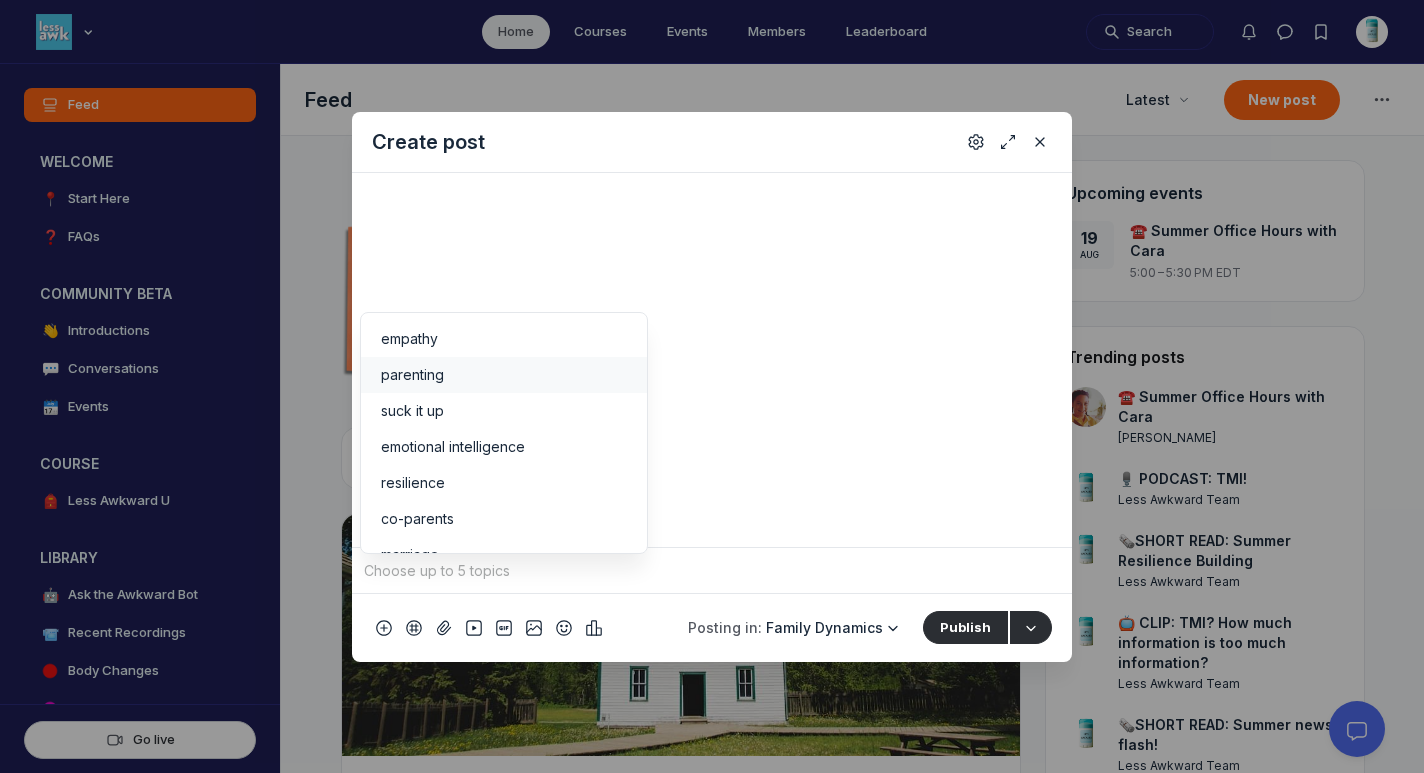 click on "parenting" at bounding box center [504, 375] 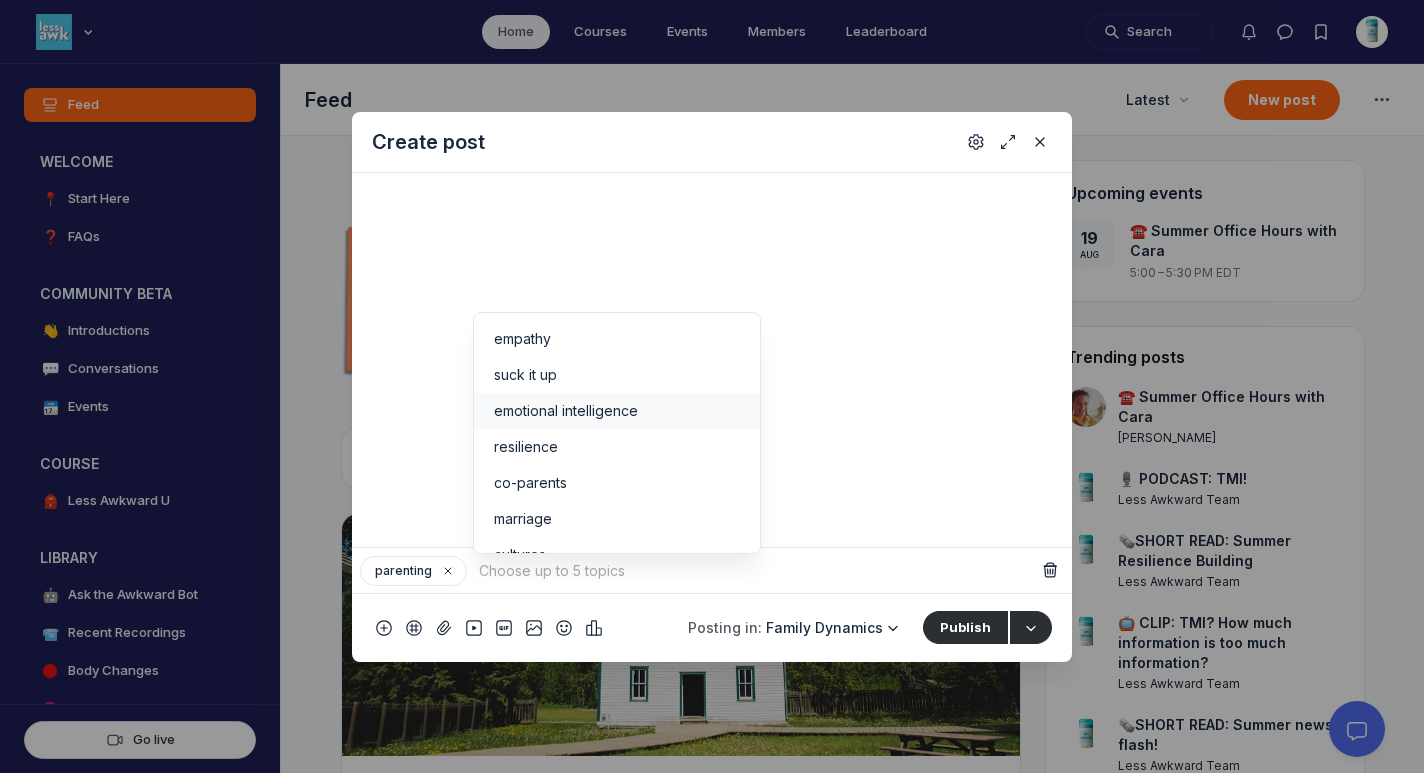 click on "emotional intelligence" at bounding box center (566, 411) 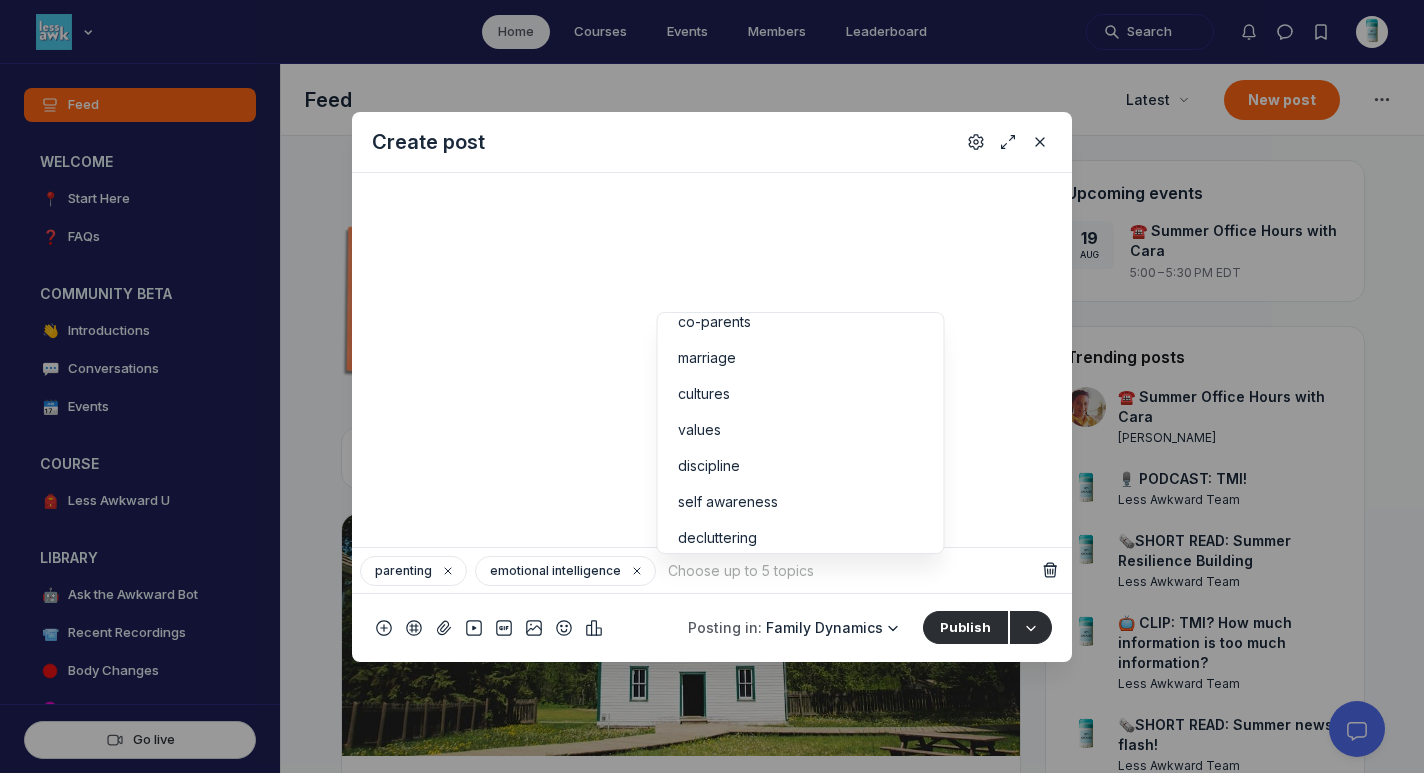 scroll, scrollTop: 129, scrollLeft: 0, axis: vertical 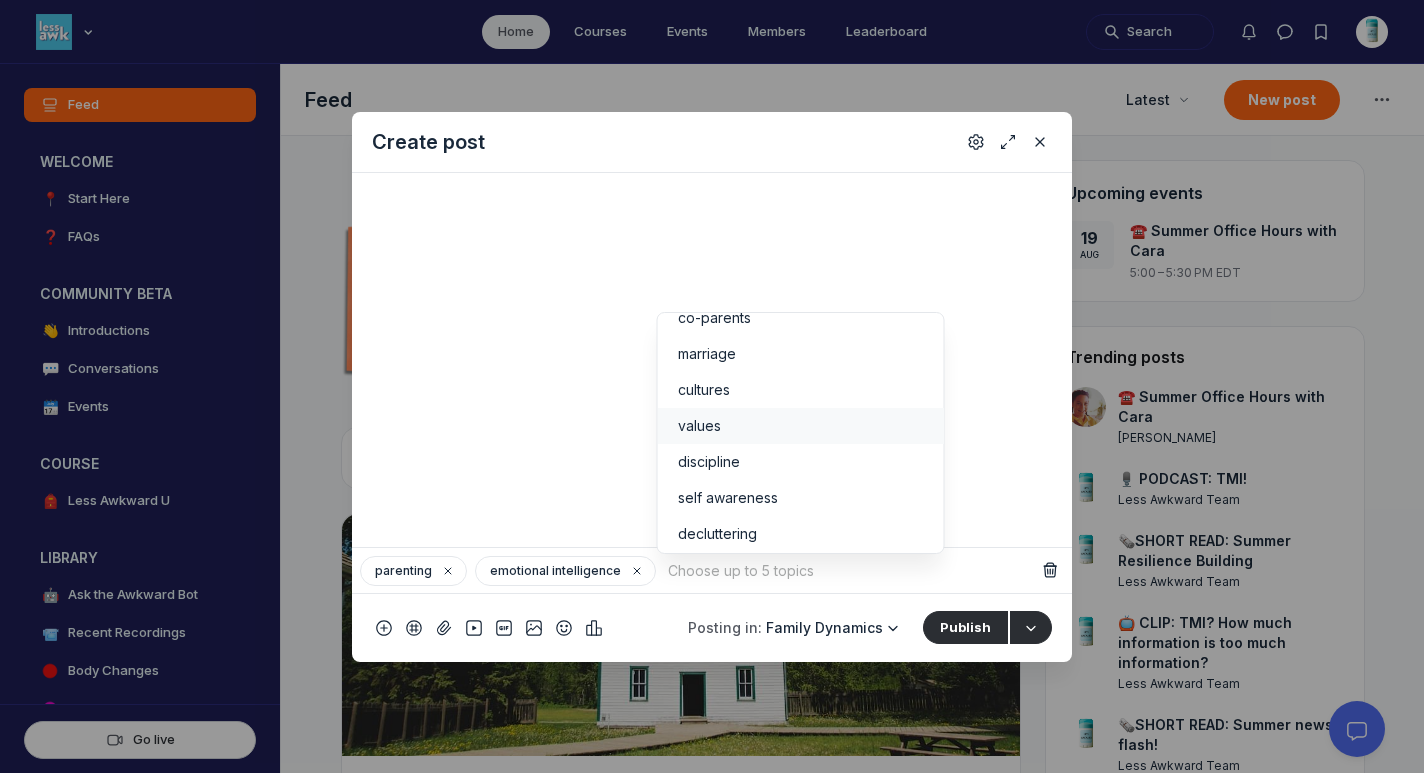 click on "values" at bounding box center (801, 426) 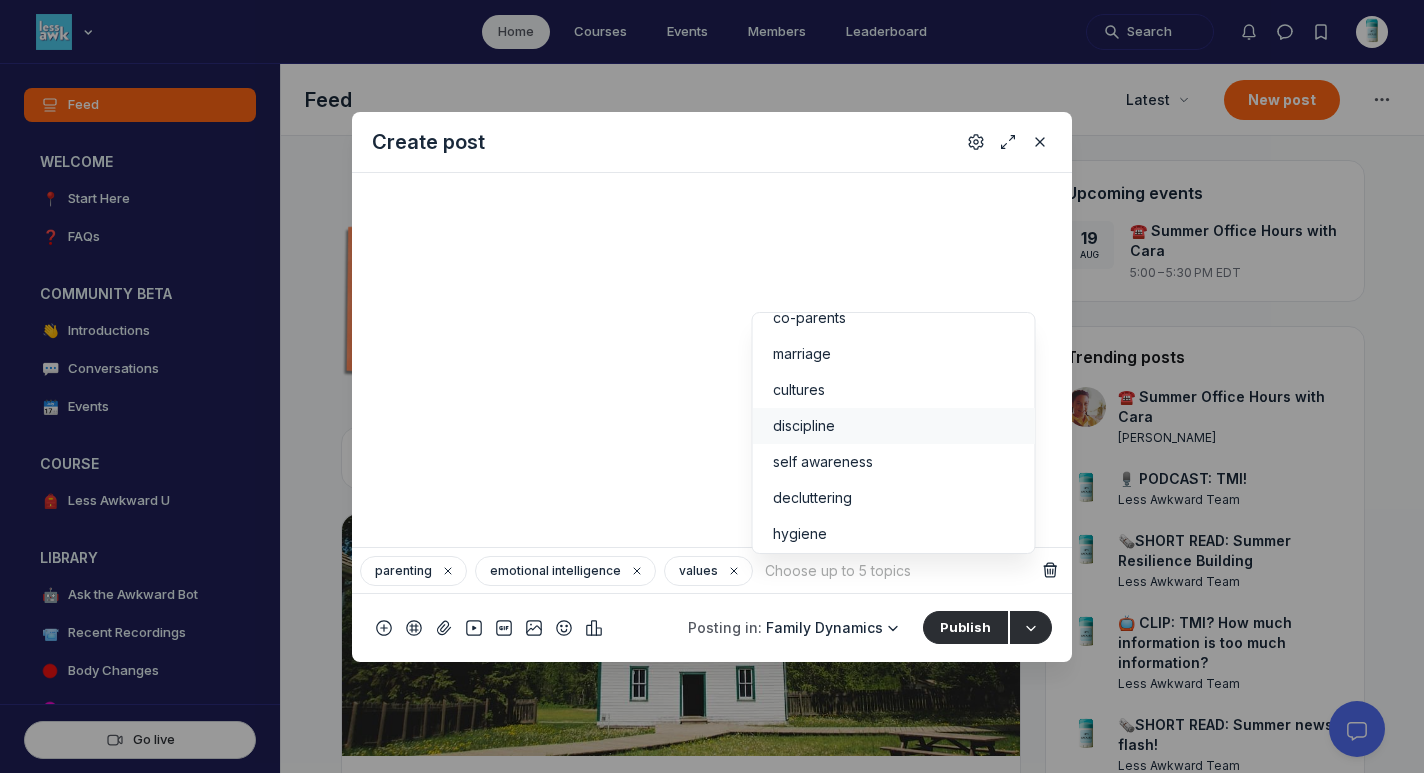 click on "discipline" at bounding box center [894, 426] 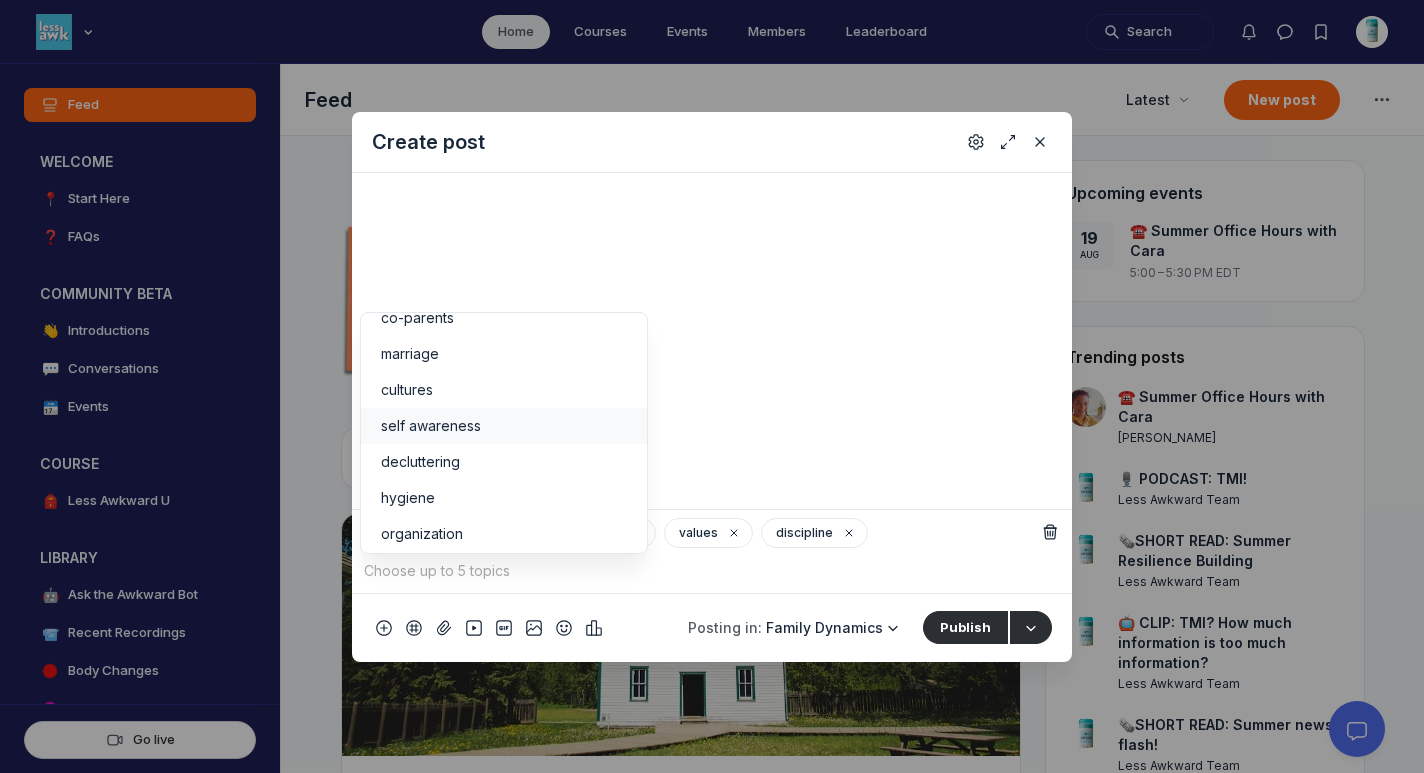 click on "self awareness" at bounding box center [504, 426] 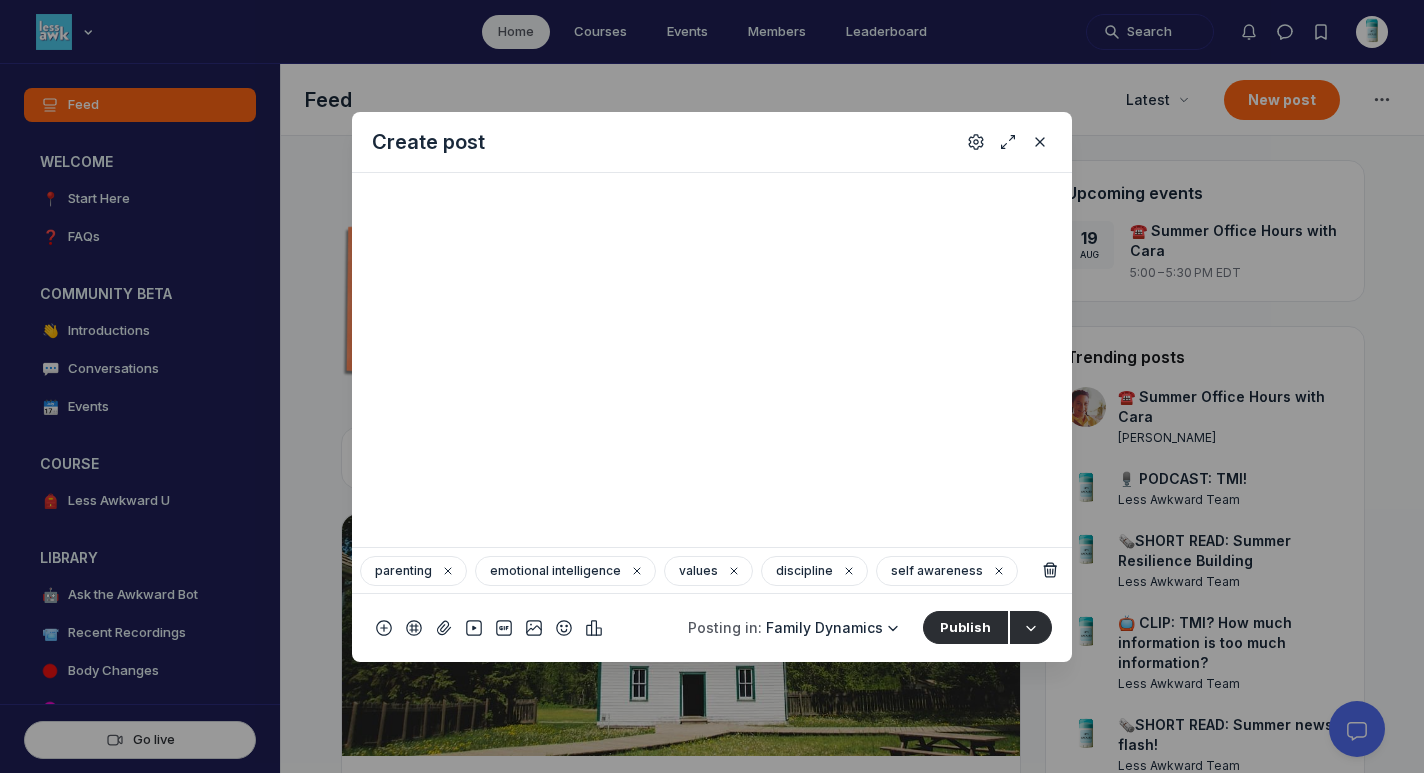 scroll, scrollTop: 149, scrollLeft: 0, axis: vertical 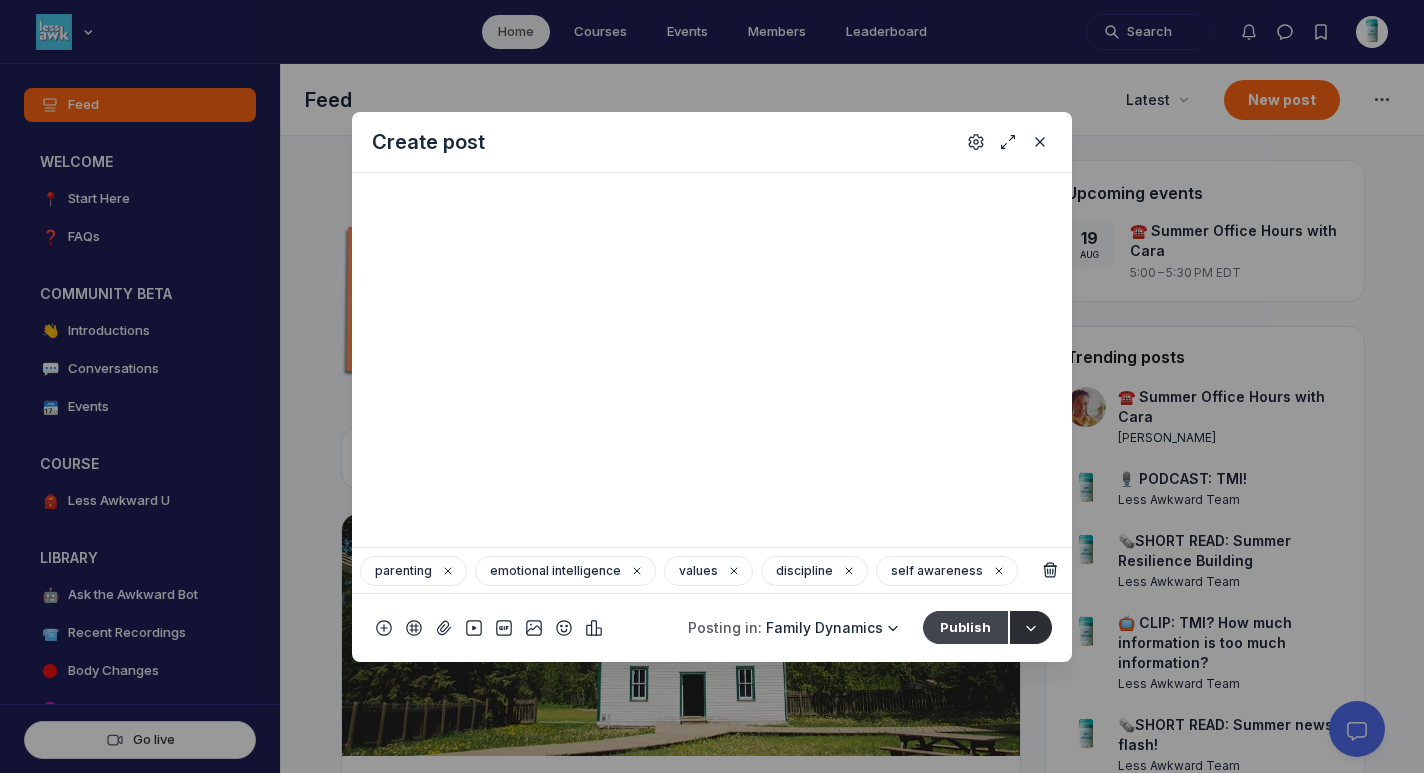 click on "Publish" at bounding box center [965, 627] 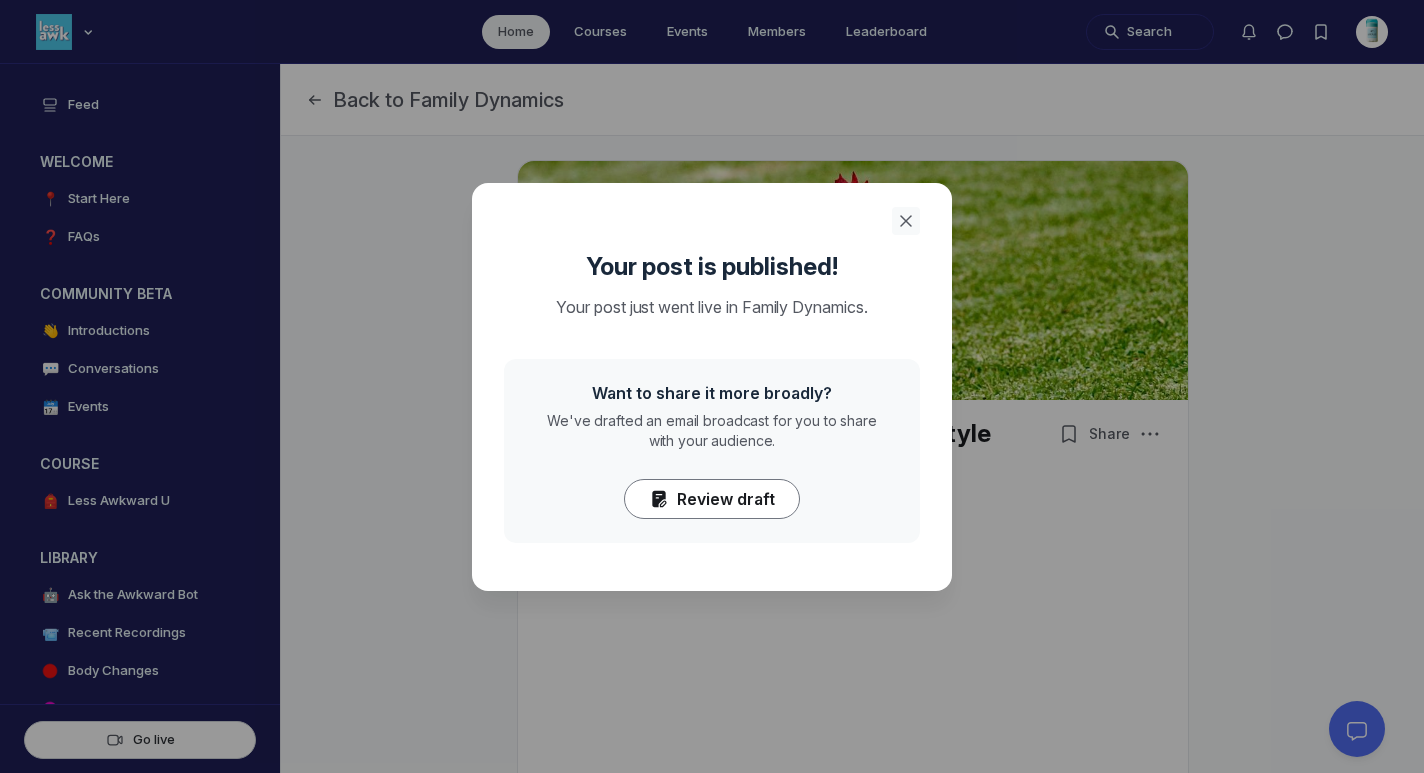 click 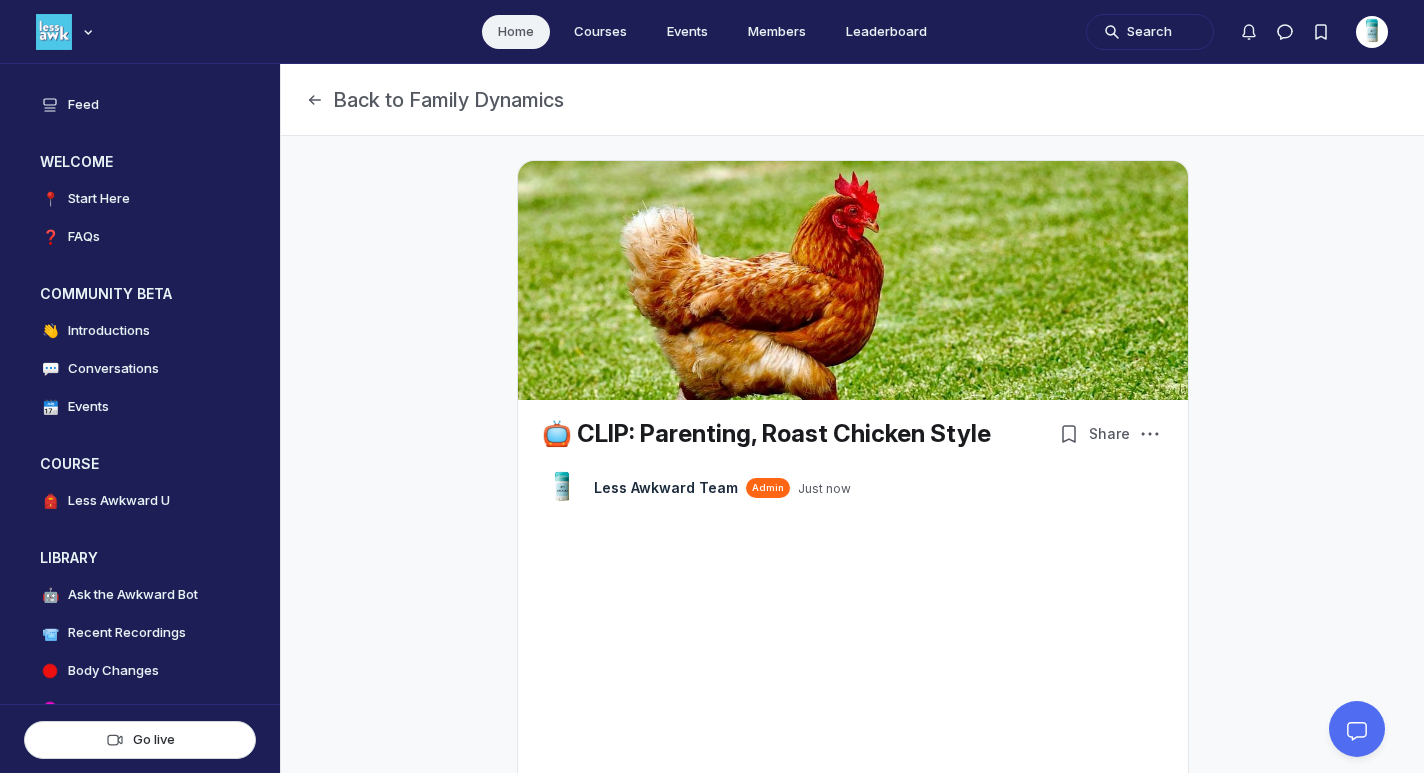 click on "Home" at bounding box center (516, 32) 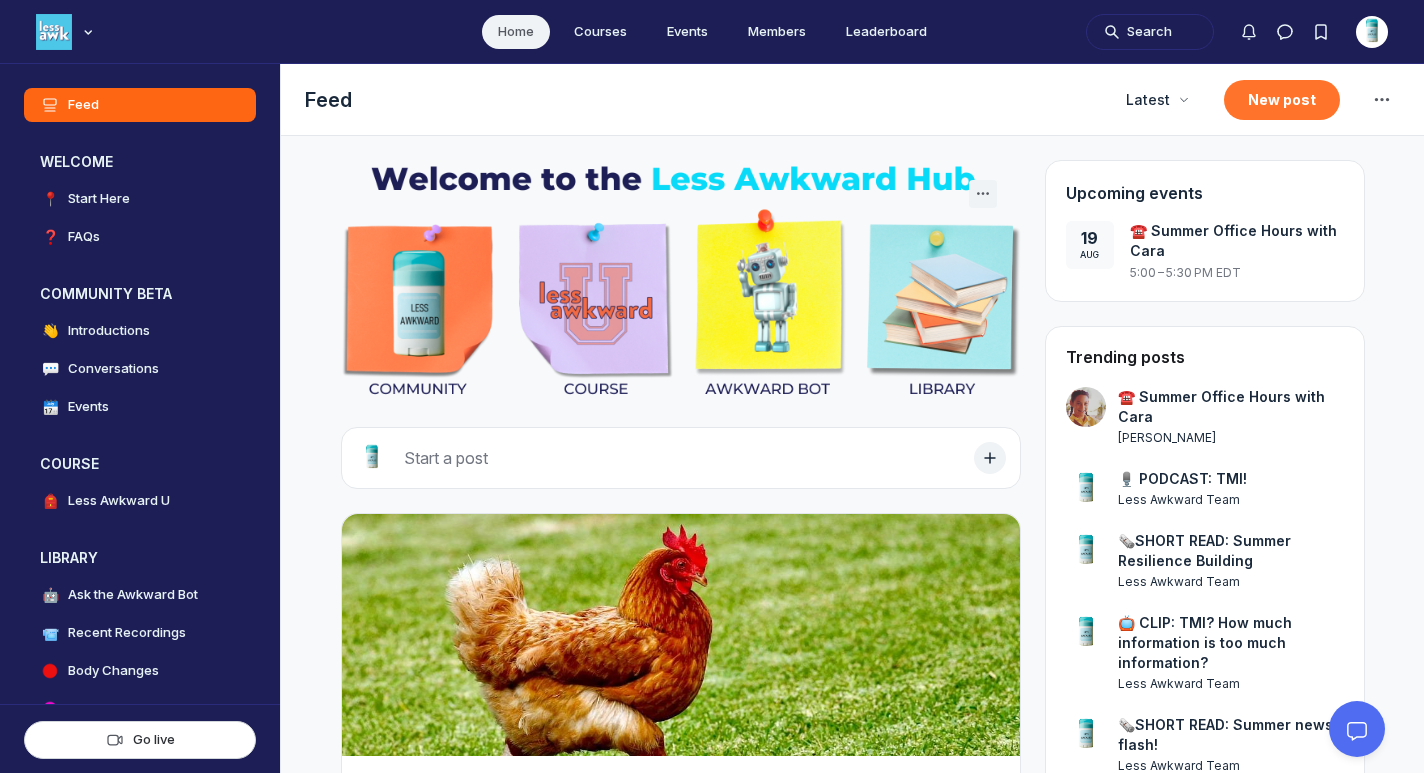 click on "New post" at bounding box center (1282, 100) 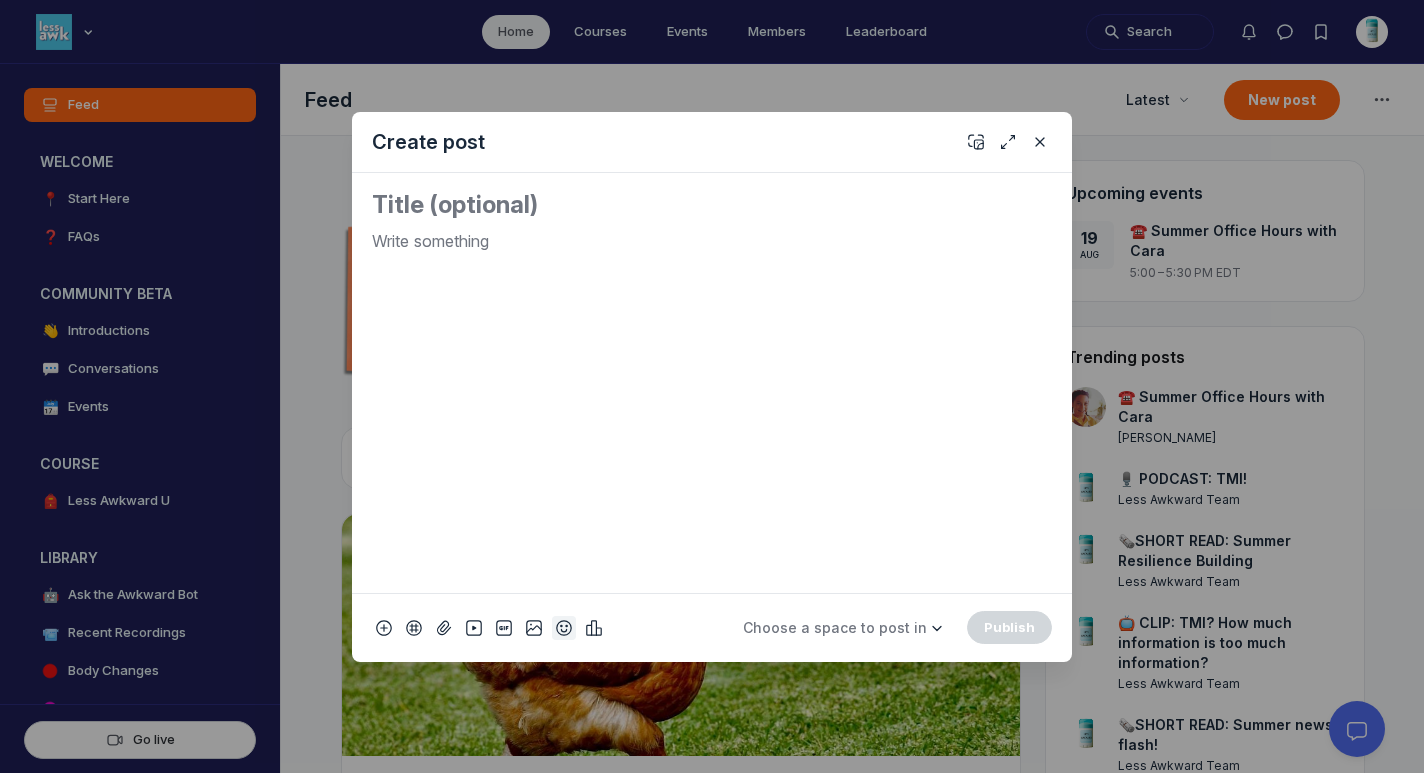 click 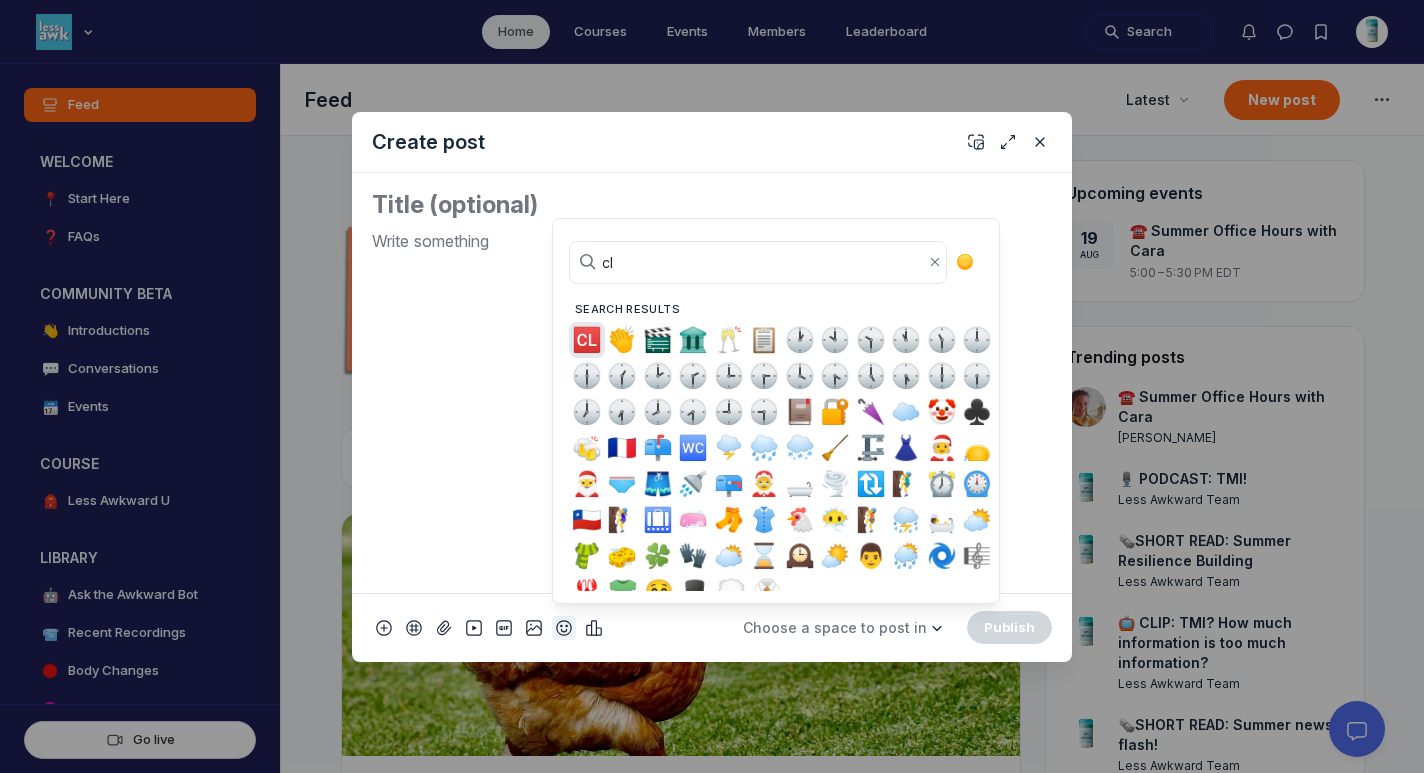 type on "c" 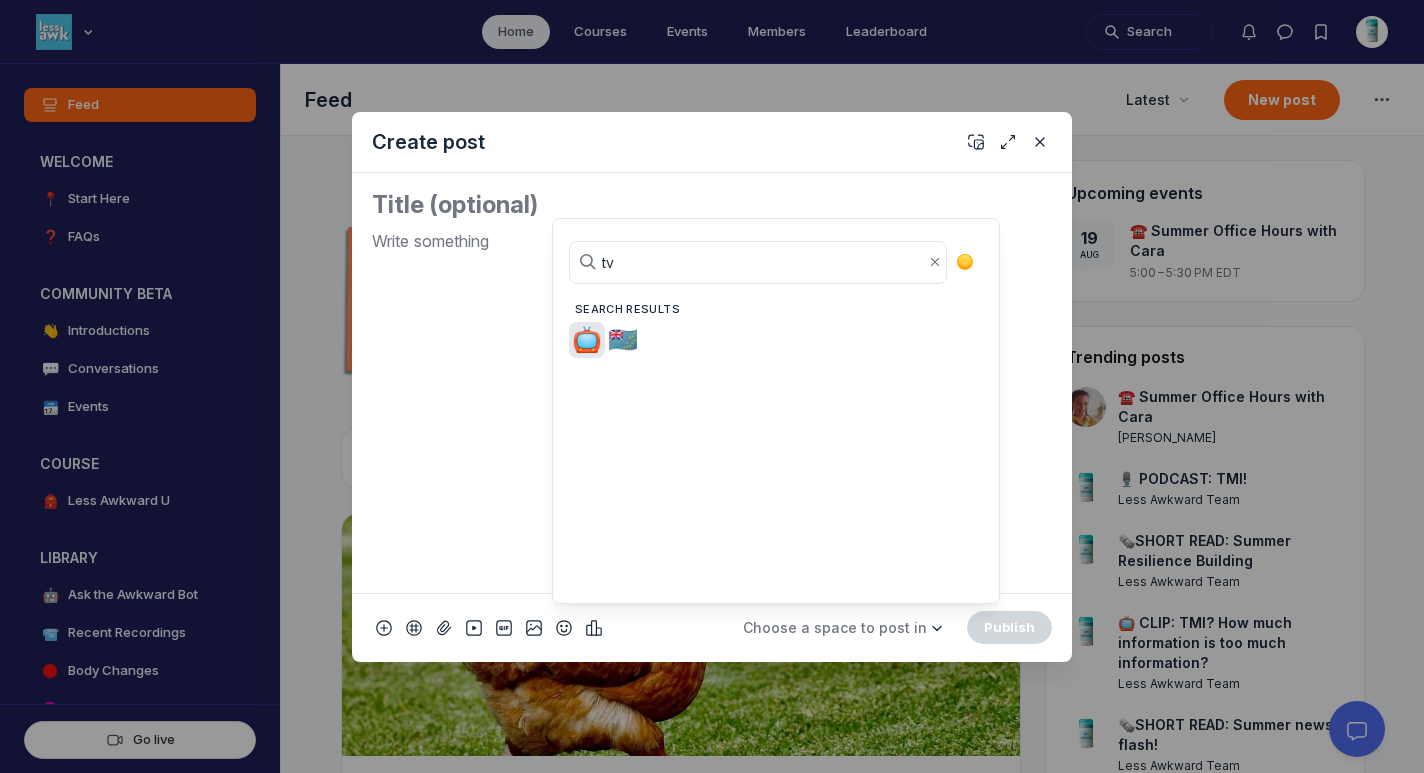 type on "tv" 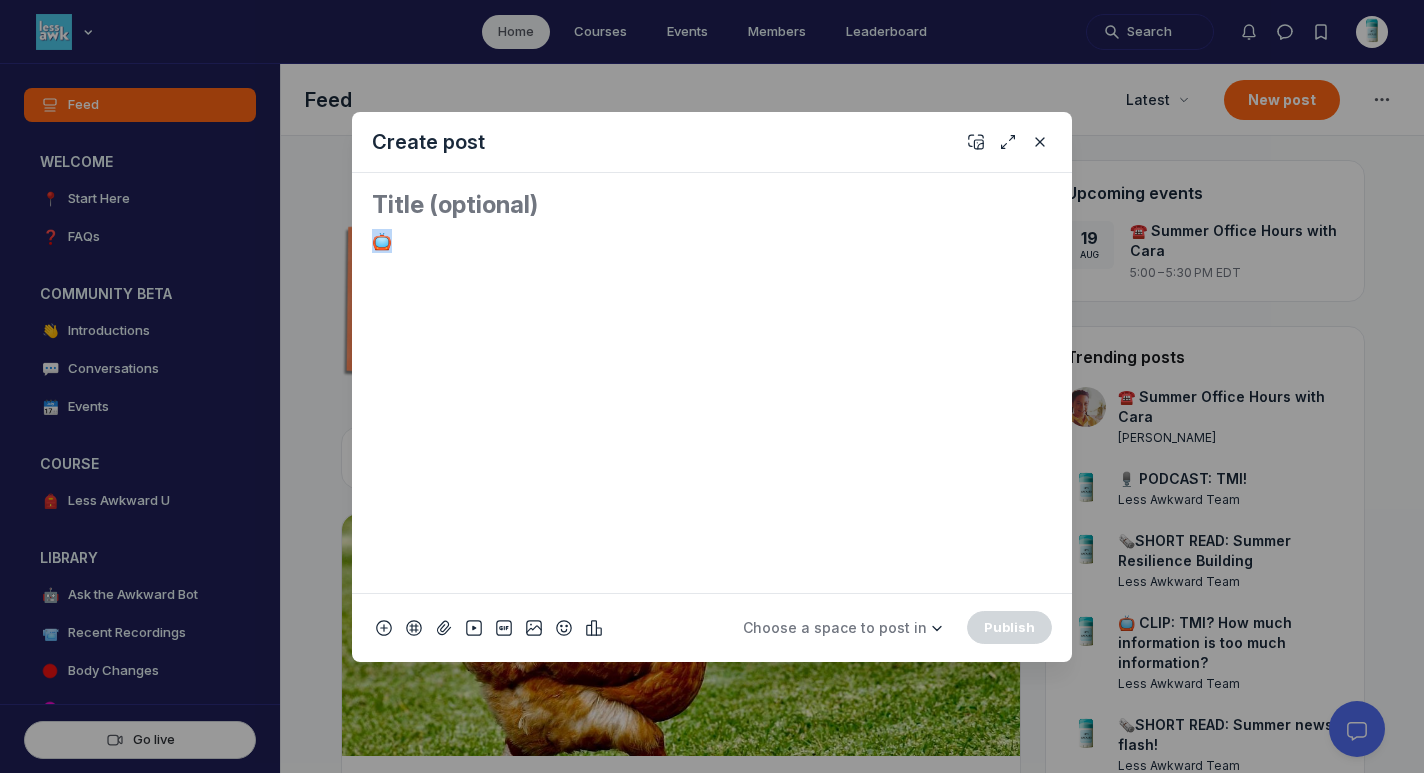 drag, startPoint x: 423, startPoint y: 243, endPoint x: 310, endPoint y: 230, distance: 113.74533 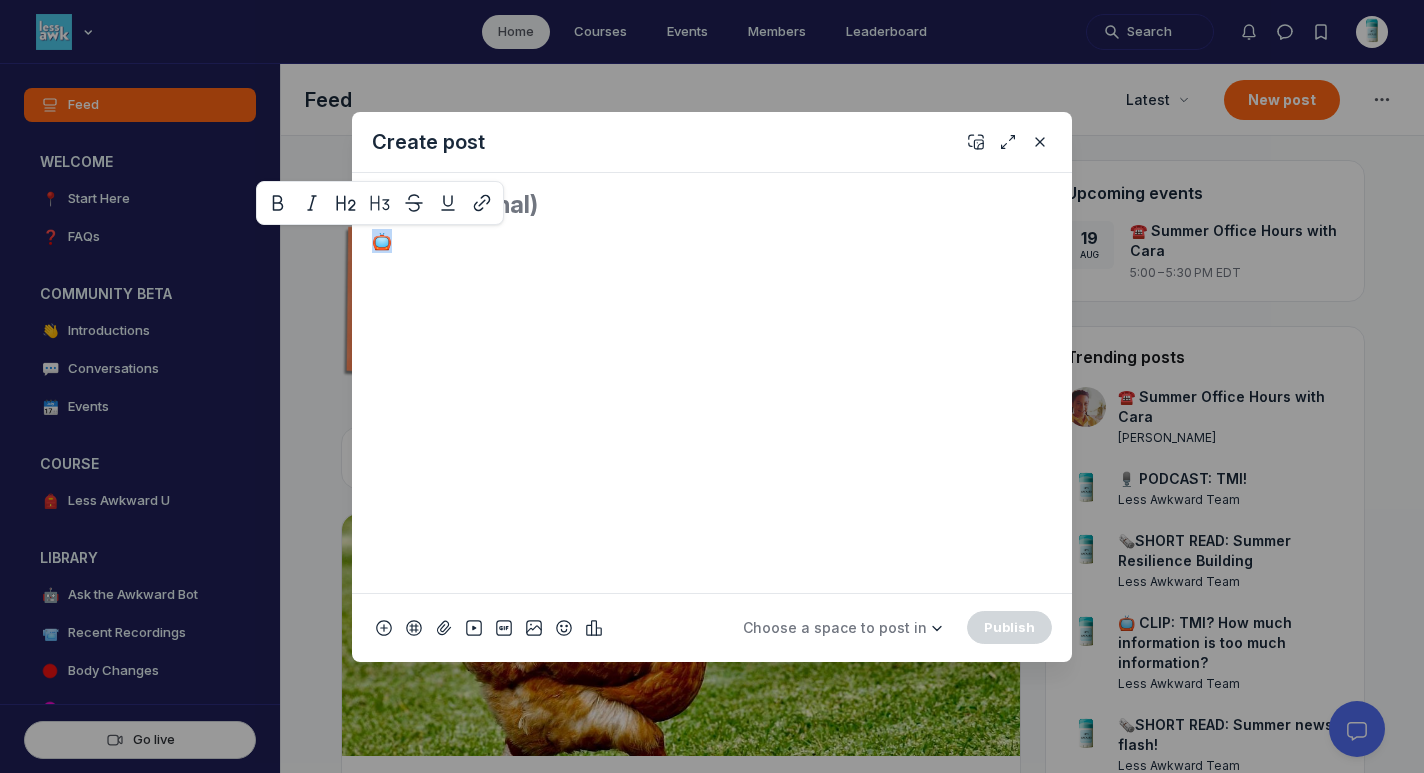 copy on "📺" 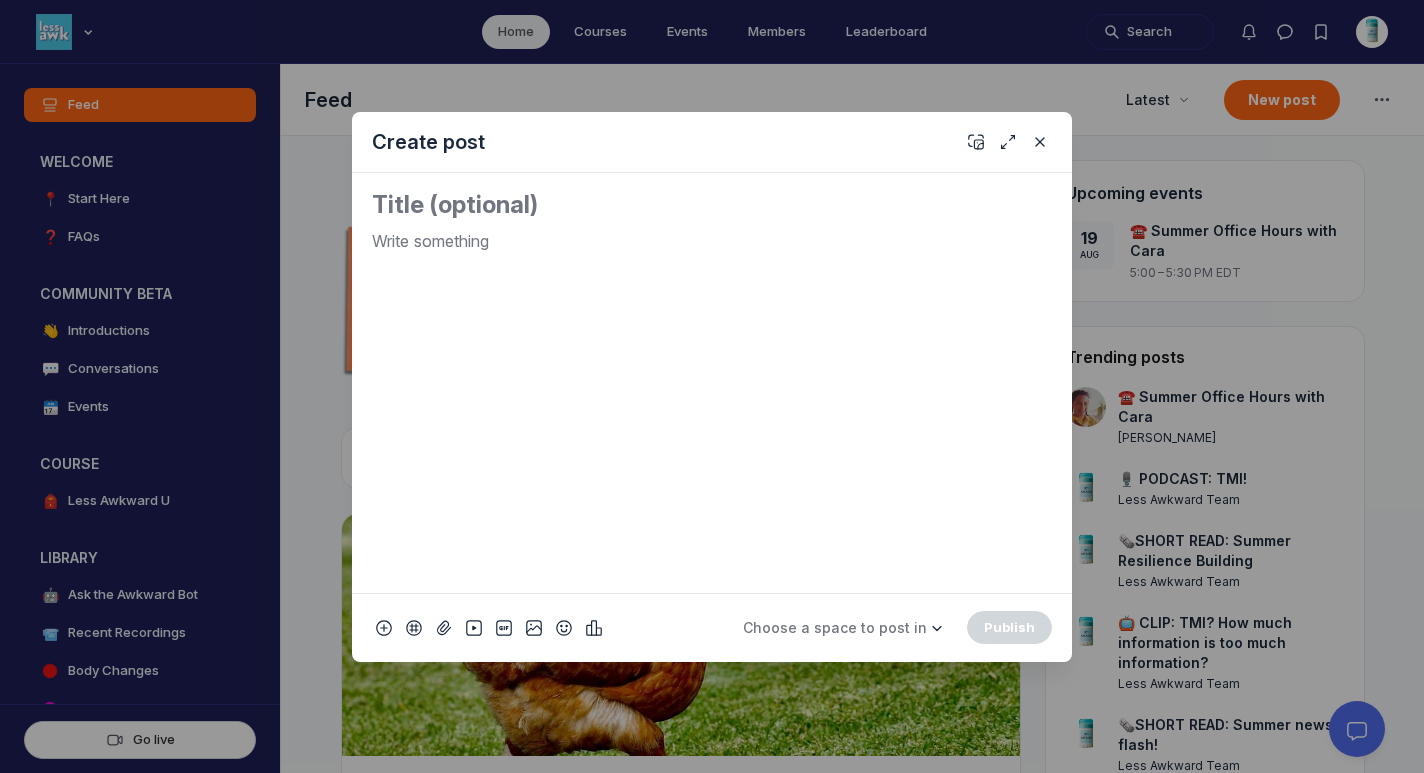 click at bounding box center [712, 205] 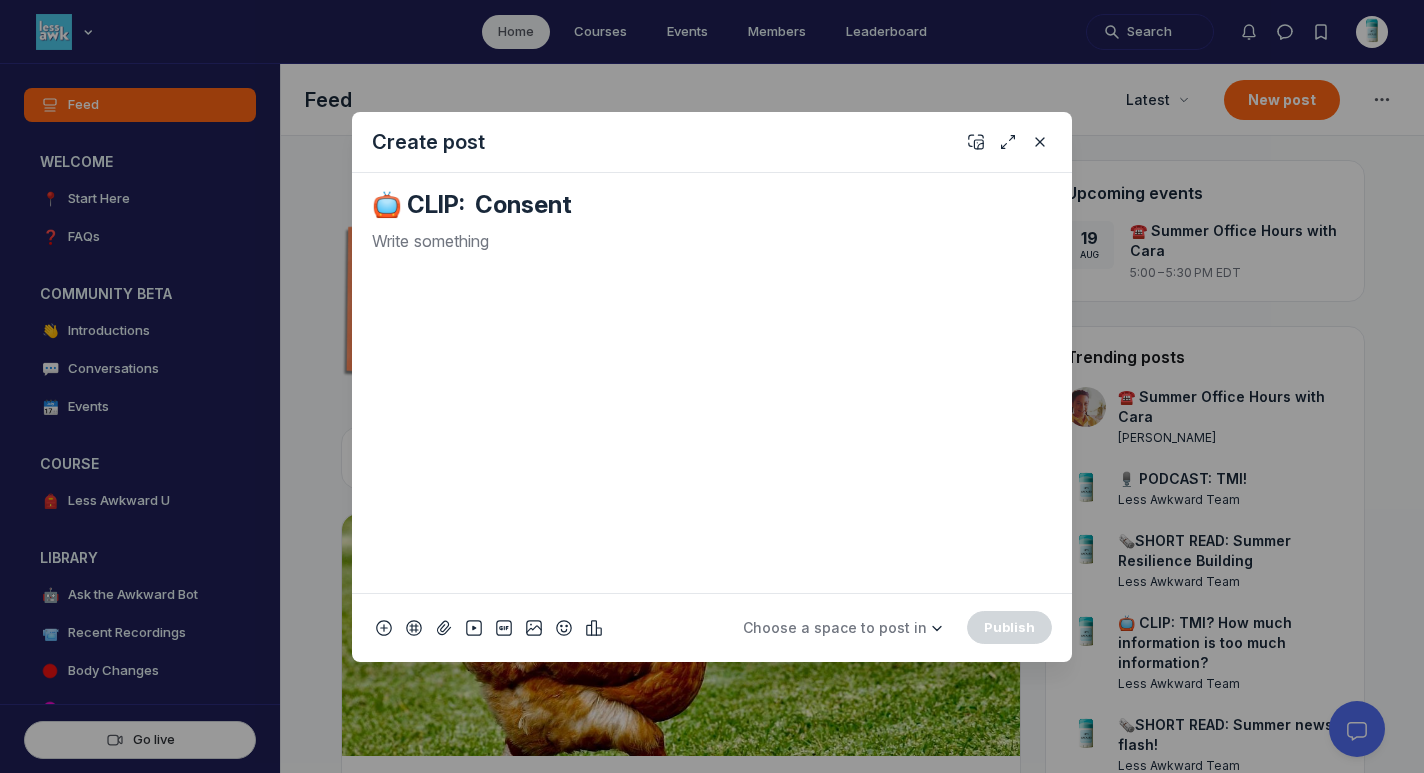 type on "📺 CLIP:  Consent" 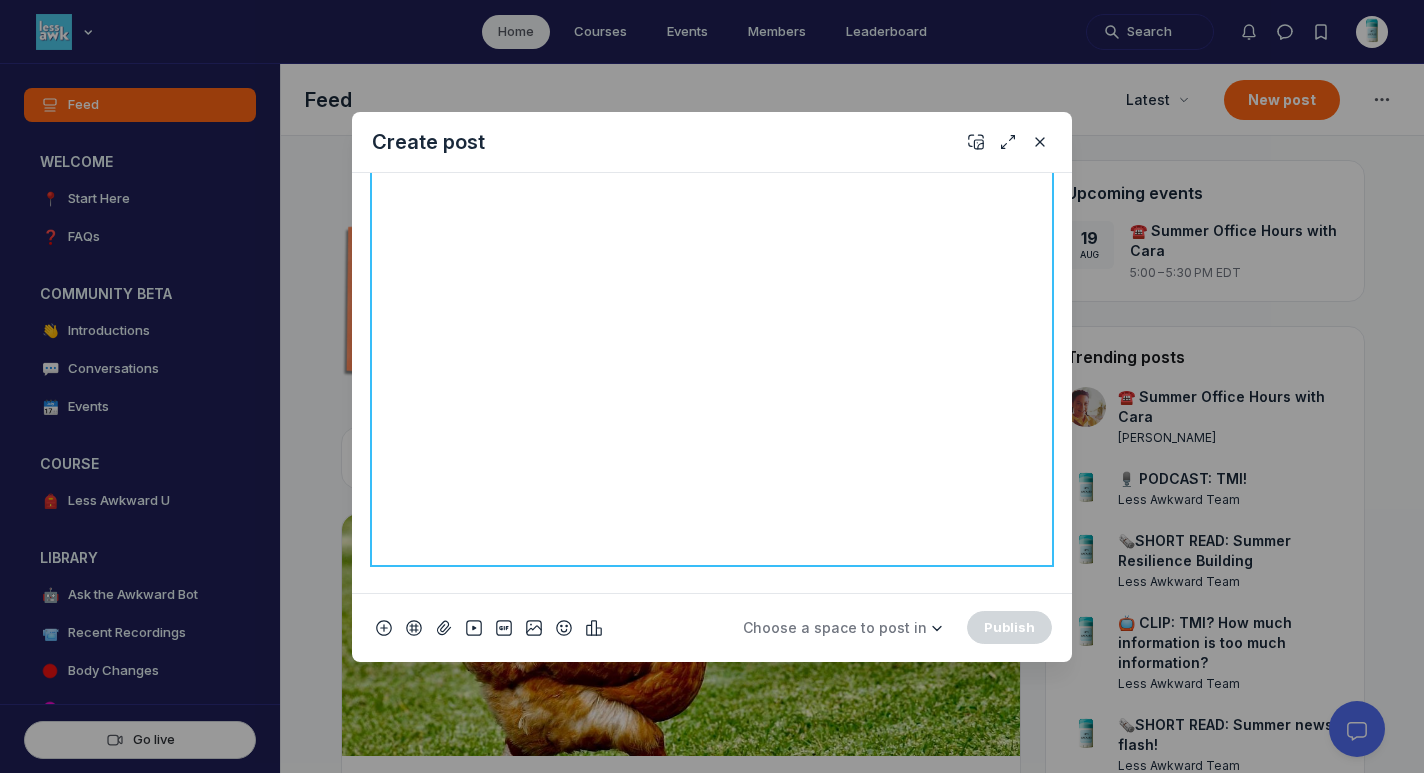 scroll, scrollTop: 444, scrollLeft: 0, axis: vertical 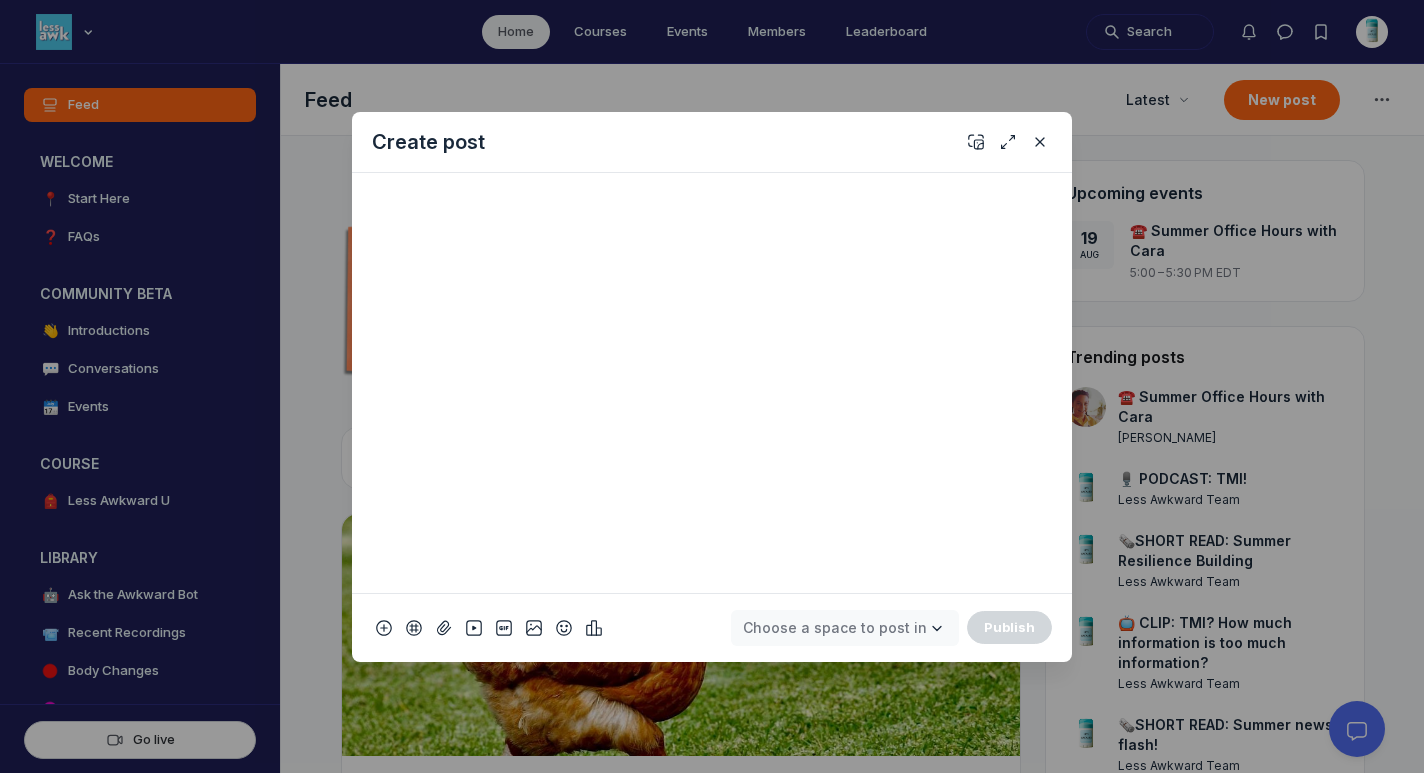 click on "Choose a space to post in" at bounding box center [835, 627] 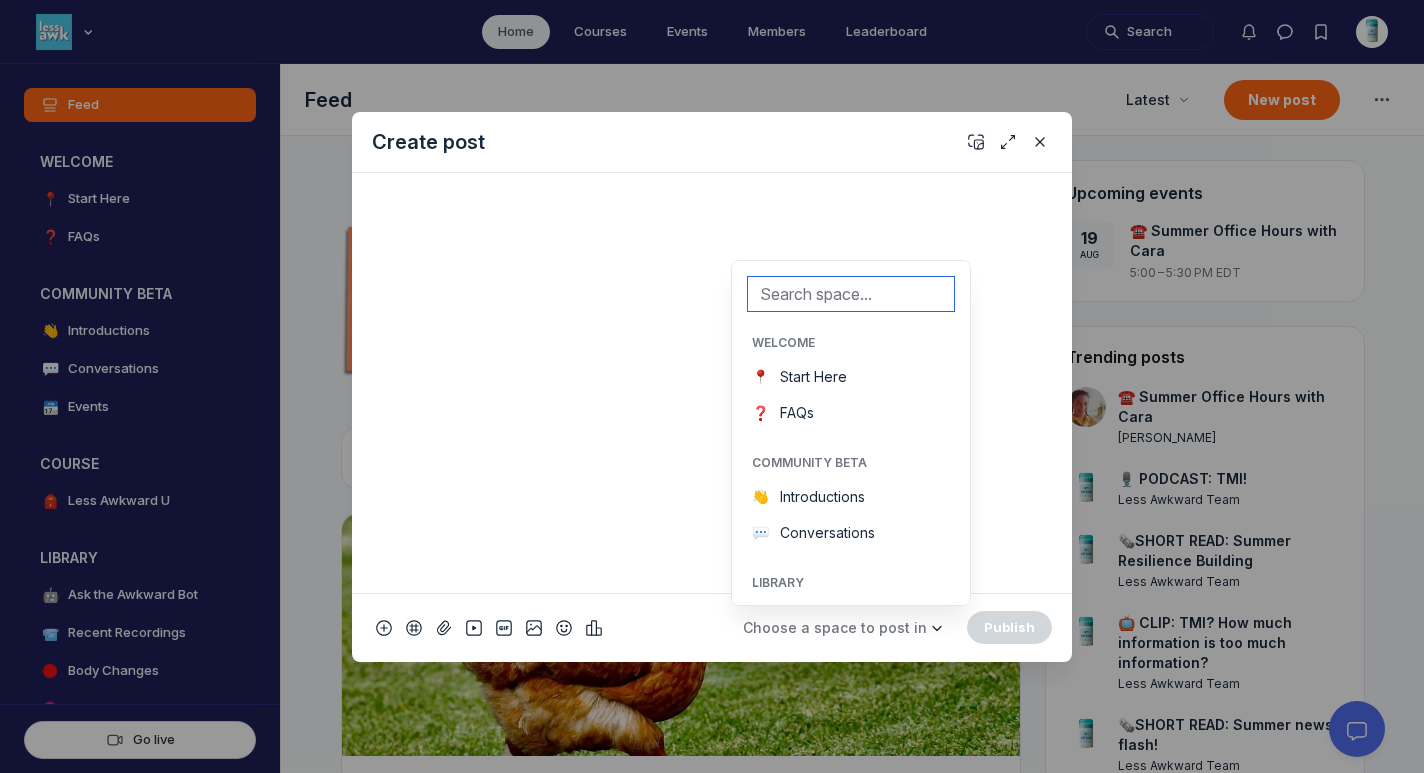 scroll, scrollTop: 514, scrollLeft: 0, axis: vertical 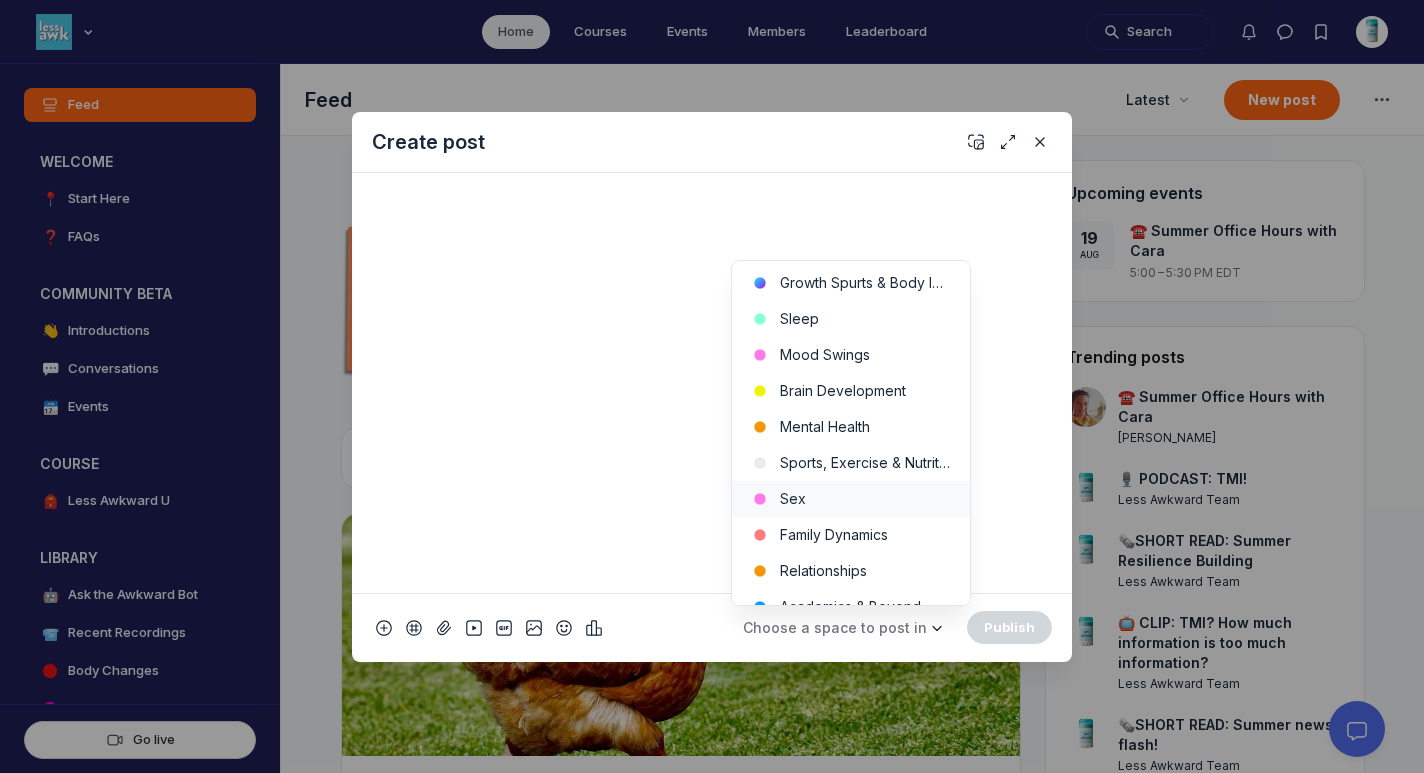 click on "Sex" at bounding box center (851, 499) 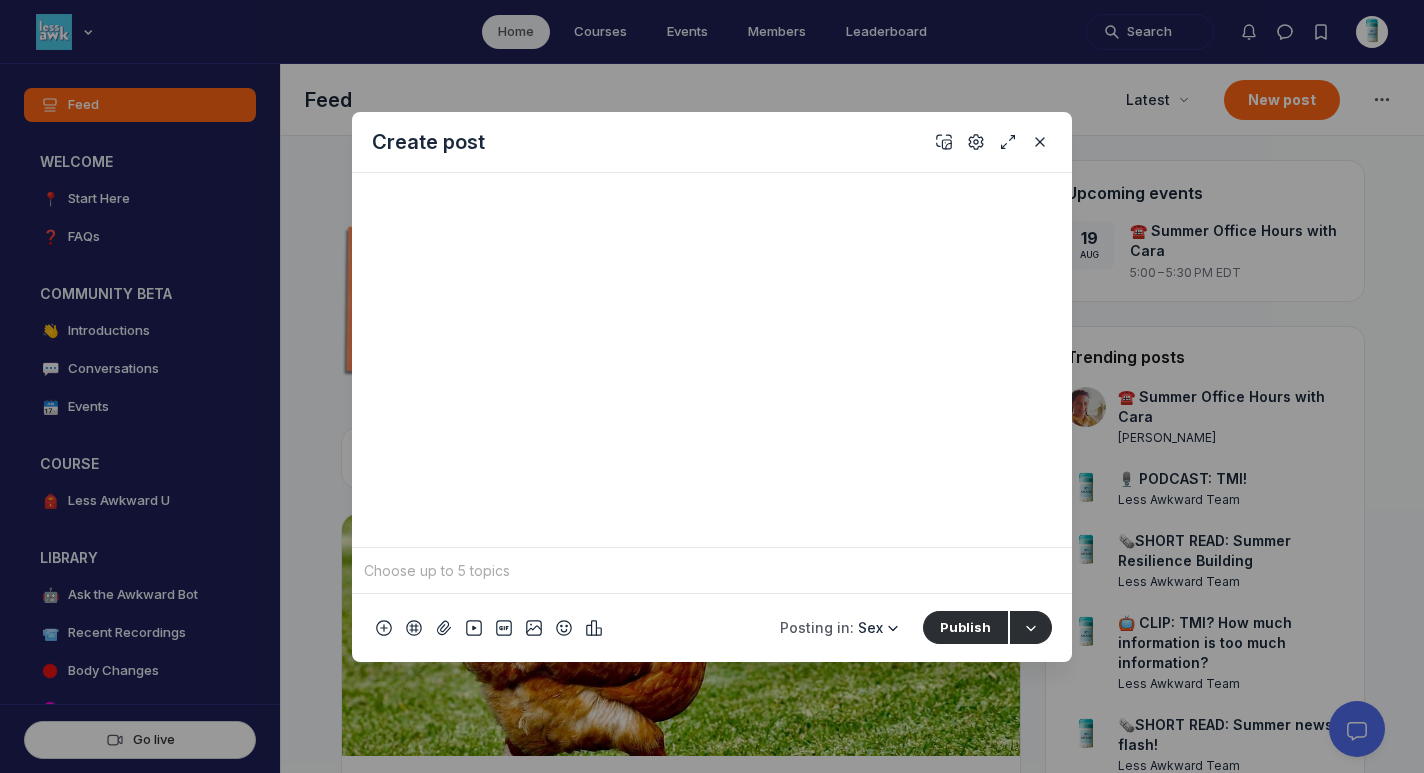 click at bounding box center (712, 571) 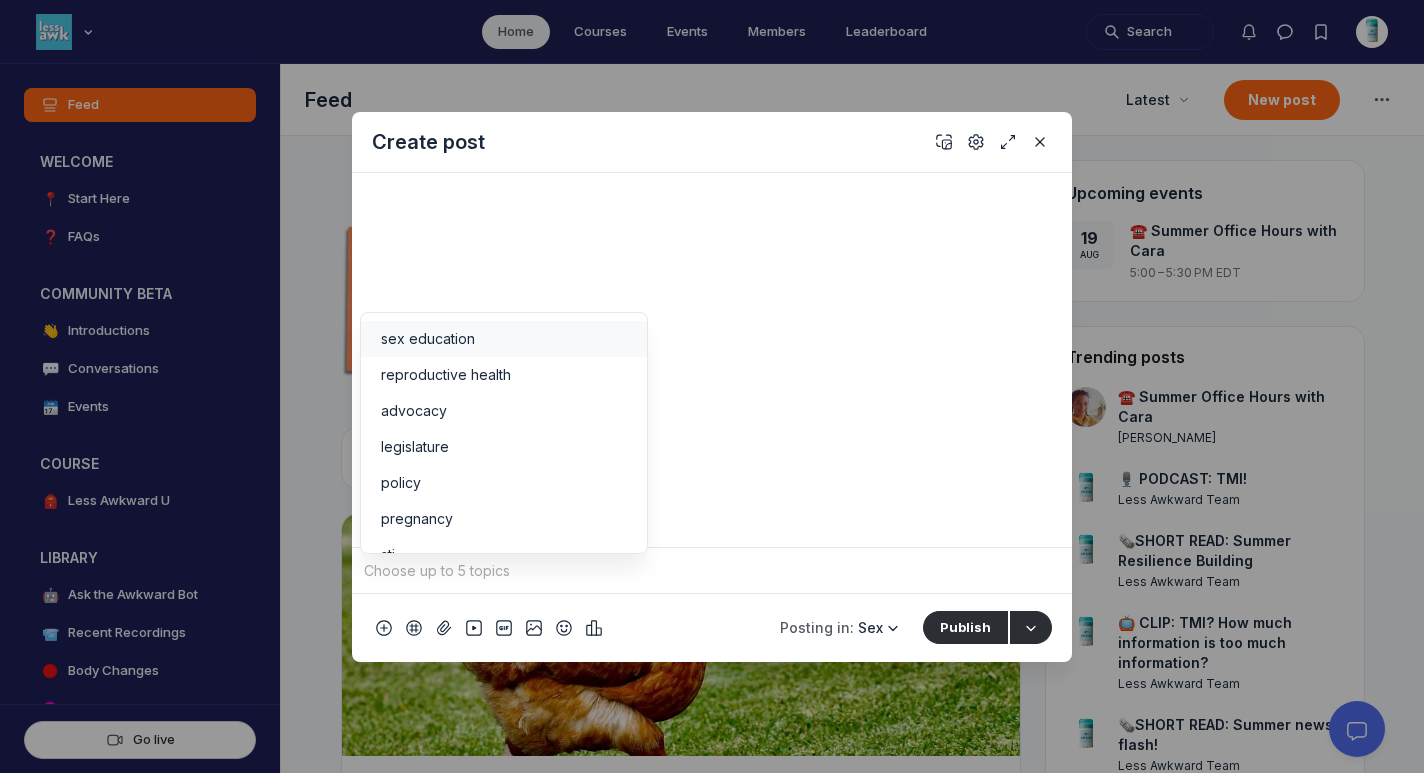 click on "sex education" at bounding box center [504, 339] 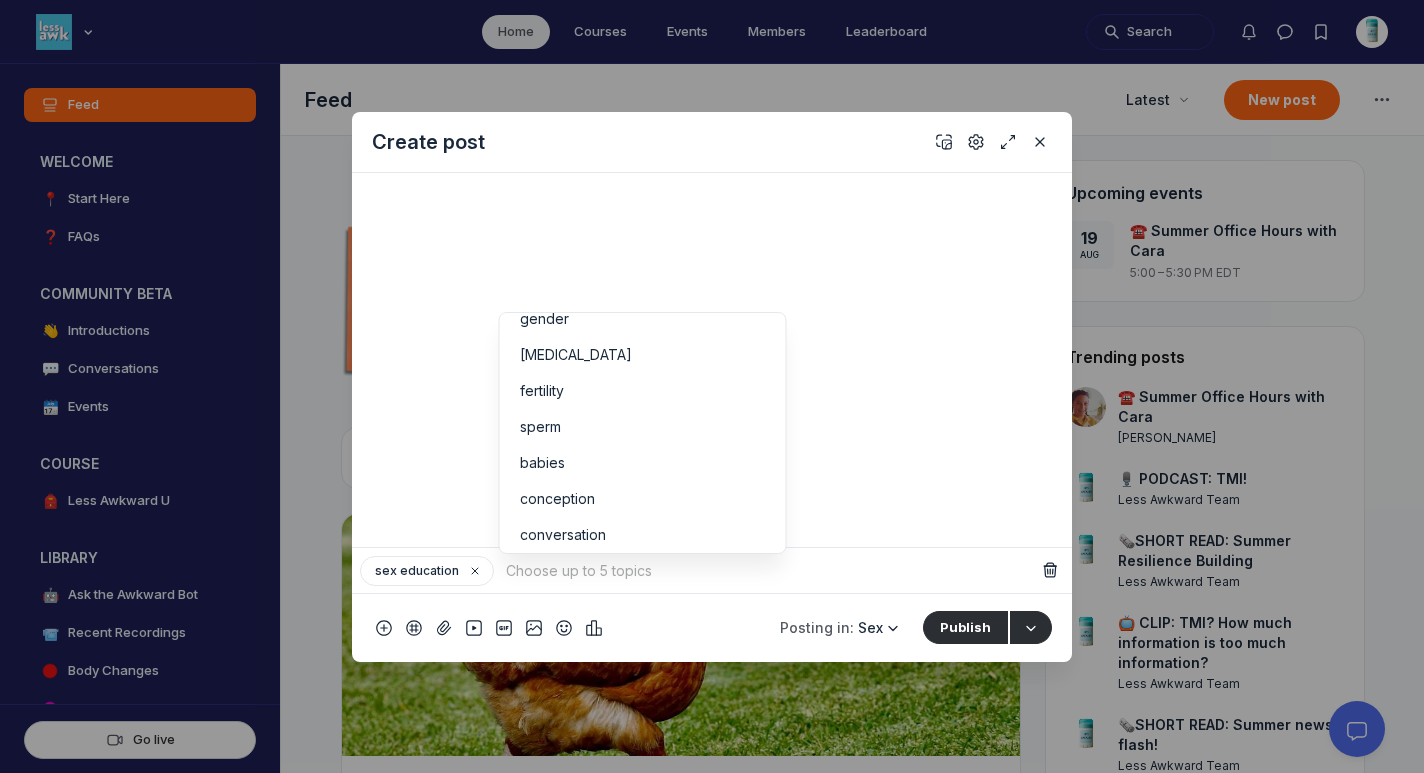 scroll, scrollTop: 352, scrollLeft: 0, axis: vertical 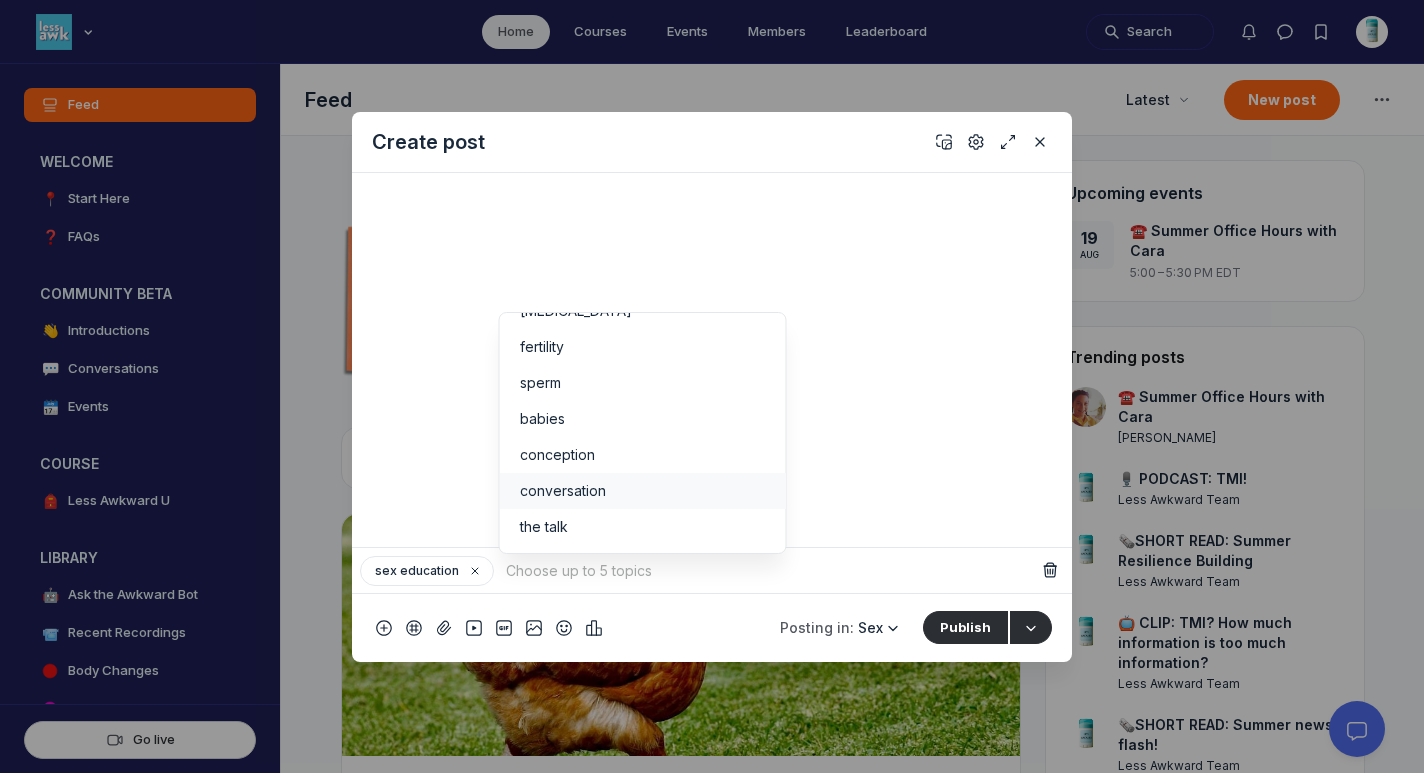 click on "conversation" at bounding box center [643, 491] 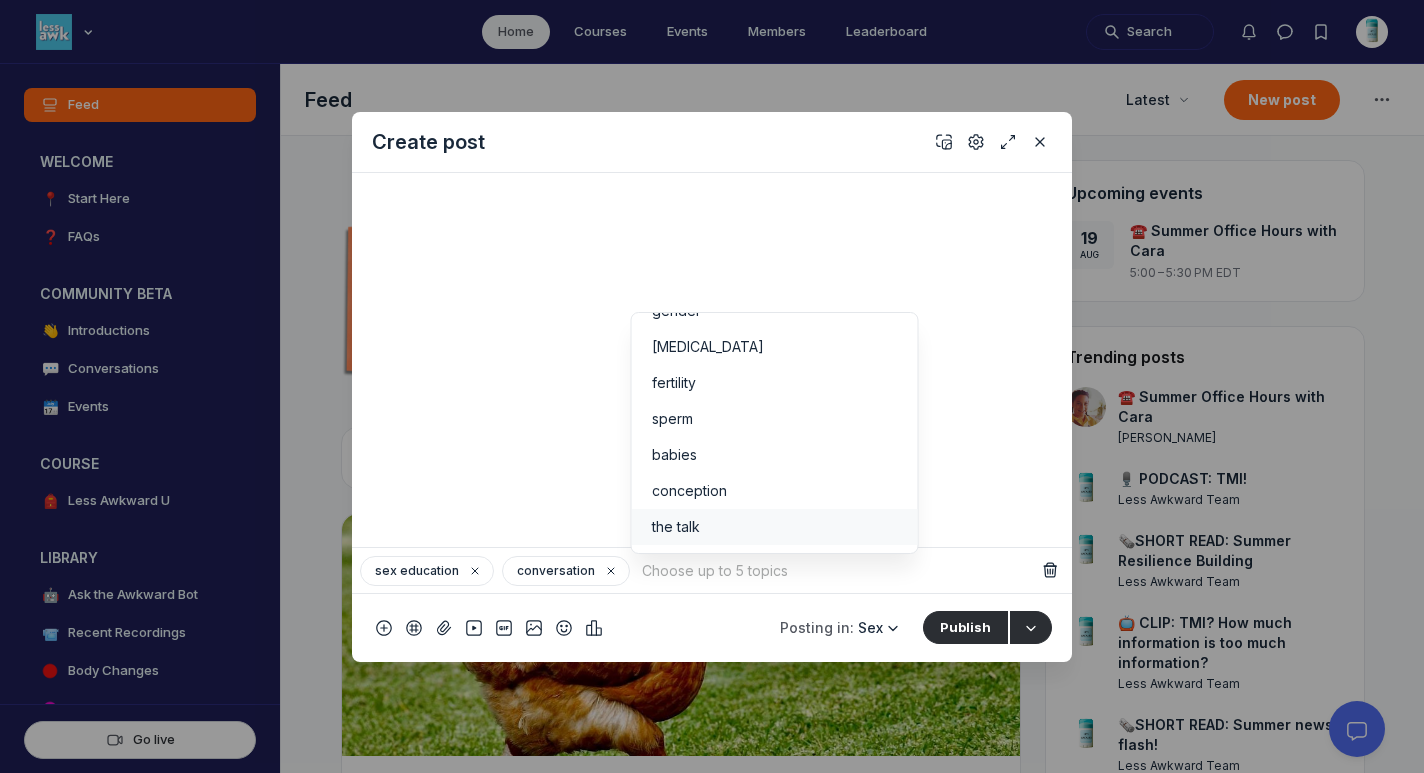 click on "the talk" at bounding box center [676, 527] 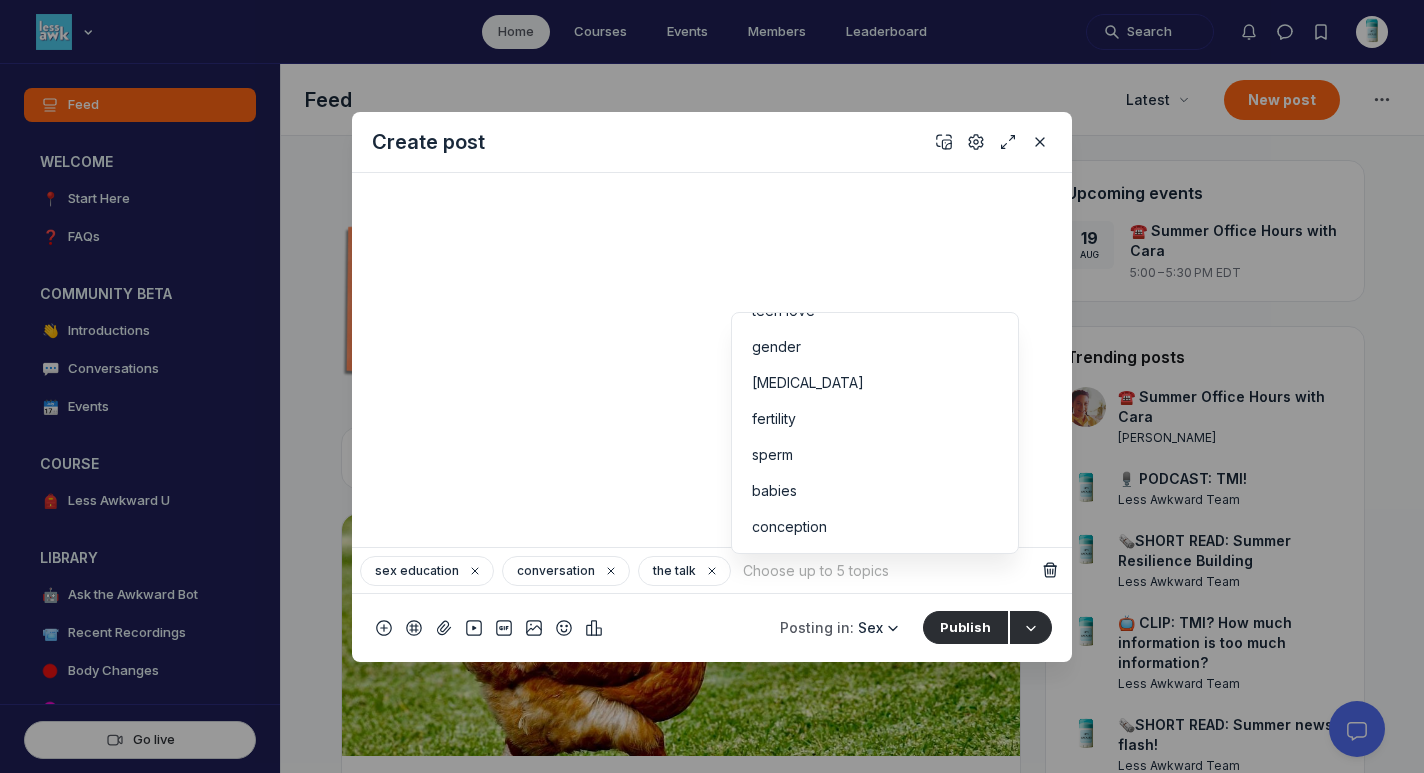 scroll, scrollTop: 280, scrollLeft: 0, axis: vertical 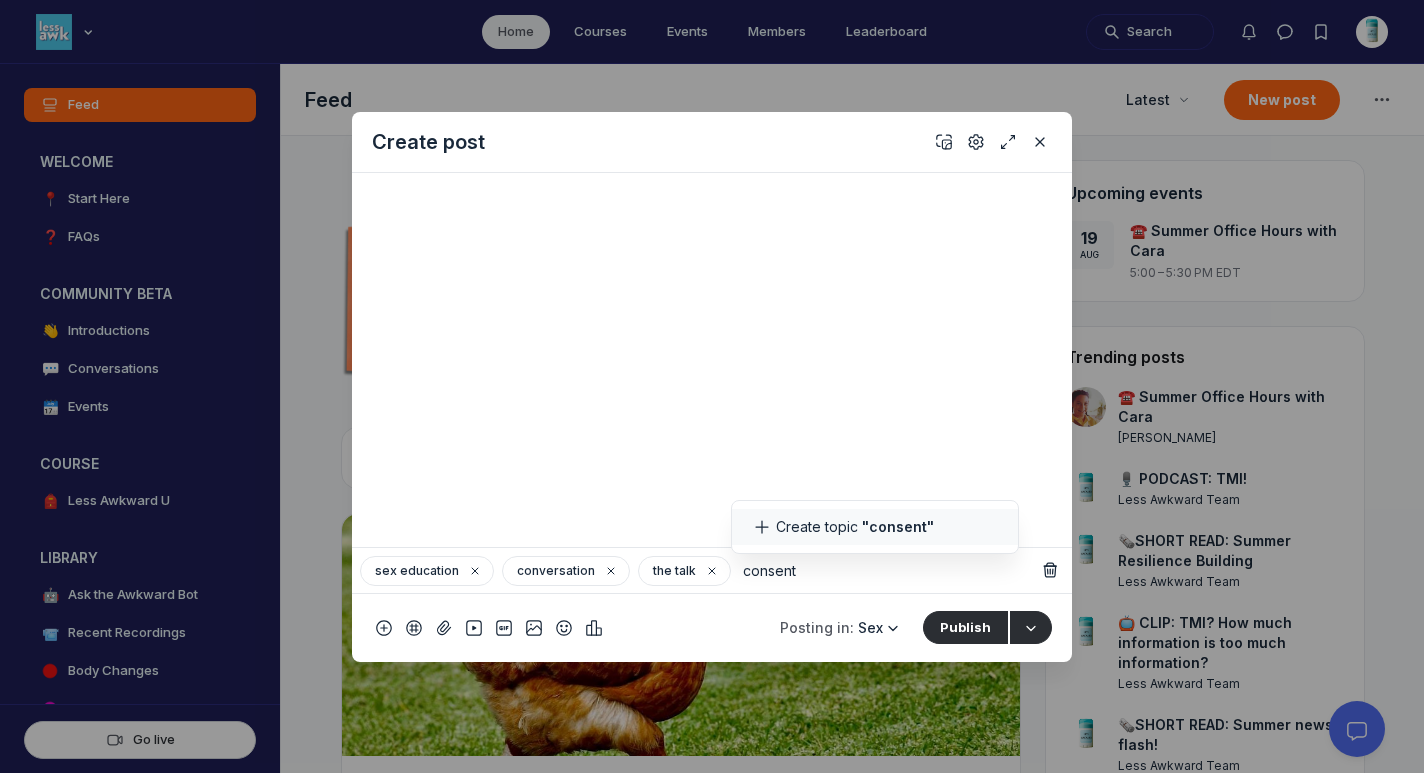 type on "consent" 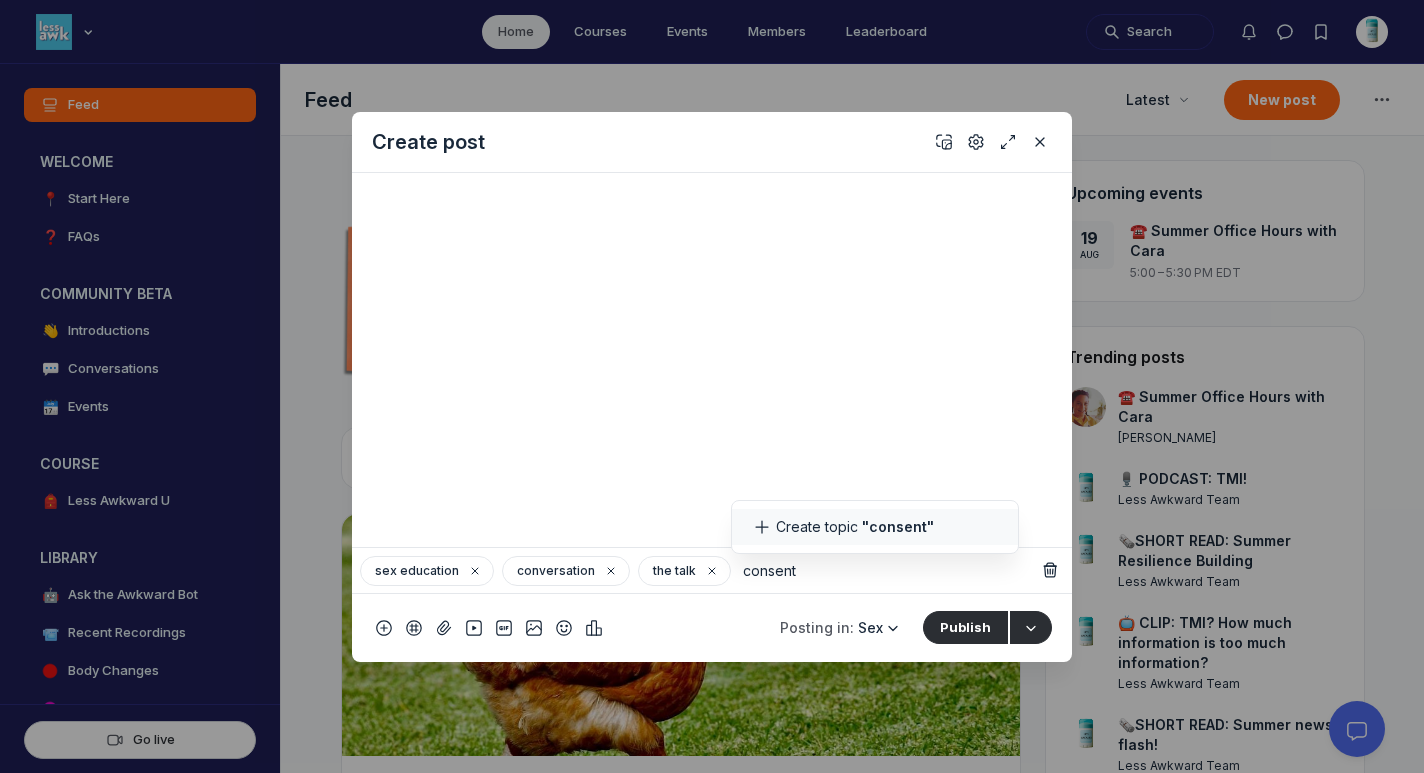 click on ""consent"" at bounding box center [898, 527] 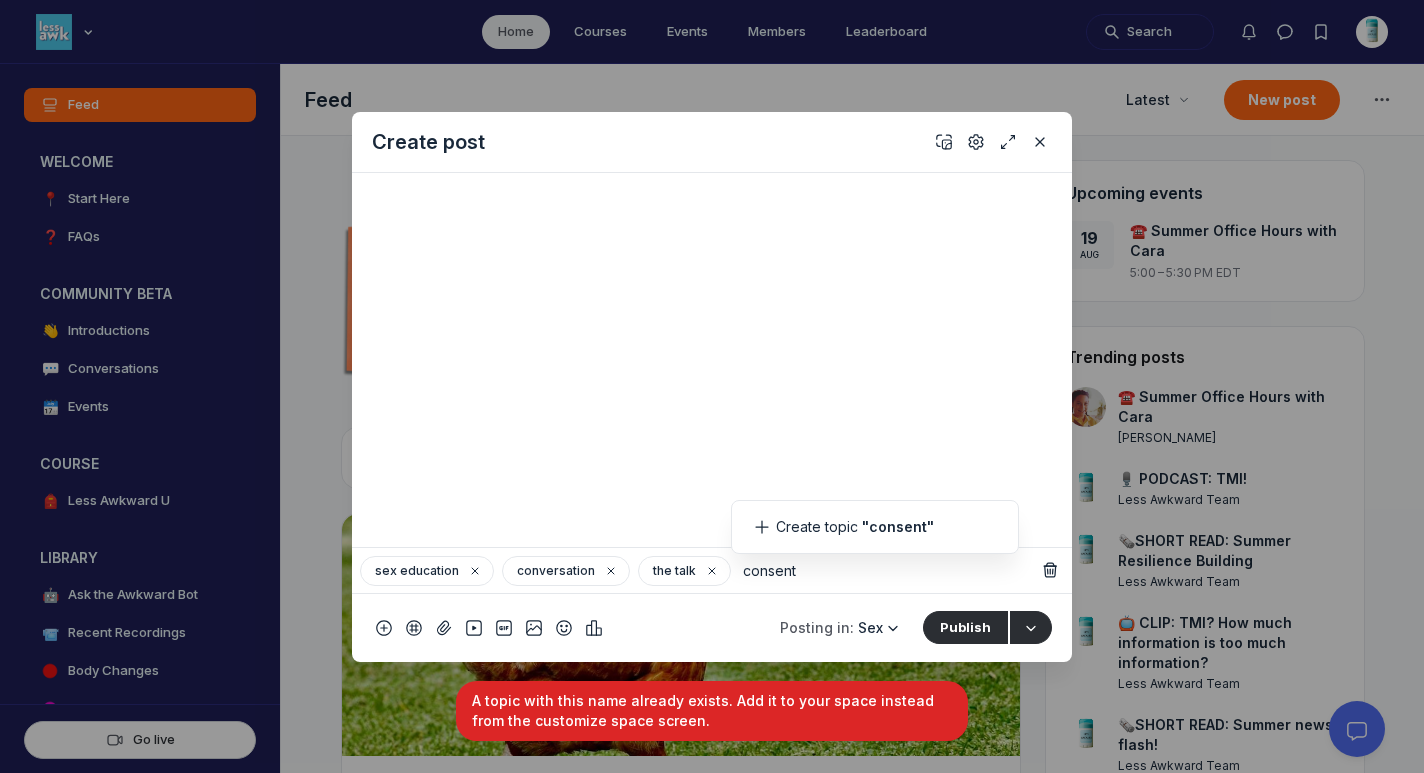 scroll, scrollTop: 0, scrollLeft: 0, axis: both 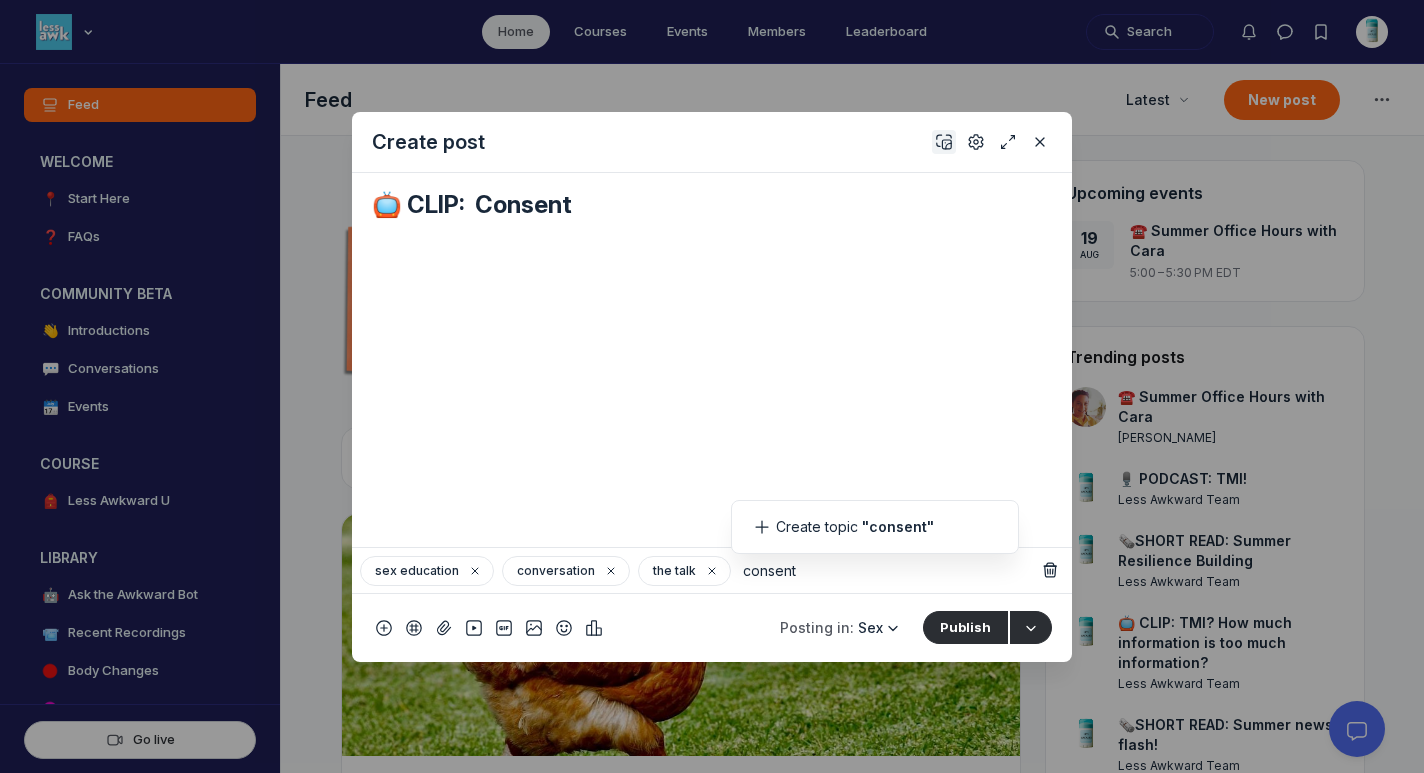 click 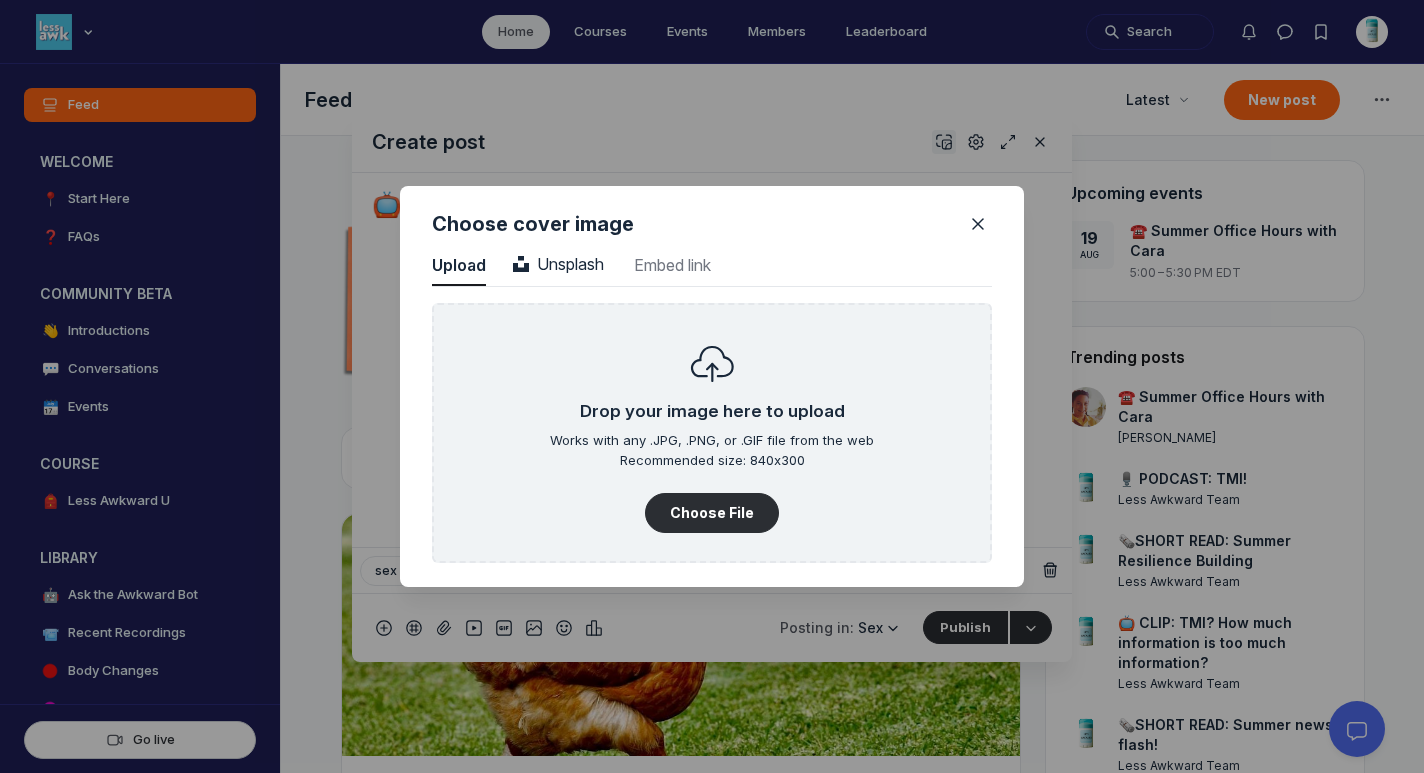 scroll, scrollTop: 2702, scrollLeft: 5090, axis: both 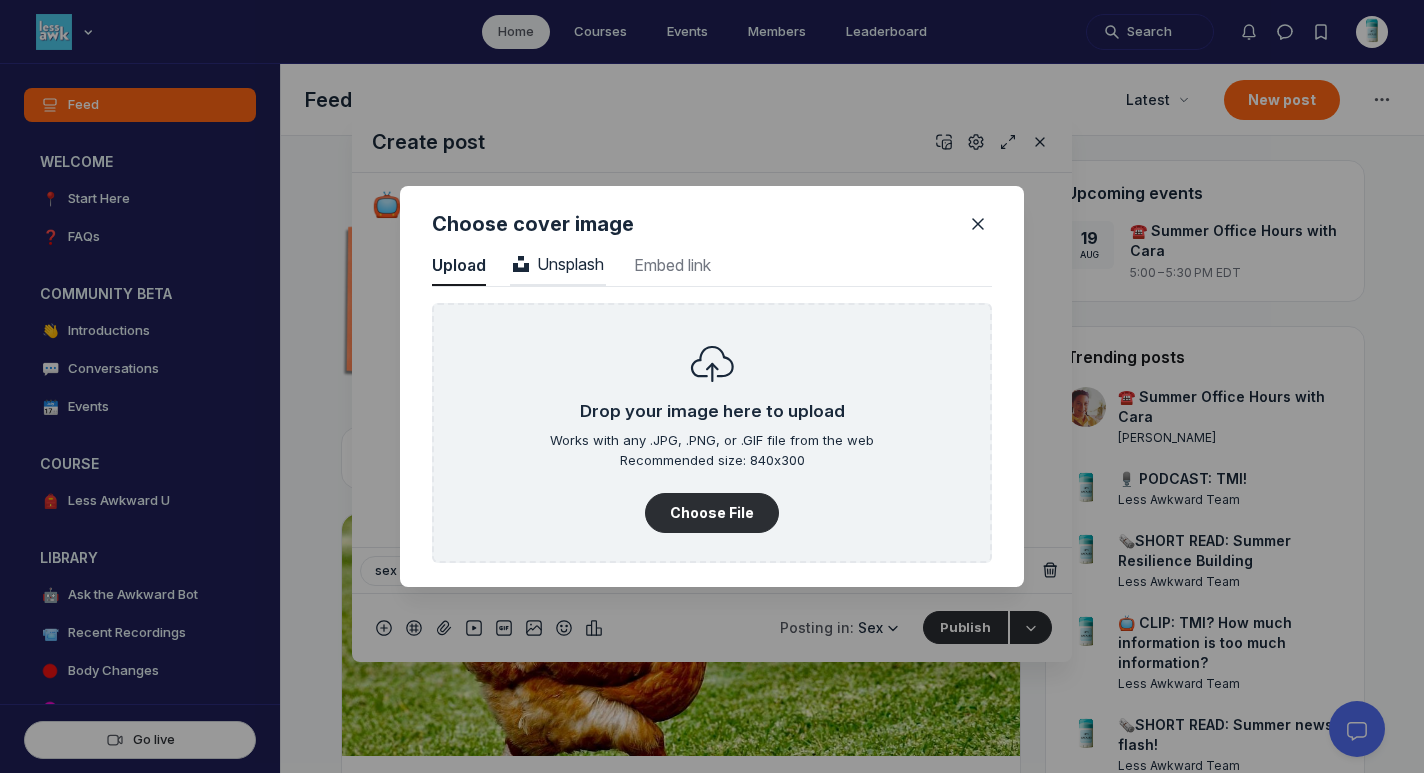 click on "Unsplash" at bounding box center (558, 264) 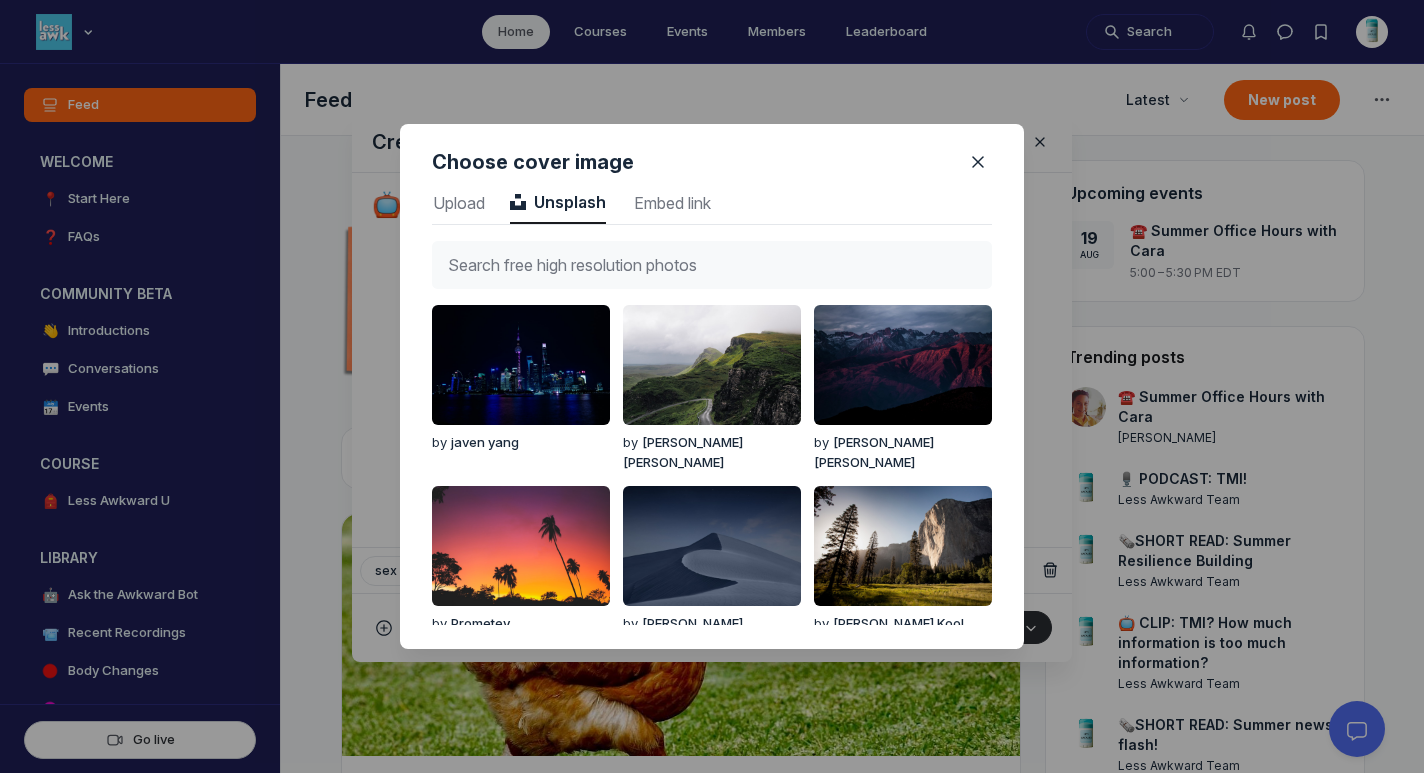 click at bounding box center [712, 265] 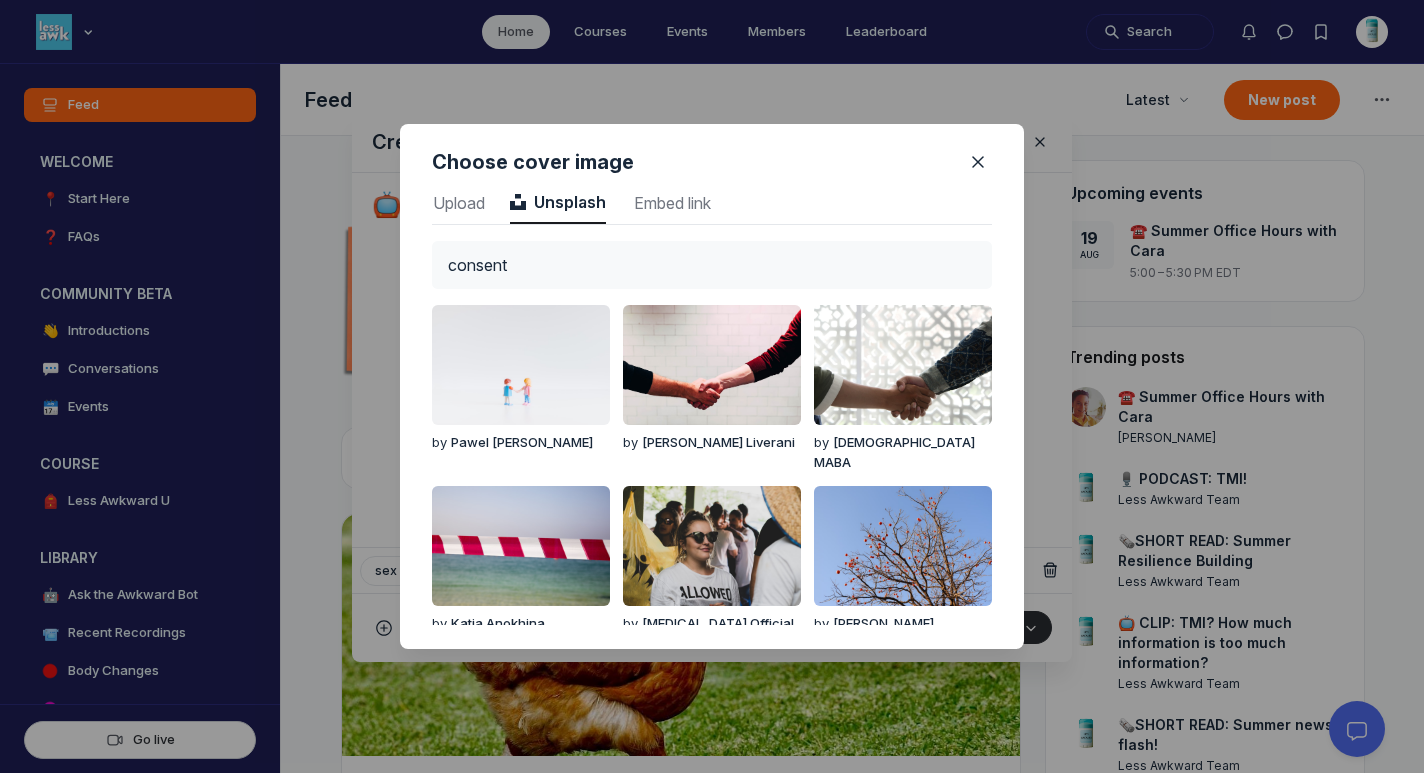 drag, startPoint x: 559, startPoint y: 264, endPoint x: 456, endPoint y: 264, distance: 103 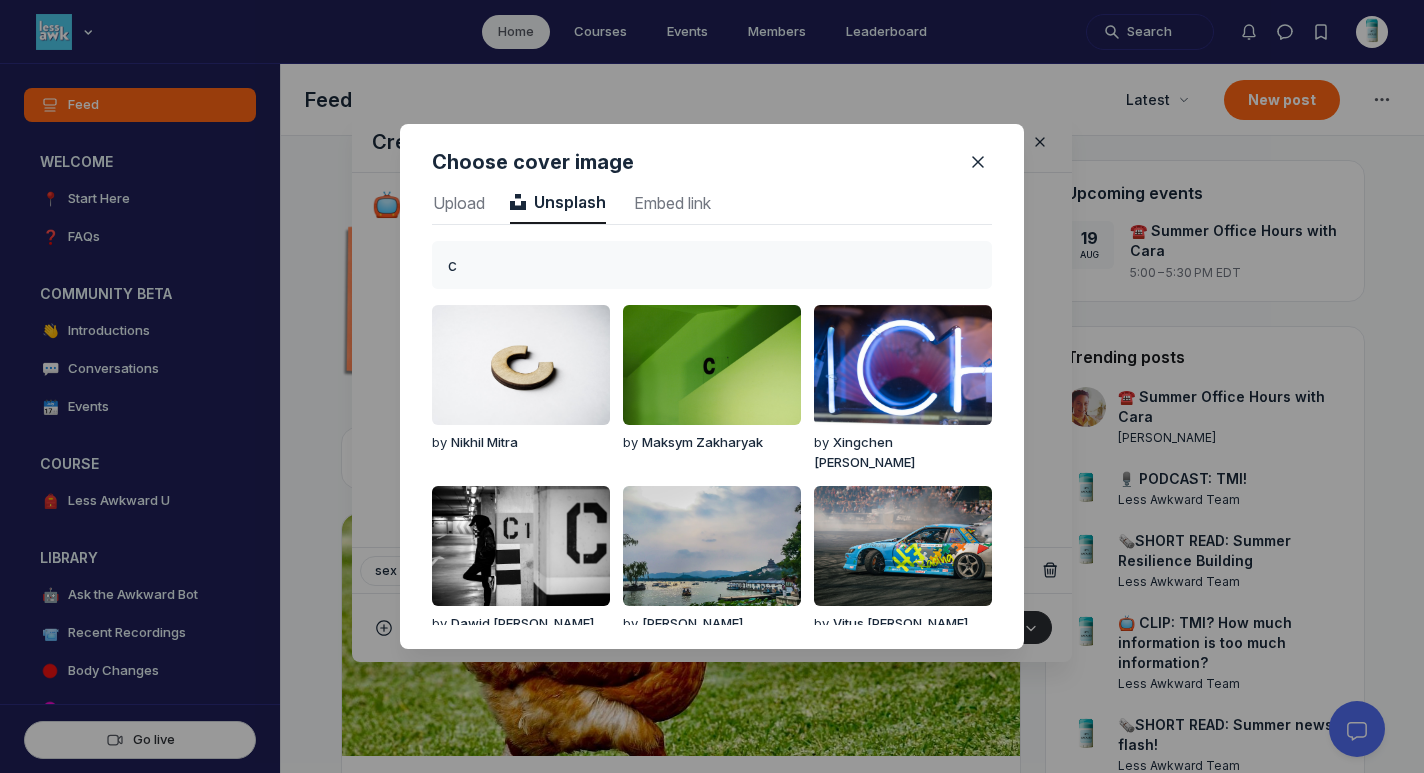 type on "c" 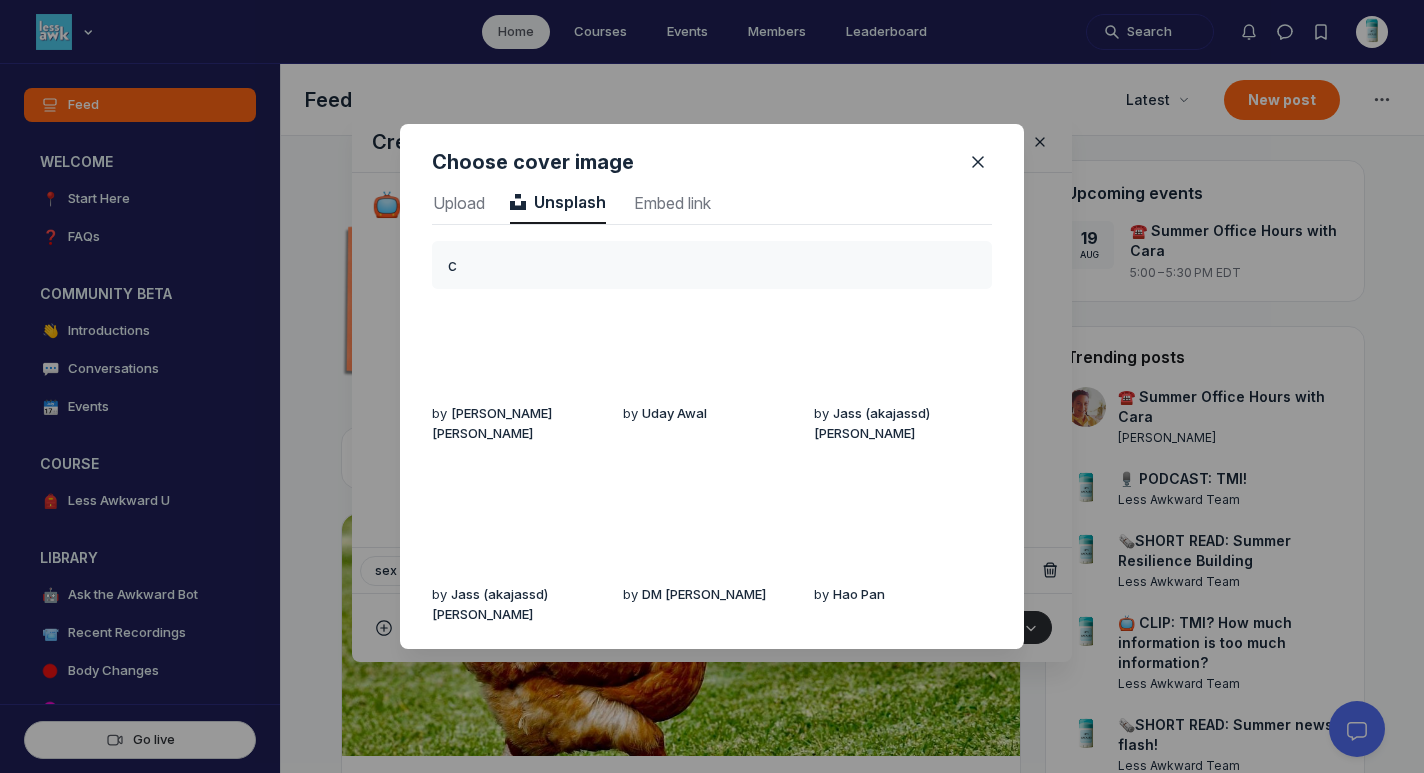 scroll, scrollTop: 0, scrollLeft: 0, axis: both 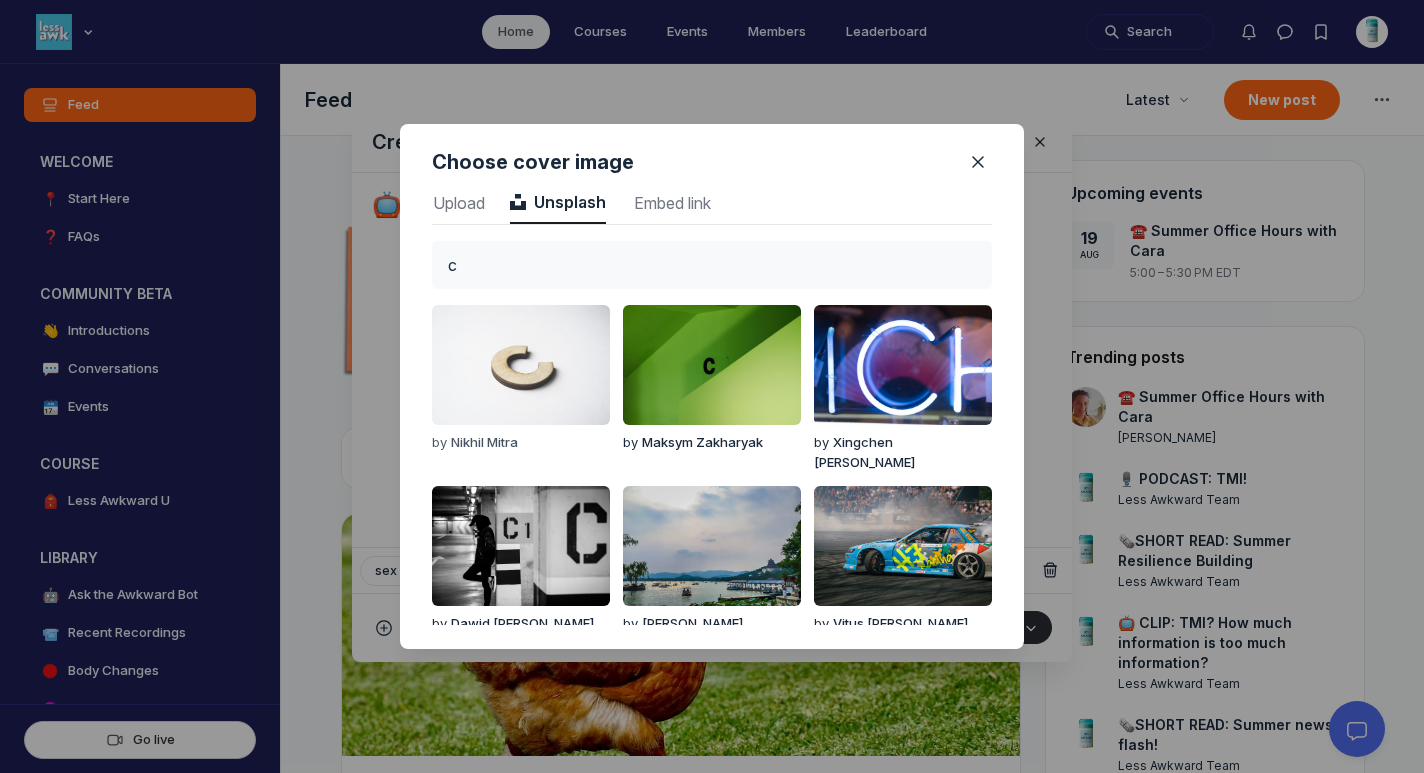 click at bounding box center (521, 365) 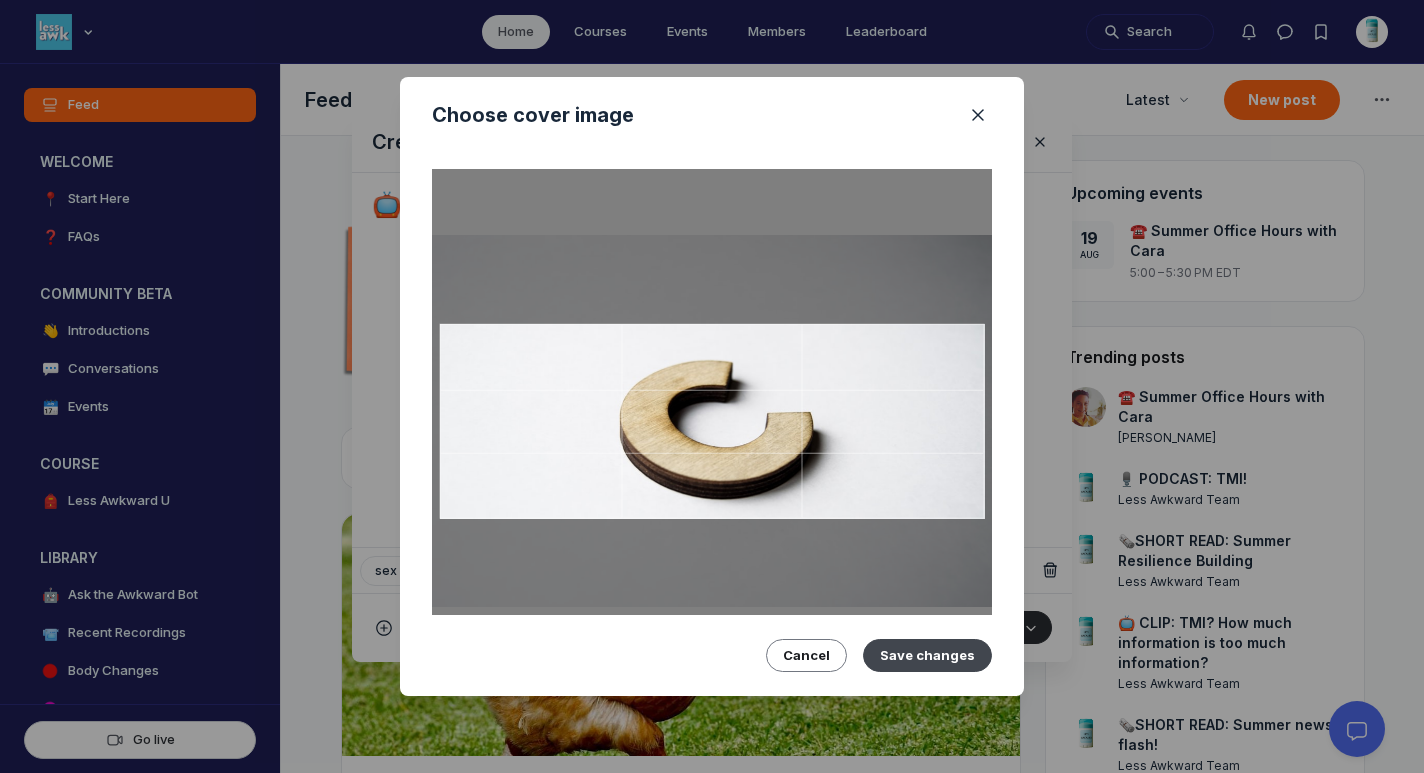 click on "Save changes" at bounding box center (927, 655) 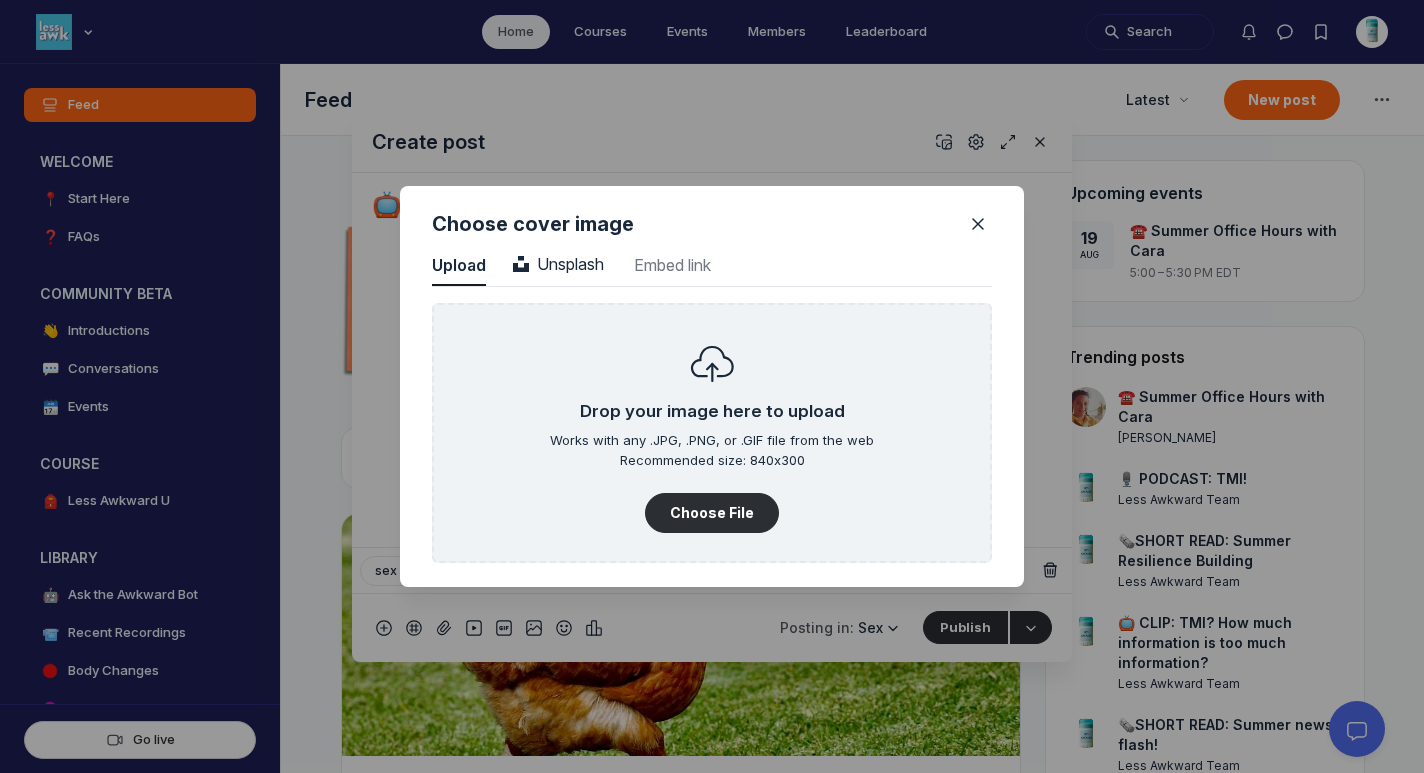 scroll, scrollTop: 2702, scrollLeft: 5090, axis: both 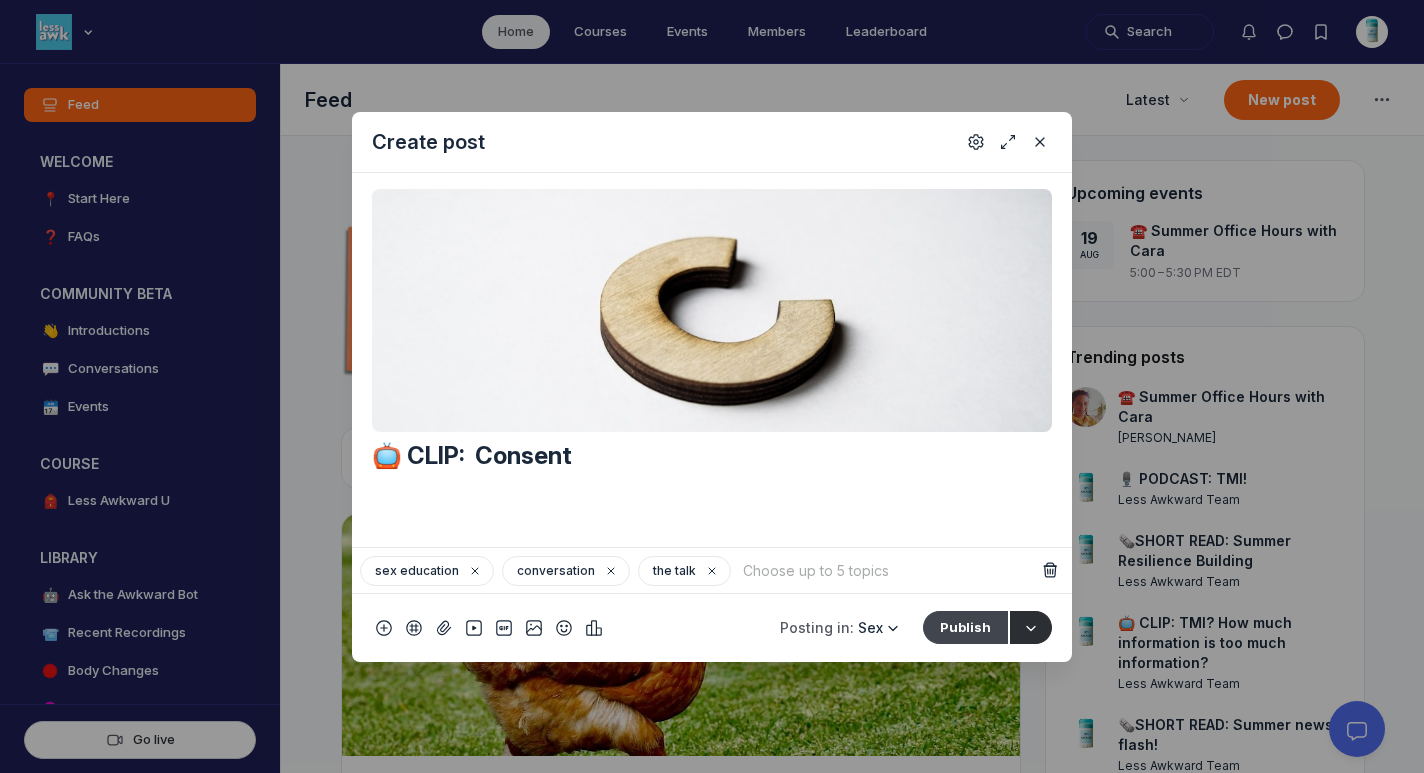 click on "Publish" at bounding box center (965, 627) 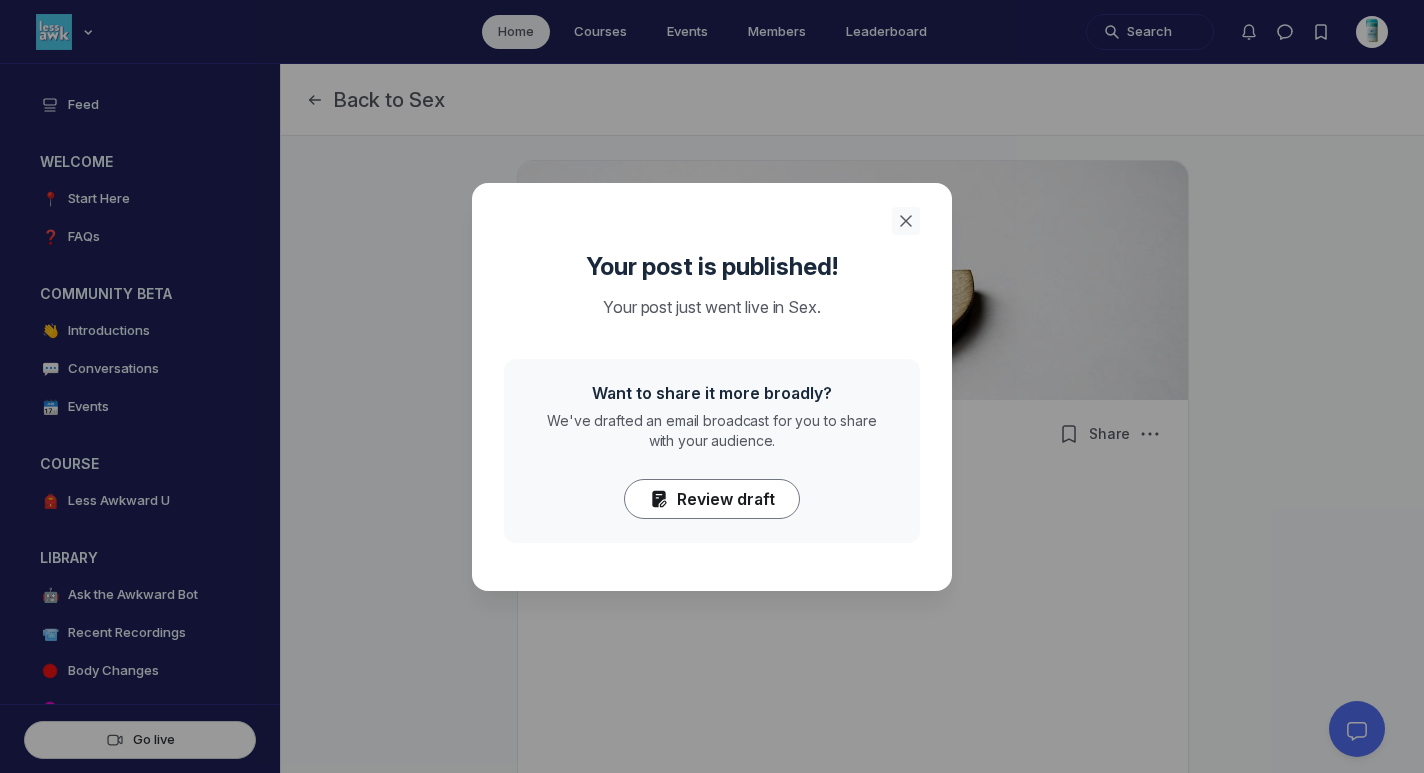 click 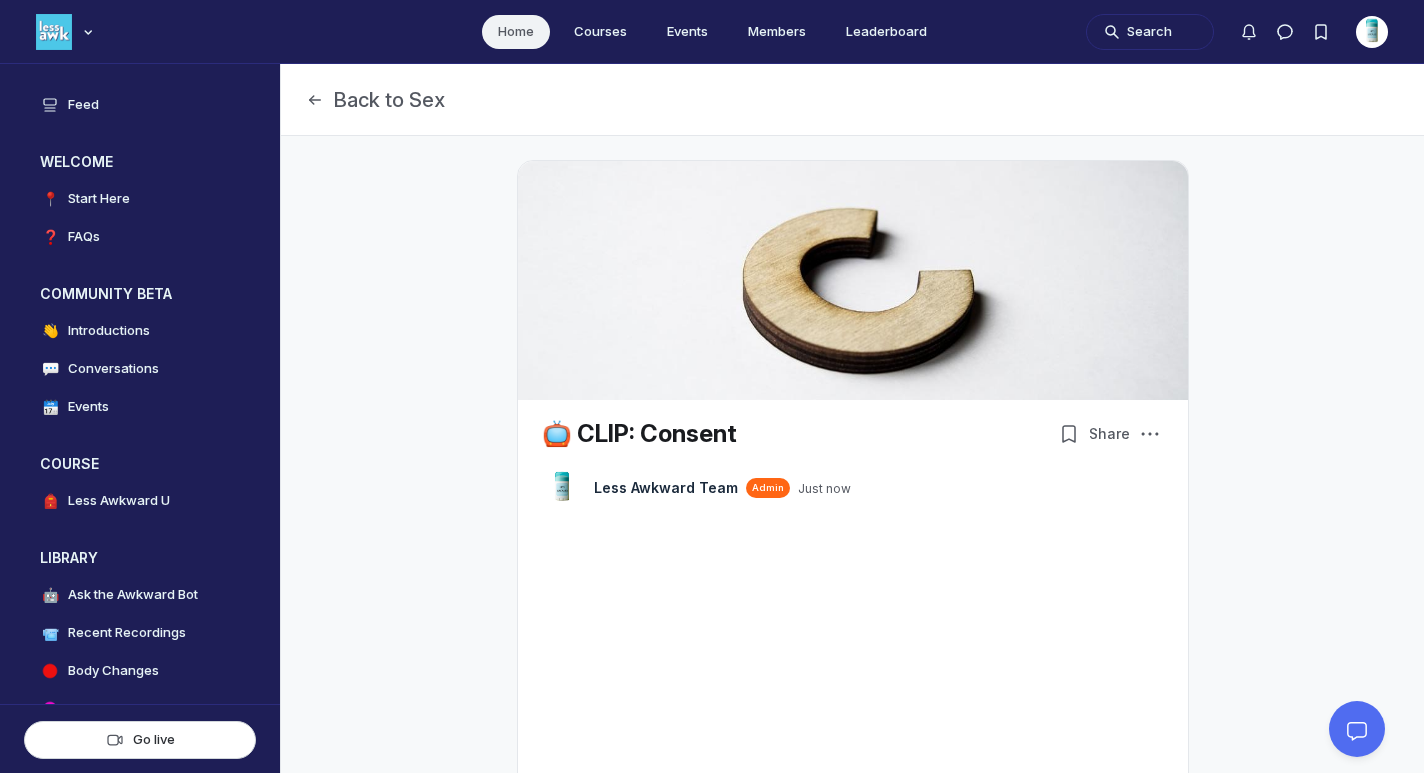 click on "Home" at bounding box center [516, 32] 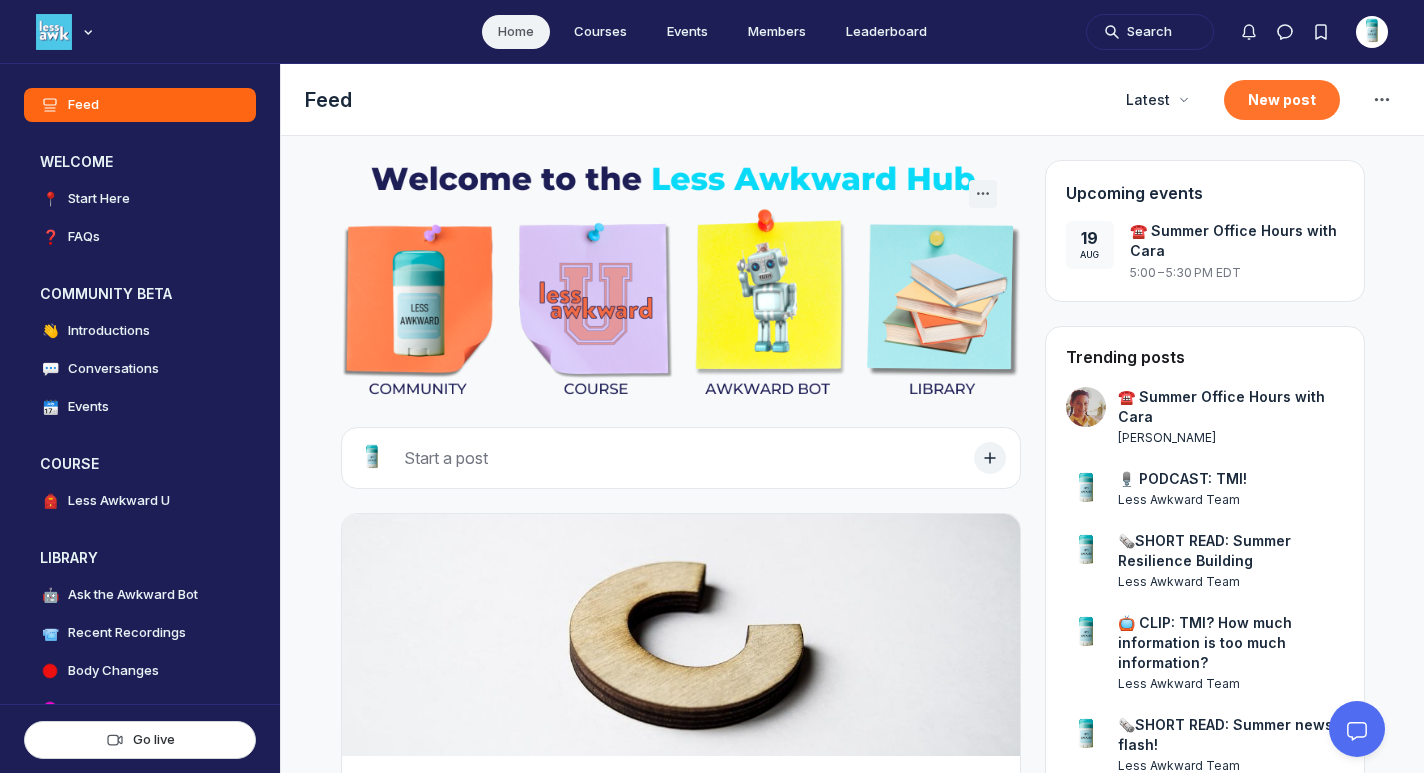 click on "New post" at bounding box center (1282, 100) 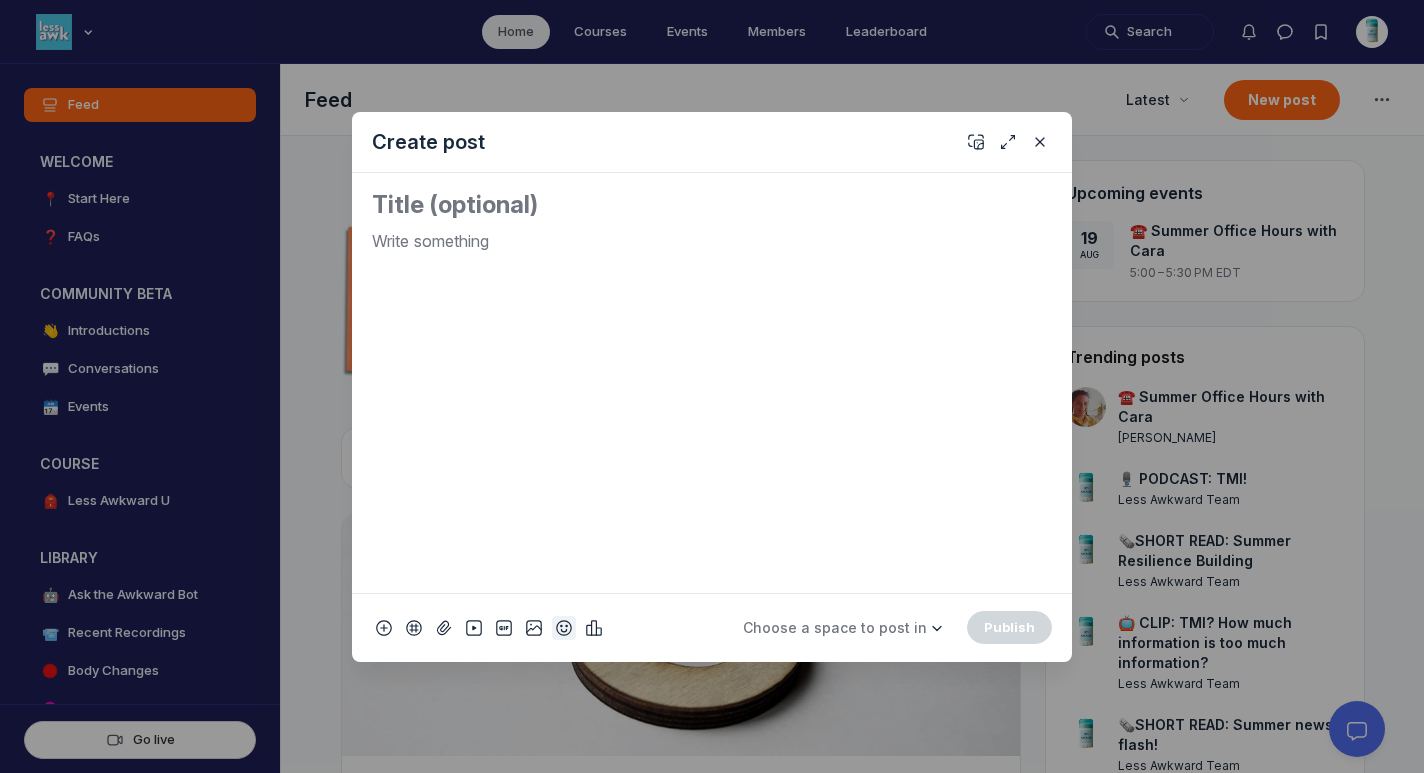 click 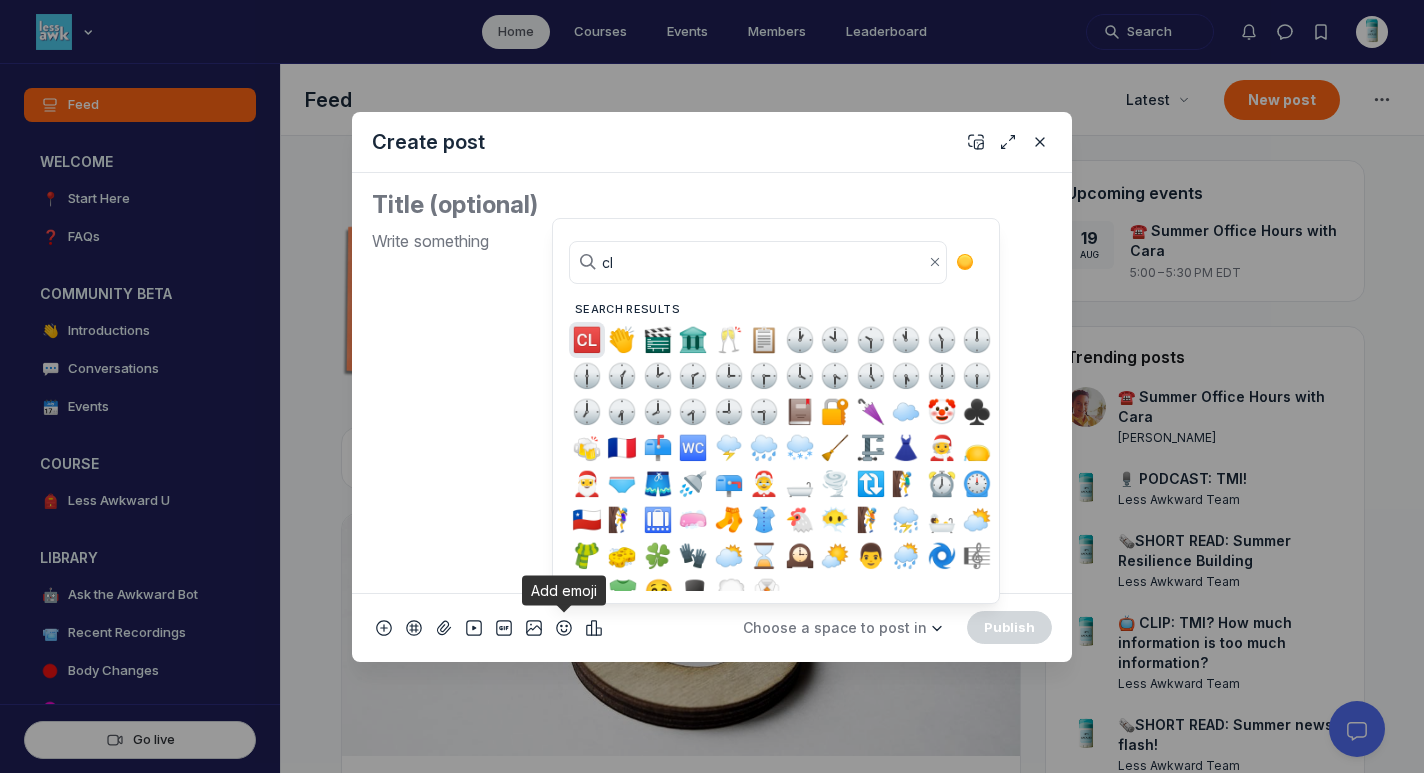 type on "c" 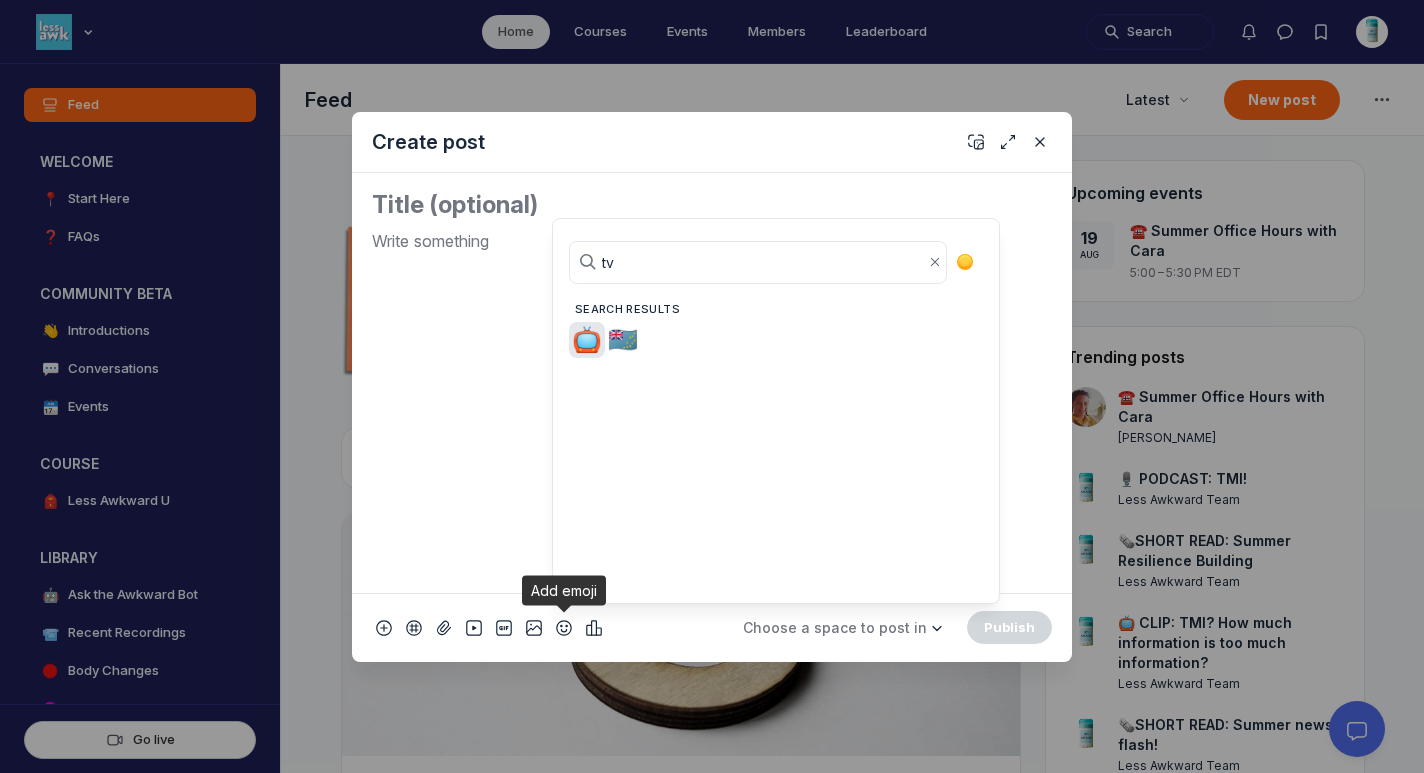 type on "tv" 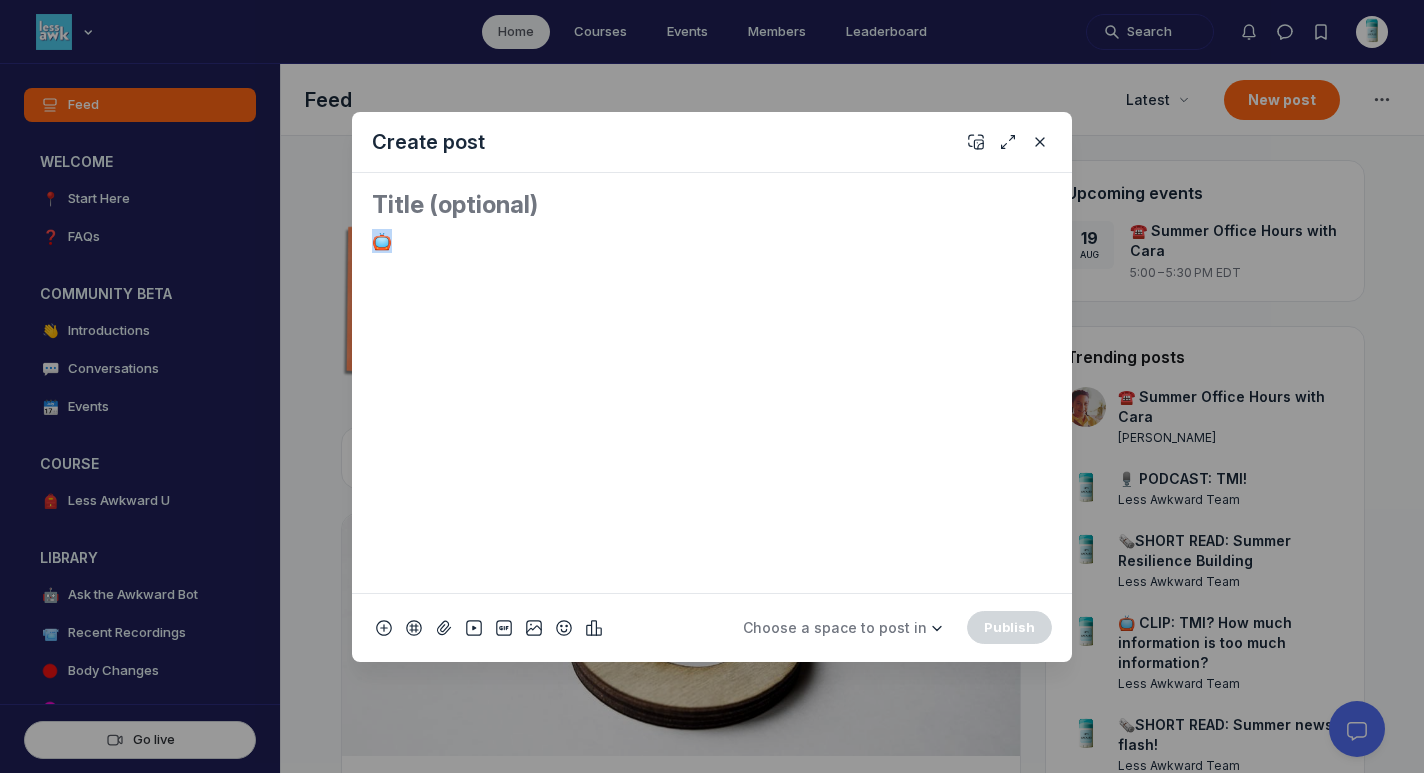 drag, startPoint x: 458, startPoint y: 247, endPoint x: 294, endPoint y: 232, distance: 164.68454 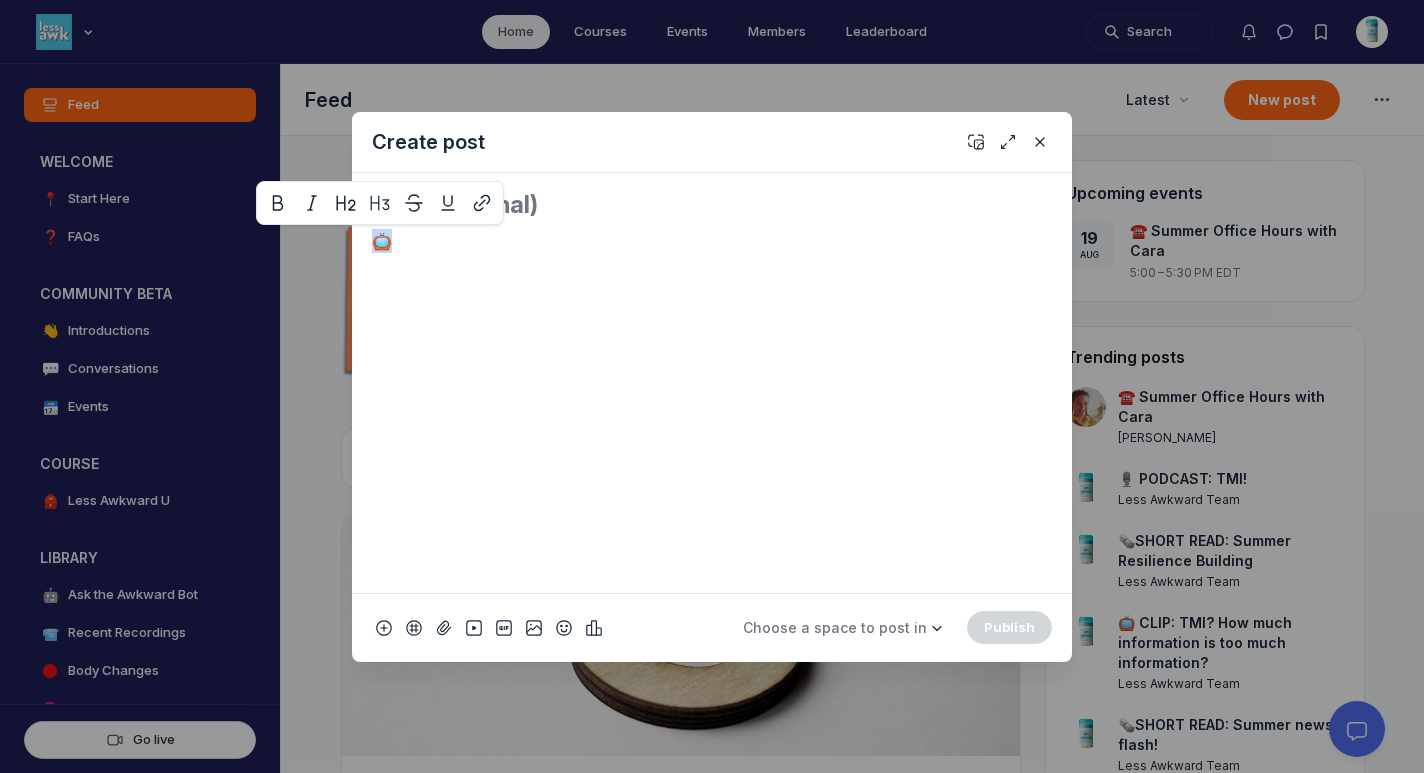copy on "📺" 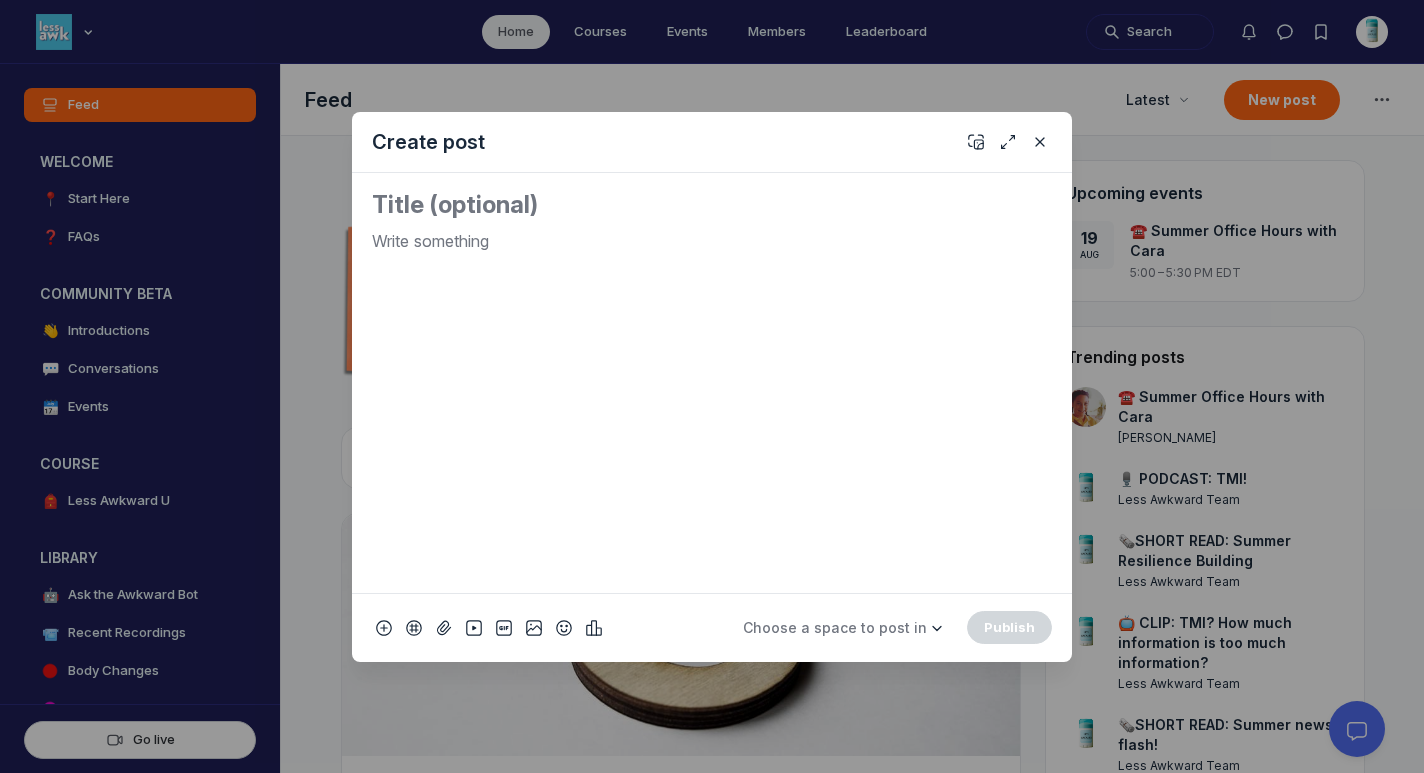 click at bounding box center [712, 205] 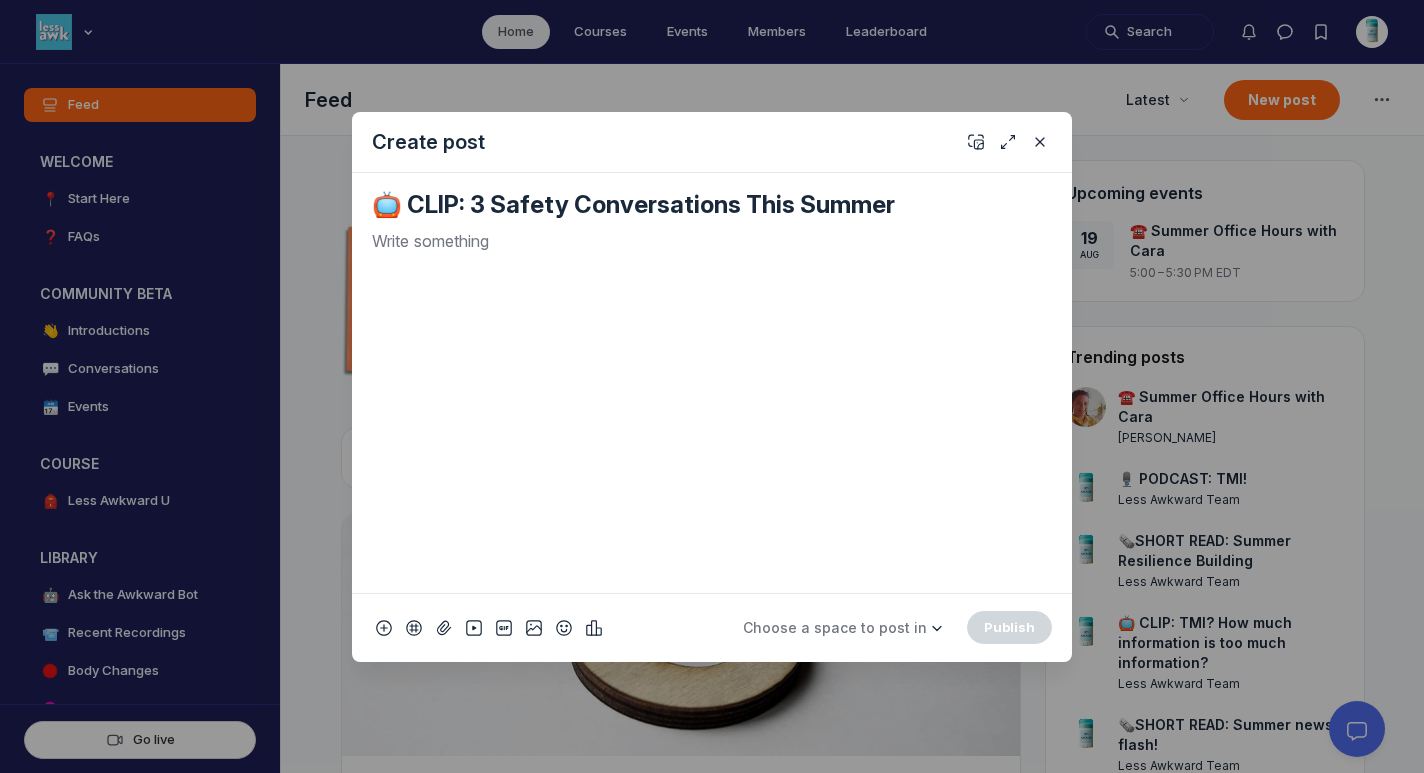 type on "📺 CLIP: 3 Safety Conversations This Summer" 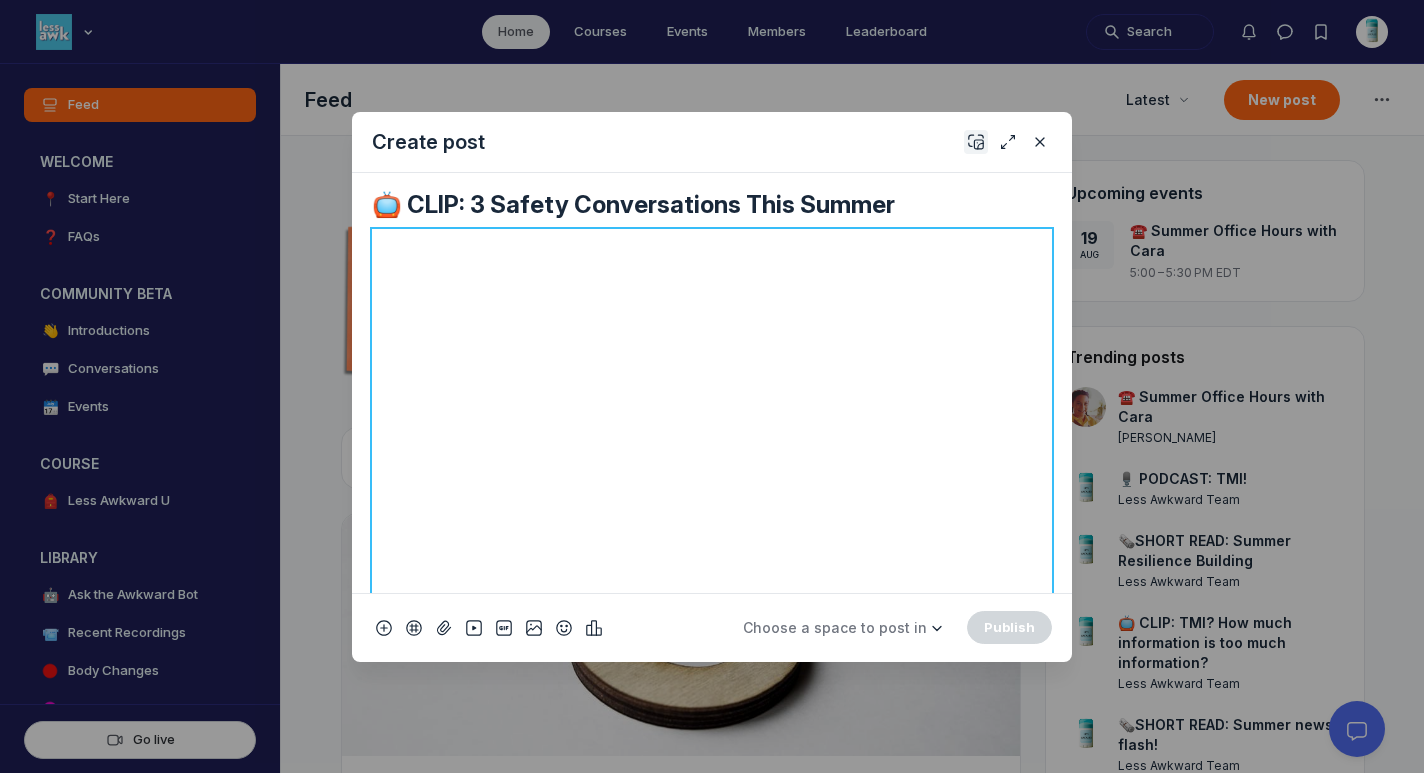 click 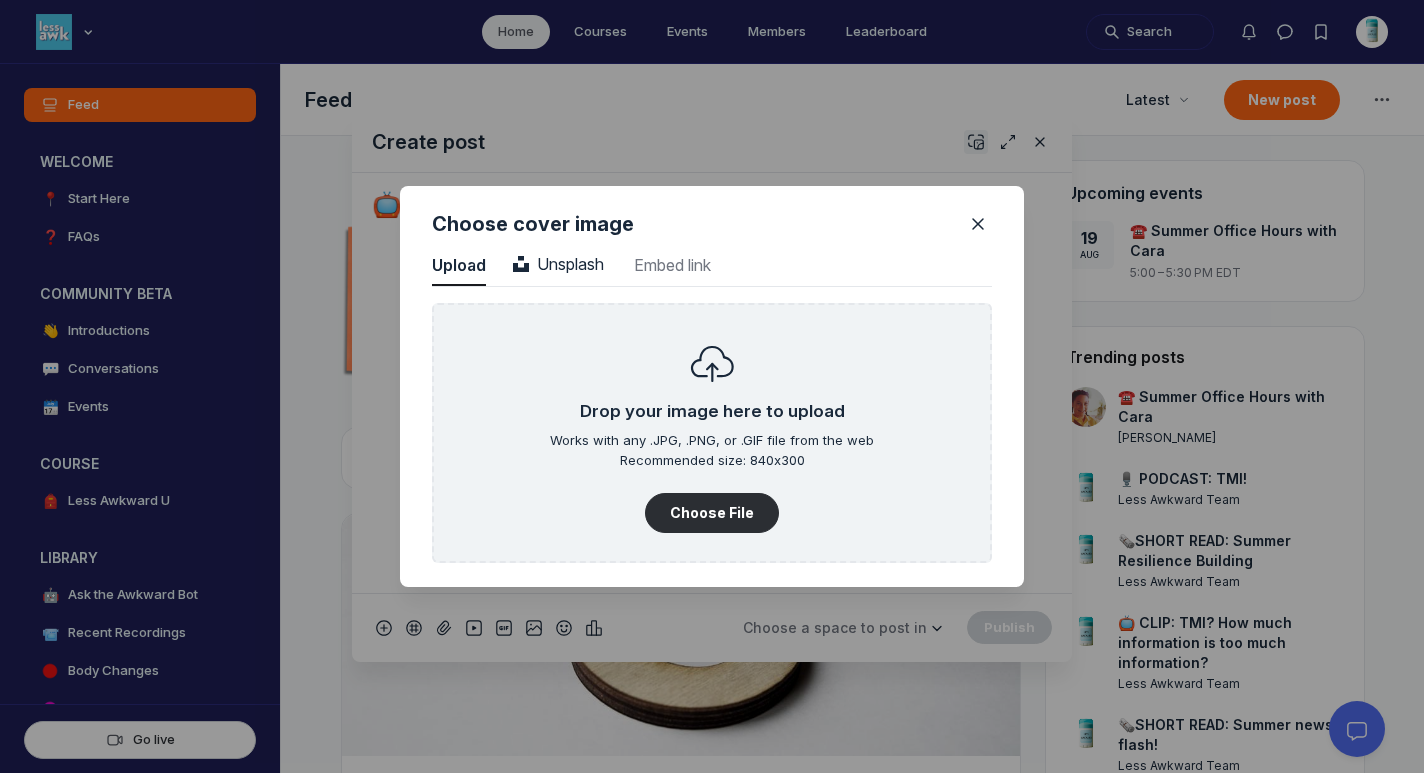 scroll, scrollTop: 2702, scrollLeft: 5090, axis: both 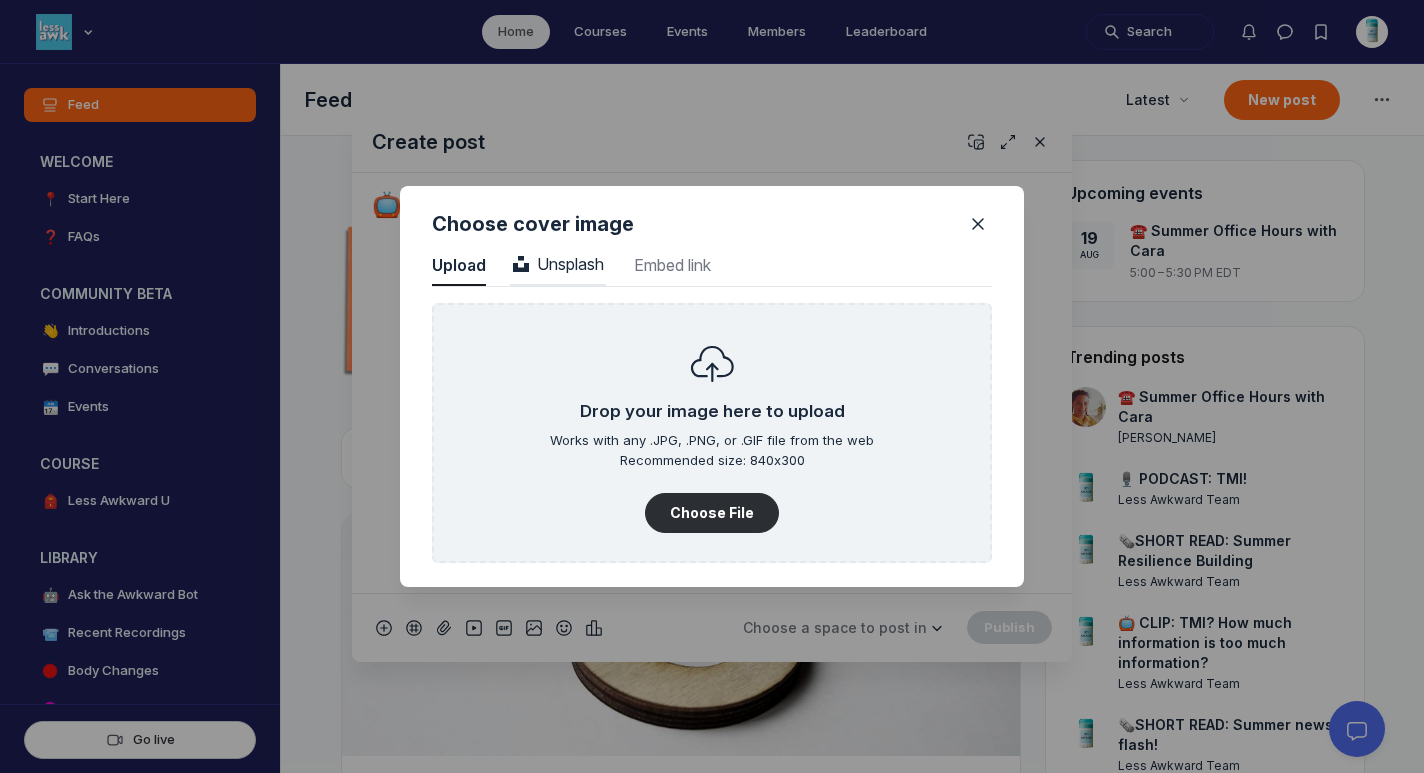 click on "Unsplash" at bounding box center [558, 264] 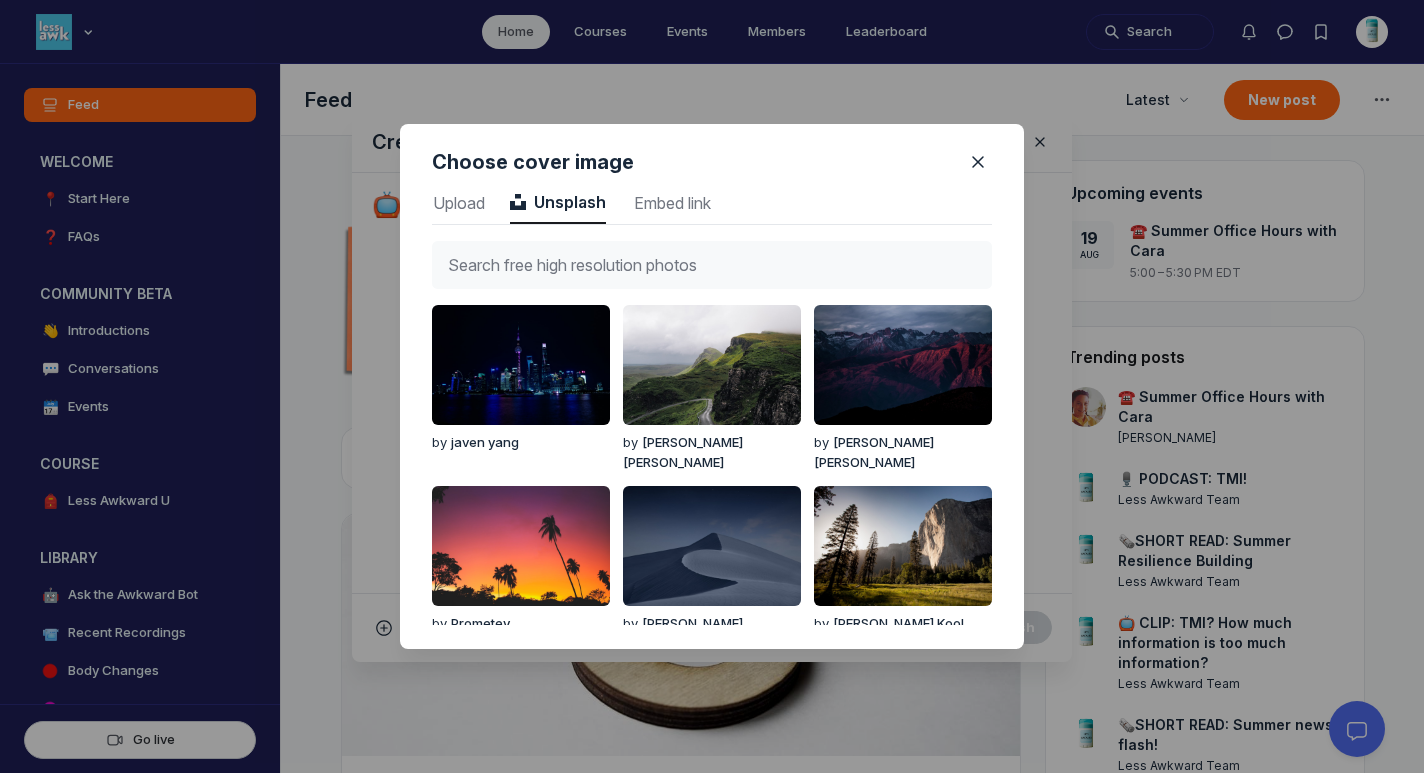click at bounding box center [712, 265] 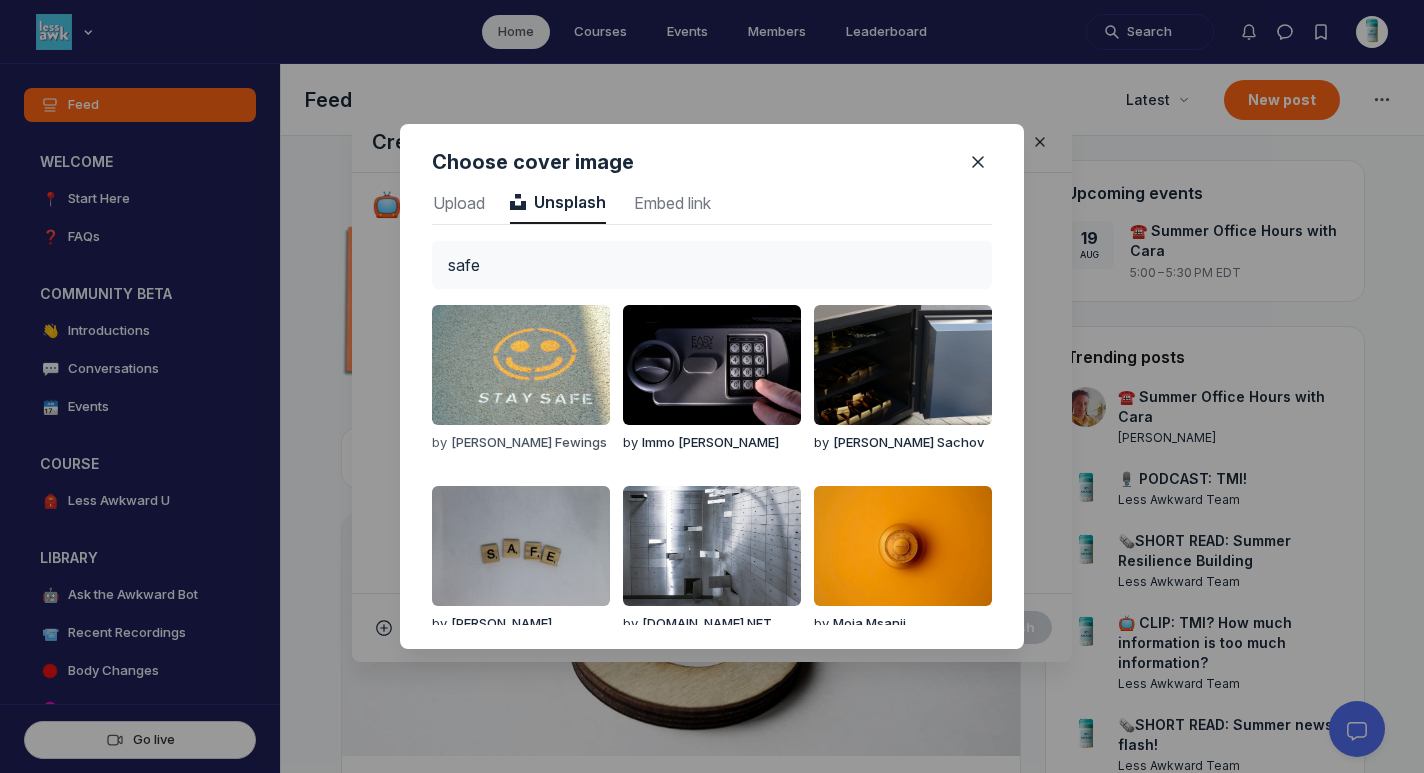type on "safe" 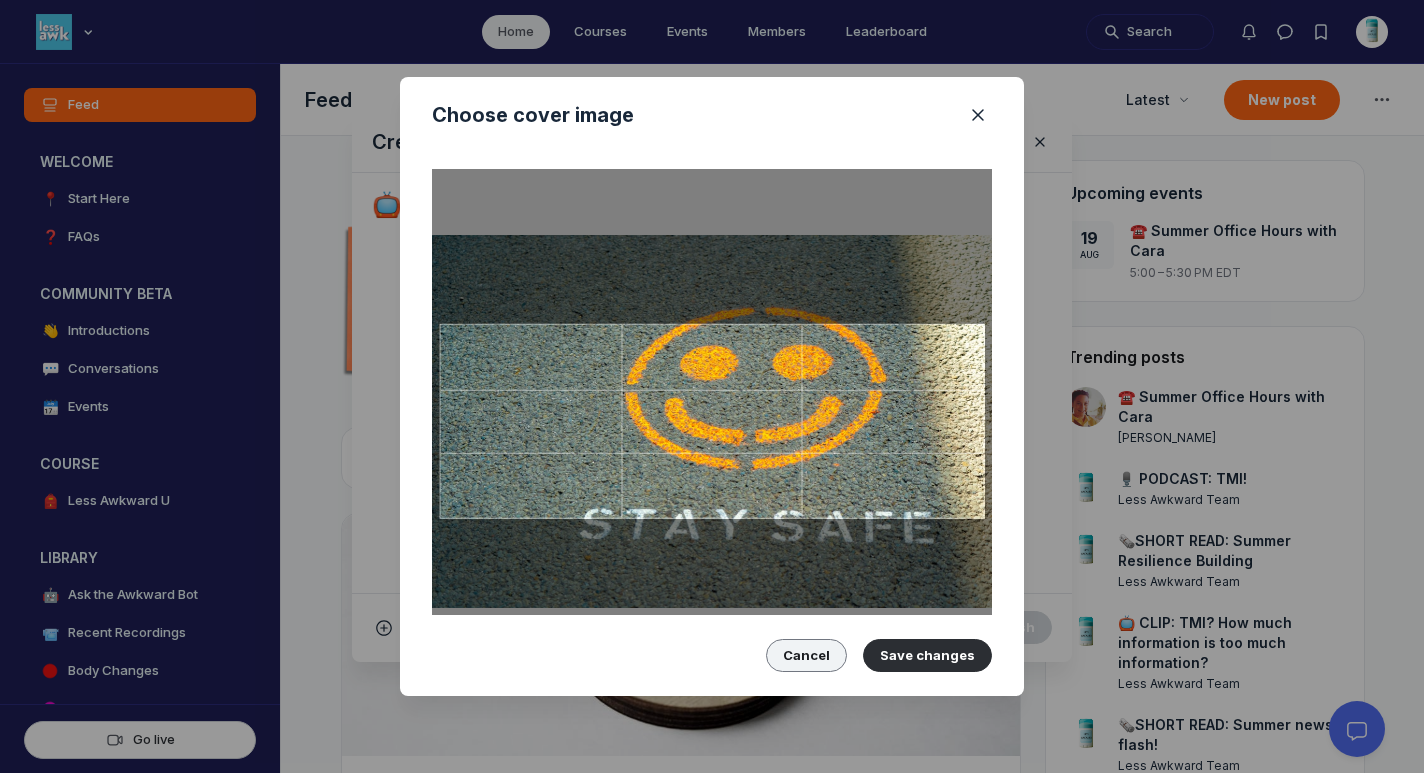 click on "Cancel" at bounding box center [806, 655] 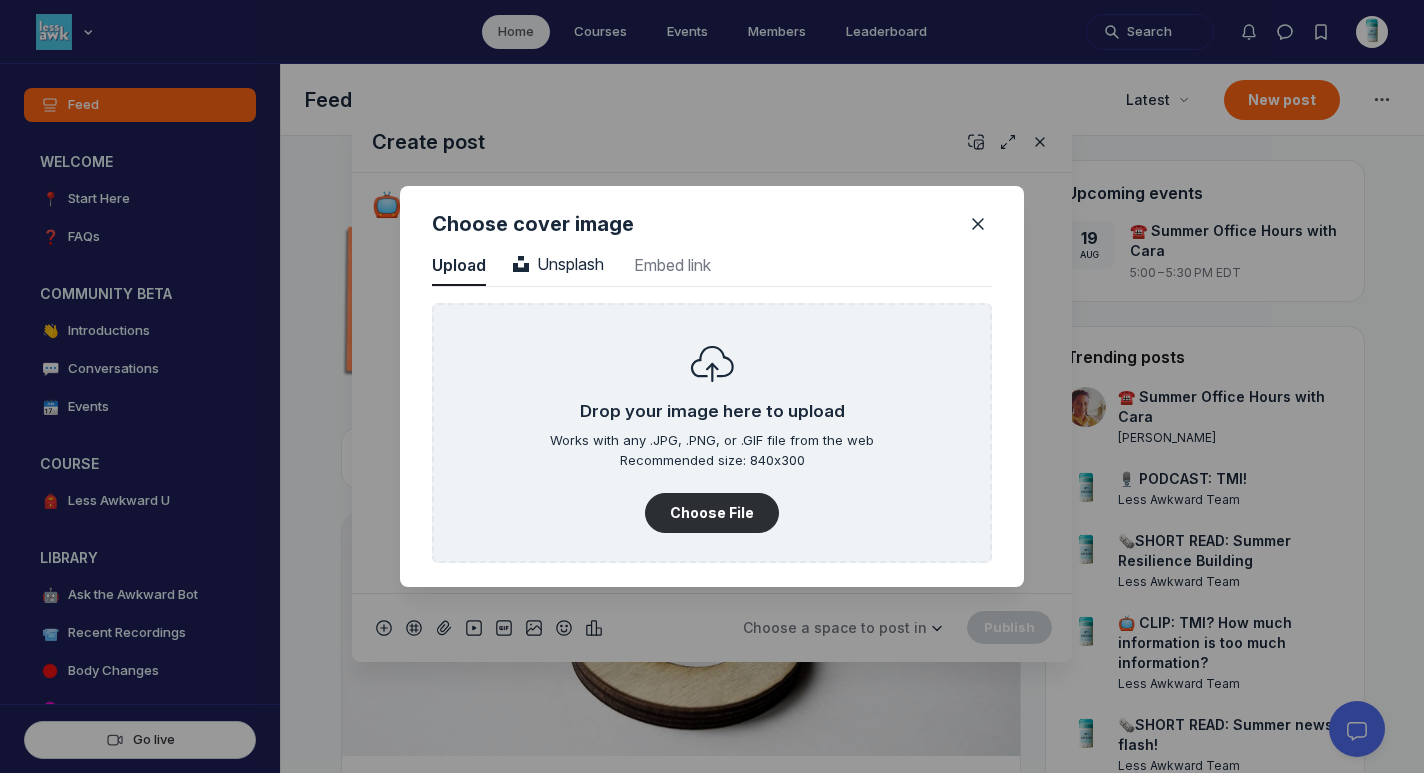 scroll, scrollTop: 2702, scrollLeft: 5090, axis: both 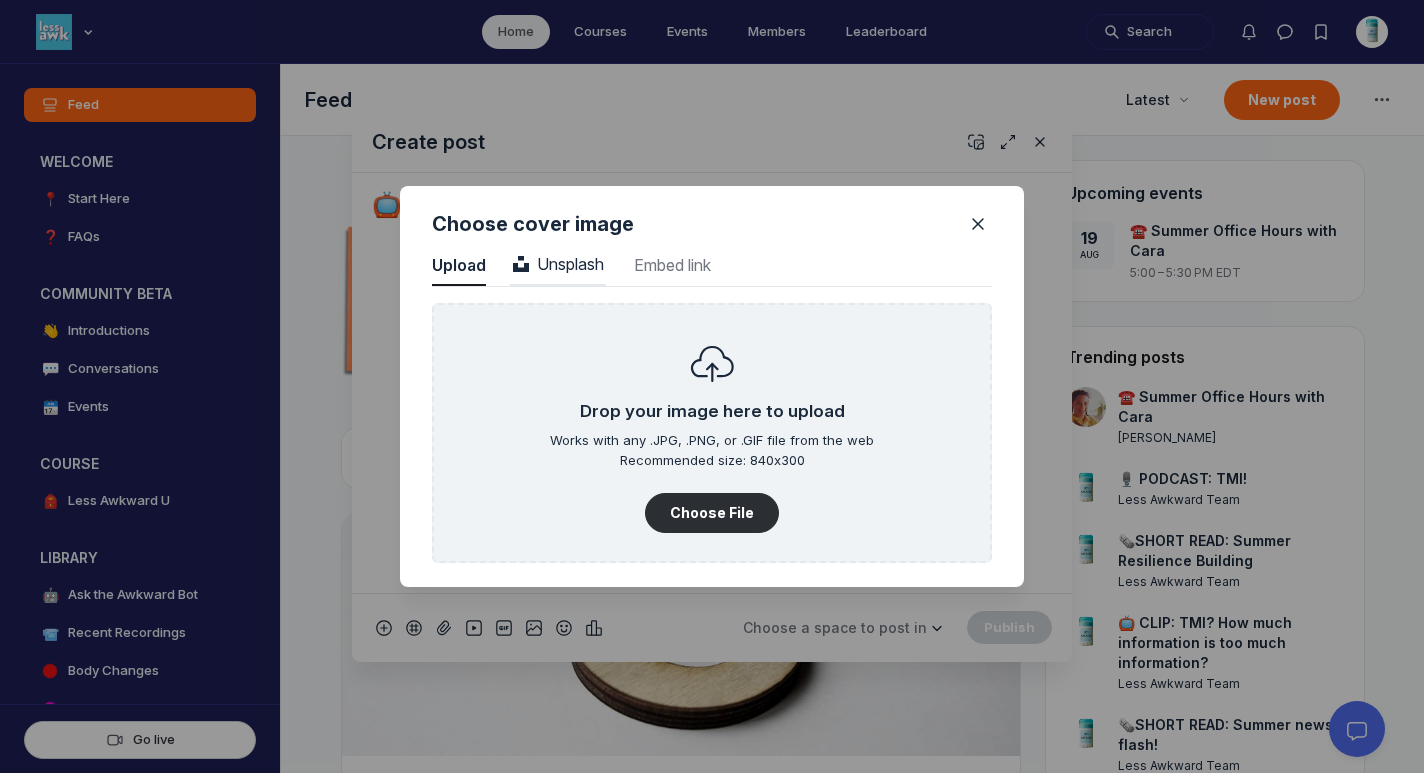 click on "Unsplash" at bounding box center [558, 264] 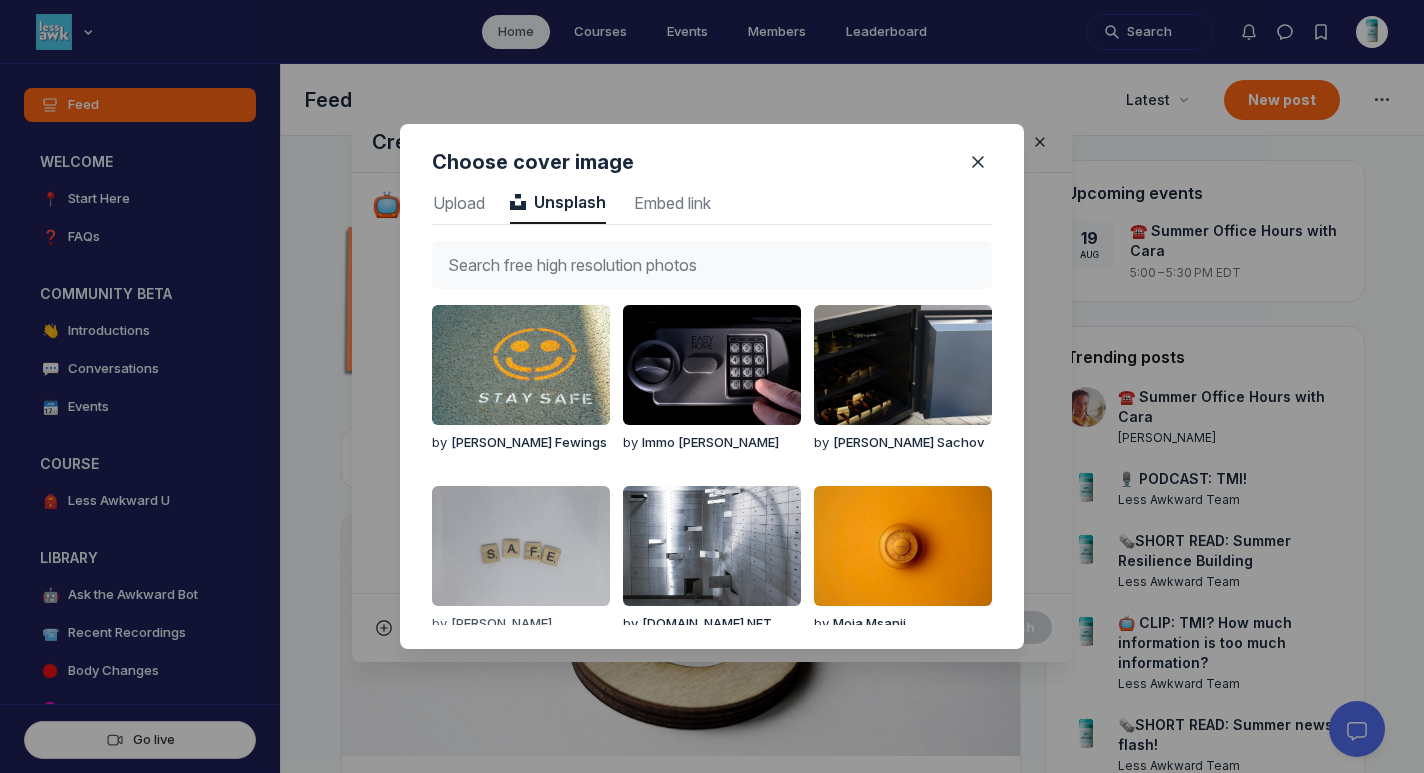 click at bounding box center (521, 546) 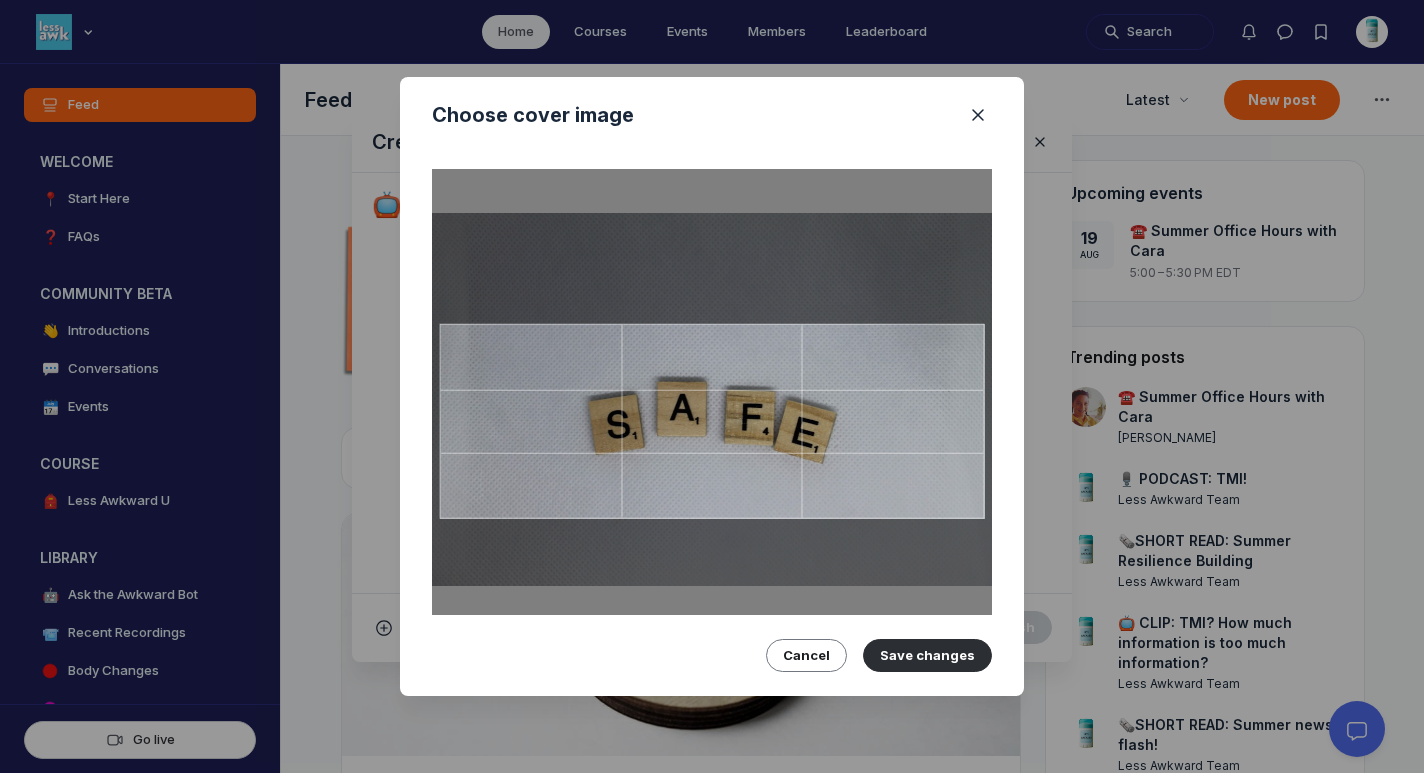 drag, startPoint x: 815, startPoint y: 463, endPoint x: 816, endPoint y: 440, distance: 23.021729 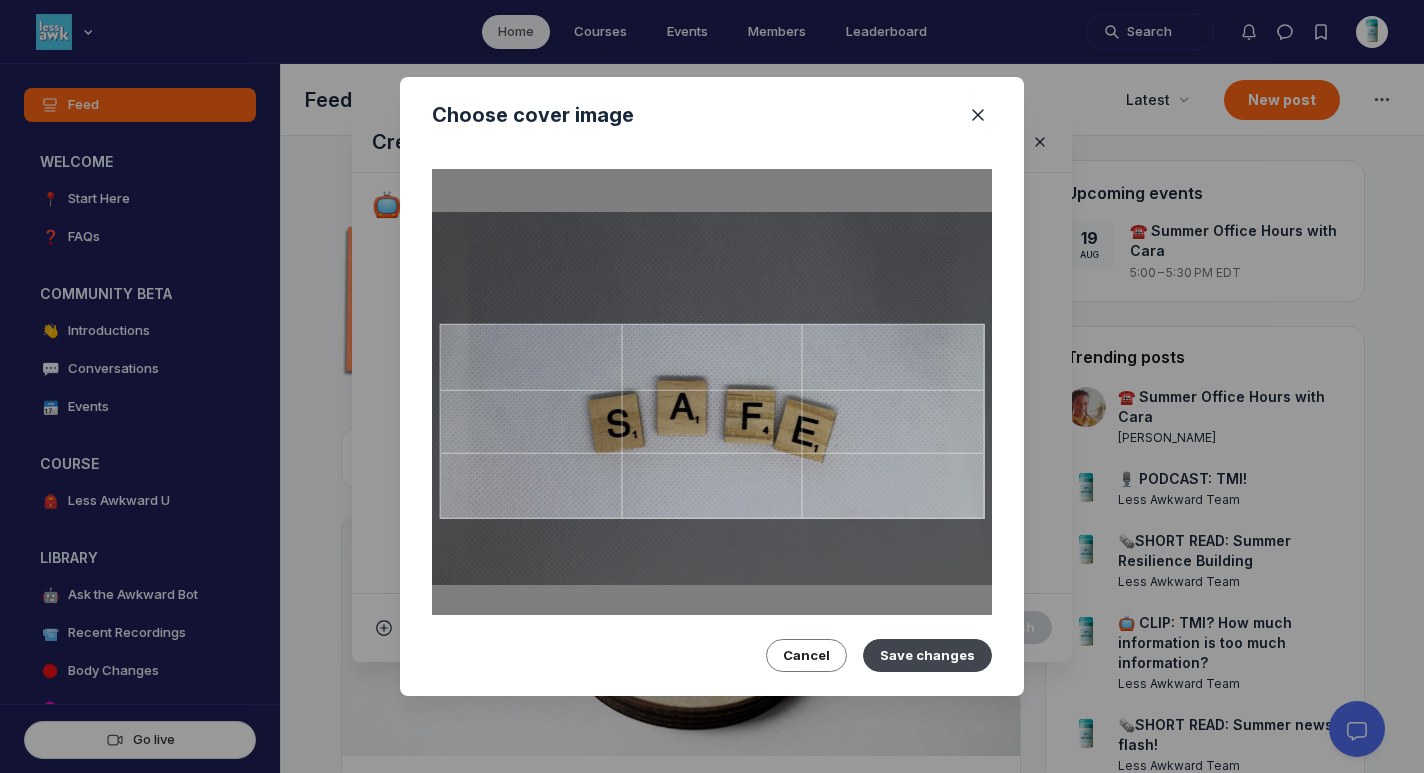 click on "Save changes" at bounding box center [927, 655] 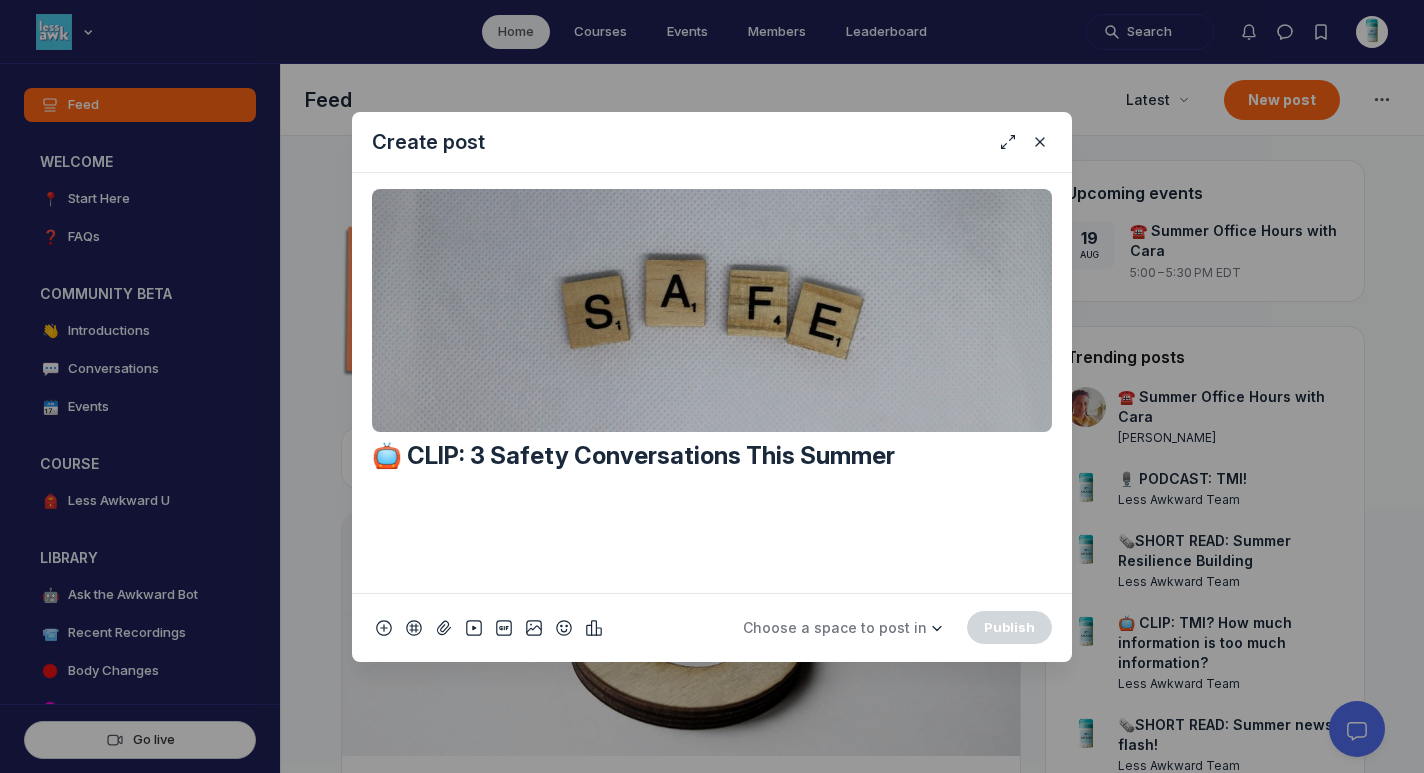 scroll, scrollTop: 690, scrollLeft: 0, axis: vertical 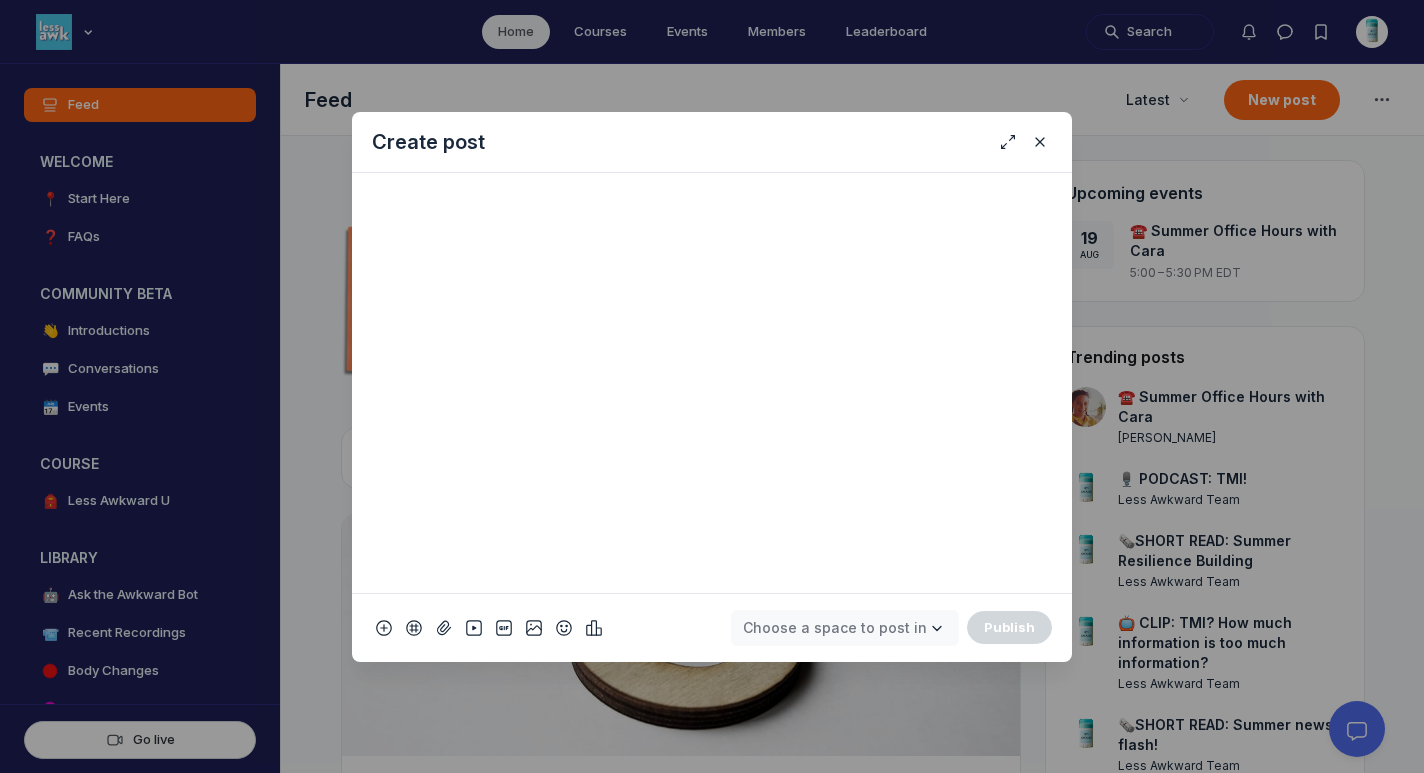 click on "Choose a space to post in" at bounding box center (835, 627) 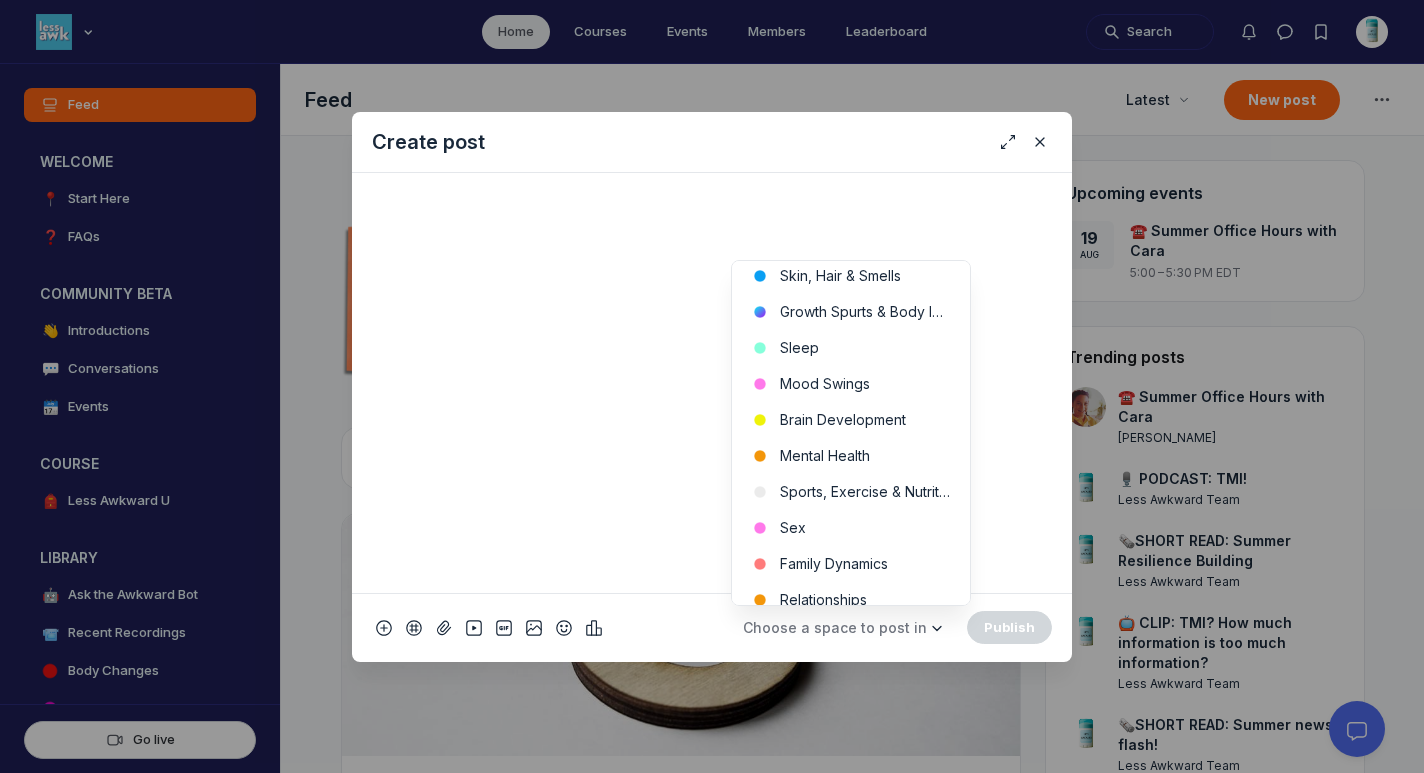 scroll, scrollTop: 806, scrollLeft: 0, axis: vertical 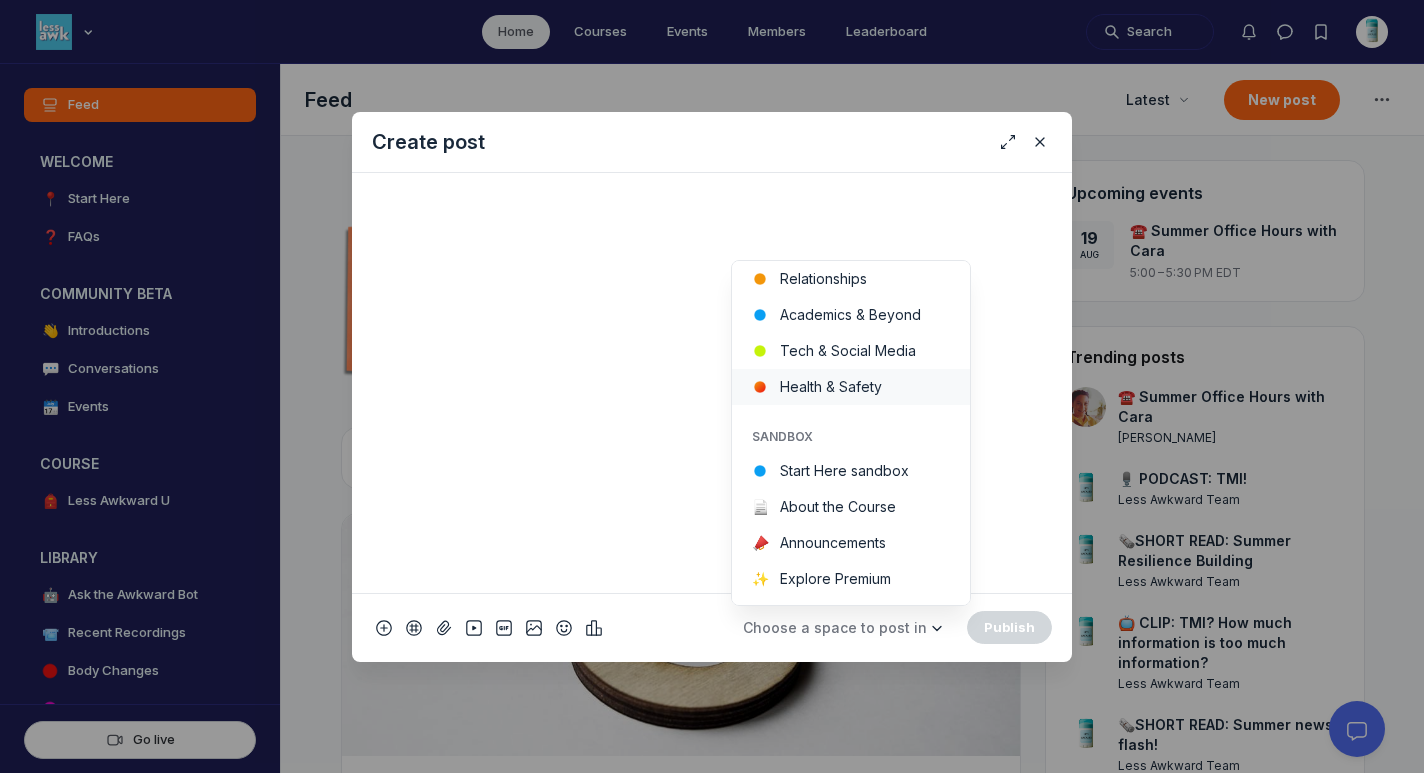 click on "Health & Safety" at bounding box center [851, 387] 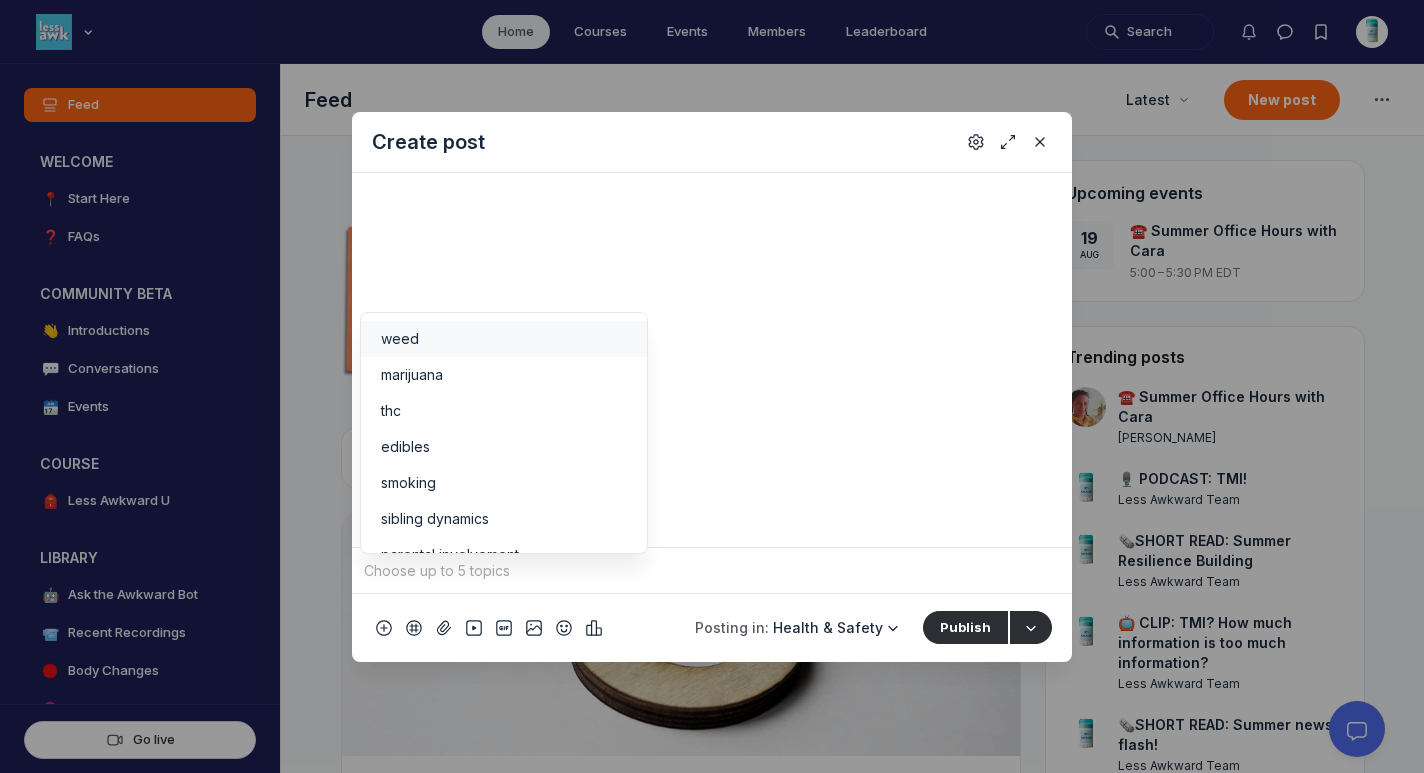 click at bounding box center [712, 571] 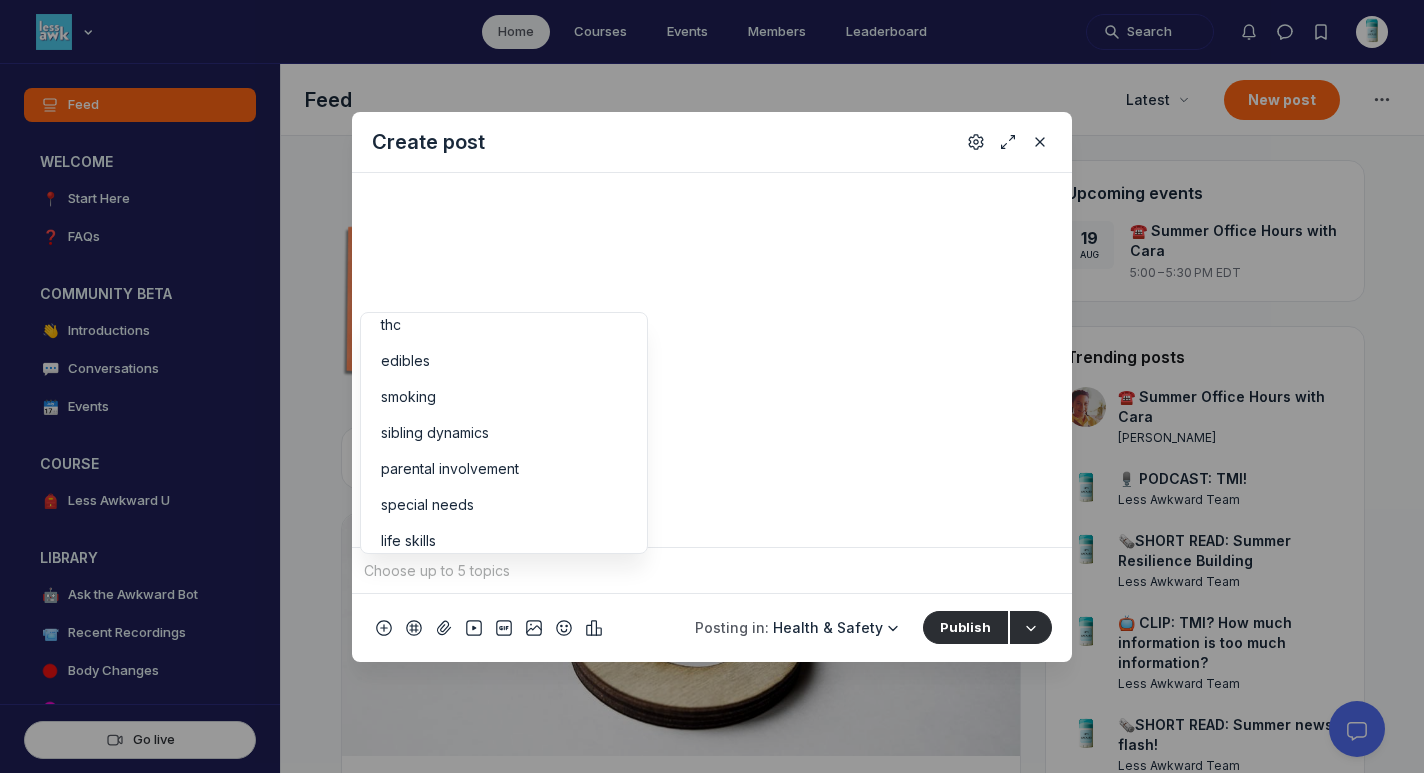 scroll, scrollTop: 131, scrollLeft: 0, axis: vertical 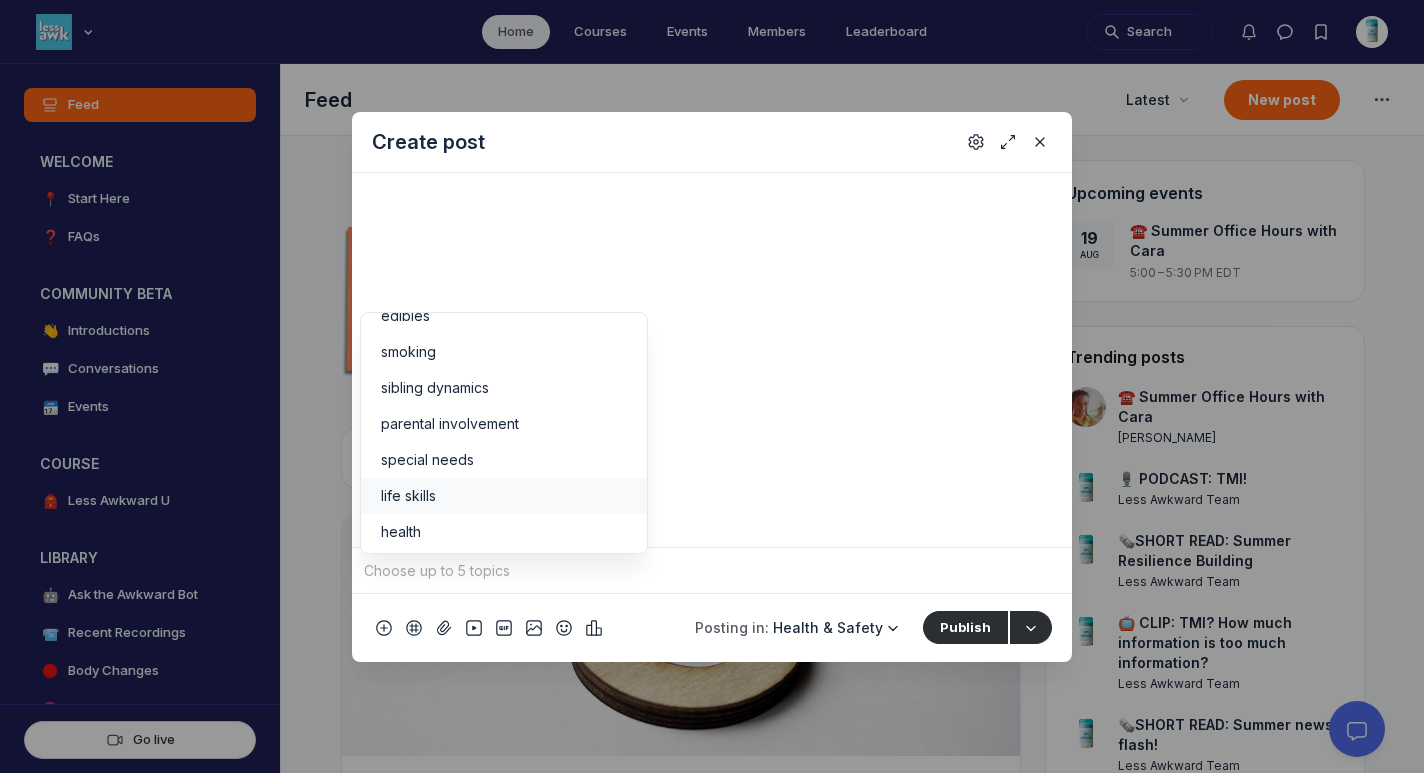 click on "life skills" at bounding box center [504, 496] 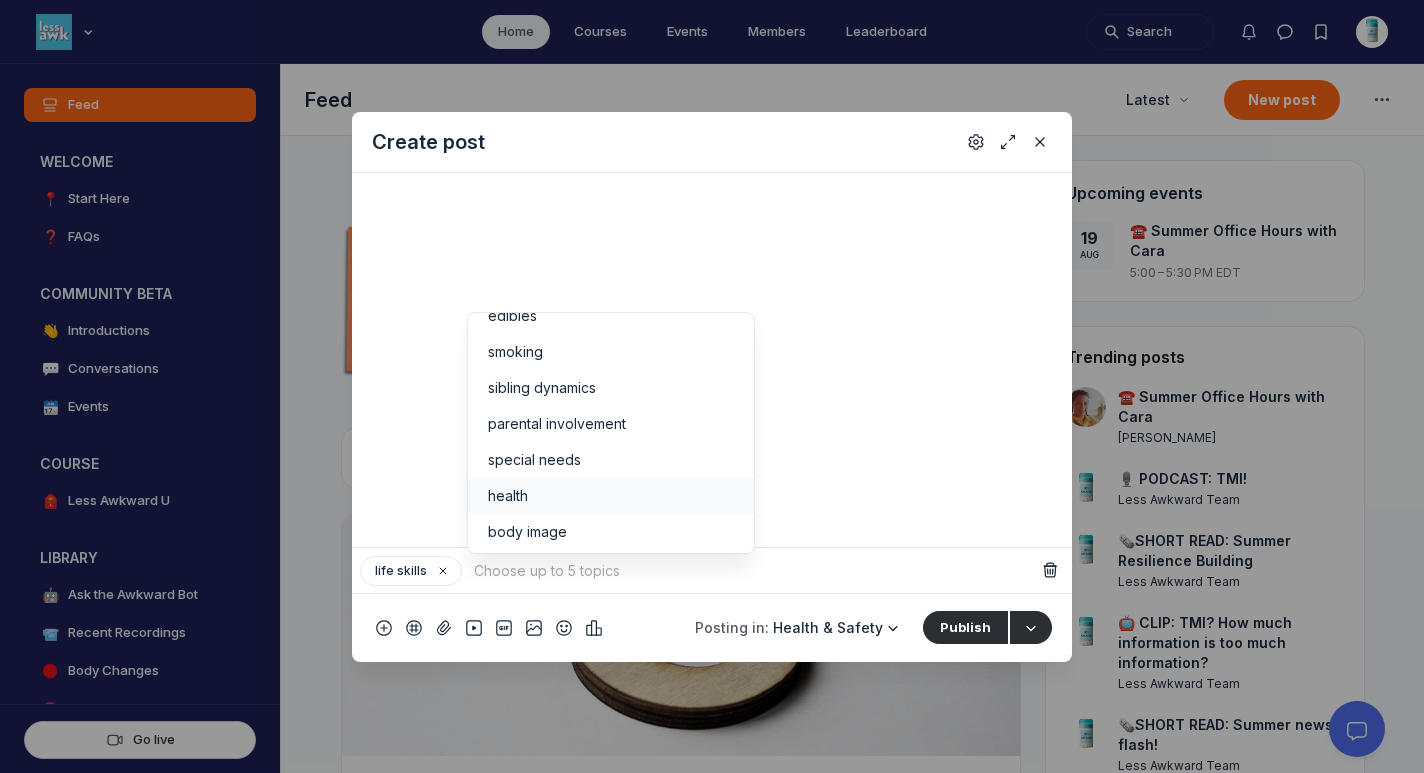 click on "health" at bounding box center [508, 496] 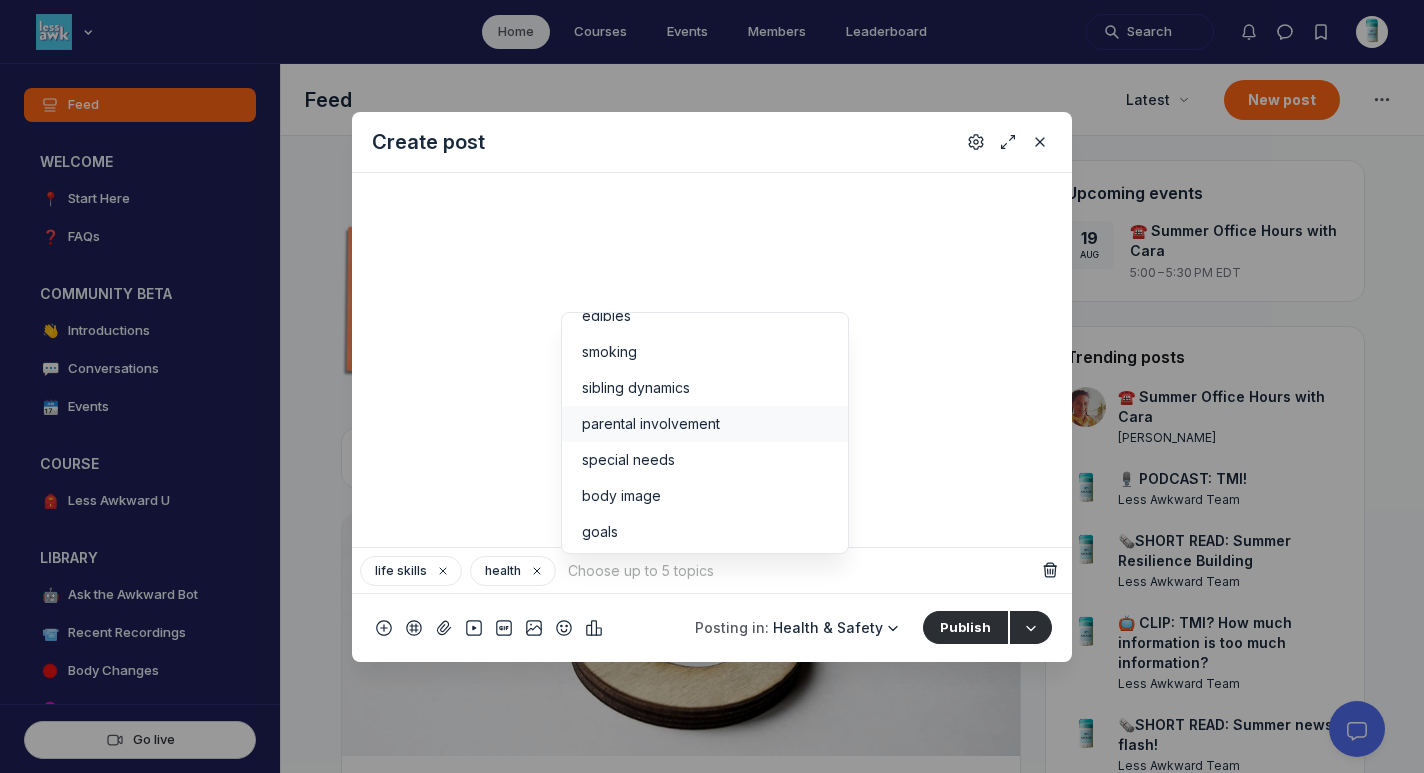 click on "parental involvement" at bounding box center [651, 424] 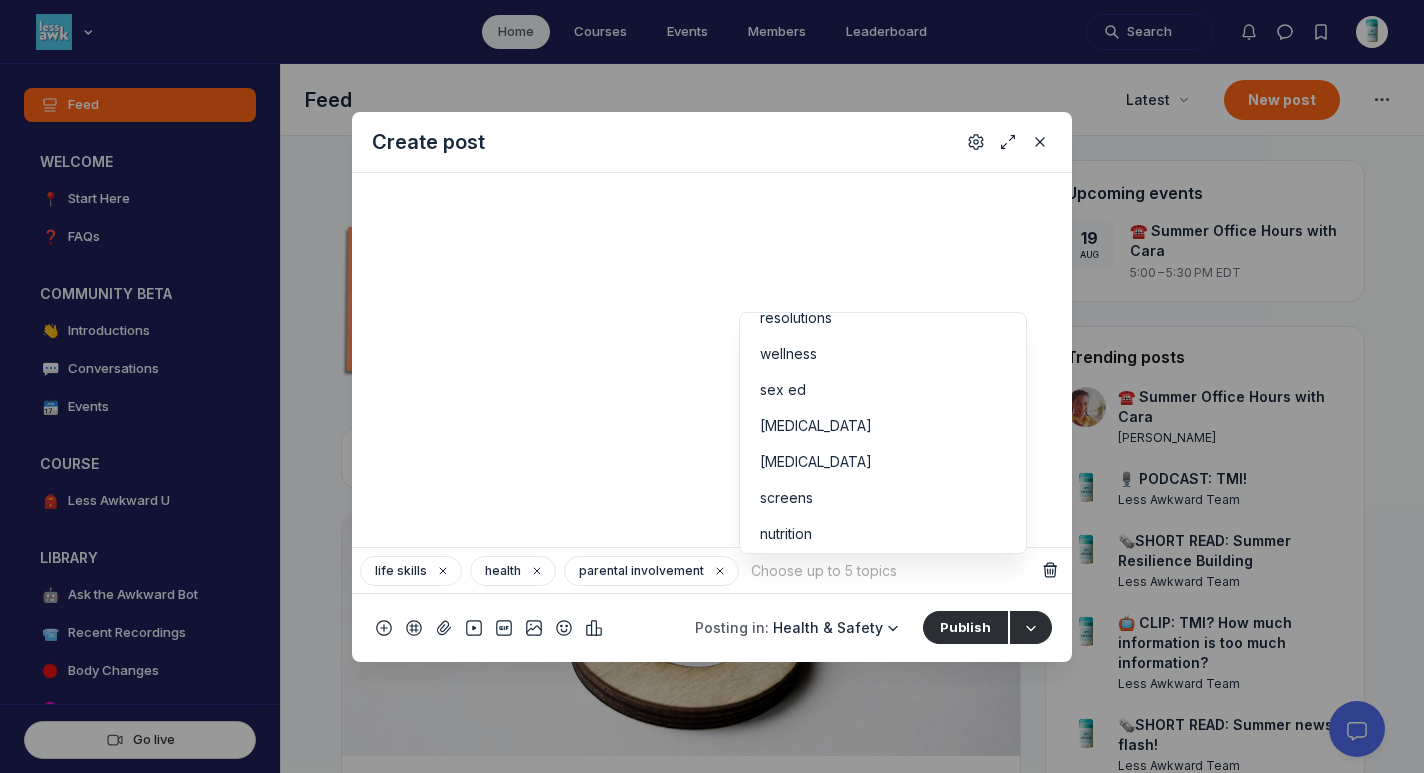 scroll, scrollTop: 388, scrollLeft: 0, axis: vertical 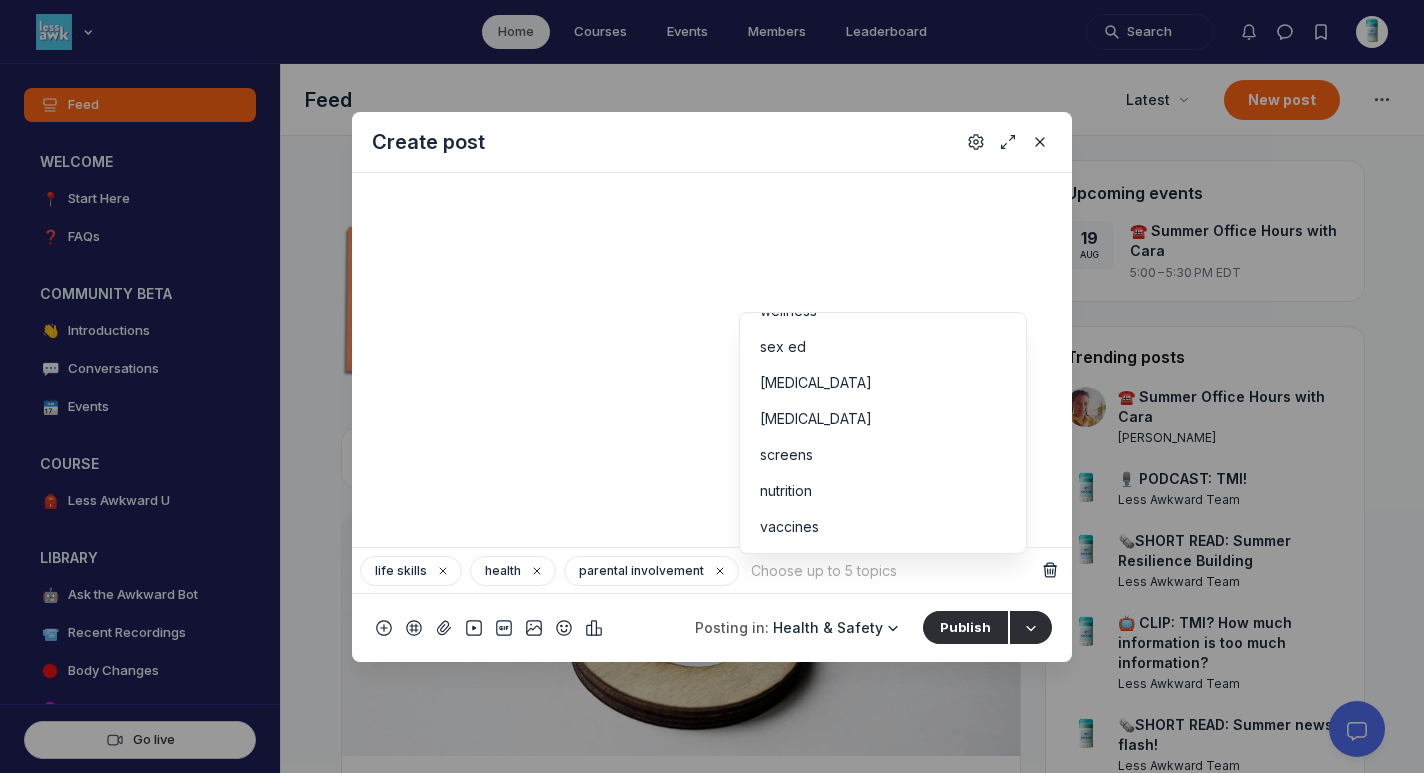 click at bounding box center [891, 571] 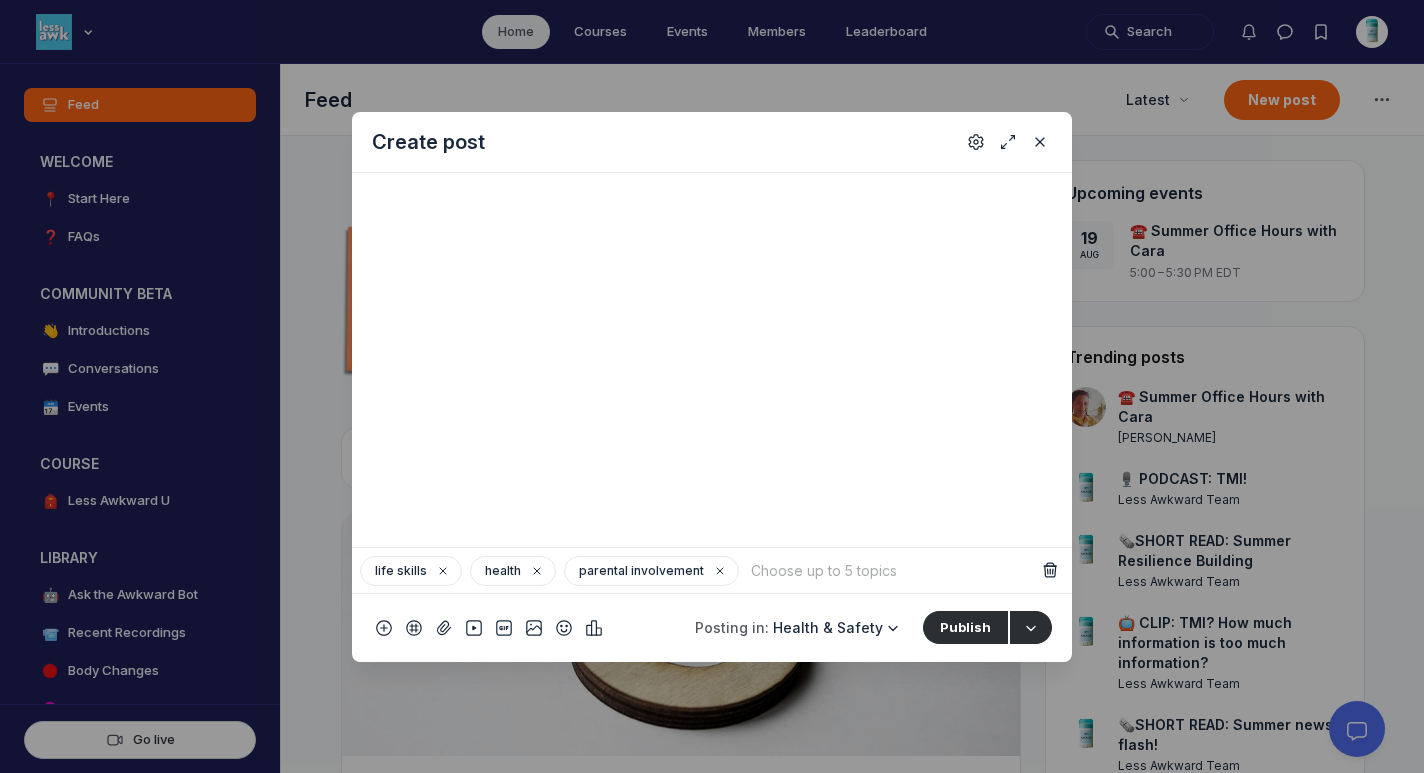 click at bounding box center [891, 571] 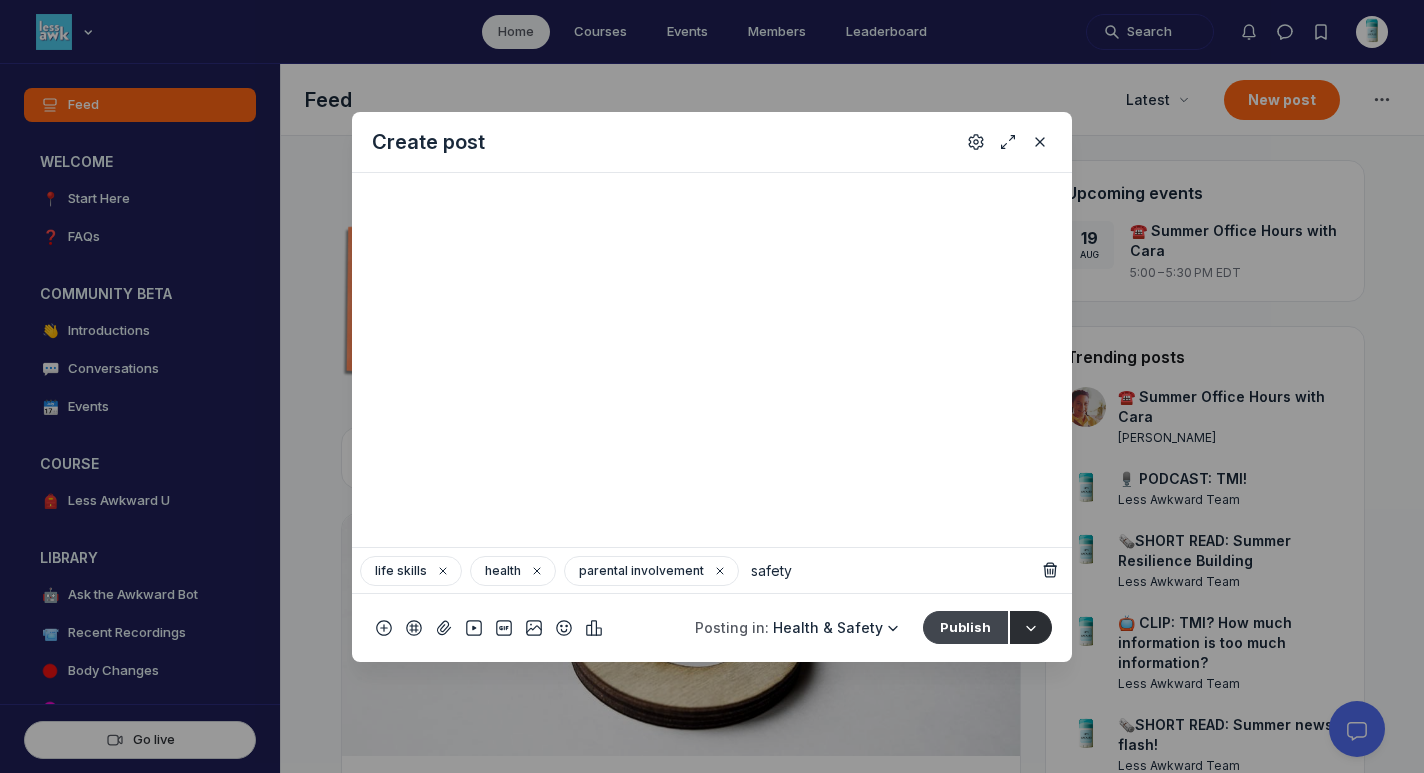 type on "safety" 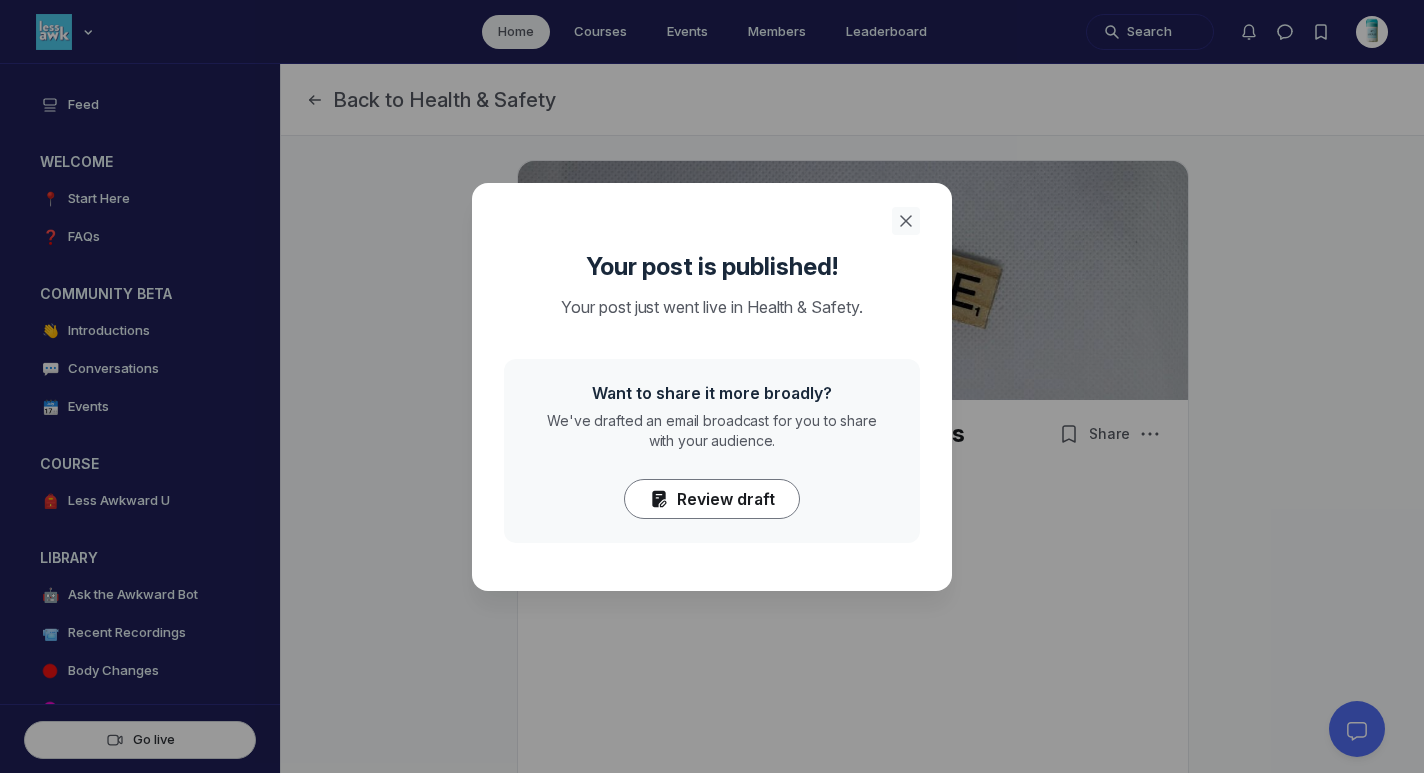 click at bounding box center (906, 221) 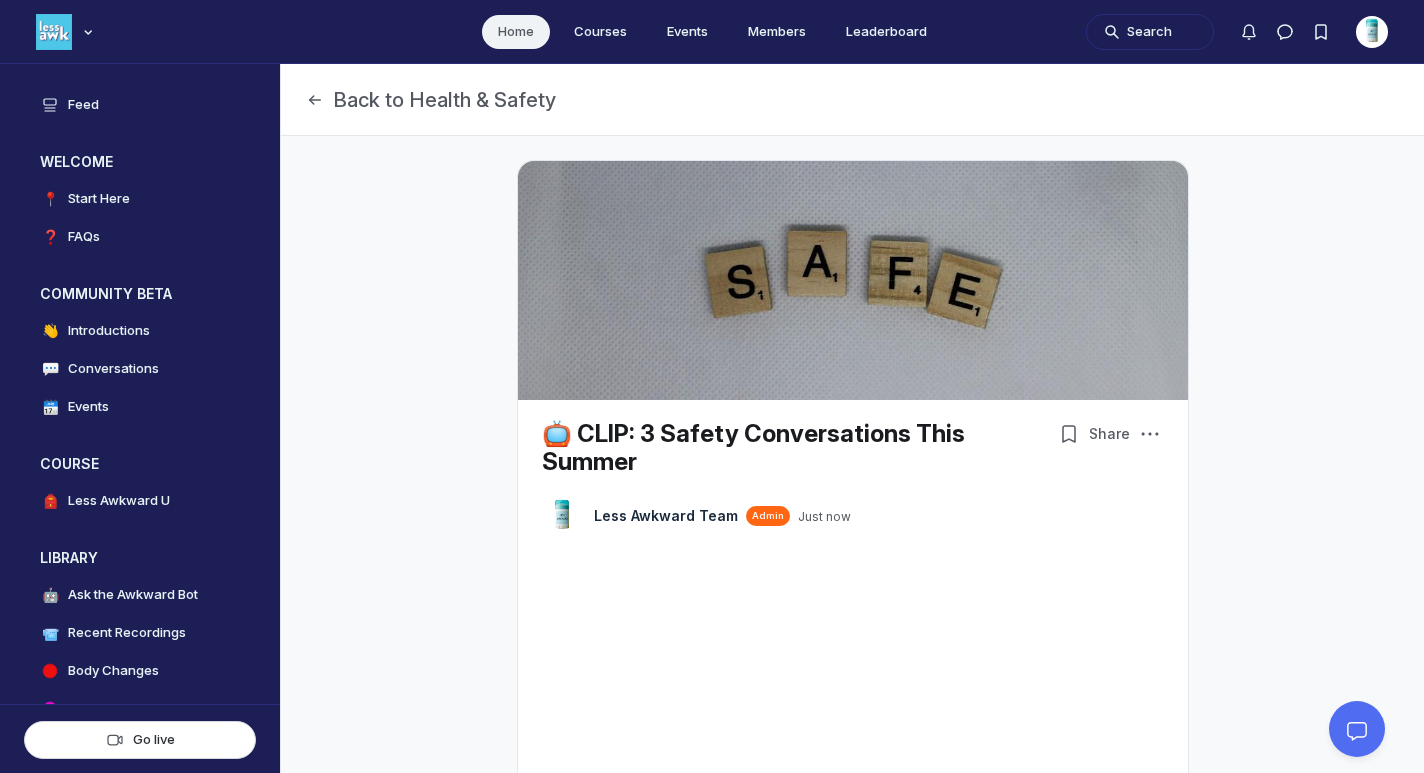 click on "Home" at bounding box center (516, 32) 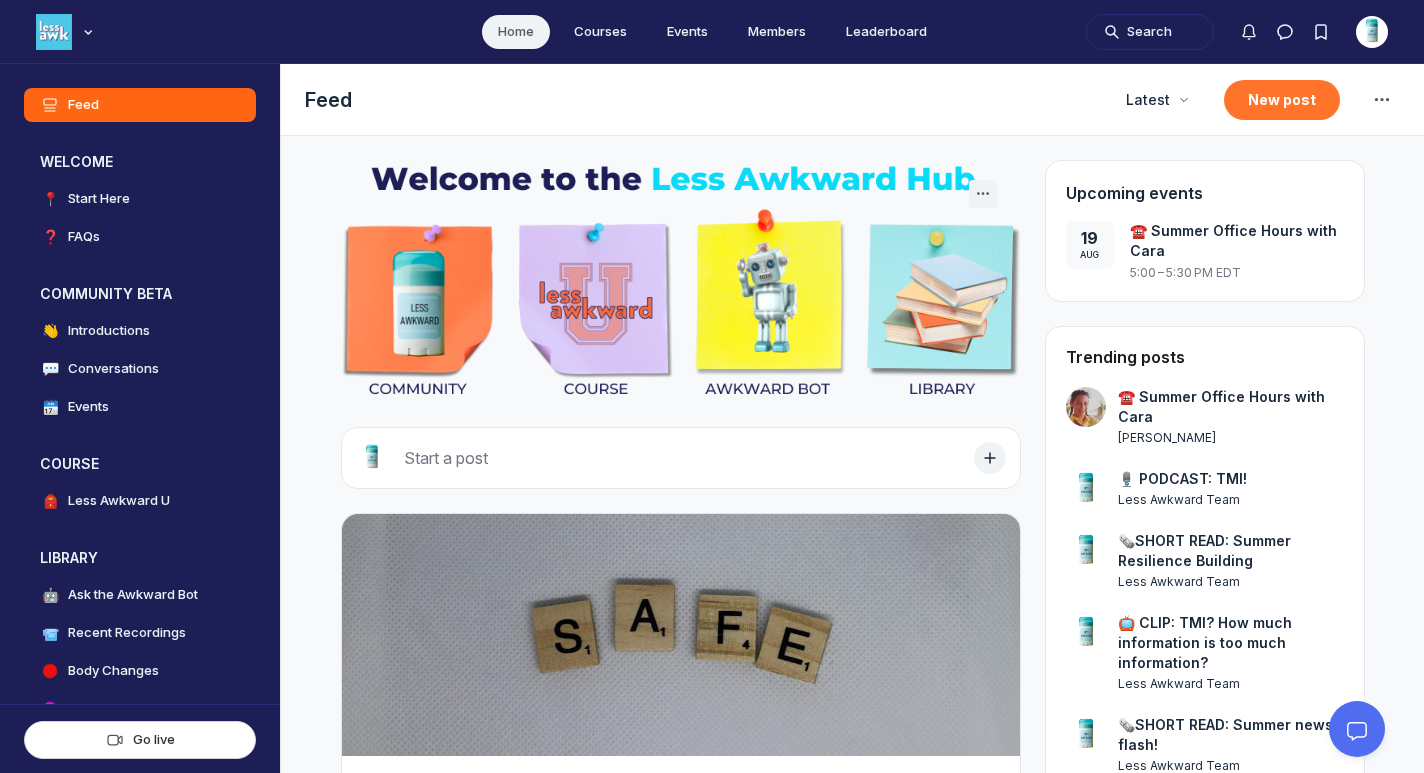 click on "New post" at bounding box center (1282, 100) 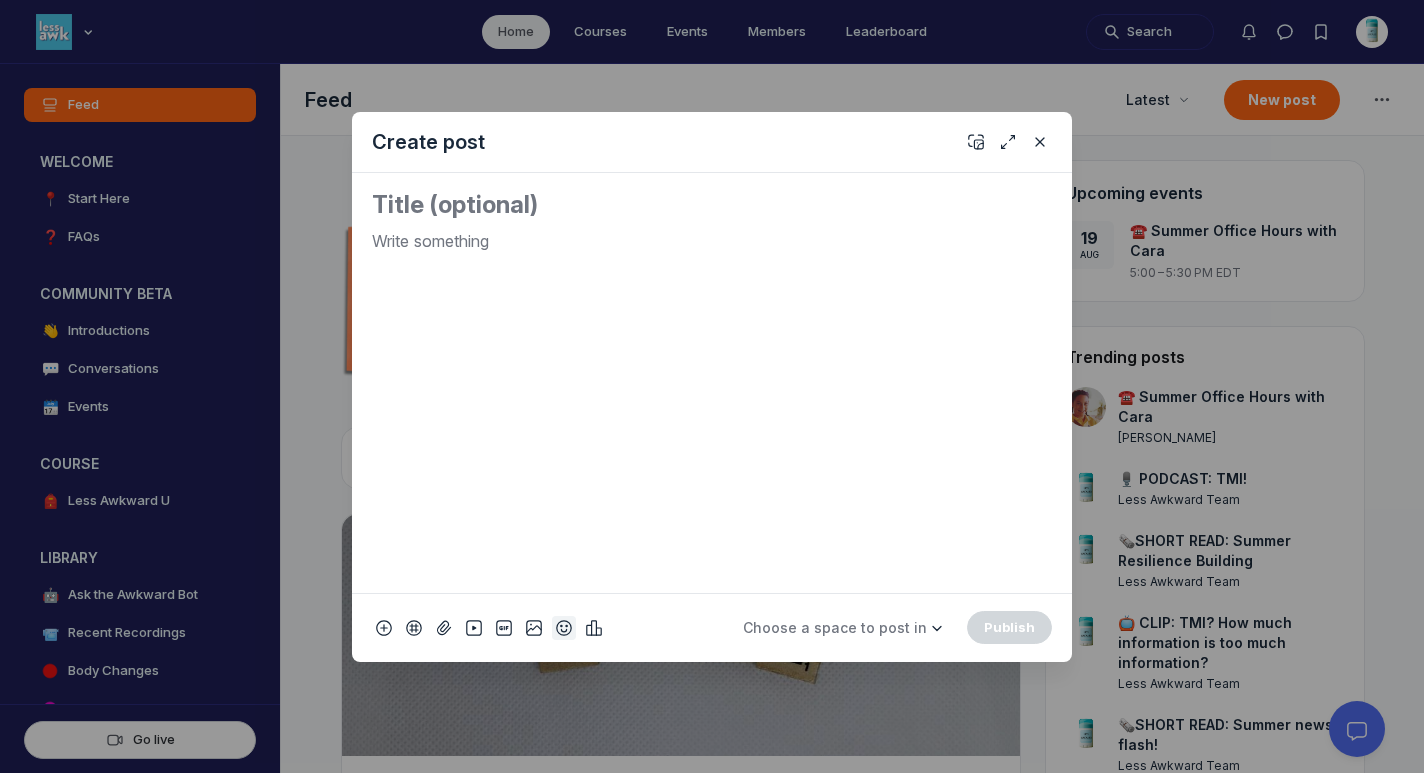 click 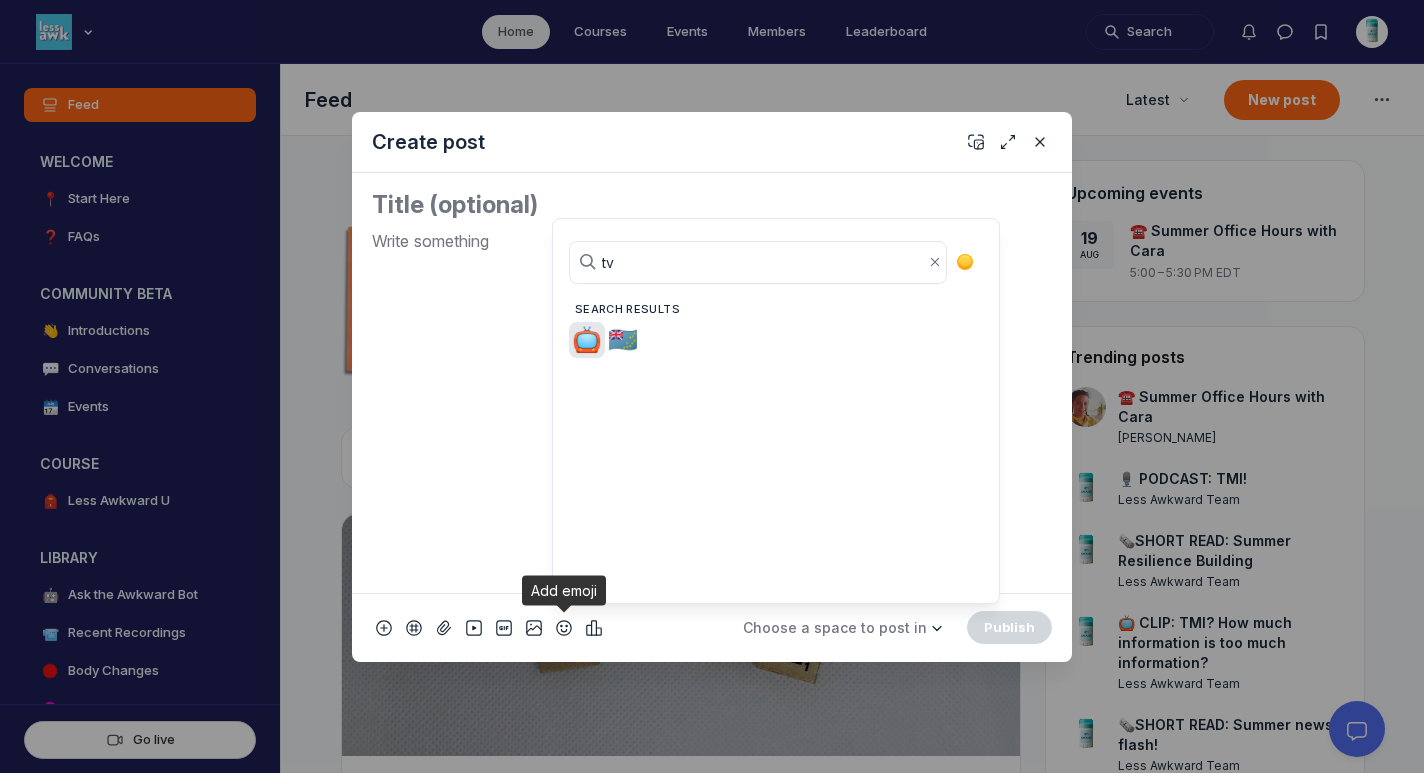 type on "tv" 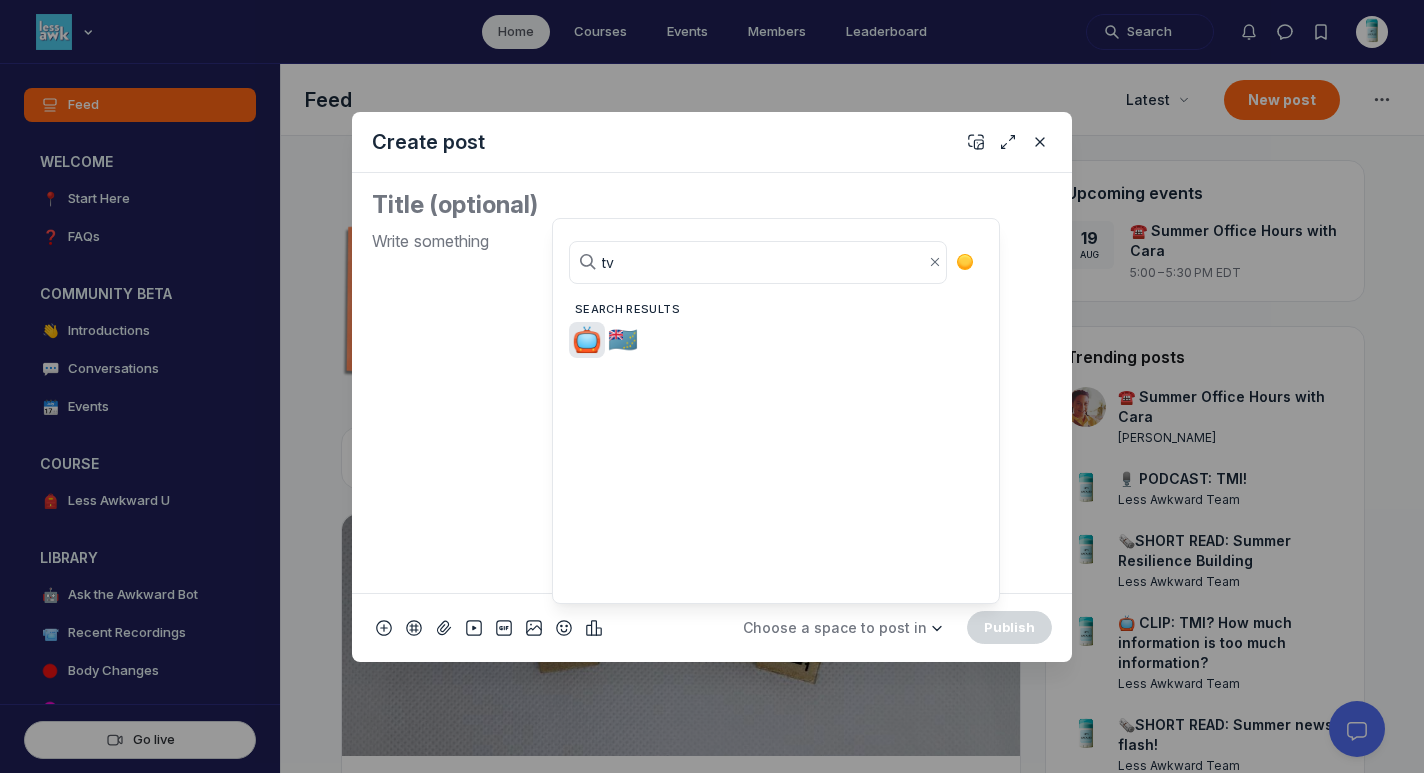 click on "📺" at bounding box center (587, 340) 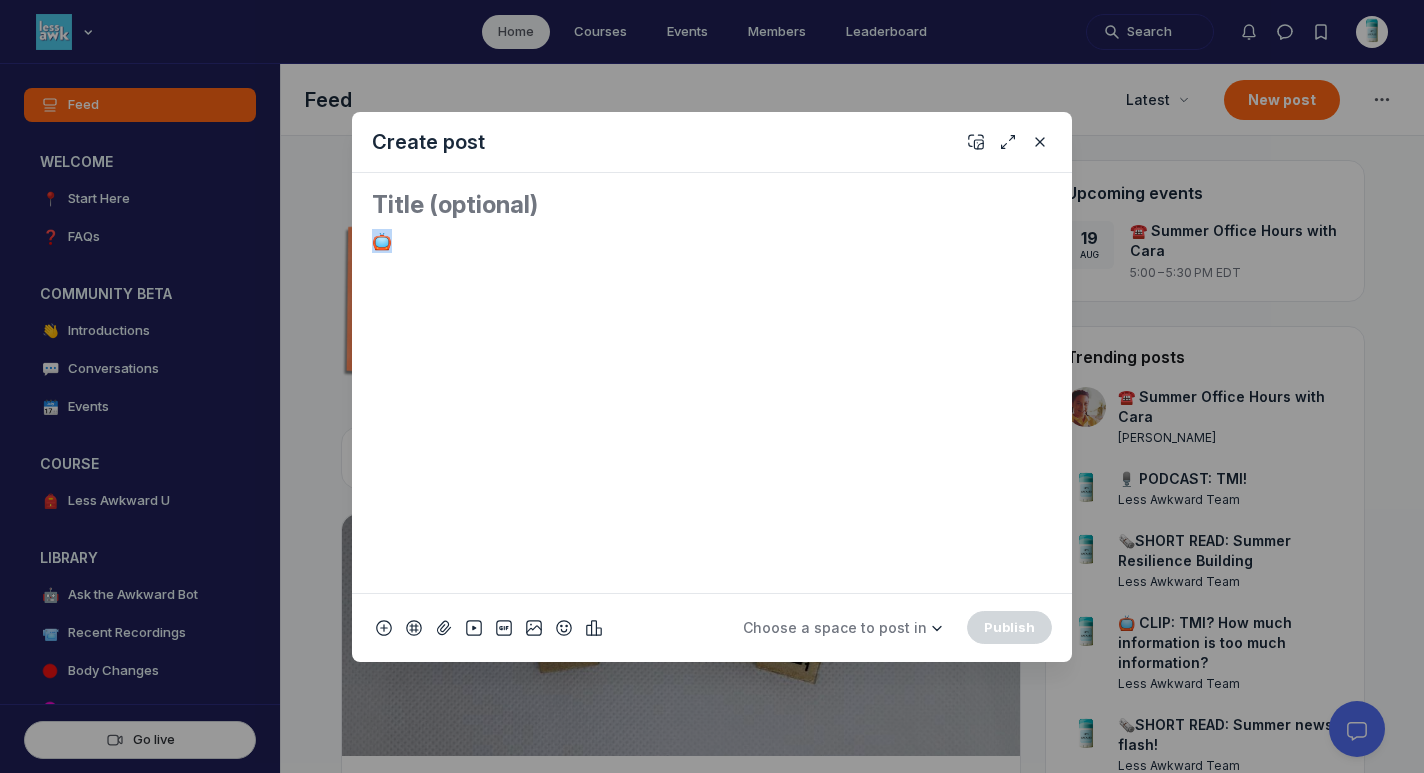 drag, startPoint x: 433, startPoint y: 254, endPoint x: 325, endPoint y: 244, distance: 108.461975 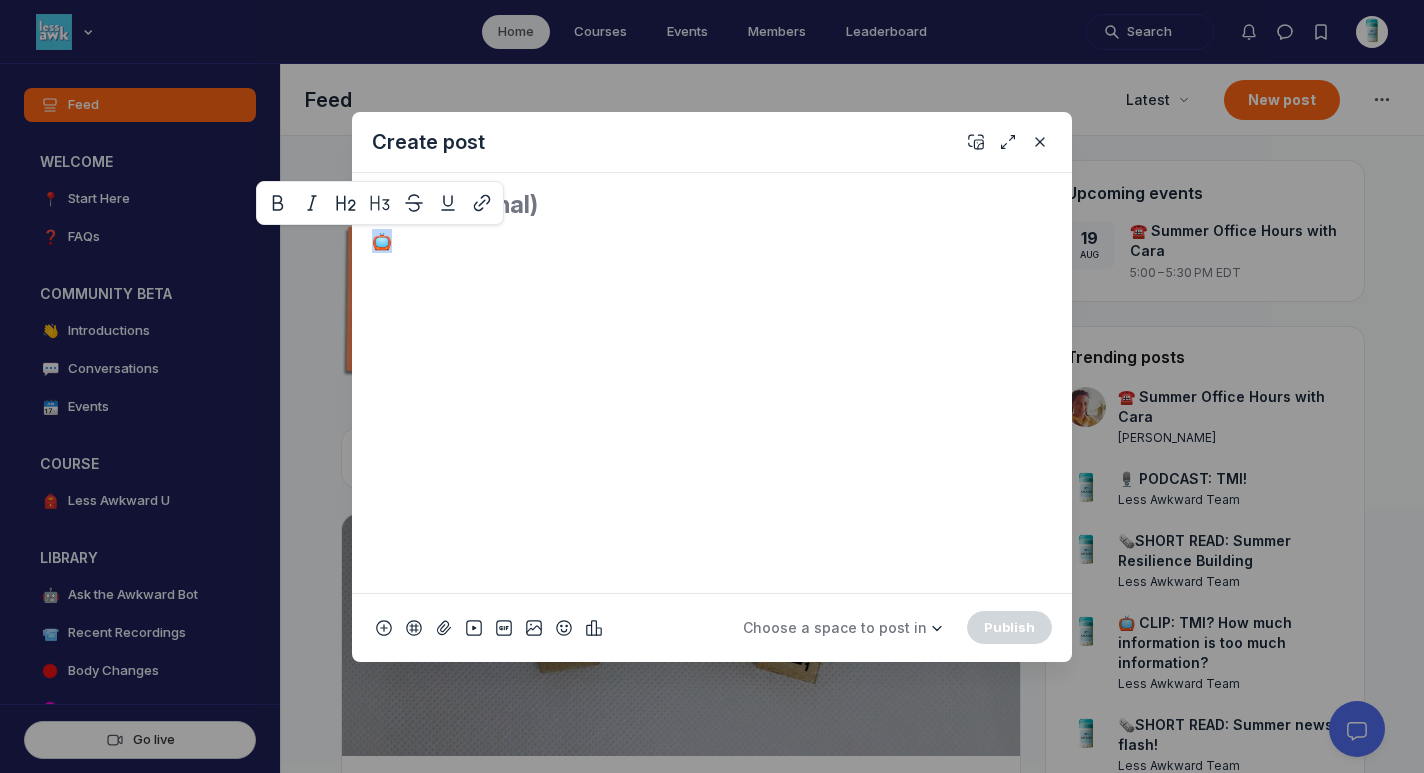 copy on "📺" 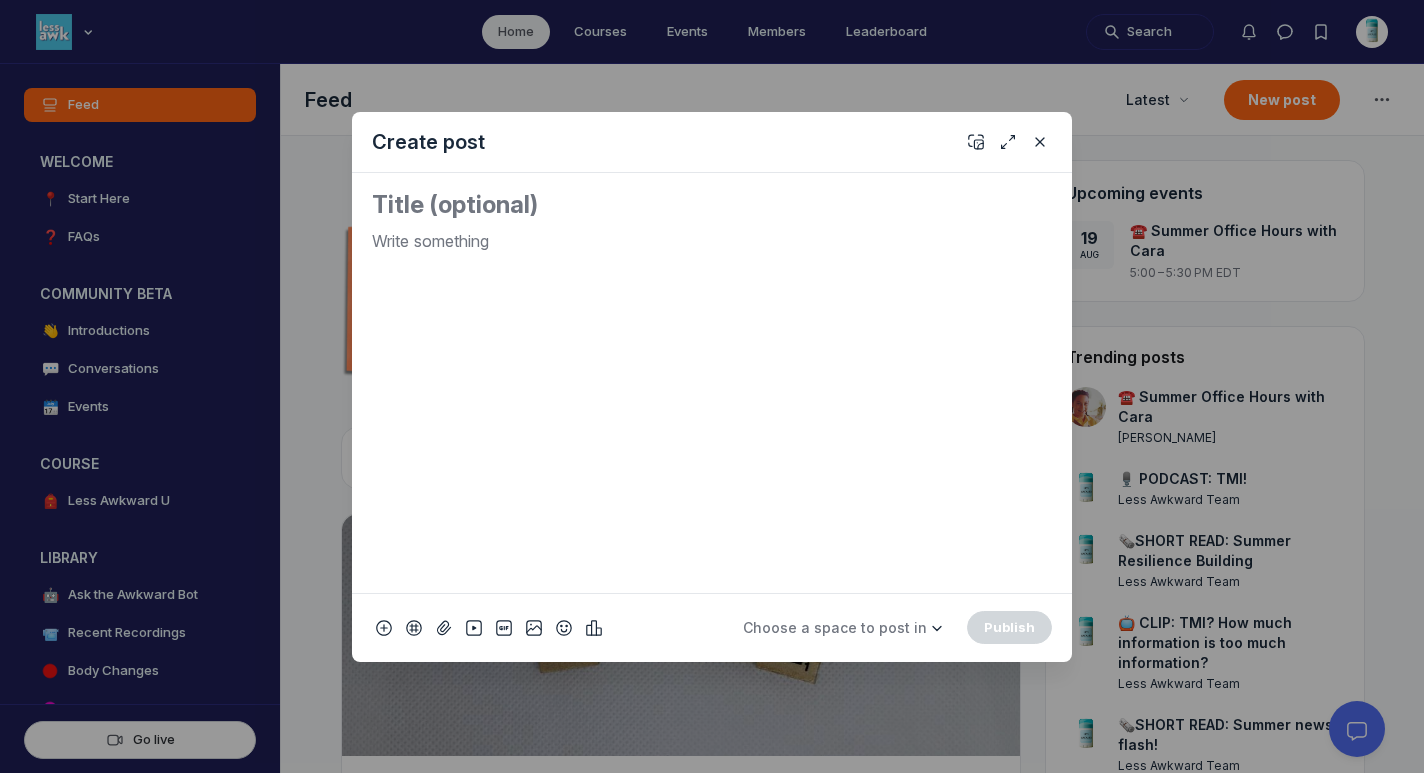 click at bounding box center (712, 205) 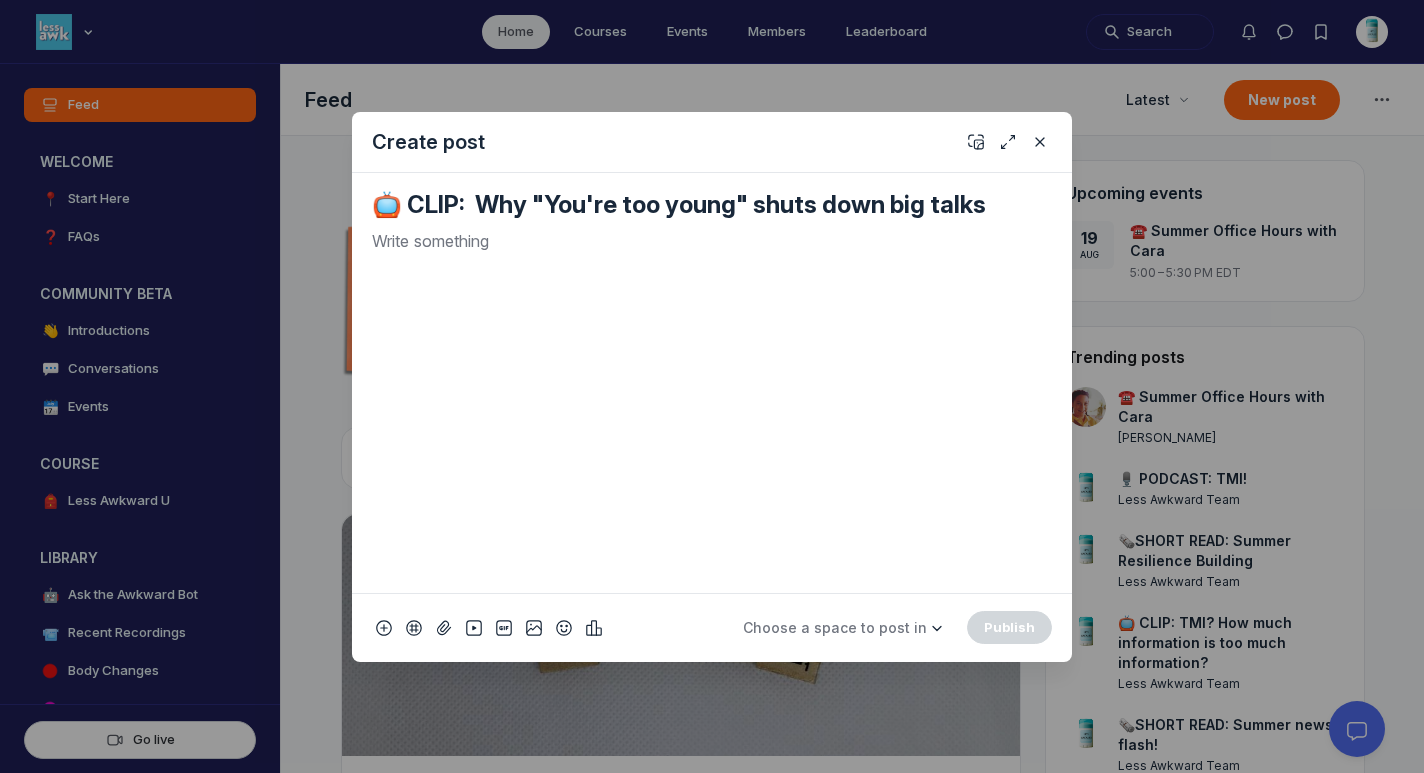 type on "📺 CLIP:  Why "You're too young" shuts down big talks" 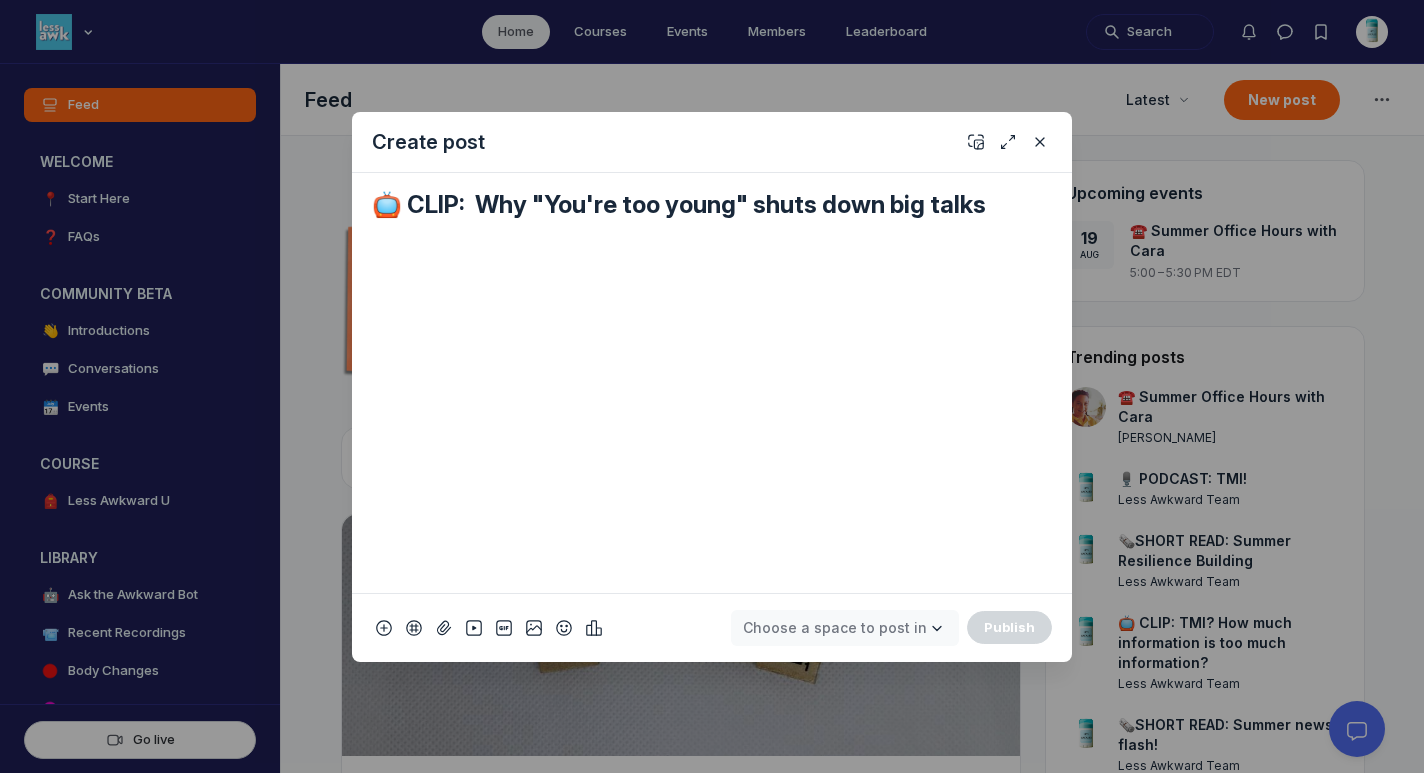 click on "Choose a space to post in" at bounding box center (835, 627) 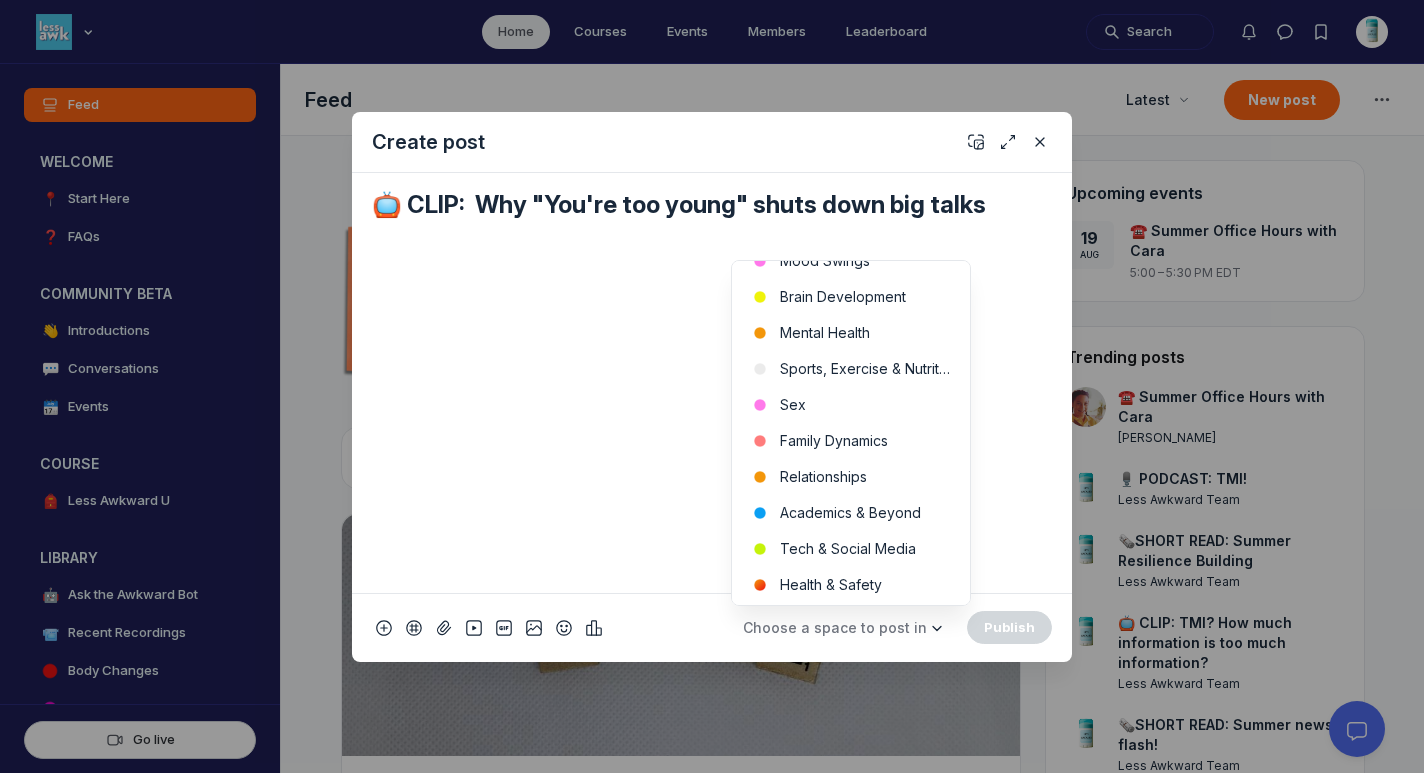 scroll, scrollTop: 614, scrollLeft: 0, axis: vertical 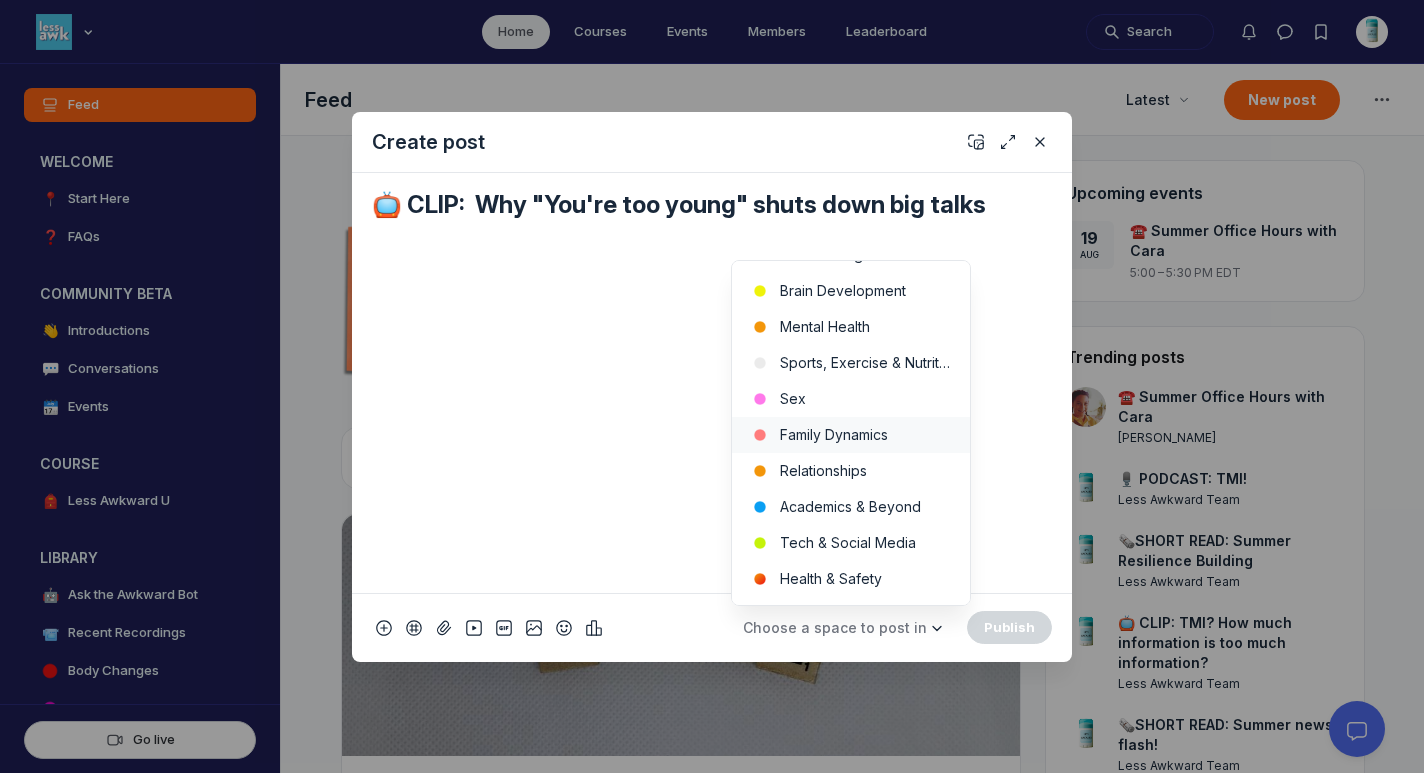 click on "Family Dynamics" at bounding box center [851, 435] 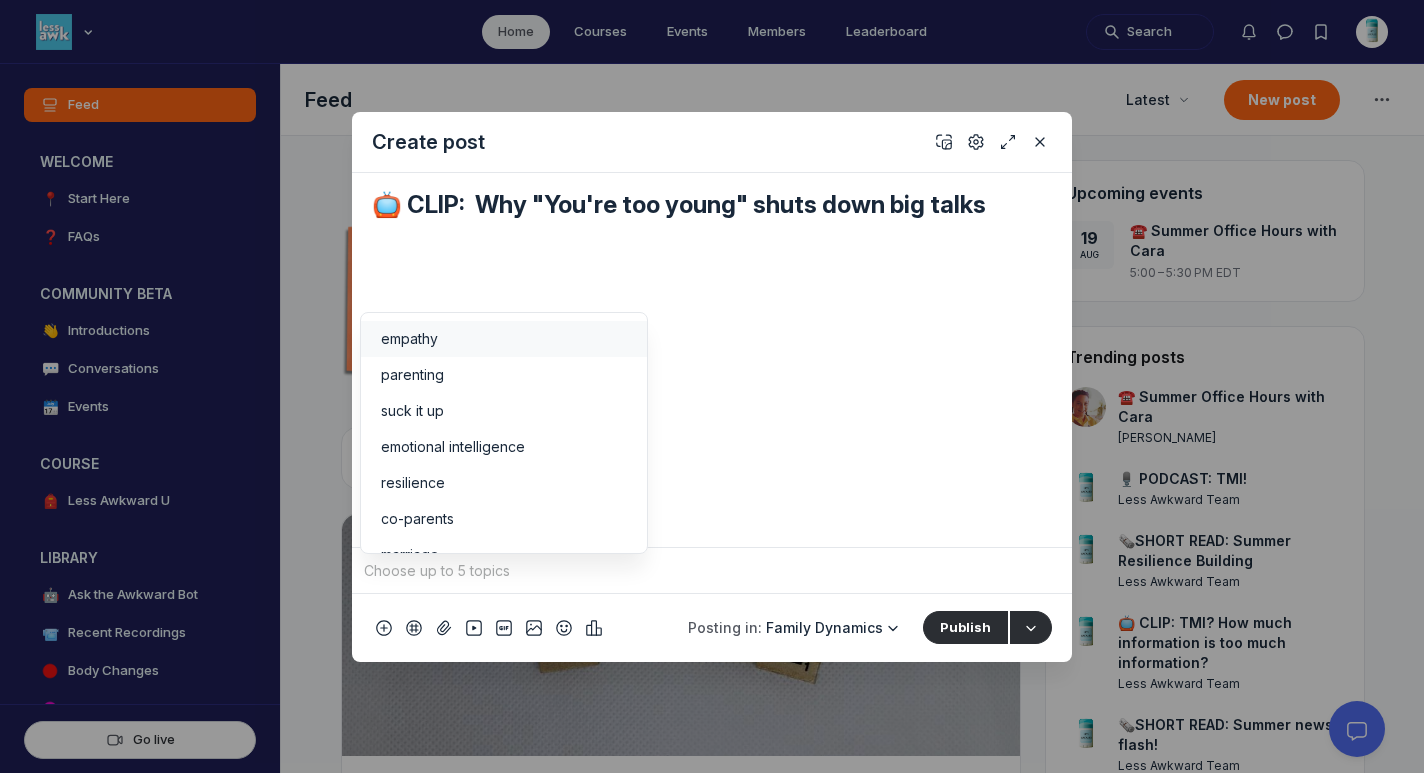 click at bounding box center [712, 571] 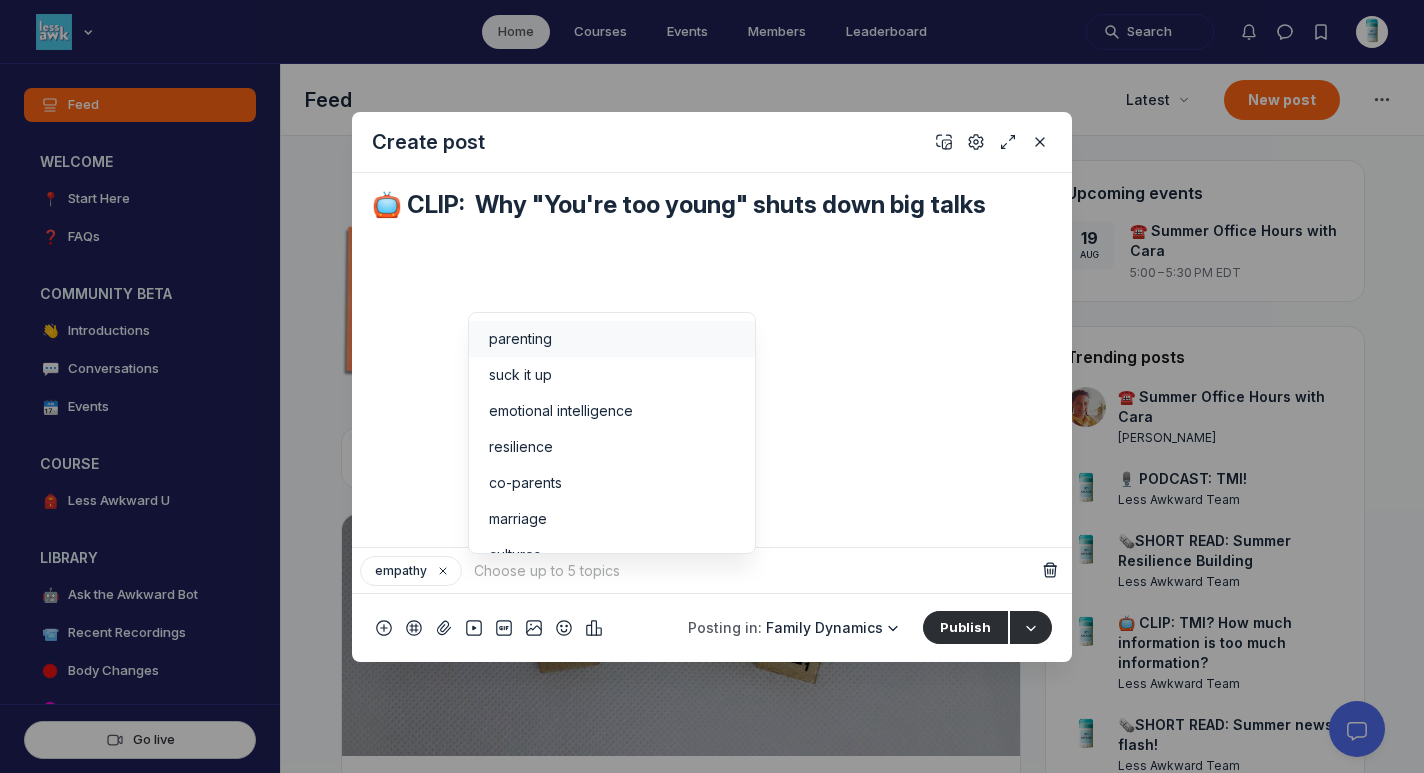 click on "parenting" at bounding box center [520, 339] 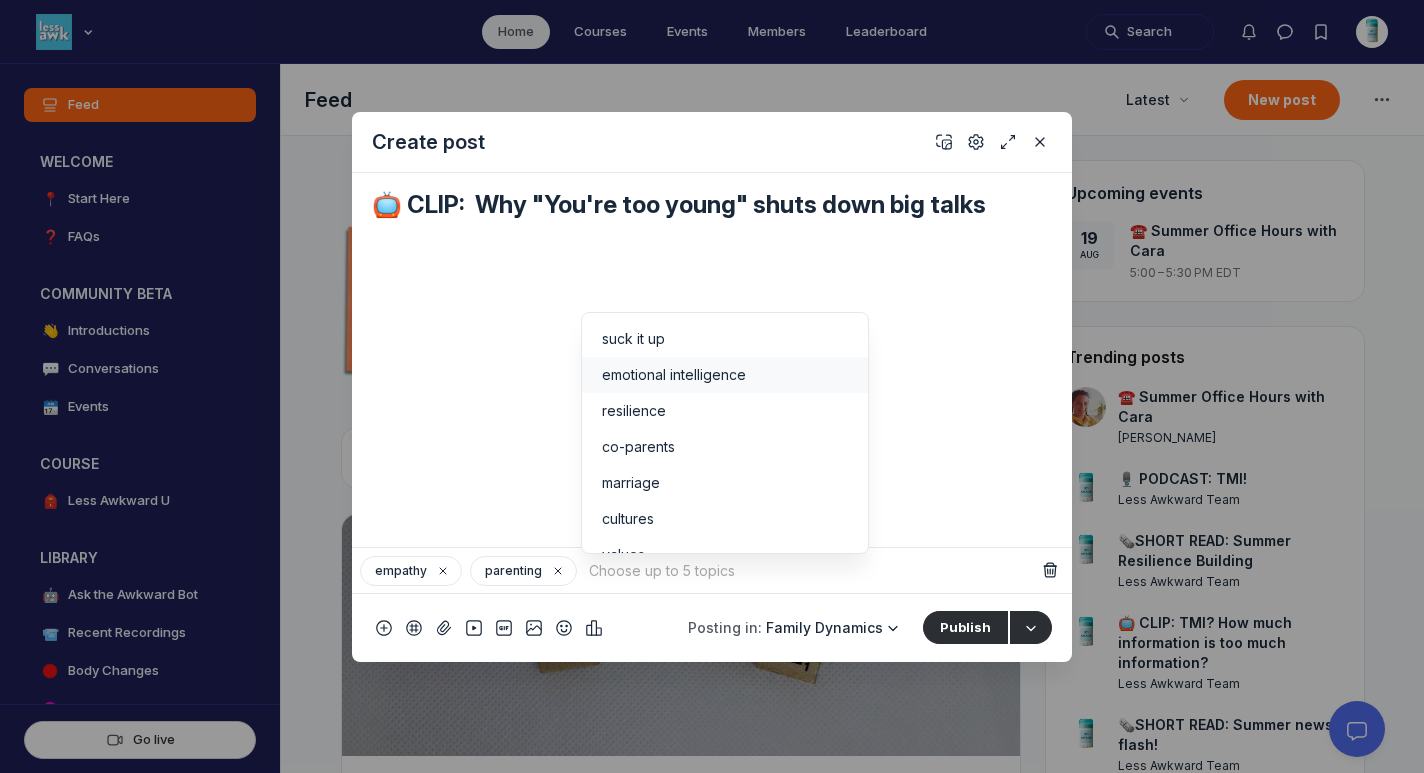 click on "emotional intelligence" at bounding box center (725, 375) 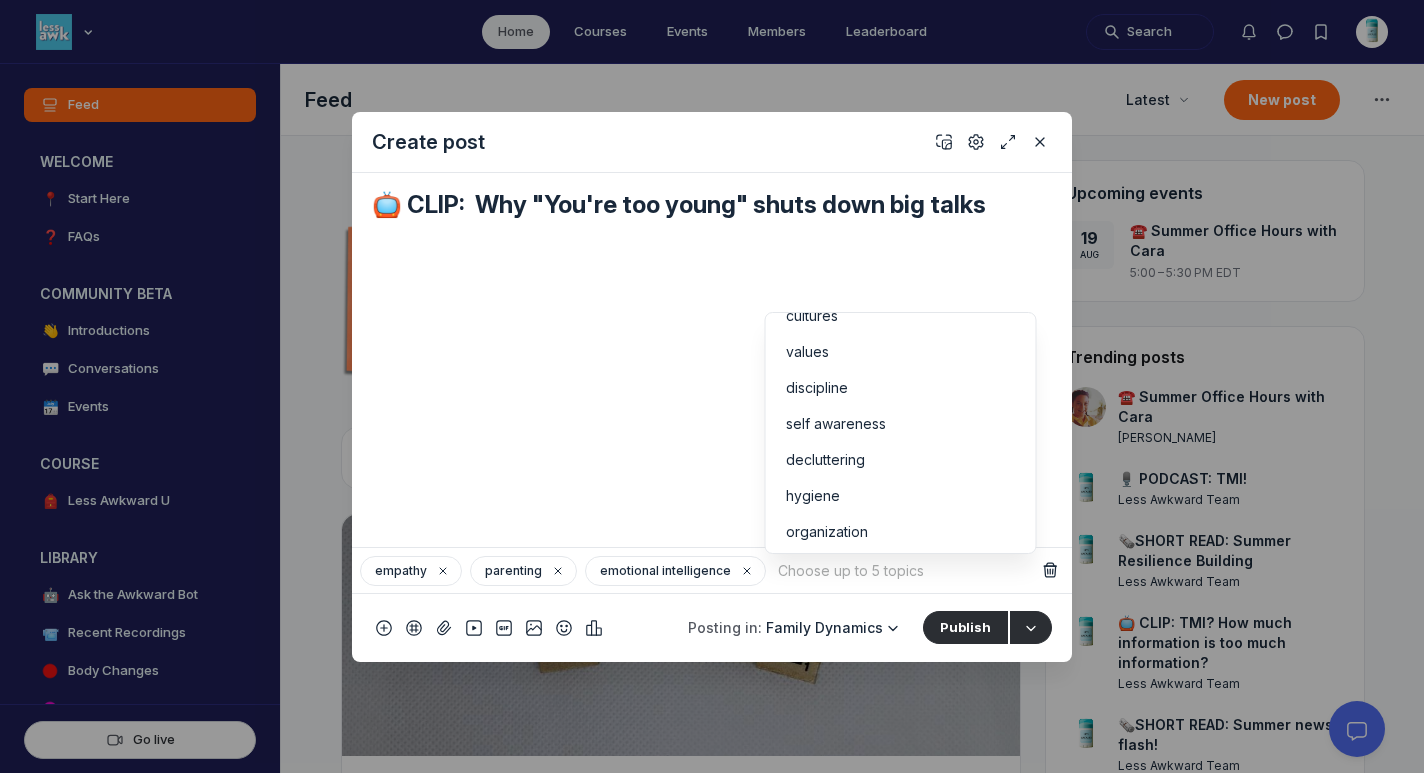 scroll, scrollTop: 168, scrollLeft: 0, axis: vertical 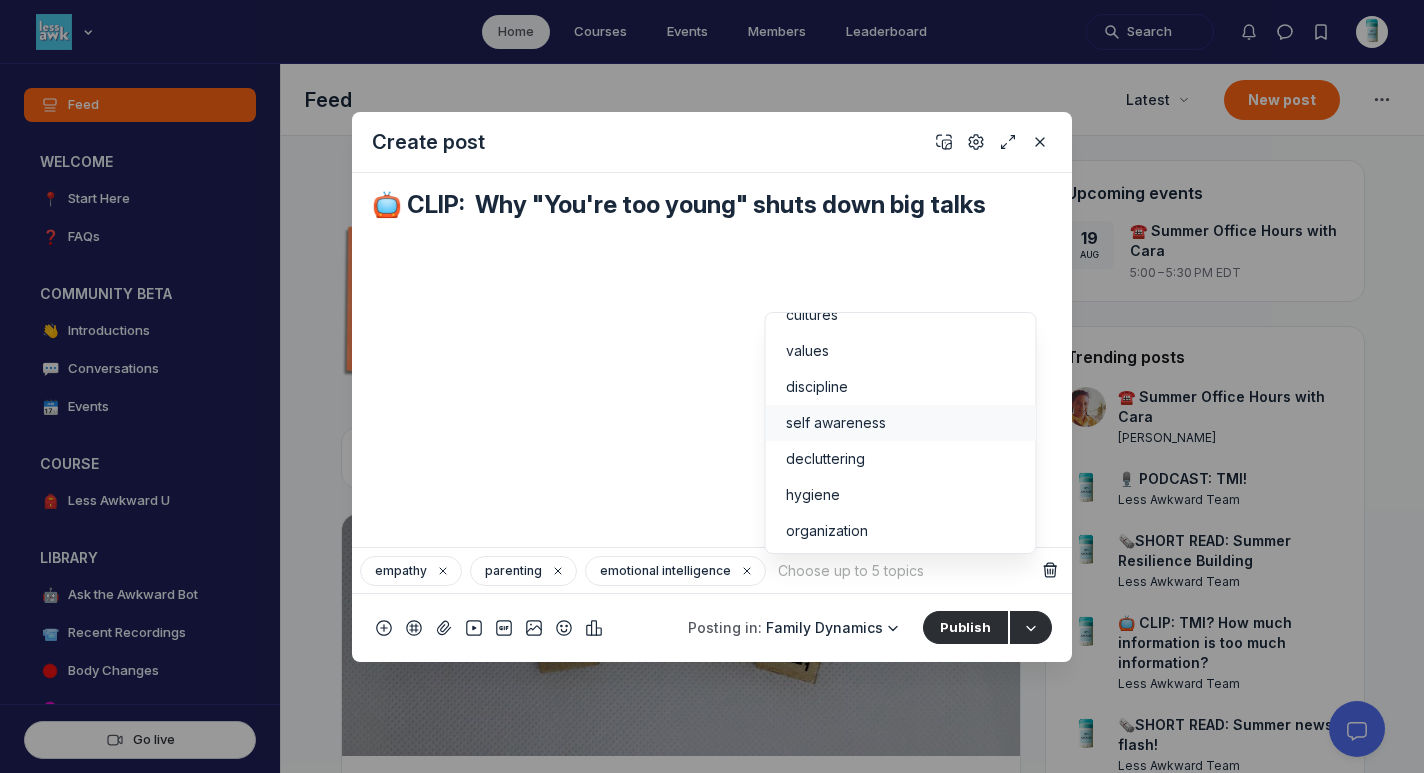 click on "self awareness" at bounding box center (901, 423) 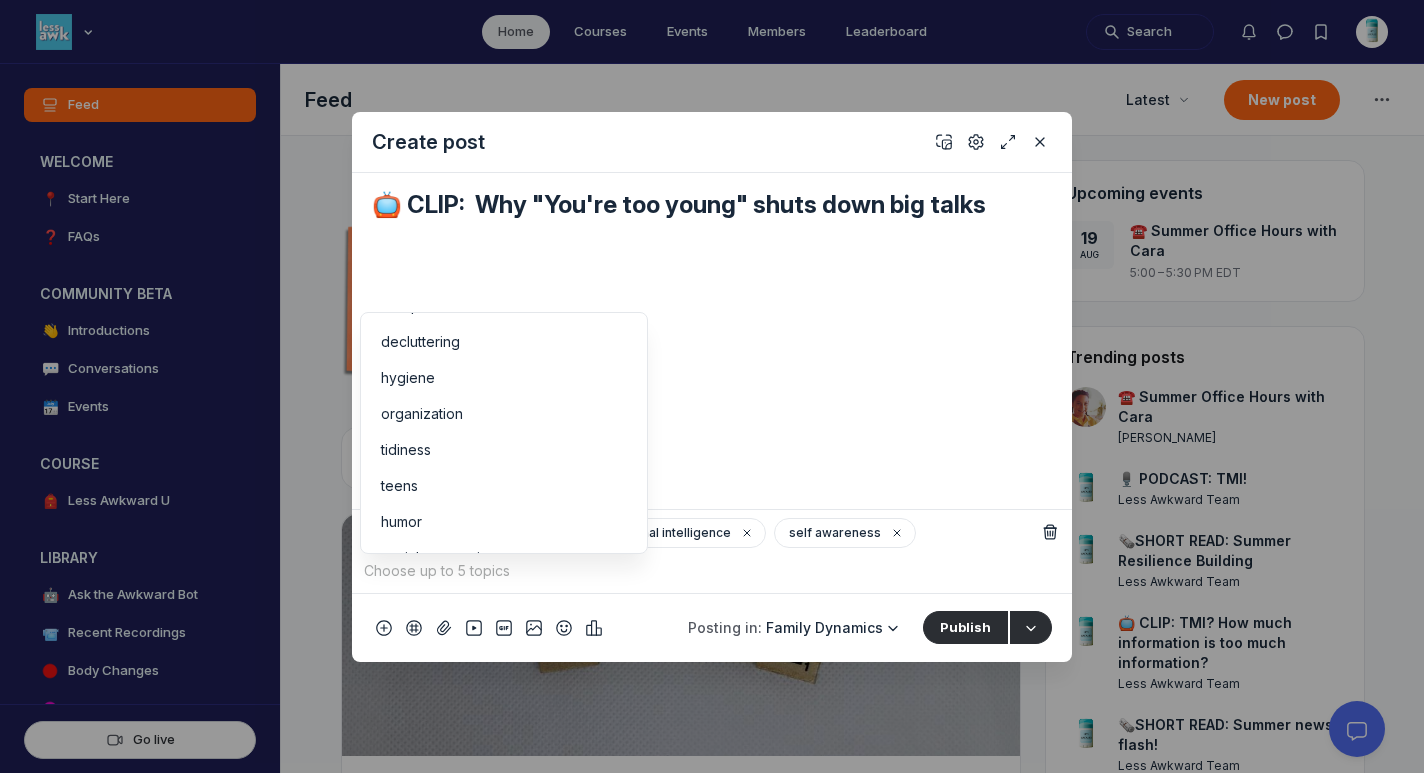 scroll, scrollTop: 352, scrollLeft: 0, axis: vertical 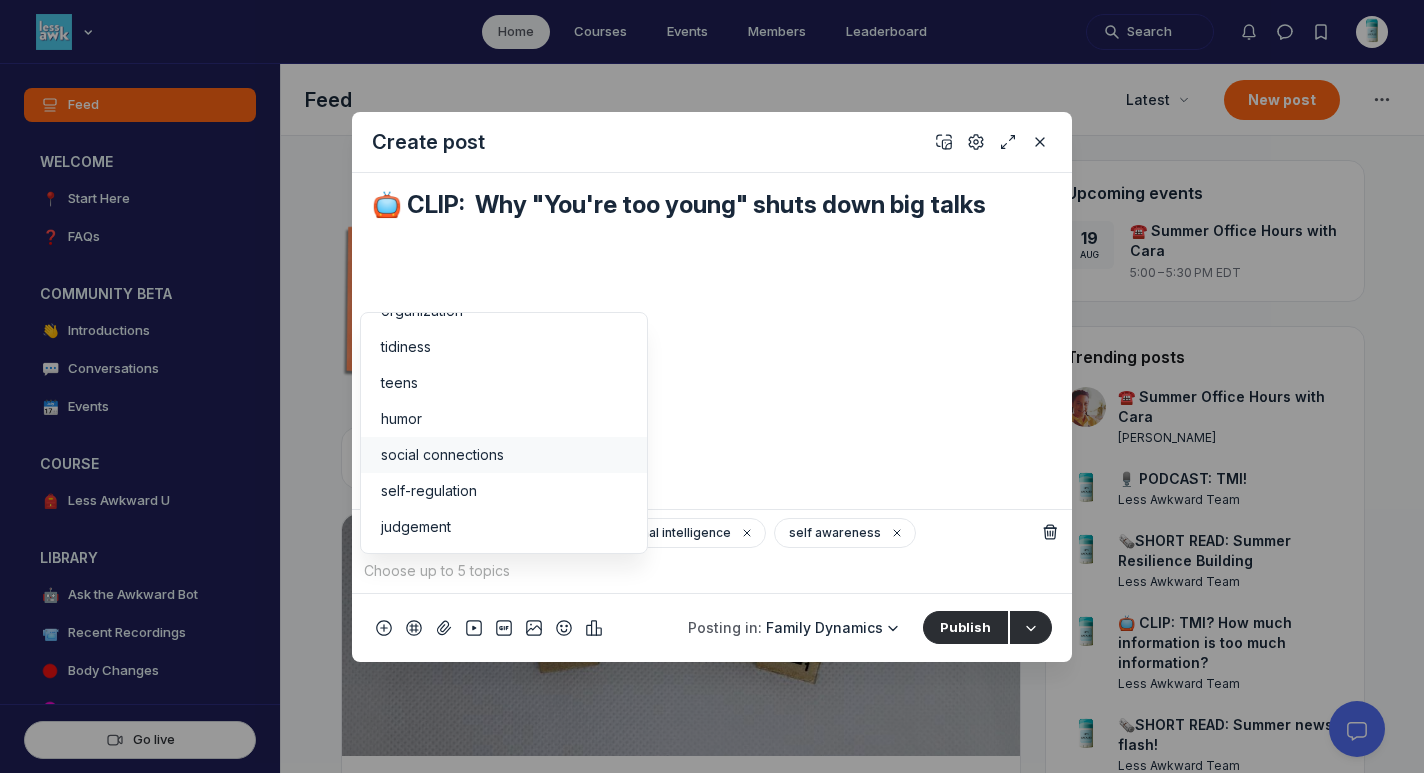 click on "social connections" at bounding box center (442, 455) 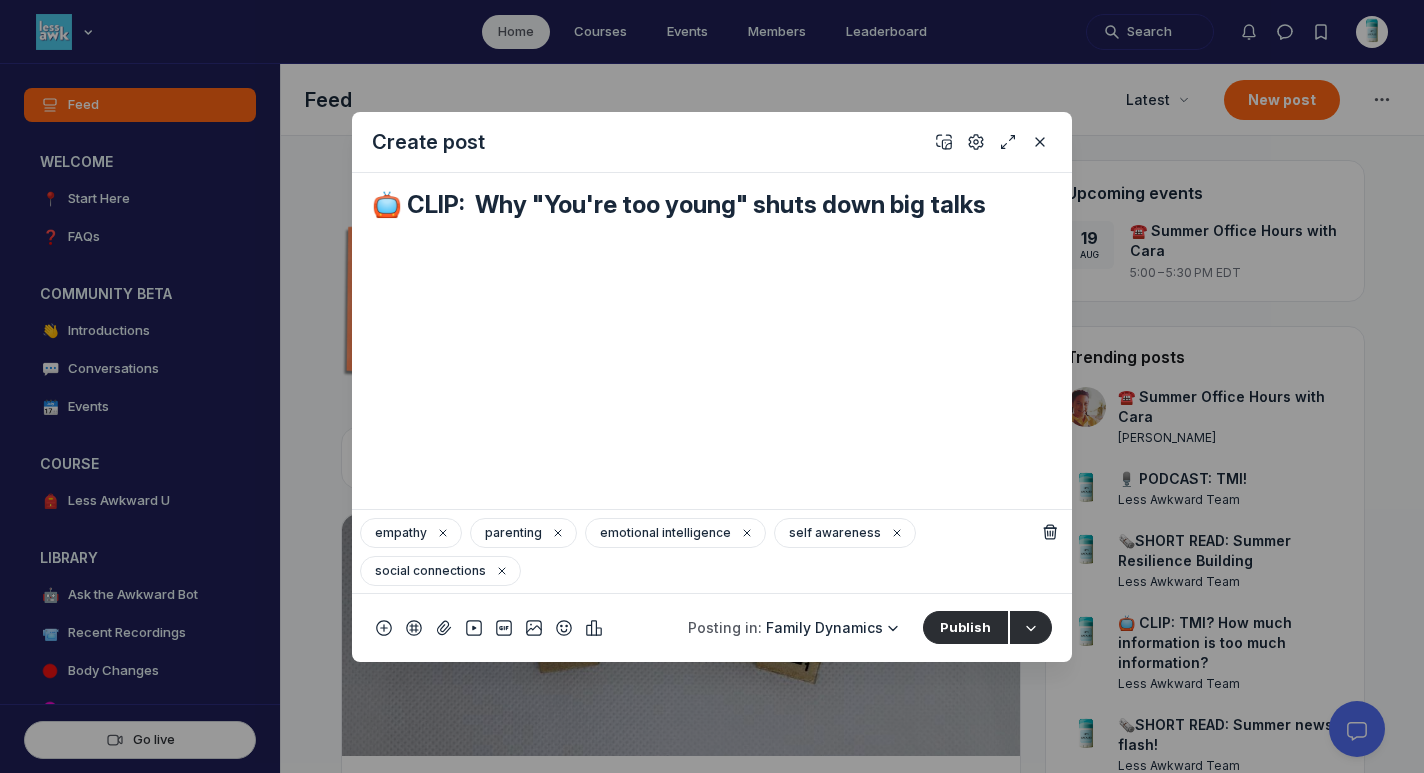scroll, scrollTop: 391, scrollLeft: 0, axis: vertical 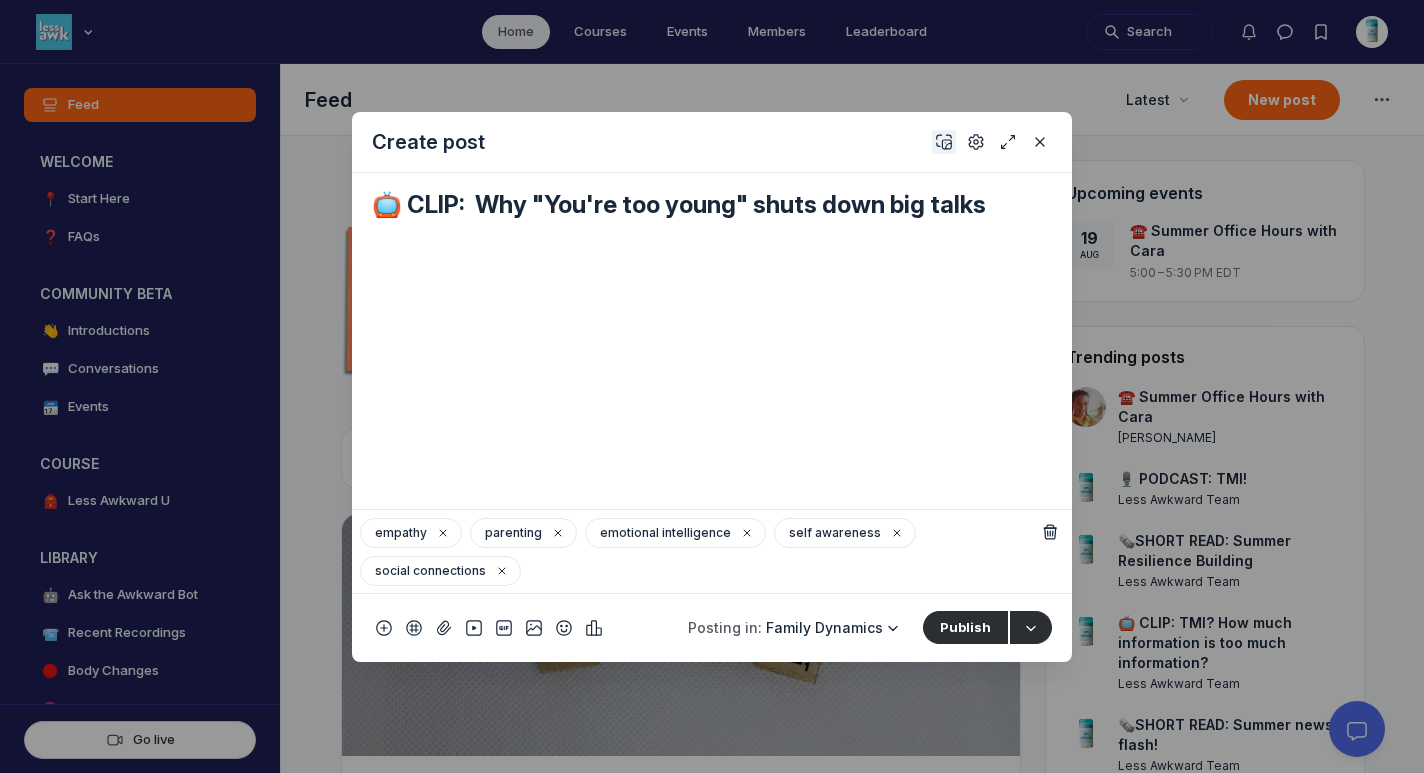 click 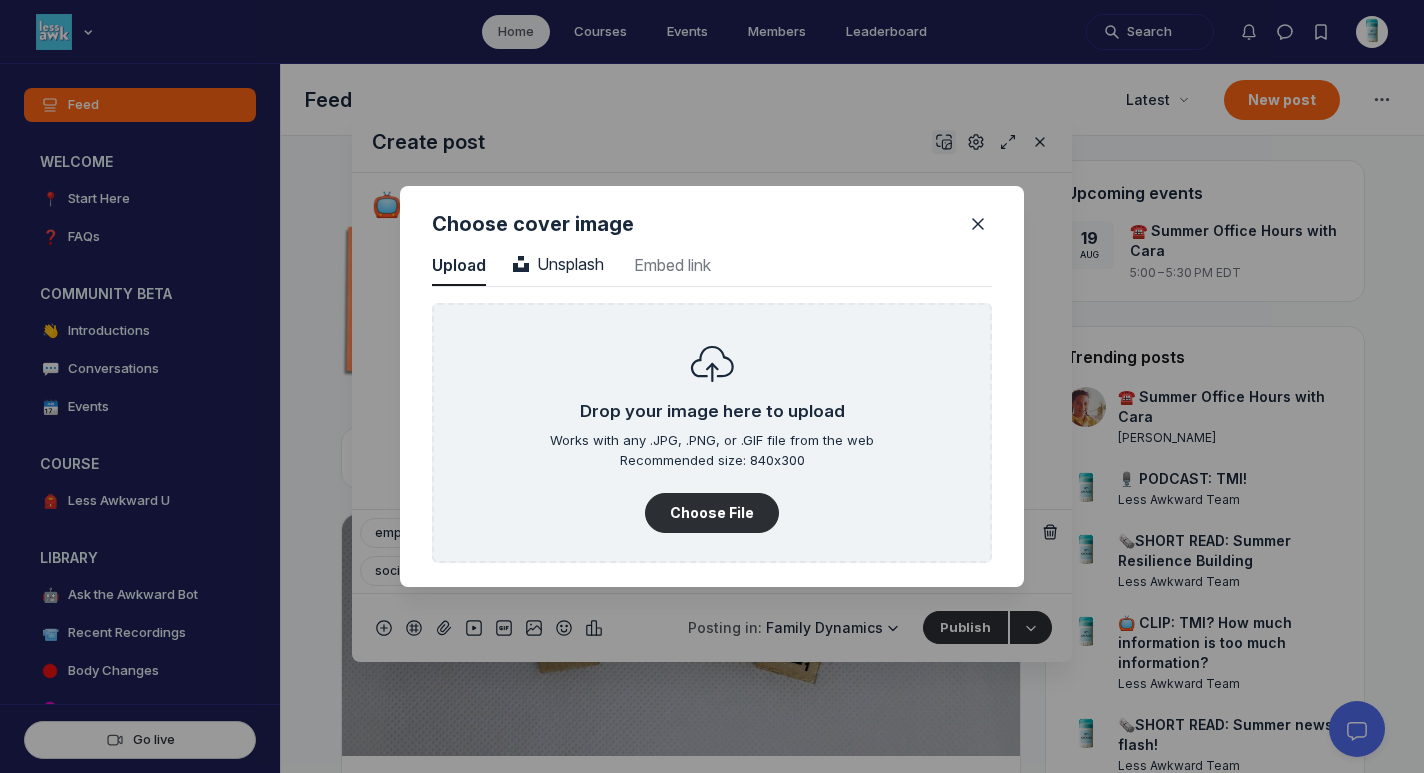 scroll, scrollTop: 2702, scrollLeft: 5090, axis: both 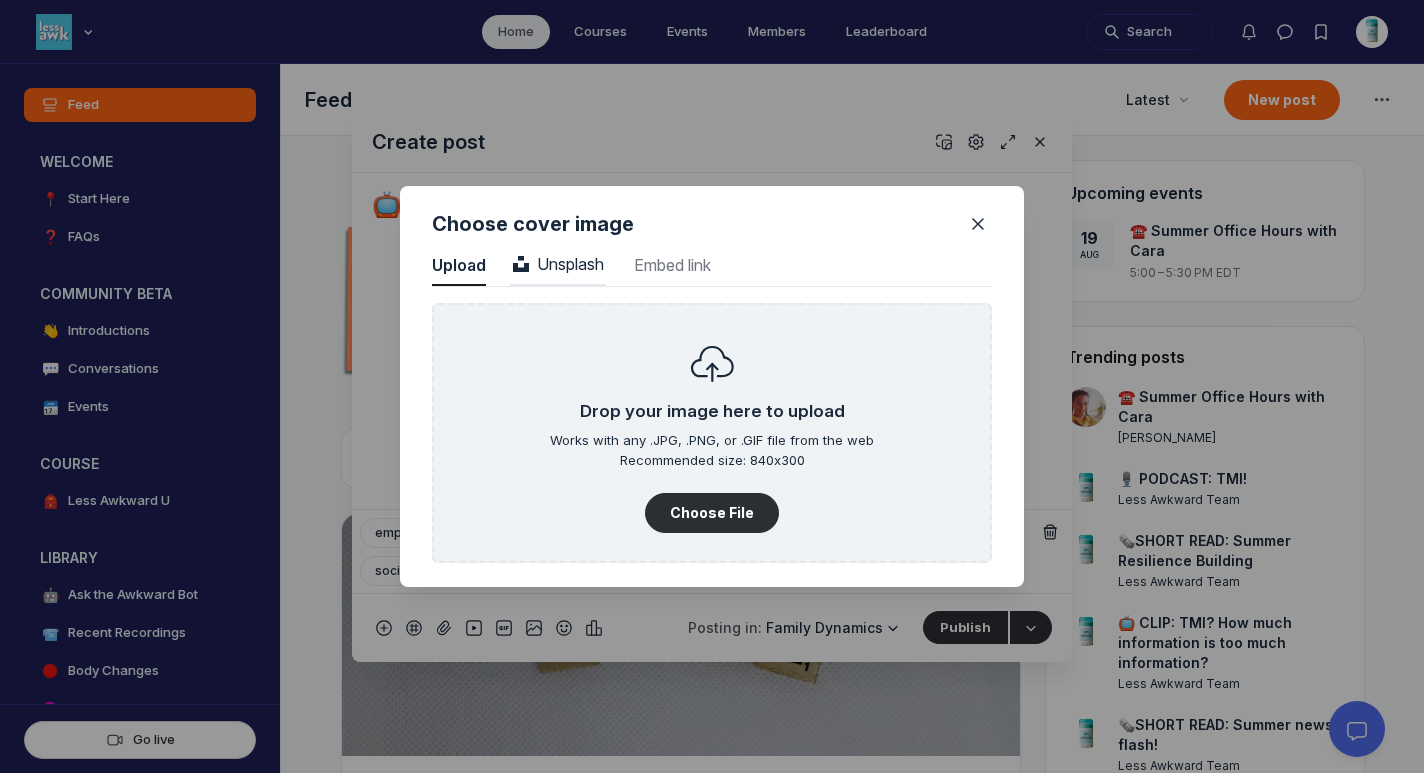 click on "Unsplash" at bounding box center (558, 264) 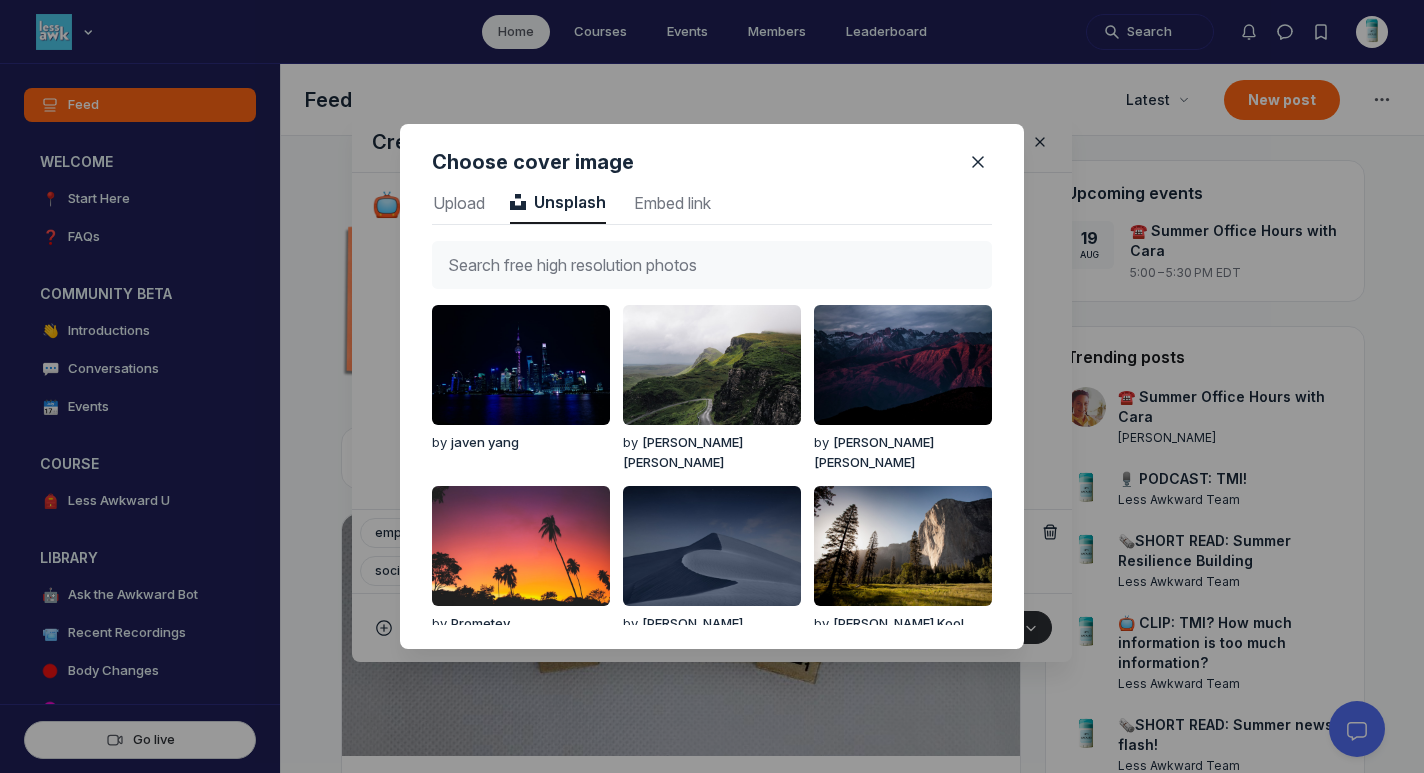 click at bounding box center (712, 265) 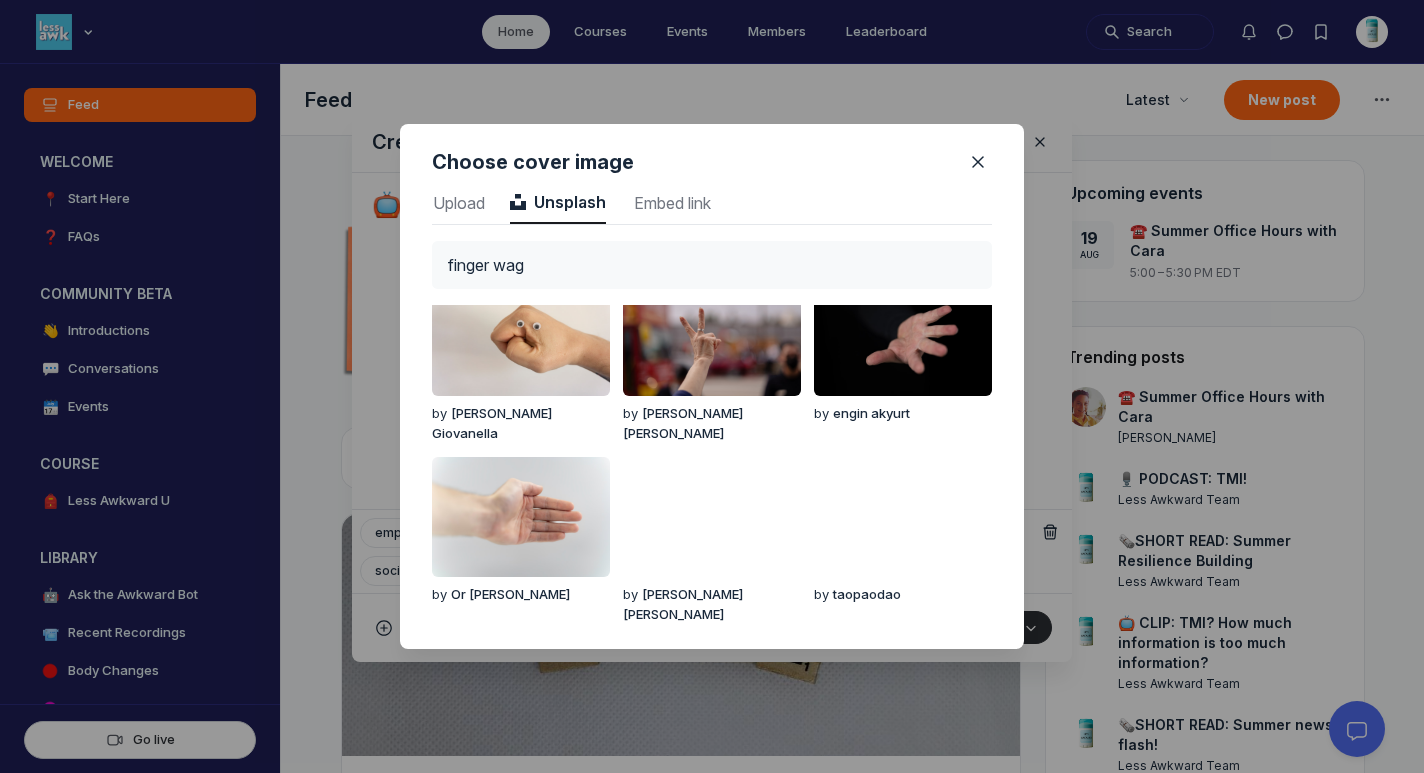 scroll, scrollTop: 0, scrollLeft: 0, axis: both 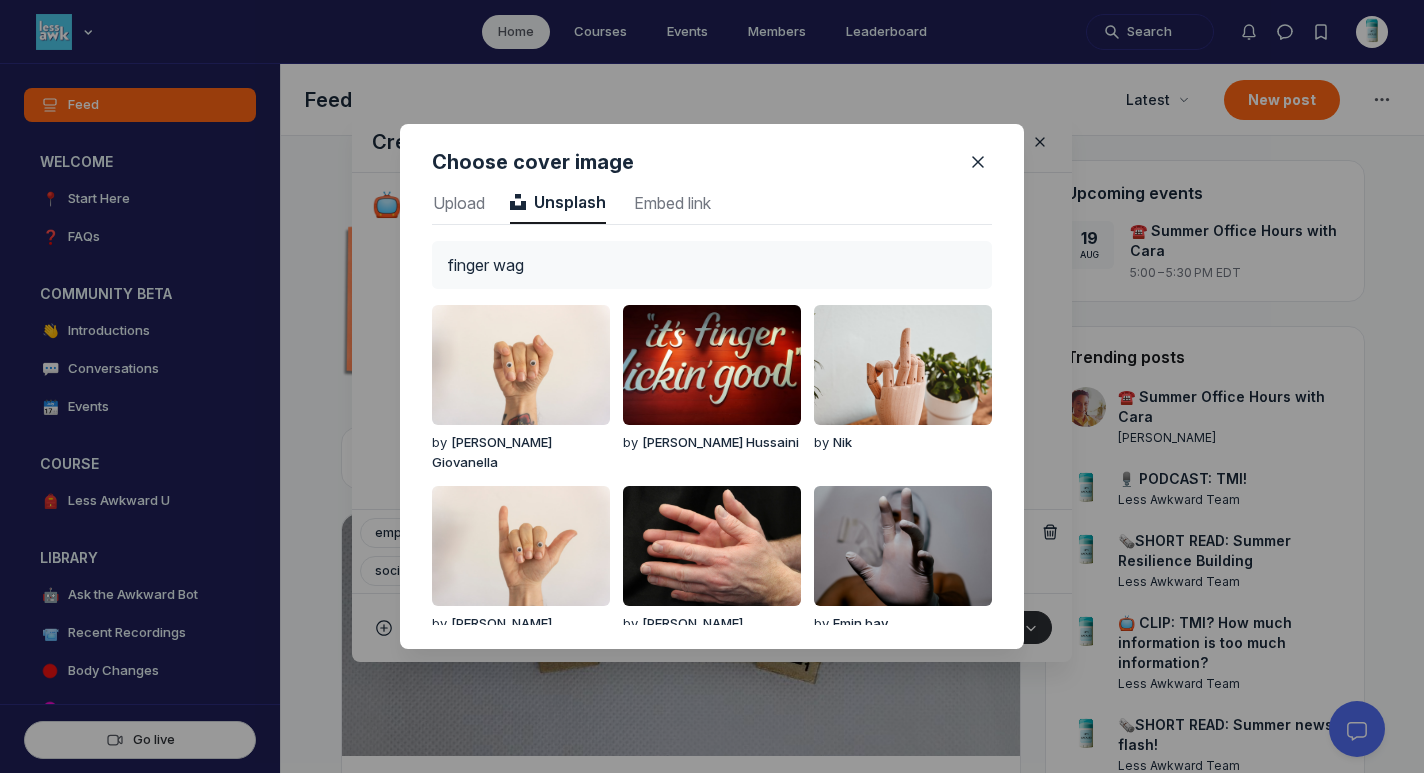 drag, startPoint x: 572, startPoint y: 252, endPoint x: 385, endPoint y: 238, distance: 187.52333 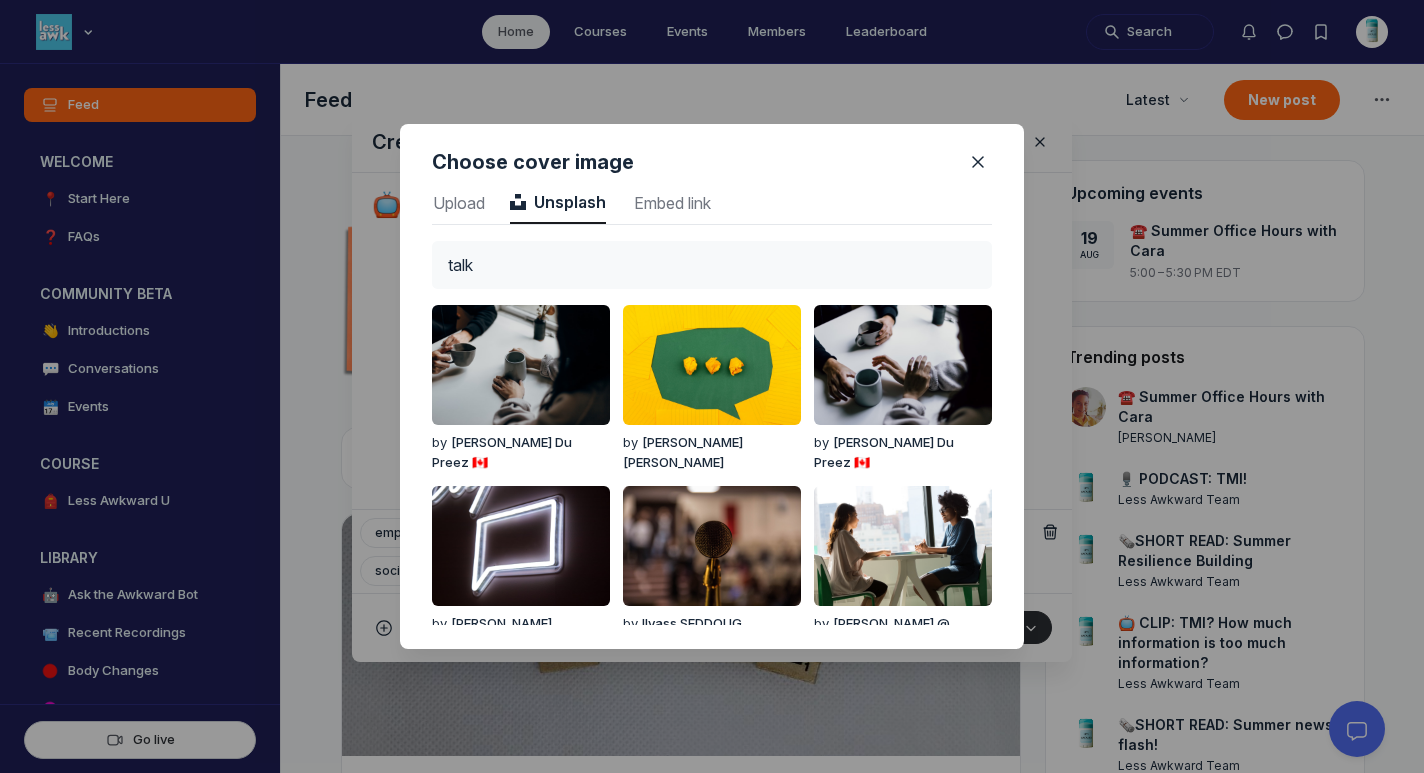 type on "talk" 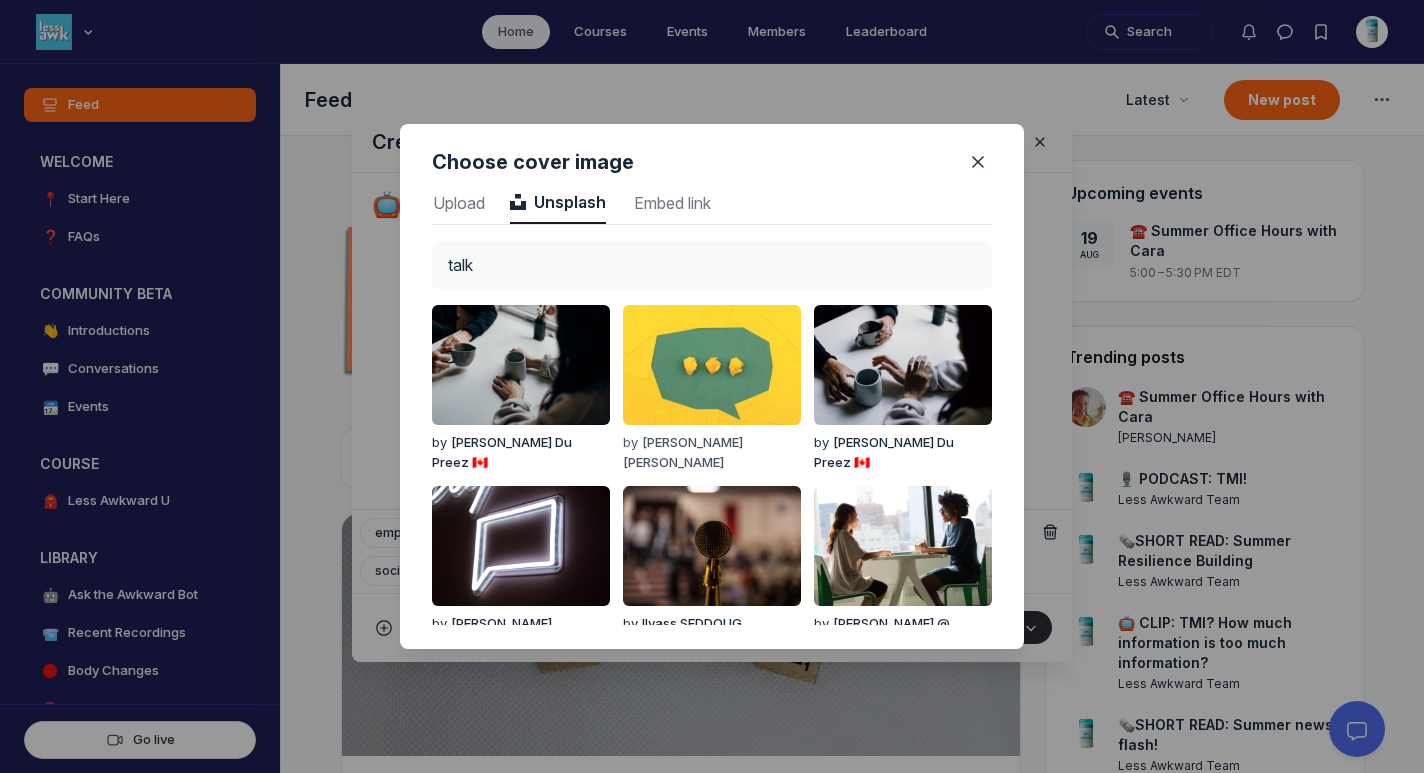 click at bounding box center [712, 365] 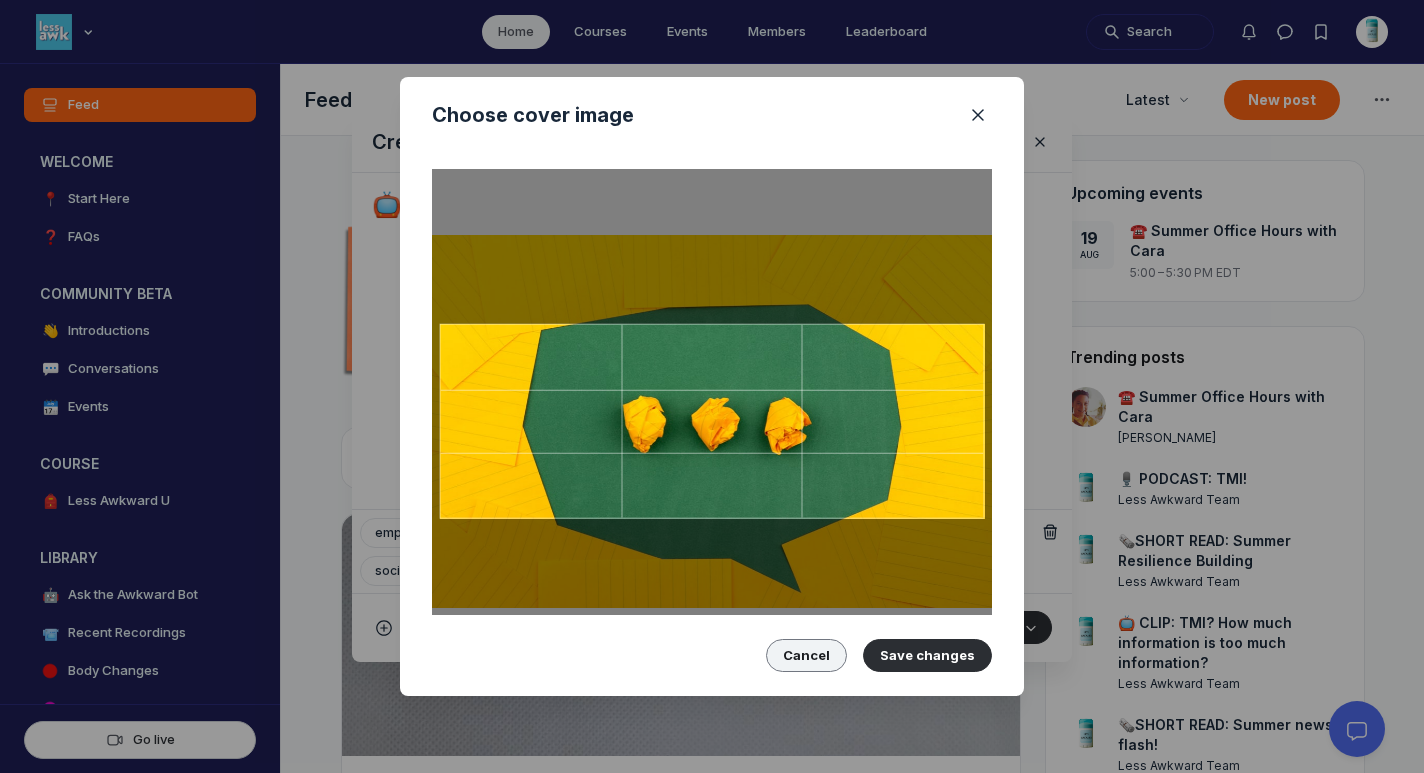 click on "Cancel" at bounding box center (806, 655) 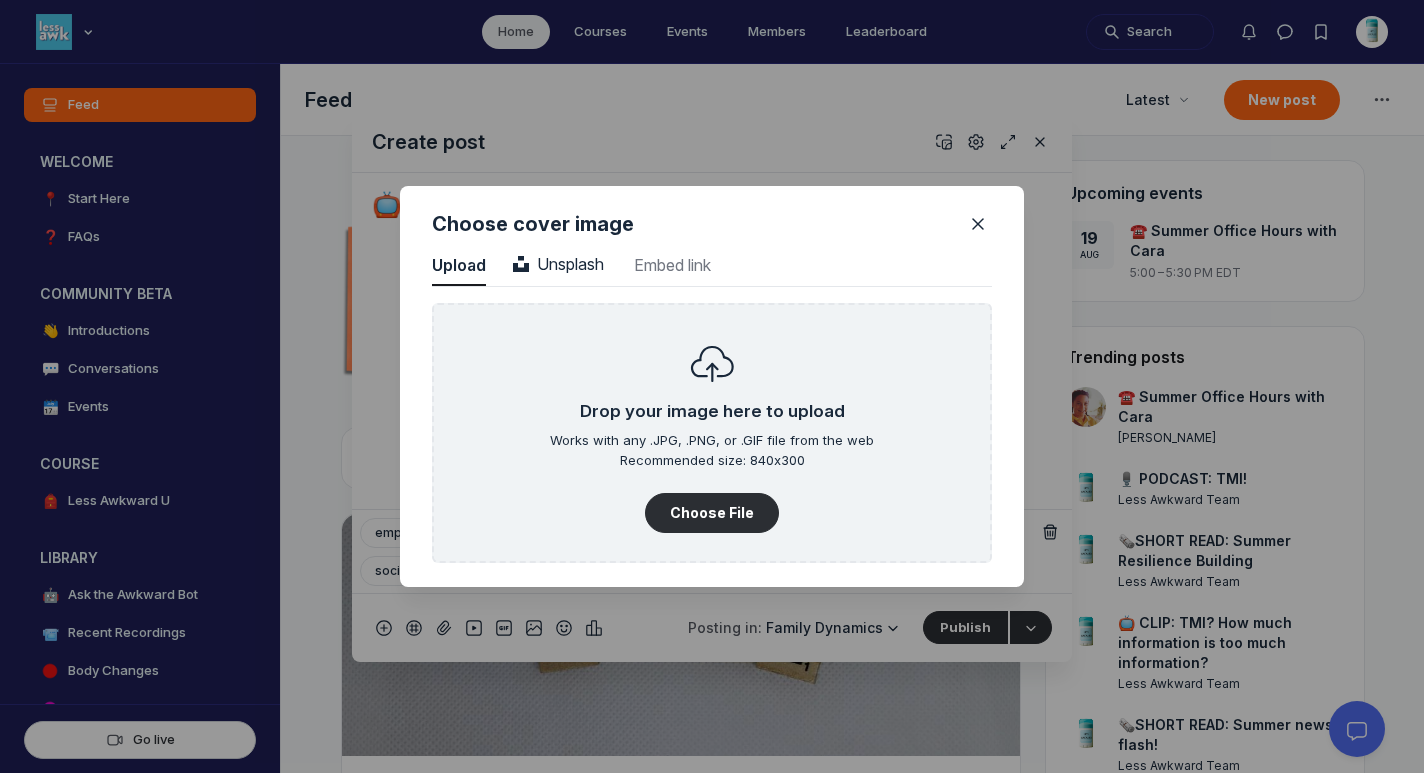 scroll, scrollTop: 2702, scrollLeft: 5090, axis: both 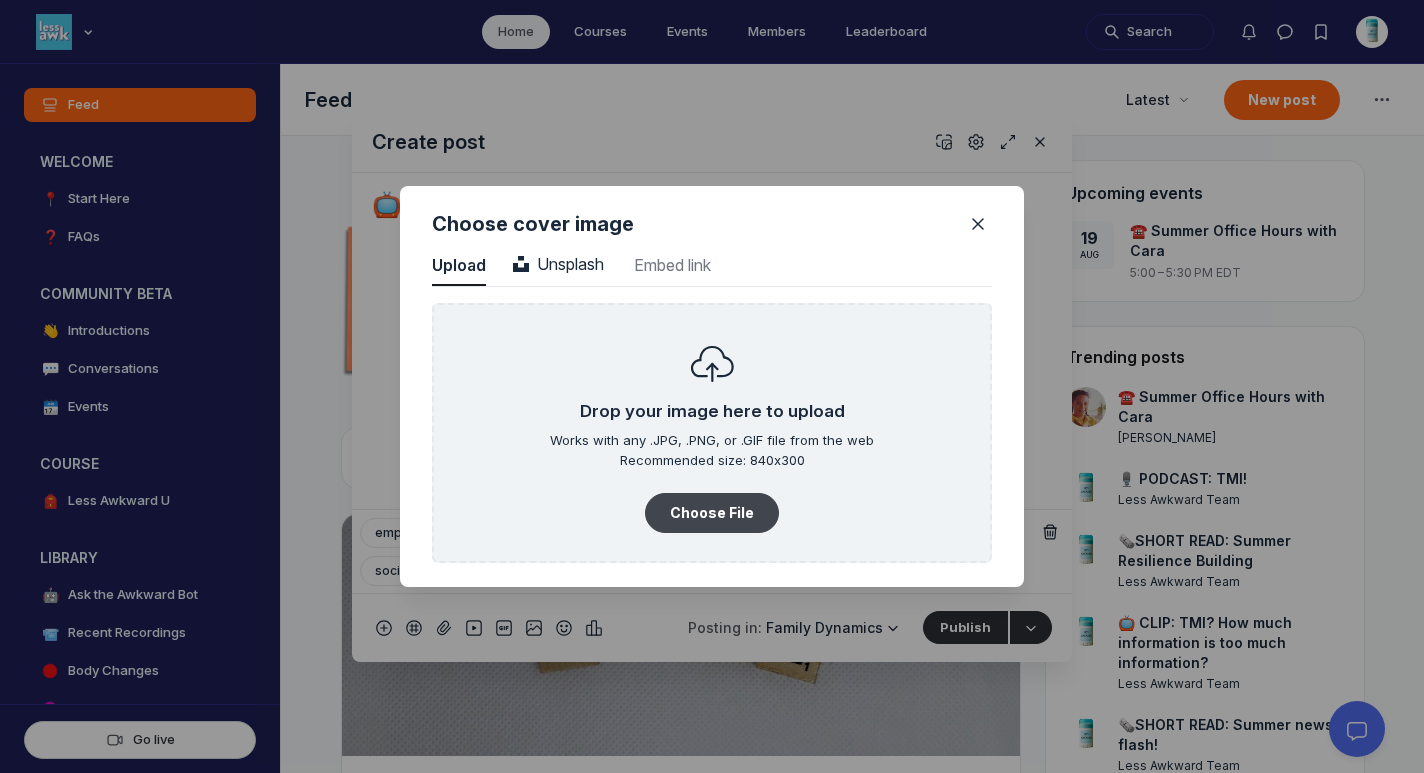 click on "Choose File" at bounding box center [712, 513] 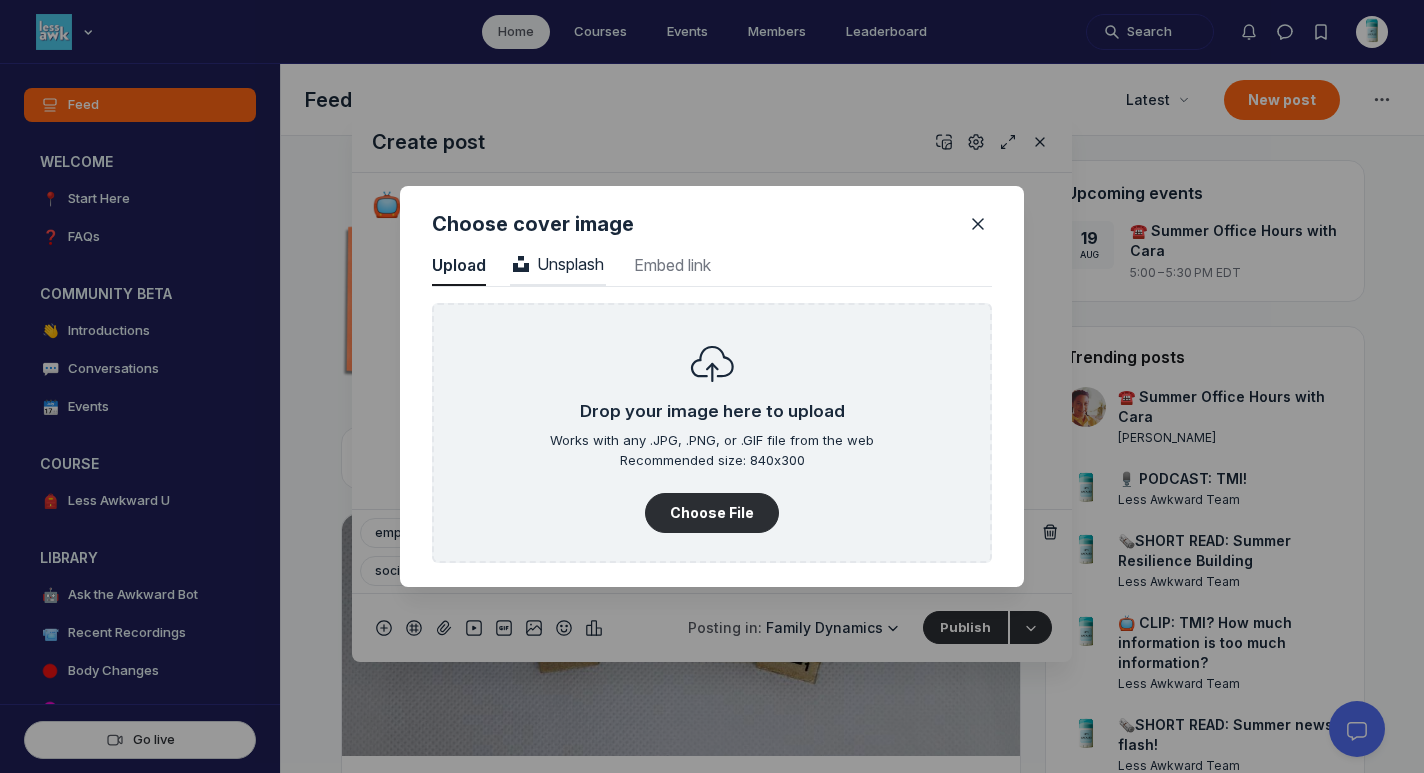 click on "Unsplash" at bounding box center [558, 264] 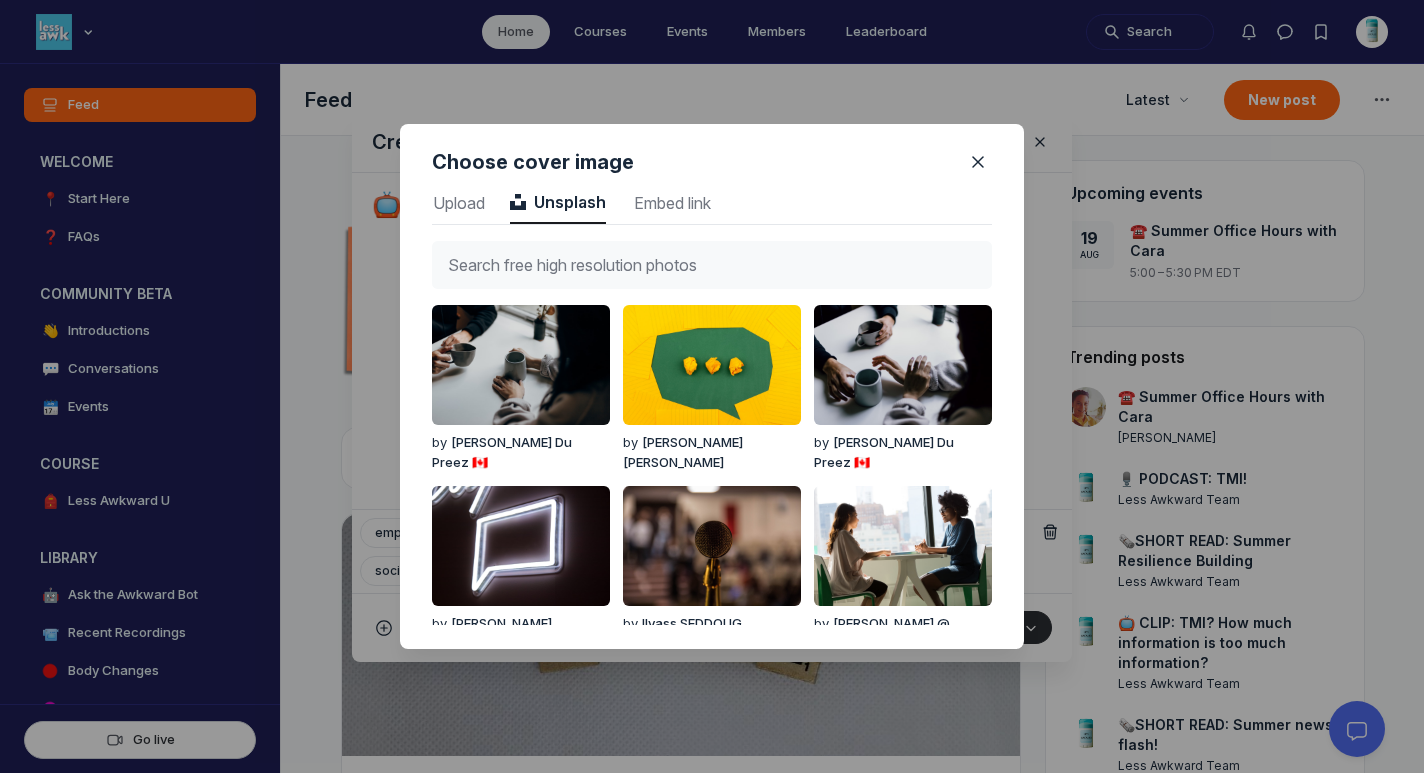 click at bounding box center [712, 265] 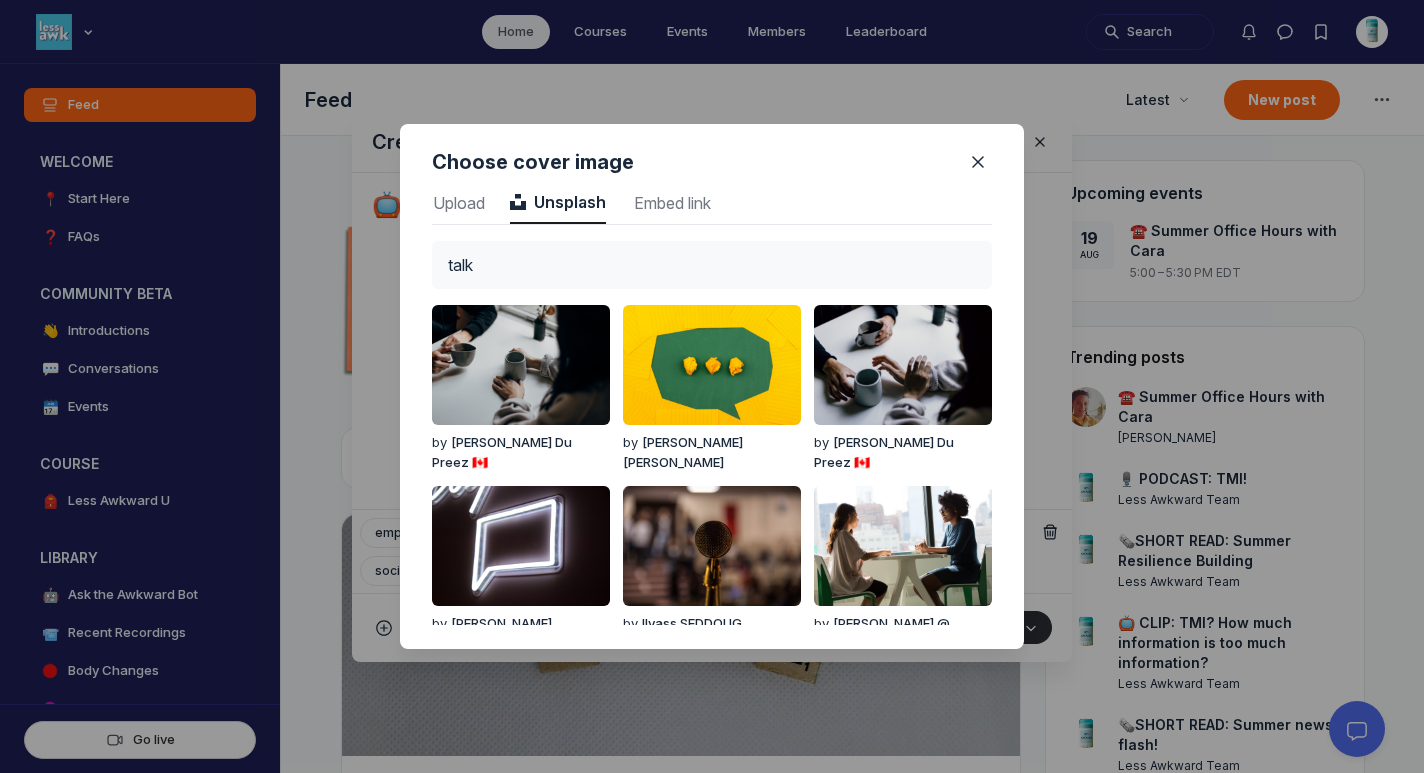 type on "talk" 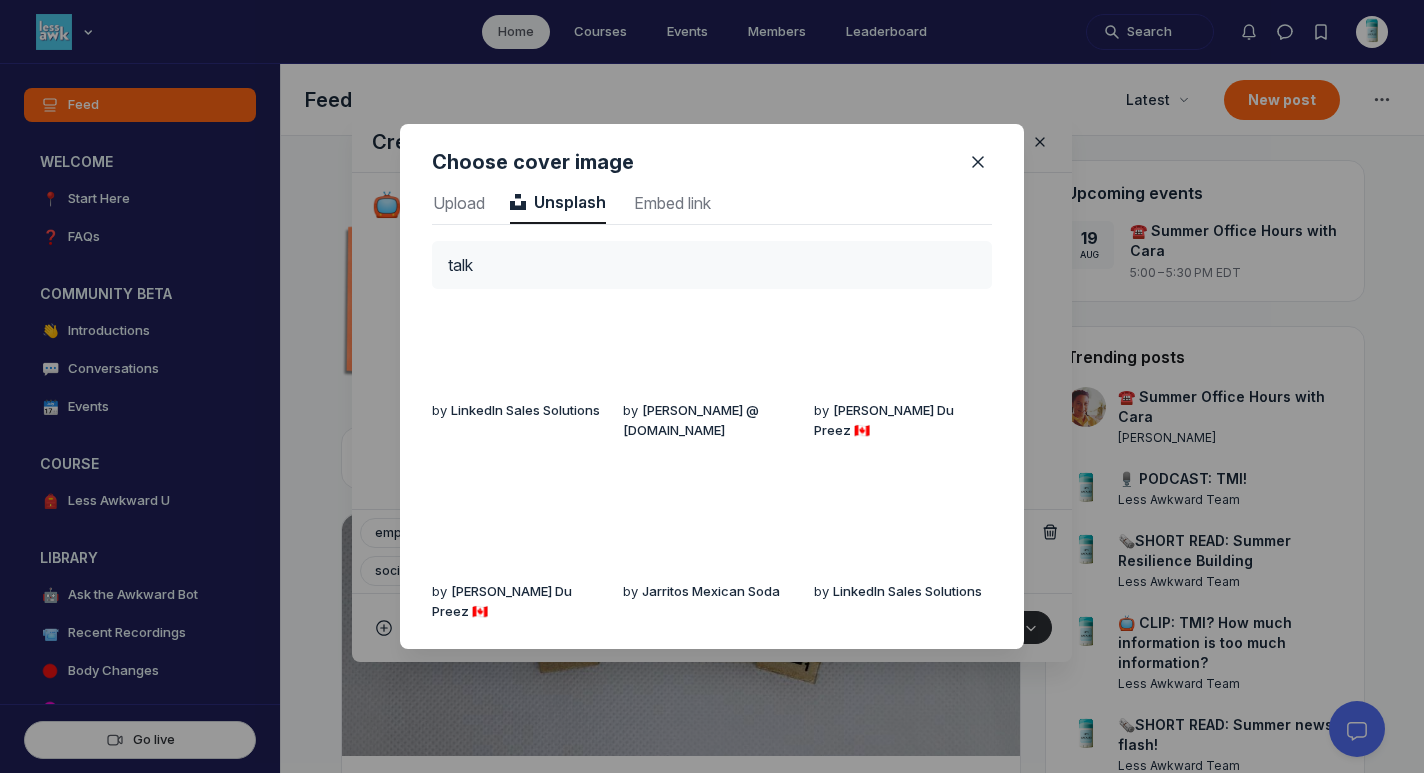 scroll, scrollTop: 838, scrollLeft: 0, axis: vertical 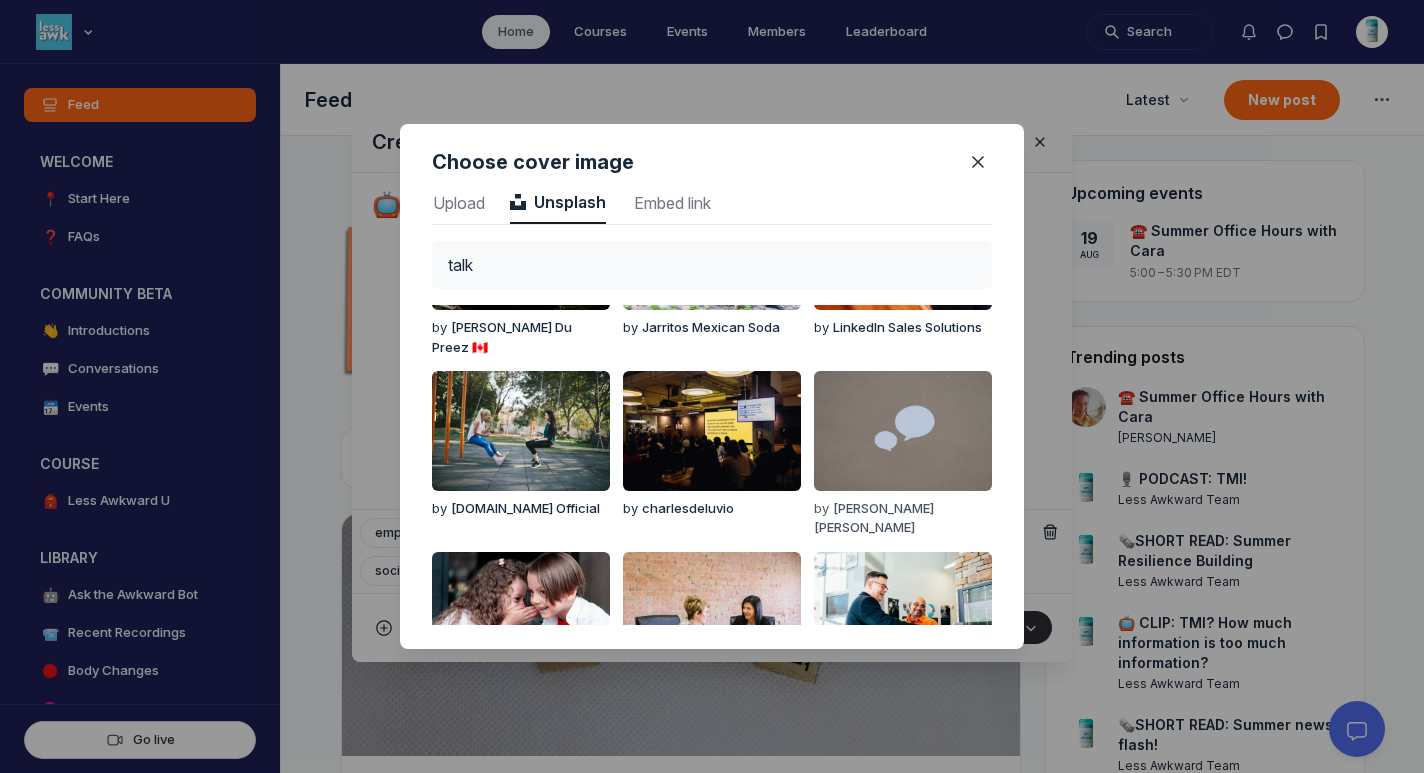 click at bounding box center [903, 431] 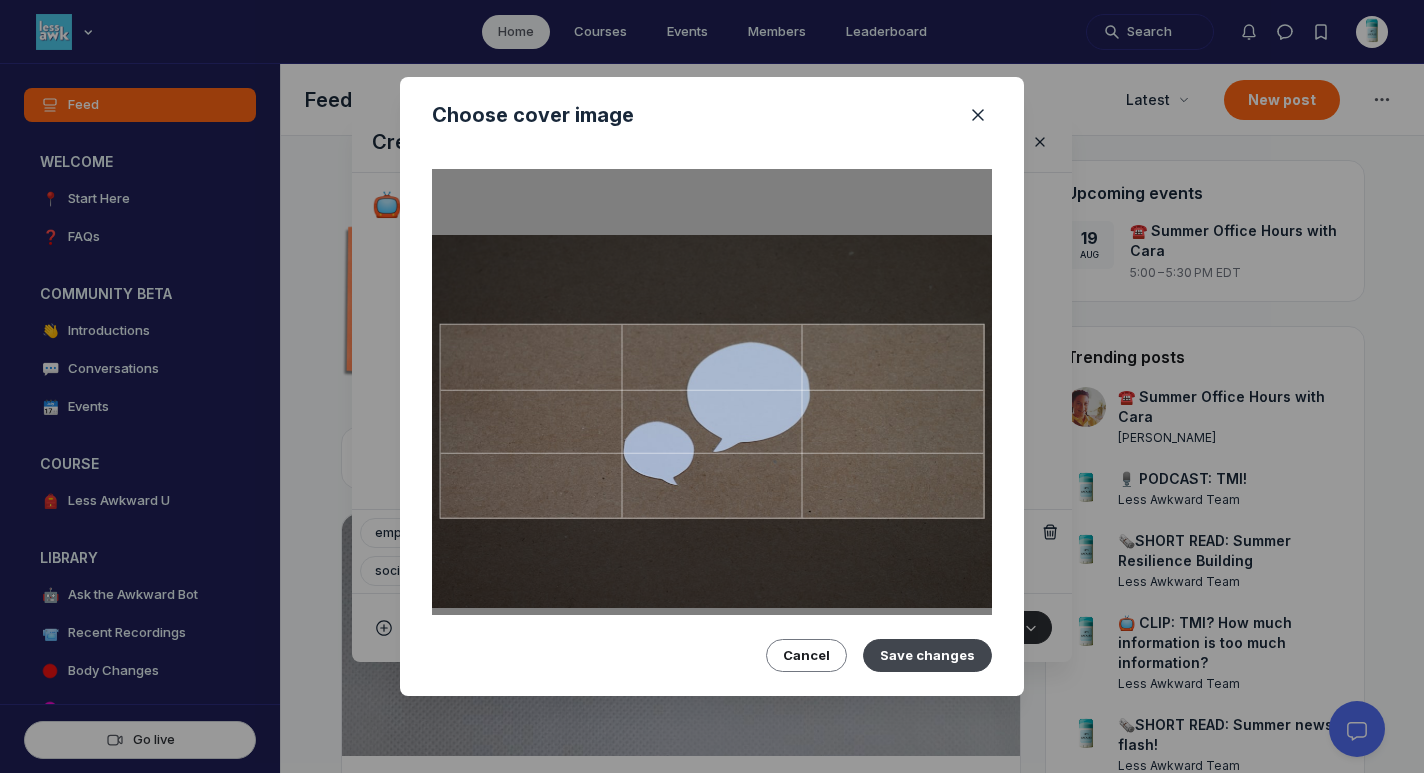 click on "Save changes" at bounding box center (927, 655) 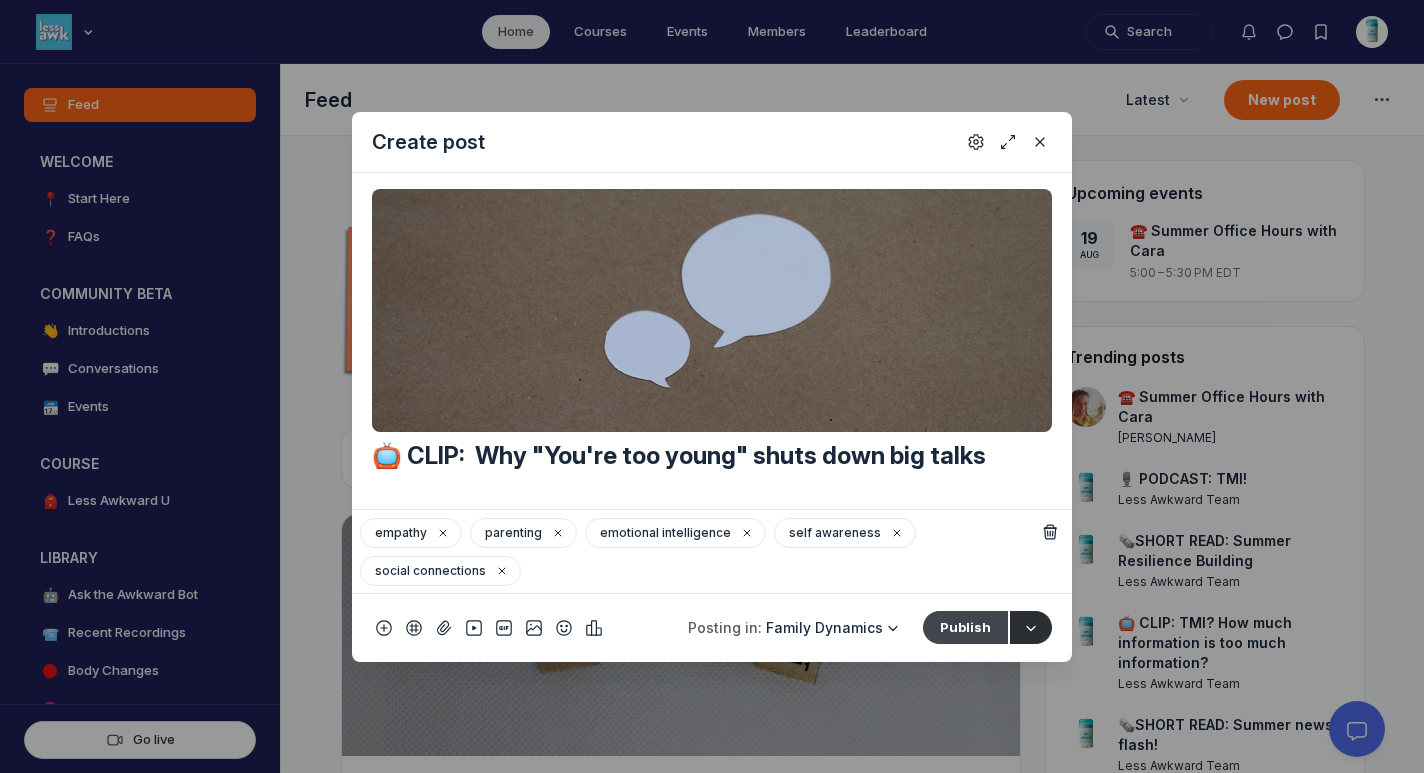 click on "Publish" at bounding box center (965, 627) 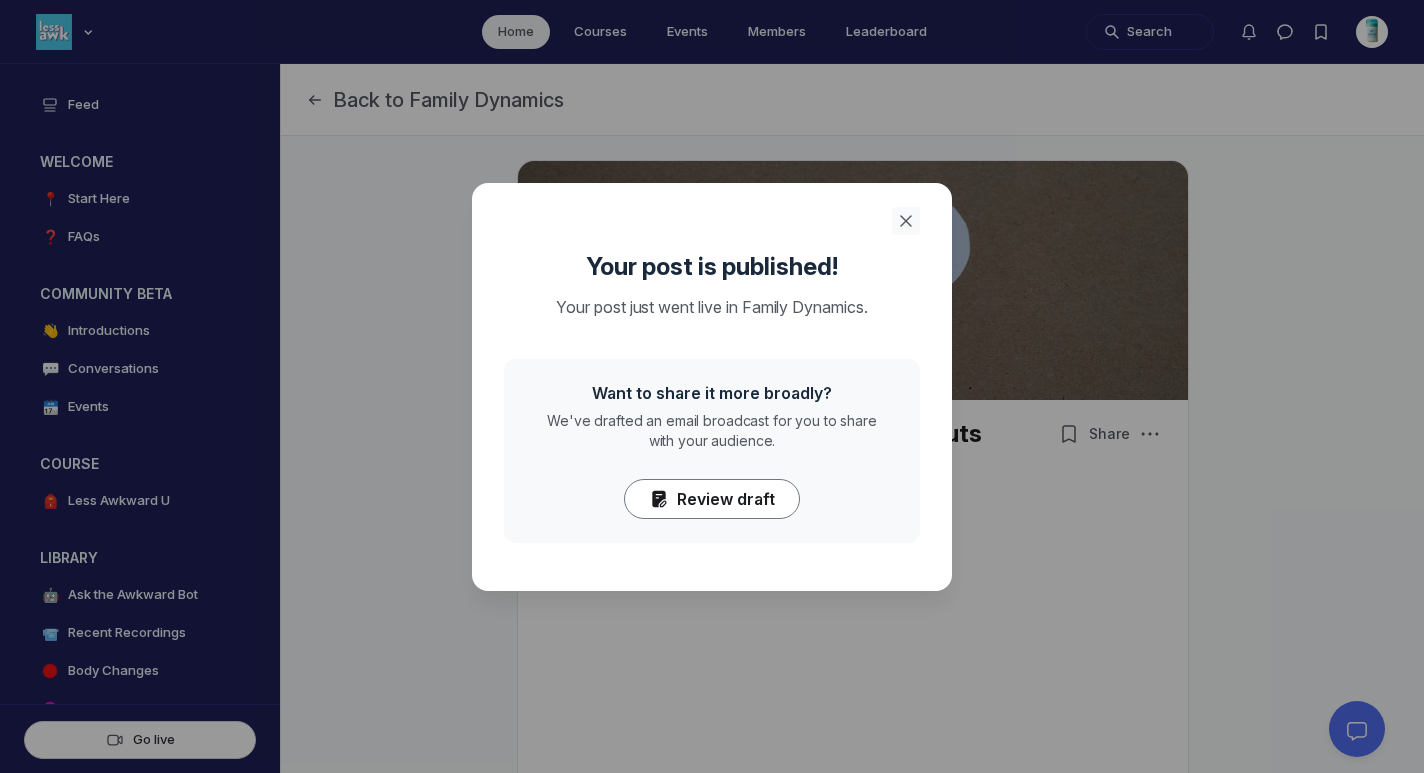 click 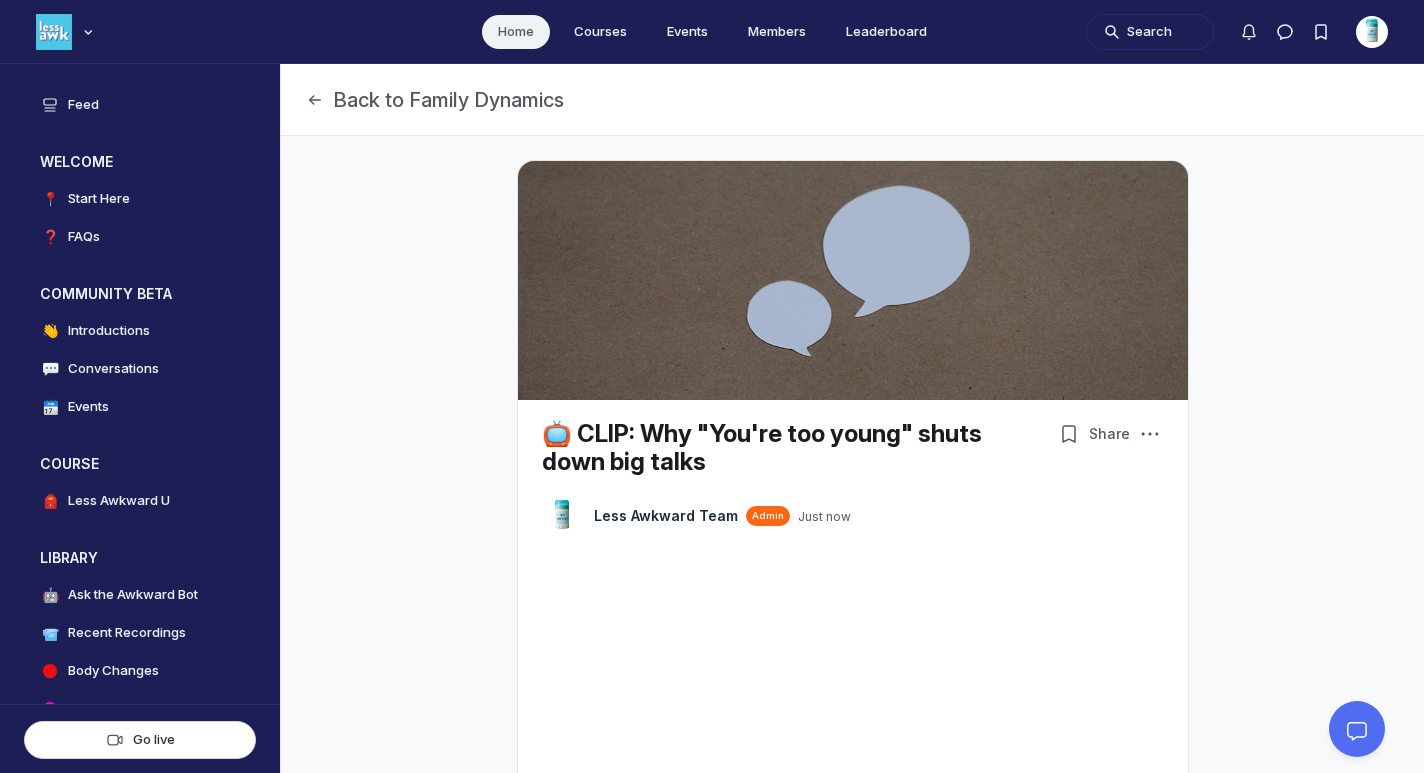 click on "Home" at bounding box center [516, 32] 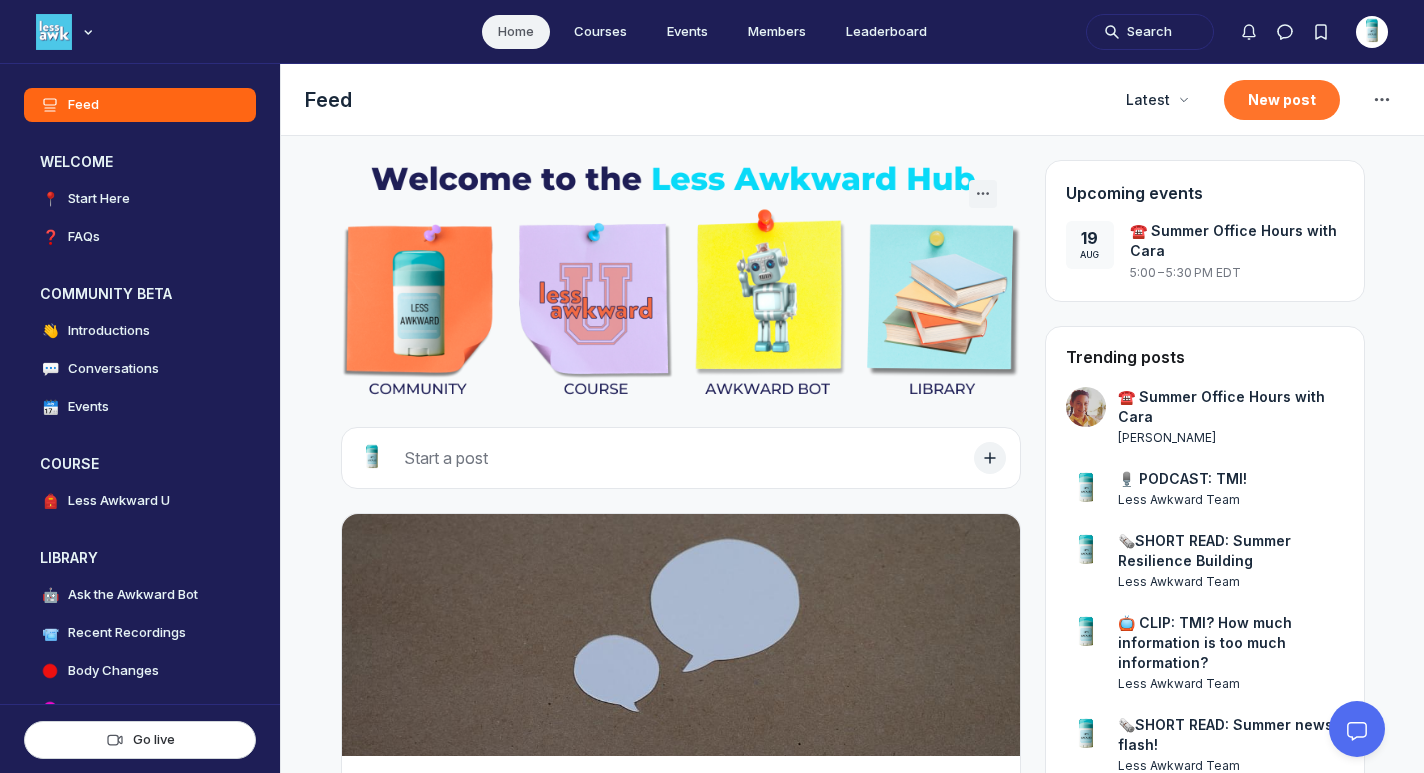 click on "New post" at bounding box center (1282, 100) 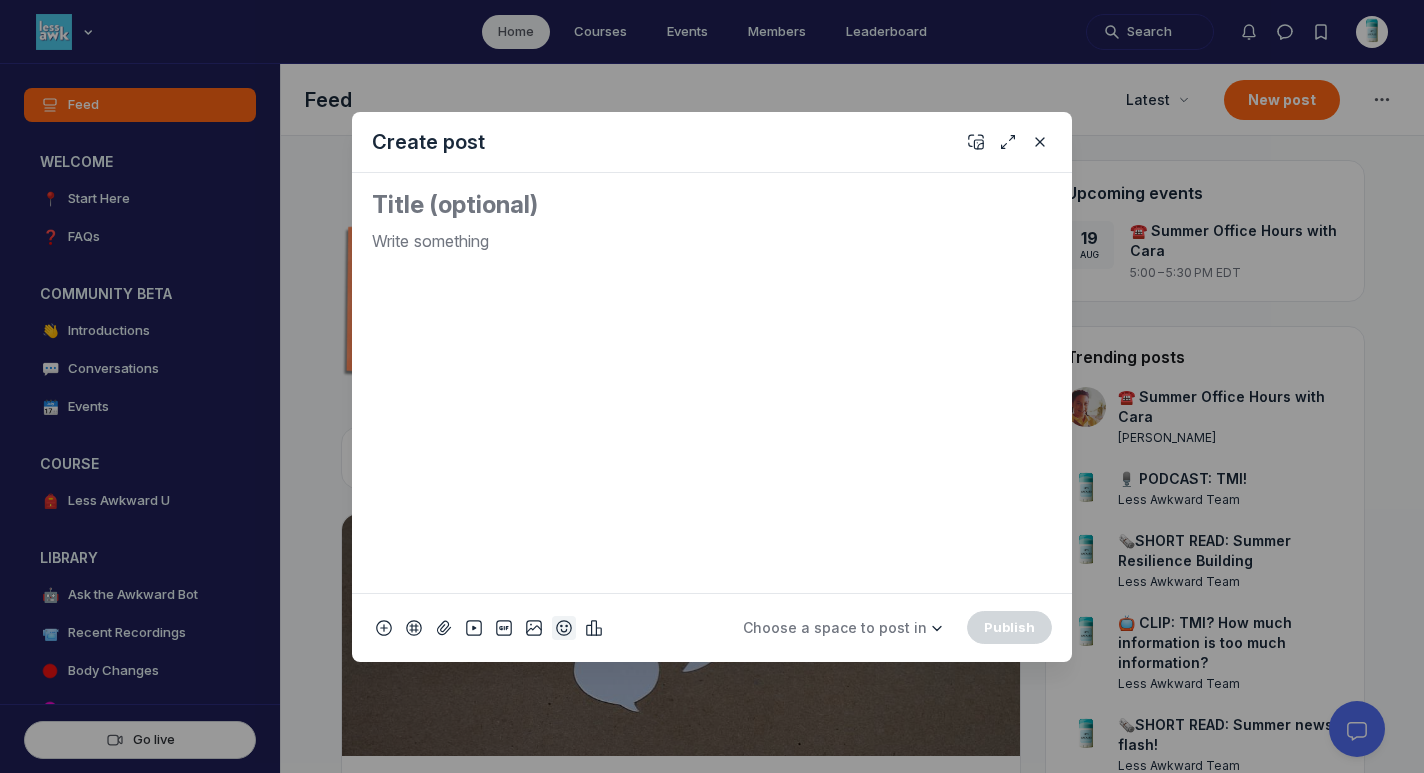 click 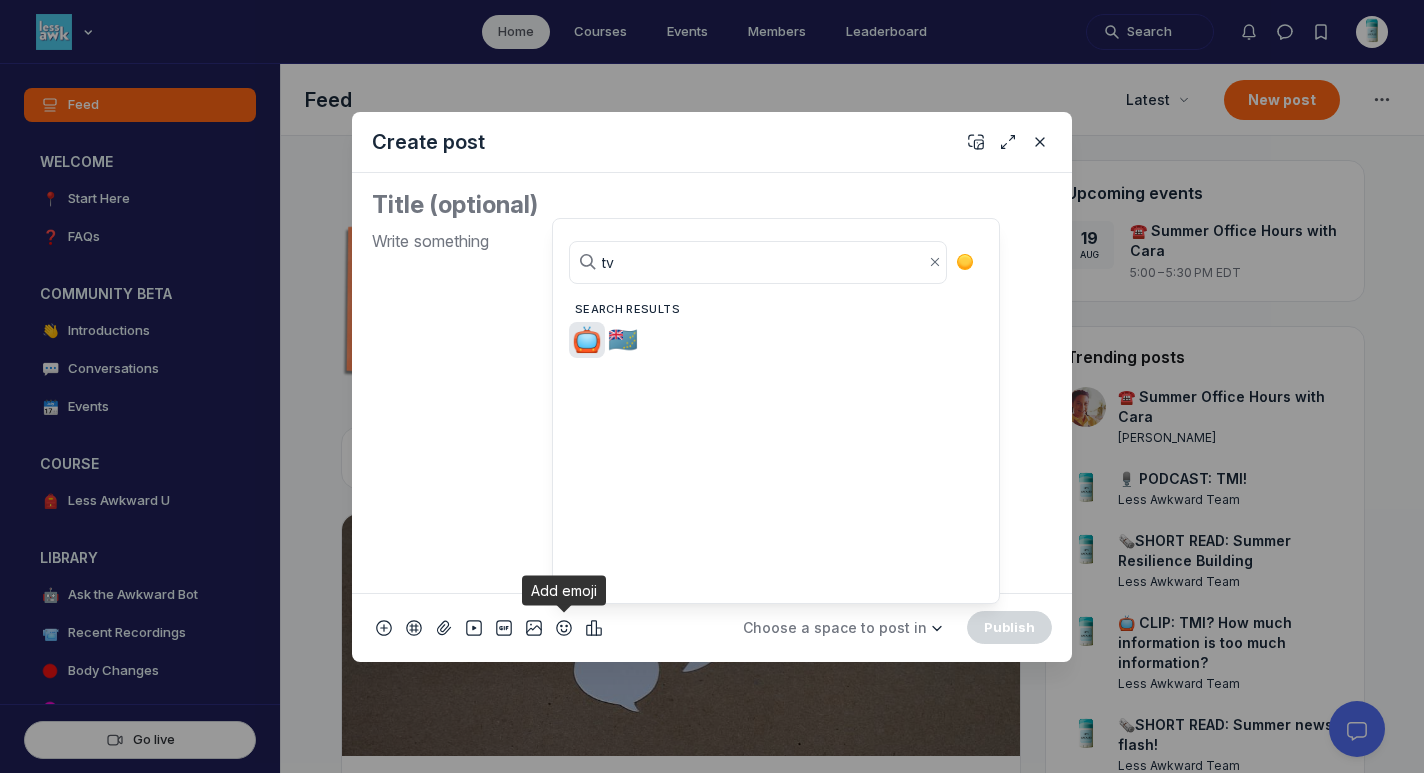 type on "tv" 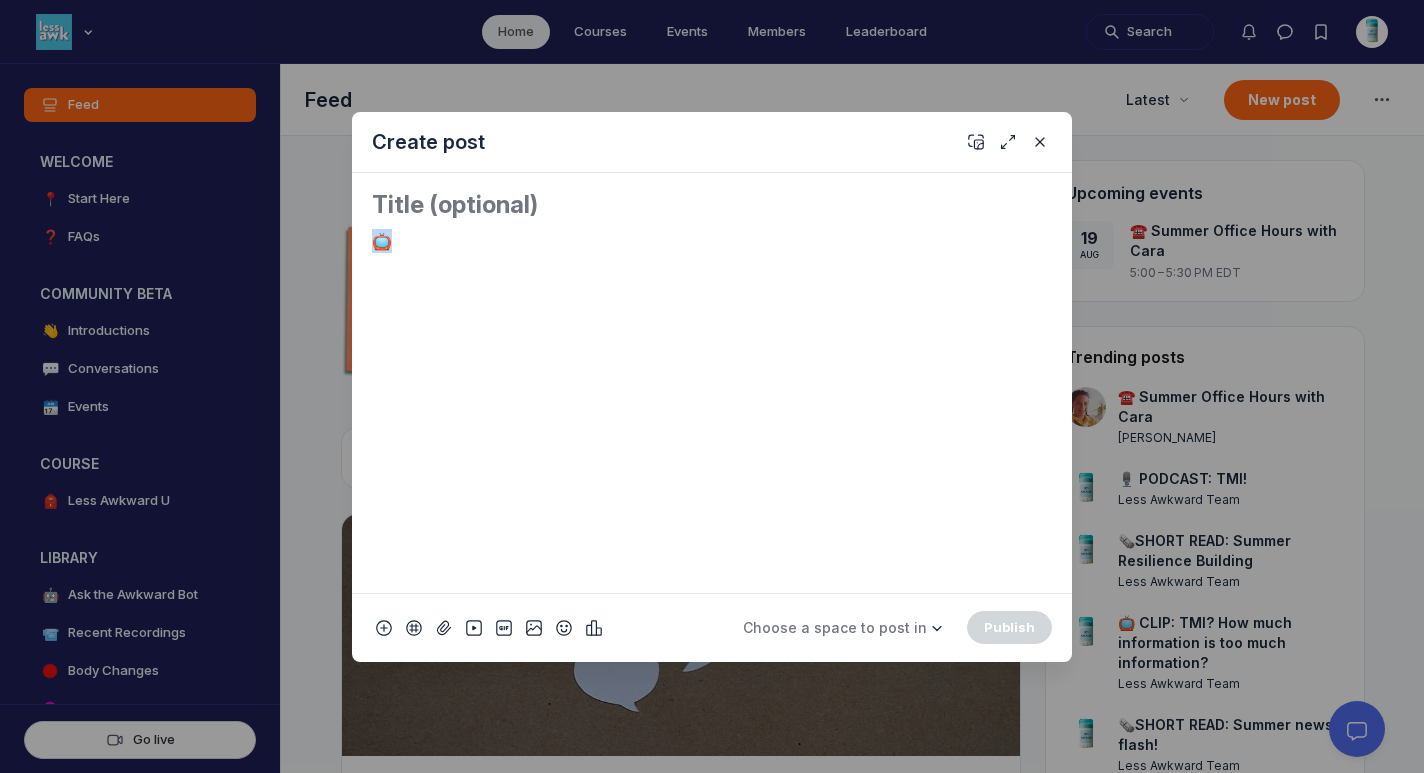 drag, startPoint x: 405, startPoint y: 248, endPoint x: 313, endPoint y: 237, distance: 92.65527 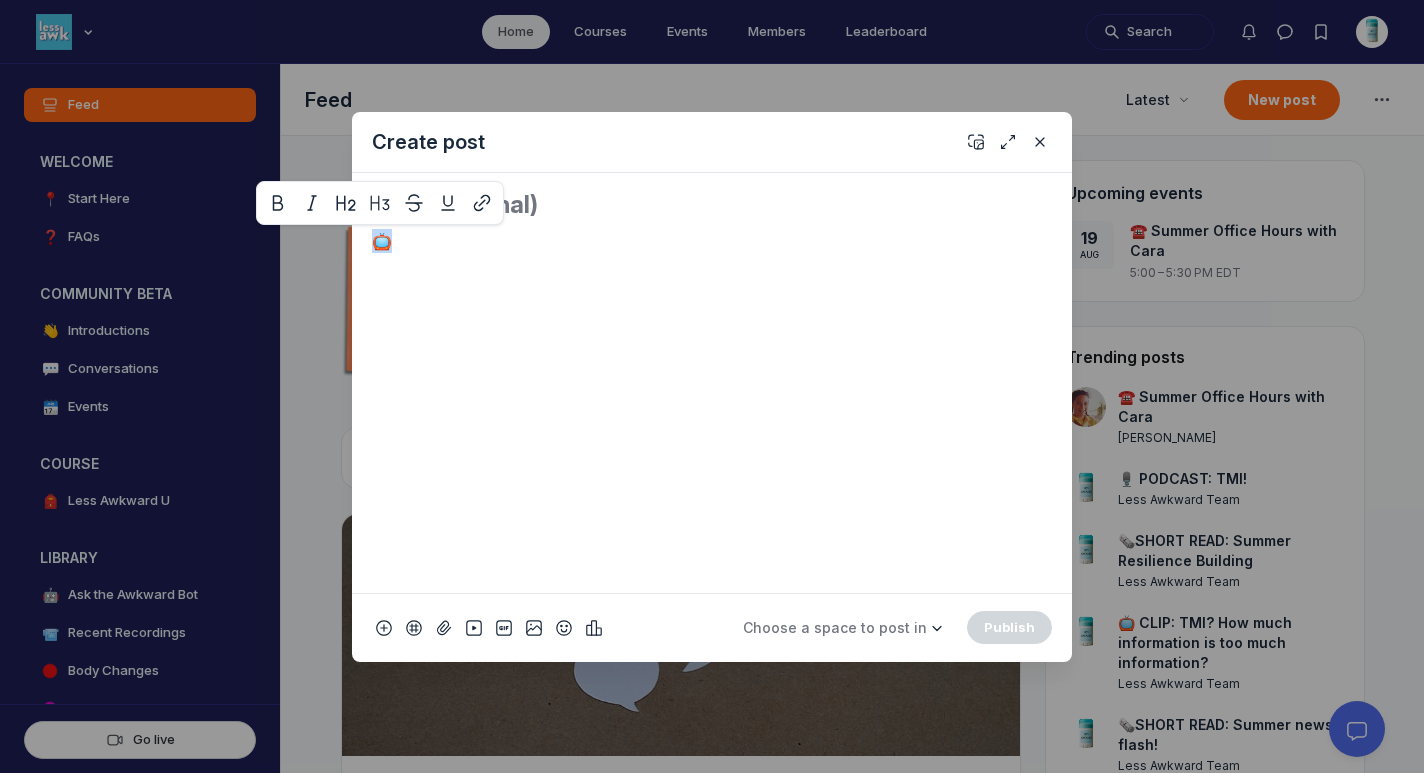 copy on "📺" 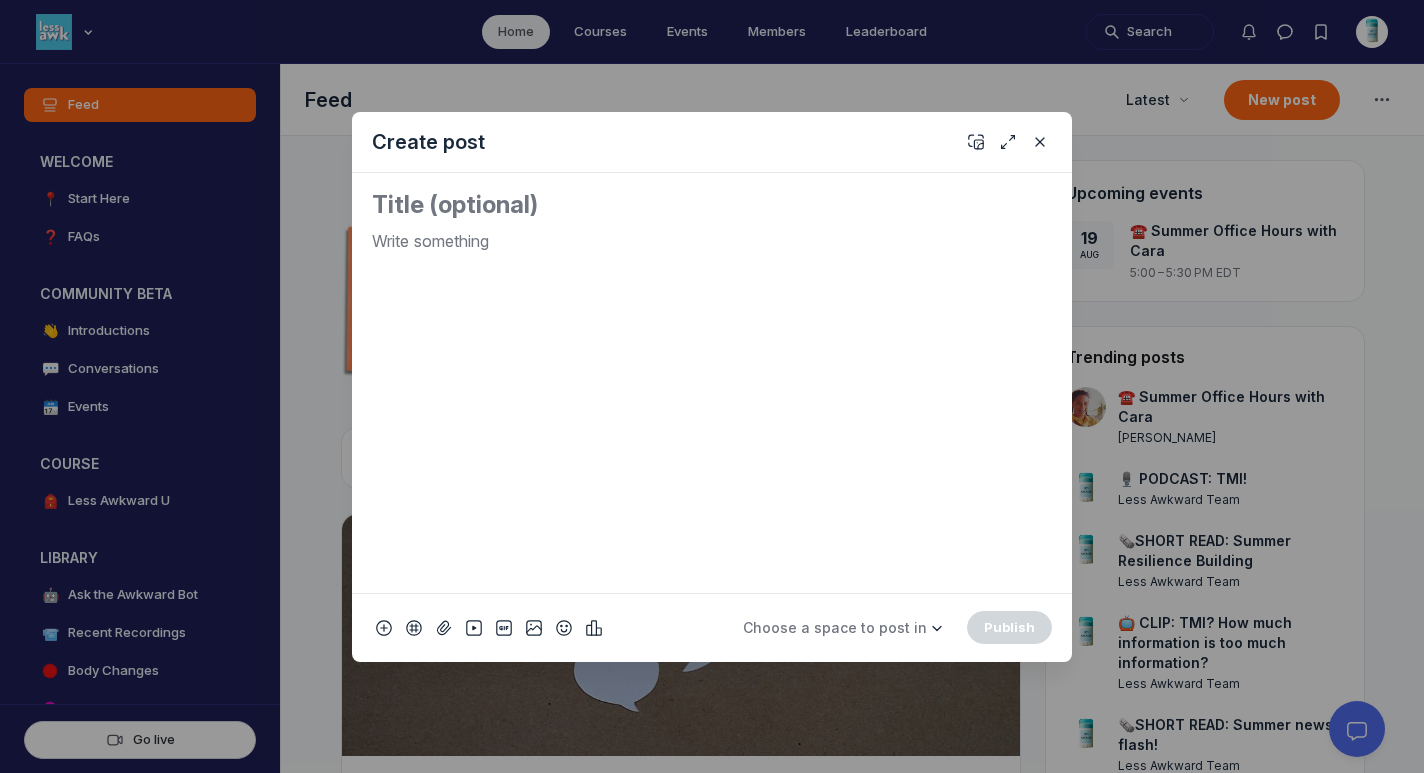 click at bounding box center (712, 205) 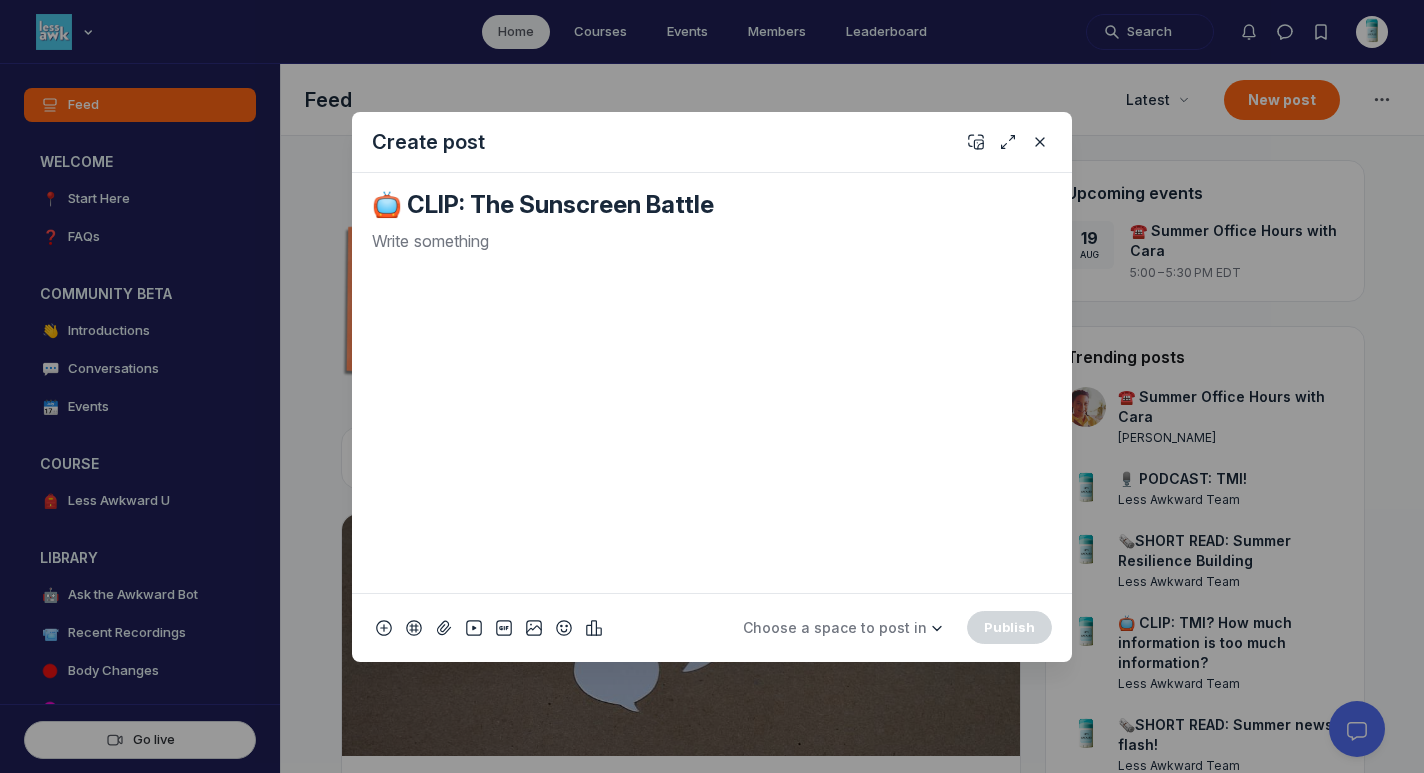 type on "📺 CLIP: The Sunscreen Battle" 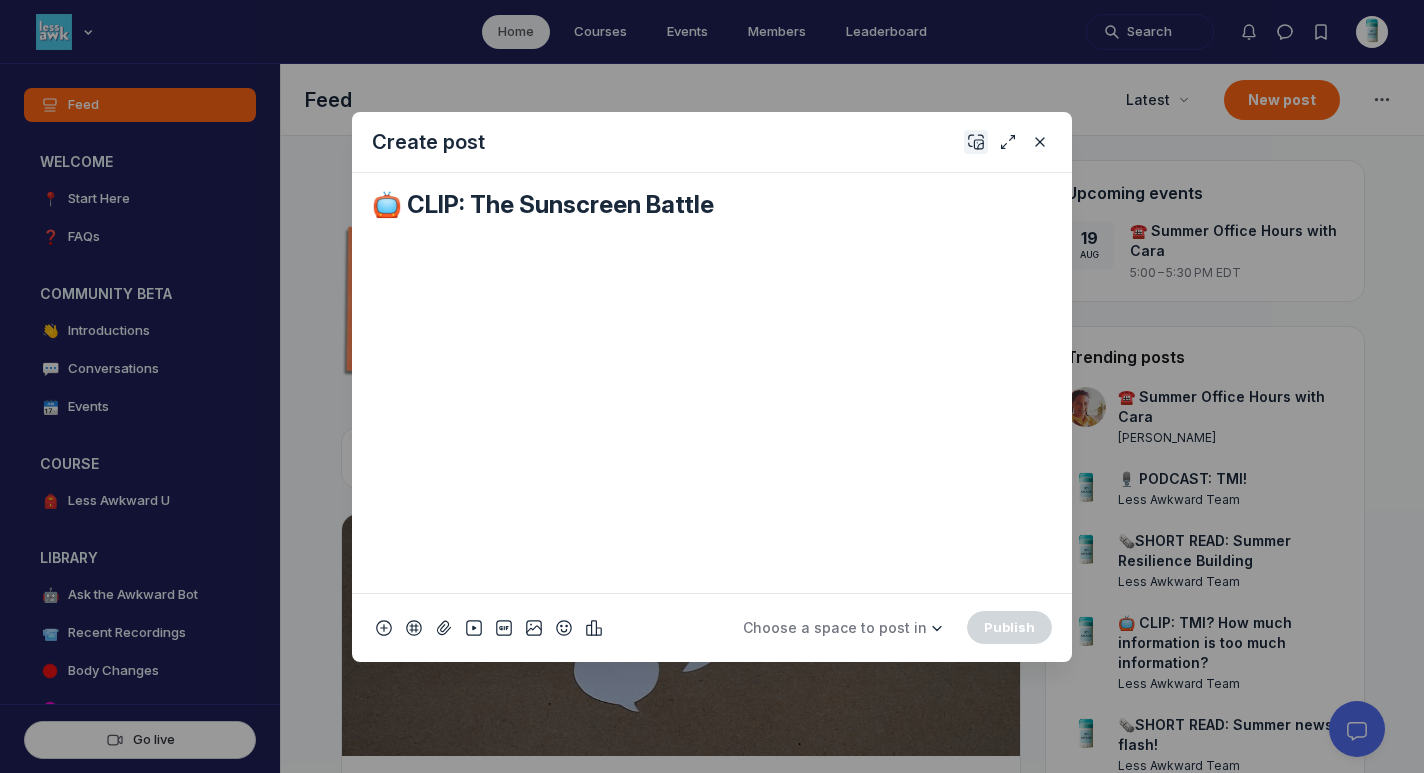 click 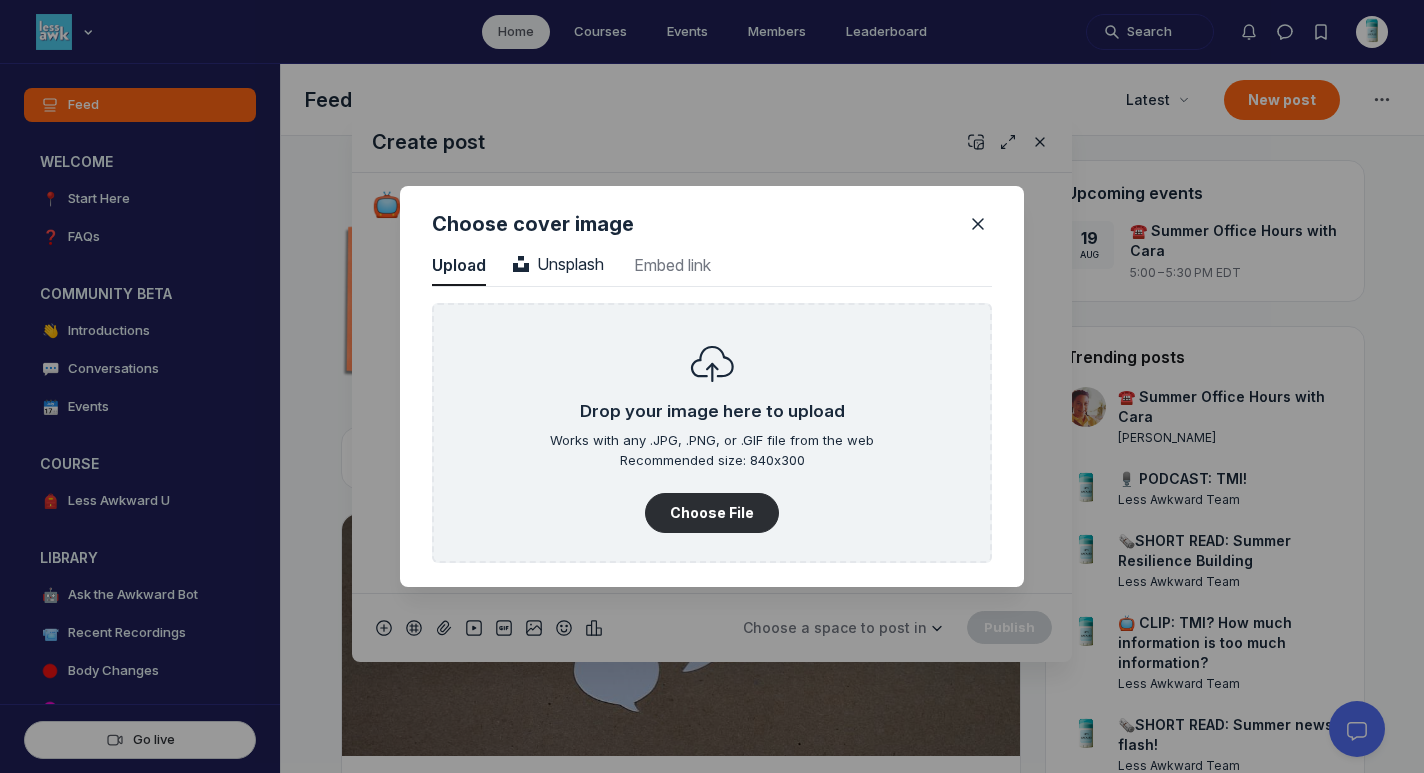 scroll, scrollTop: 2702, scrollLeft: 5090, axis: both 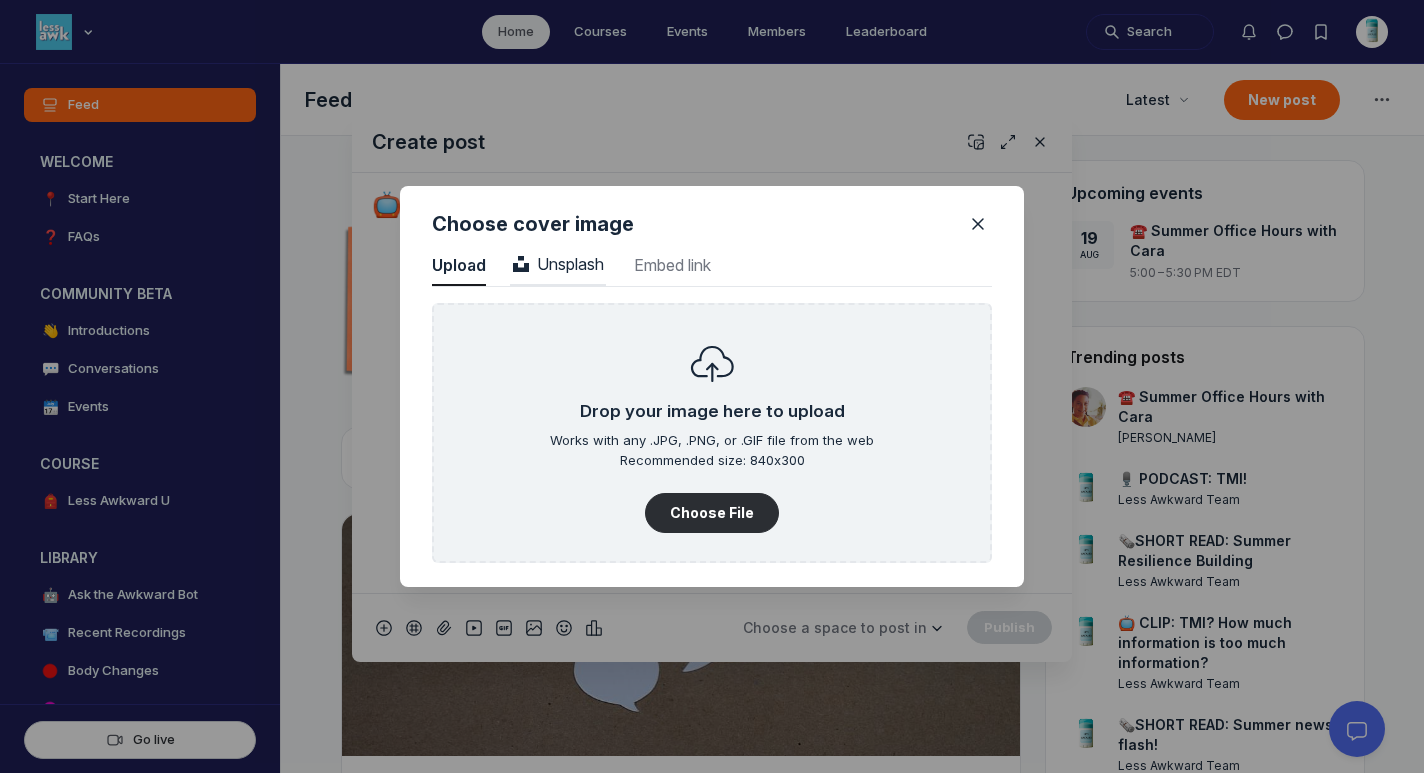 click on "Unsplash" at bounding box center (558, 264) 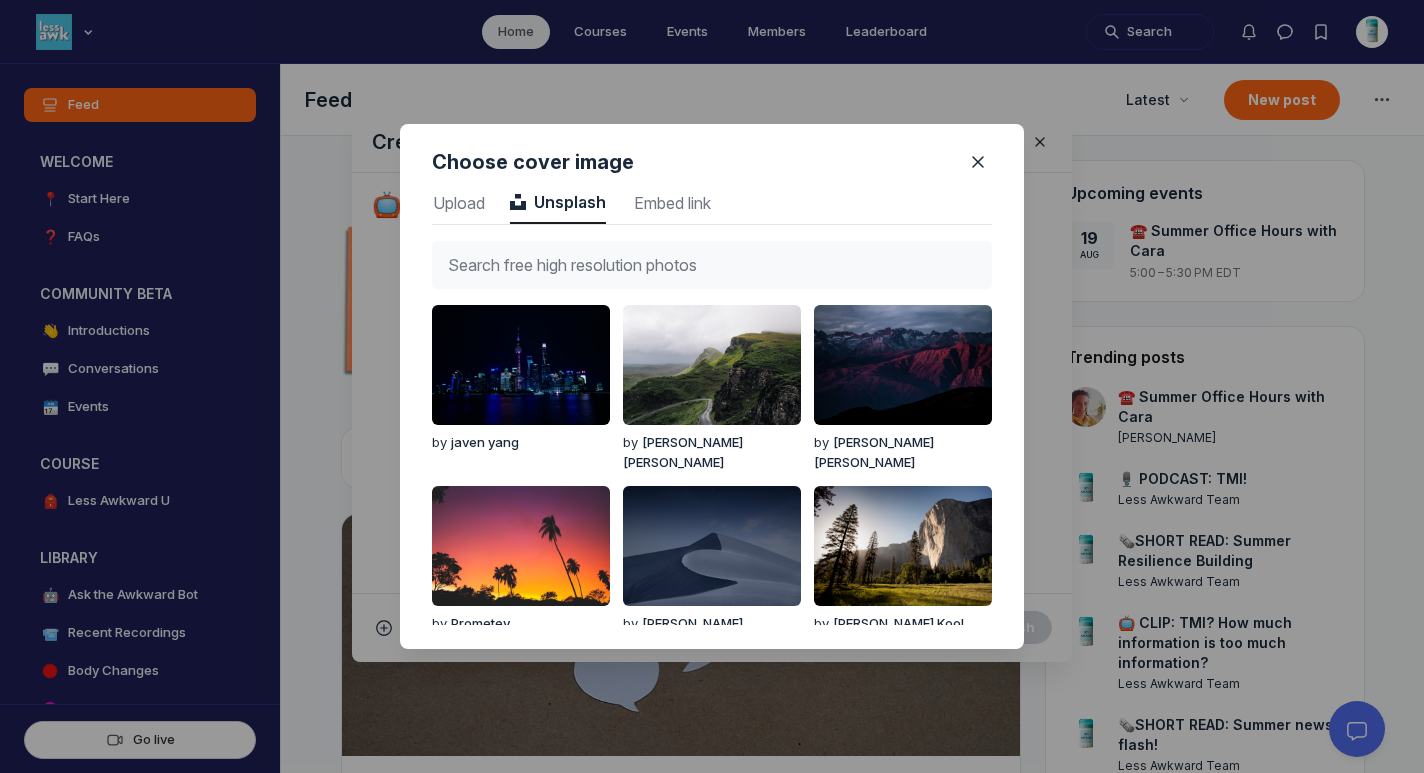 click at bounding box center [712, 265] 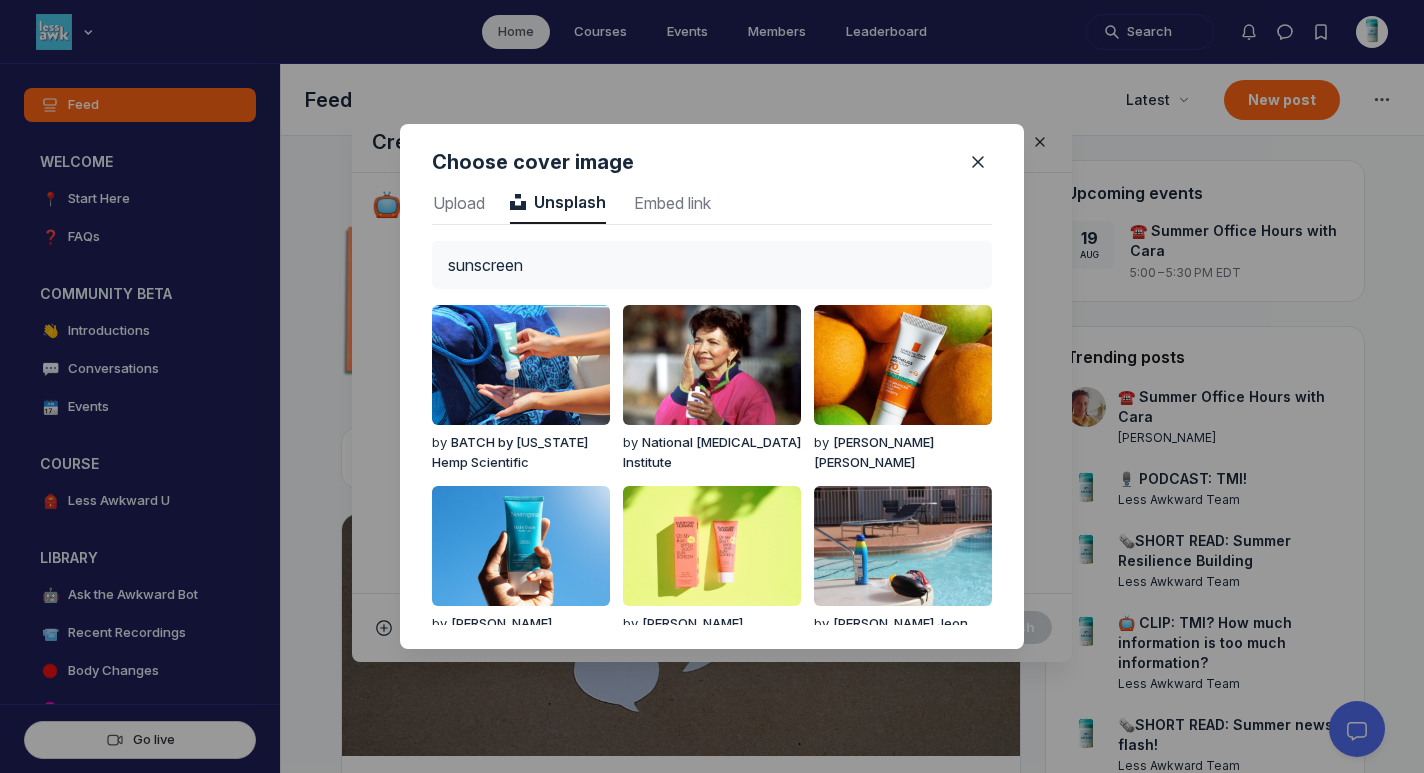 type on "sunscreen" 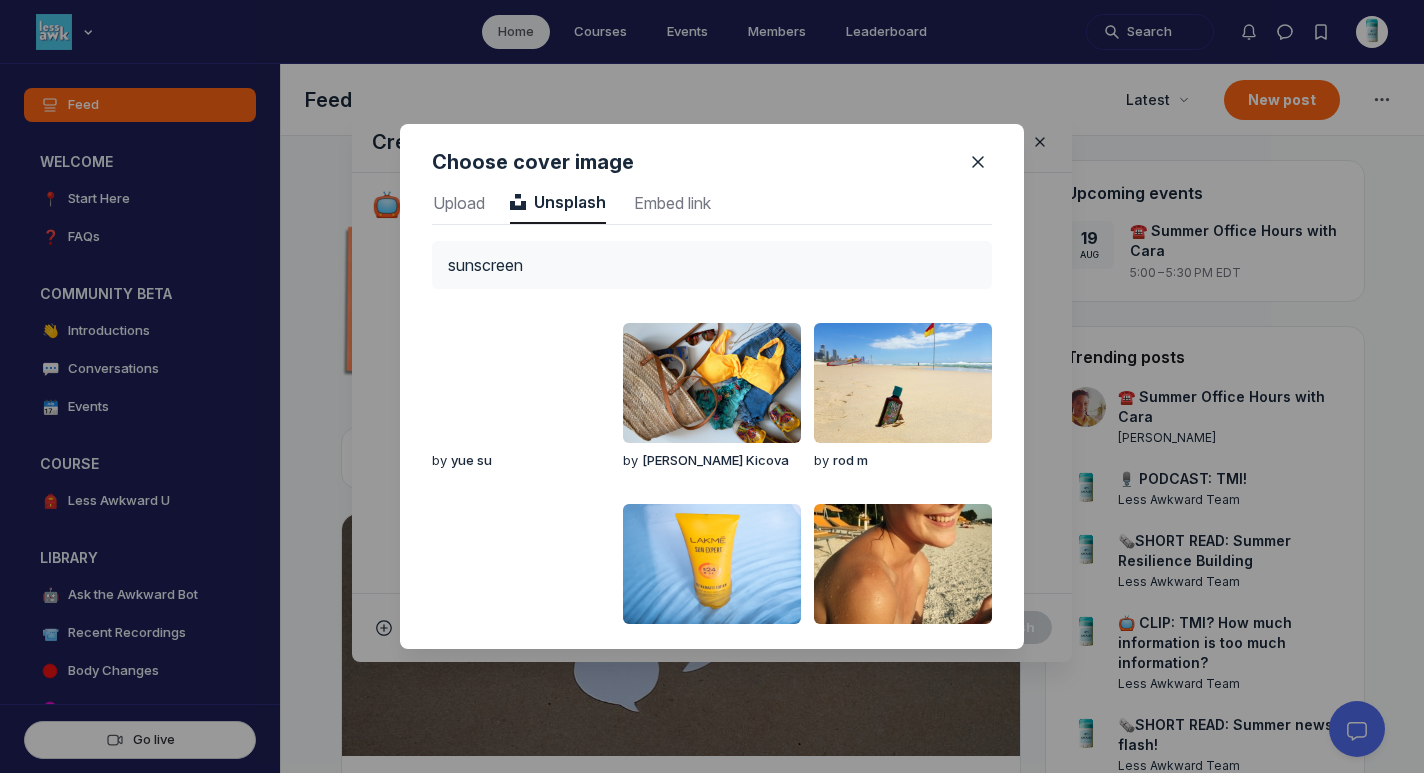 scroll, scrollTop: 806, scrollLeft: 0, axis: vertical 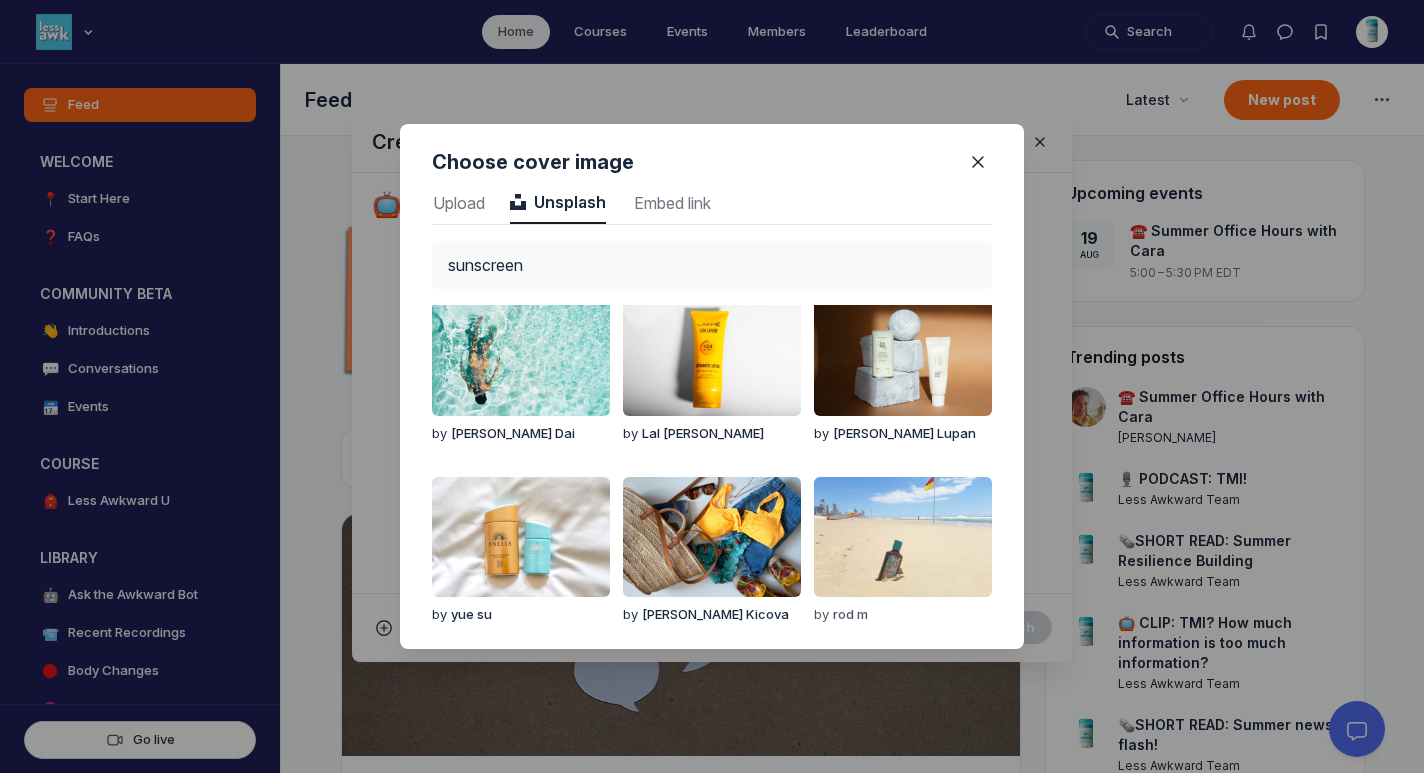 click at bounding box center (903, 537) 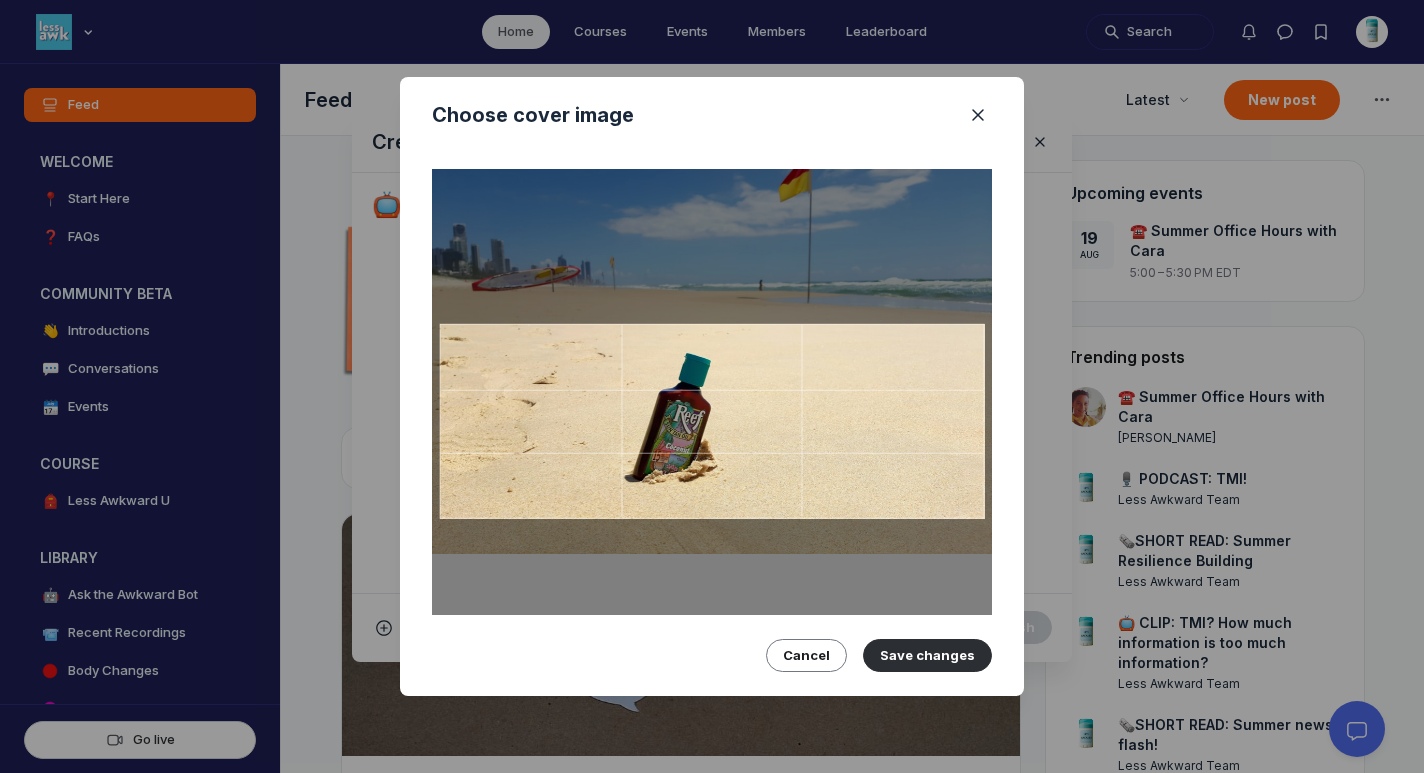 drag, startPoint x: 880, startPoint y: 501, endPoint x: 856, endPoint y: 424, distance: 80.65358 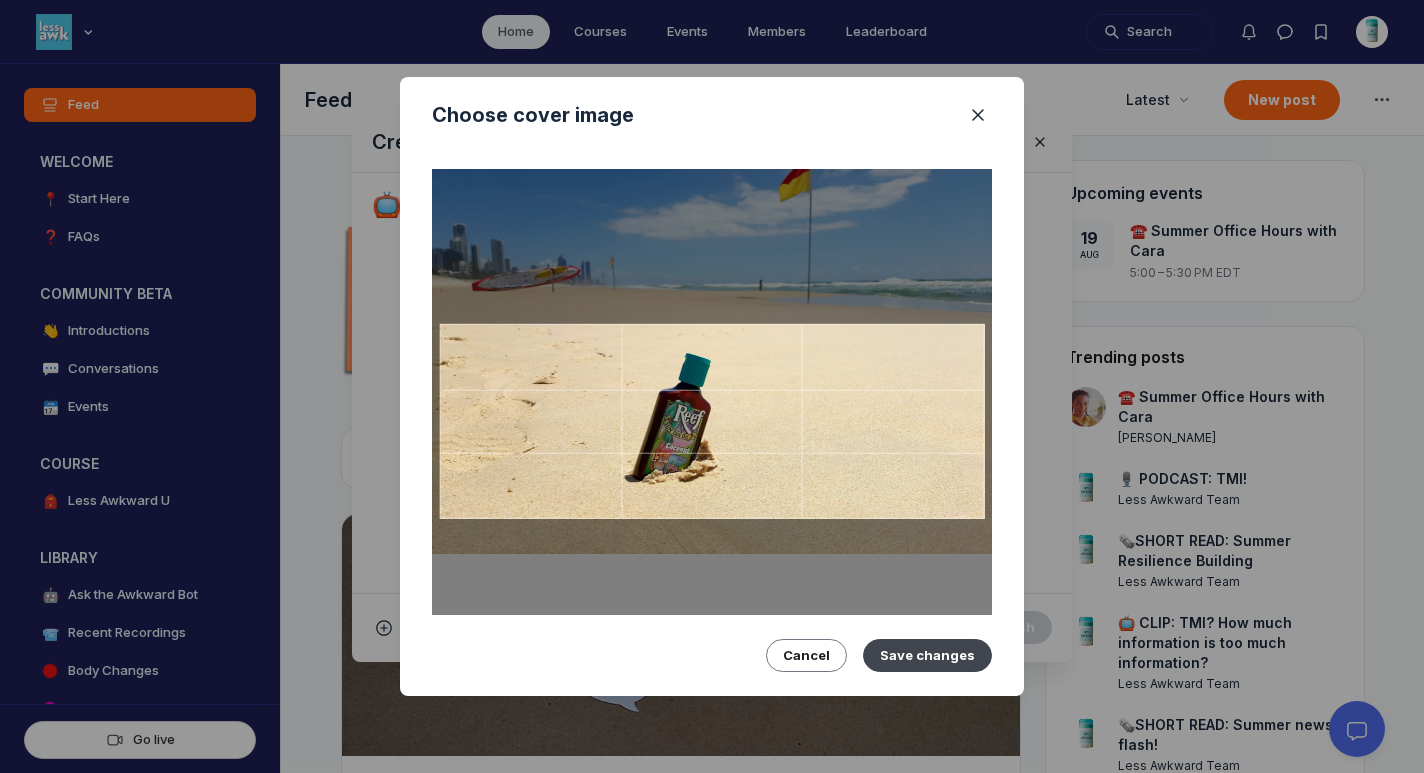 click on "Save changes" at bounding box center [927, 655] 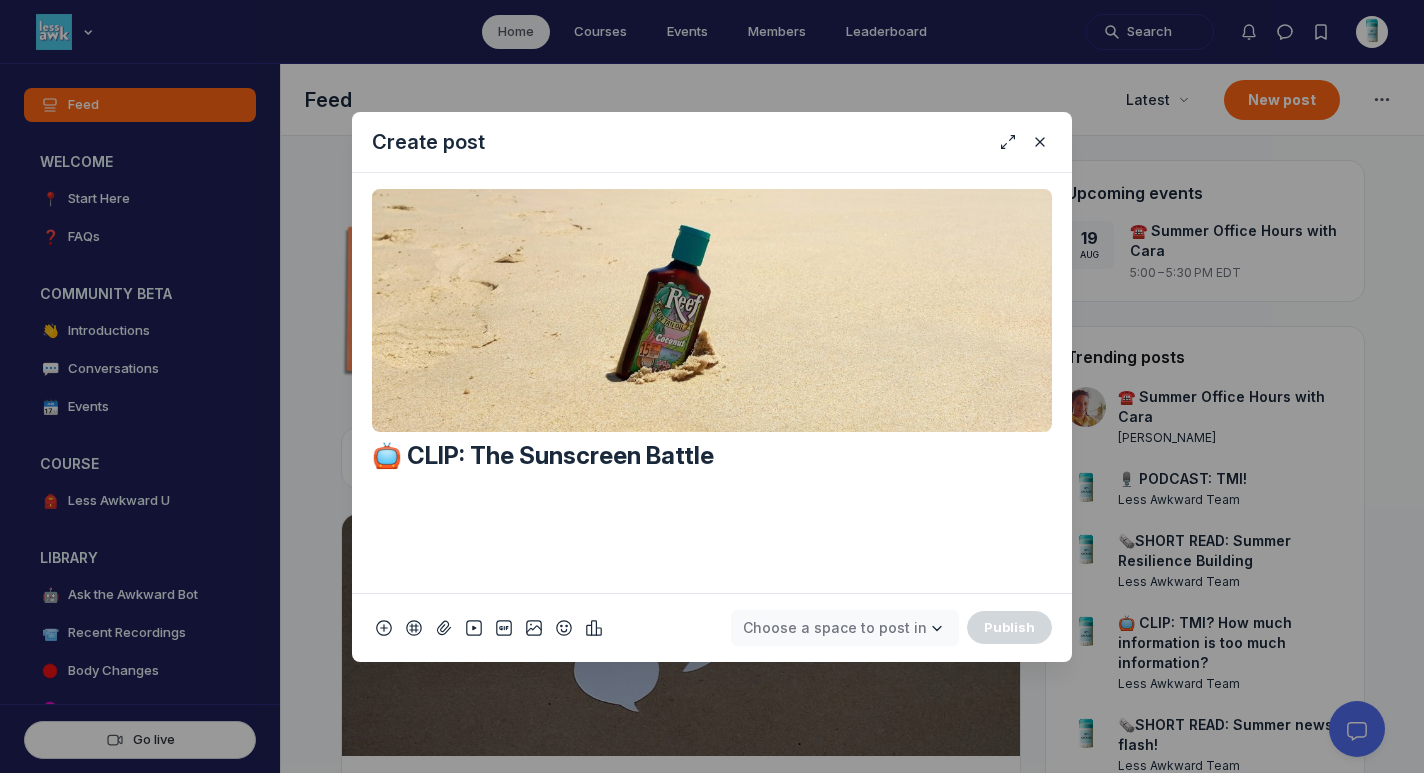 click on "Choose a space to post in" at bounding box center (835, 627) 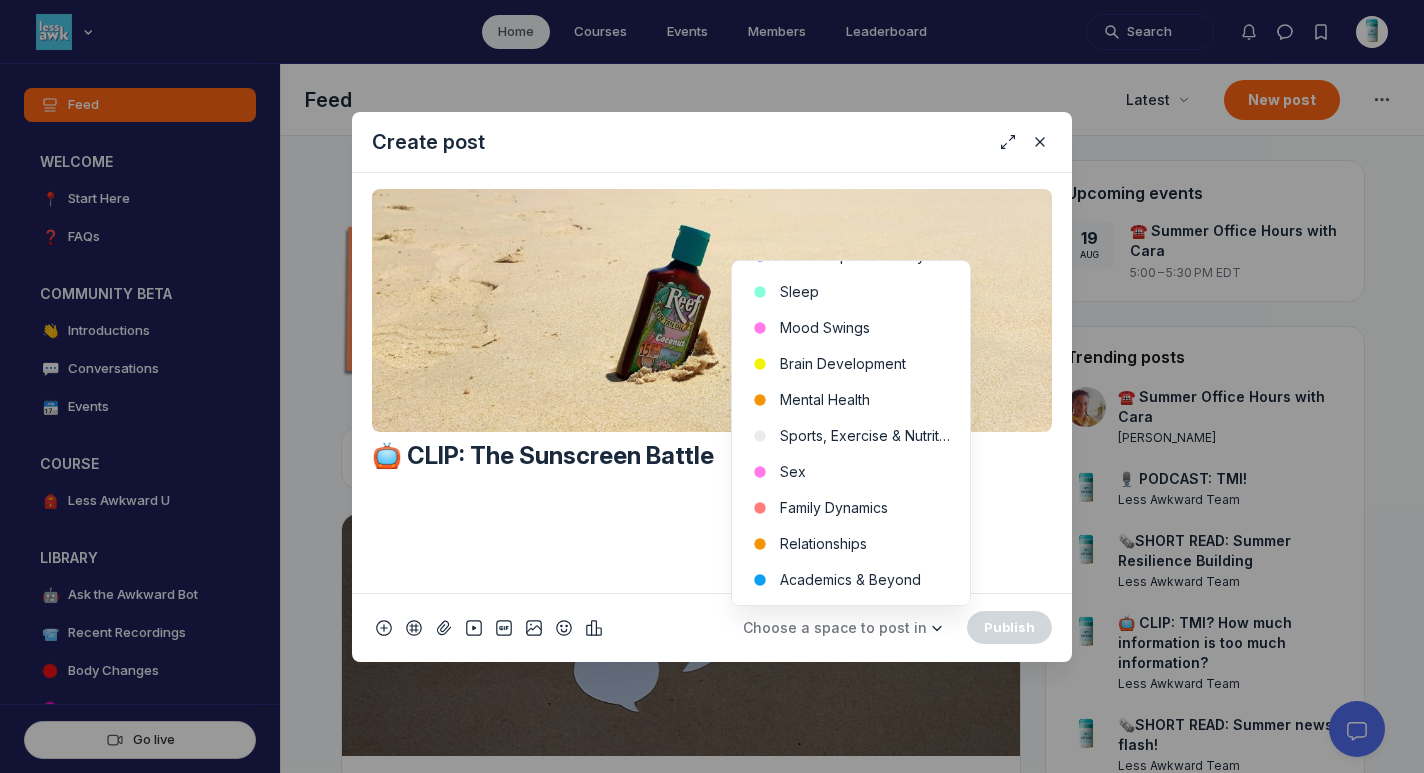 scroll, scrollTop: 553, scrollLeft: 0, axis: vertical 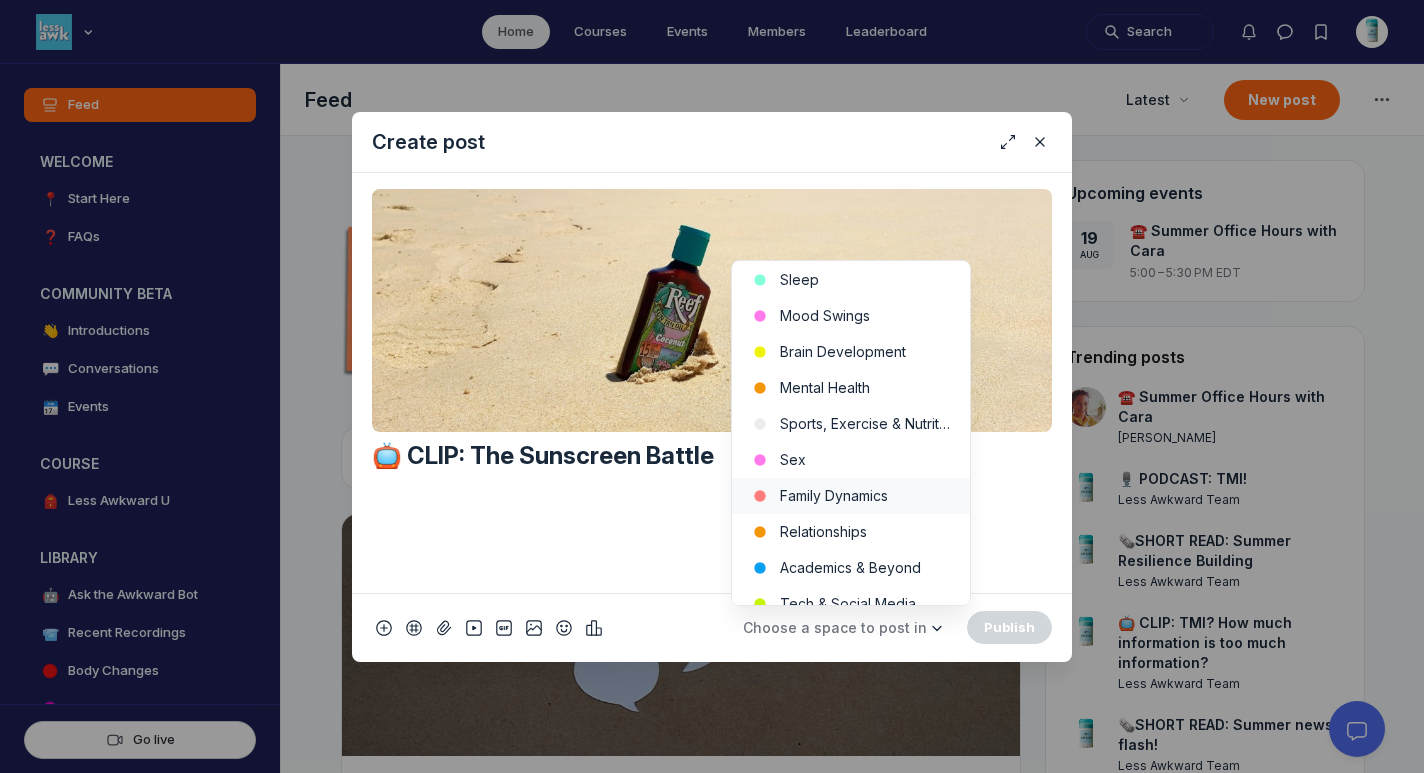 click on "Family Dynamics" at bounding box center [851, 496] 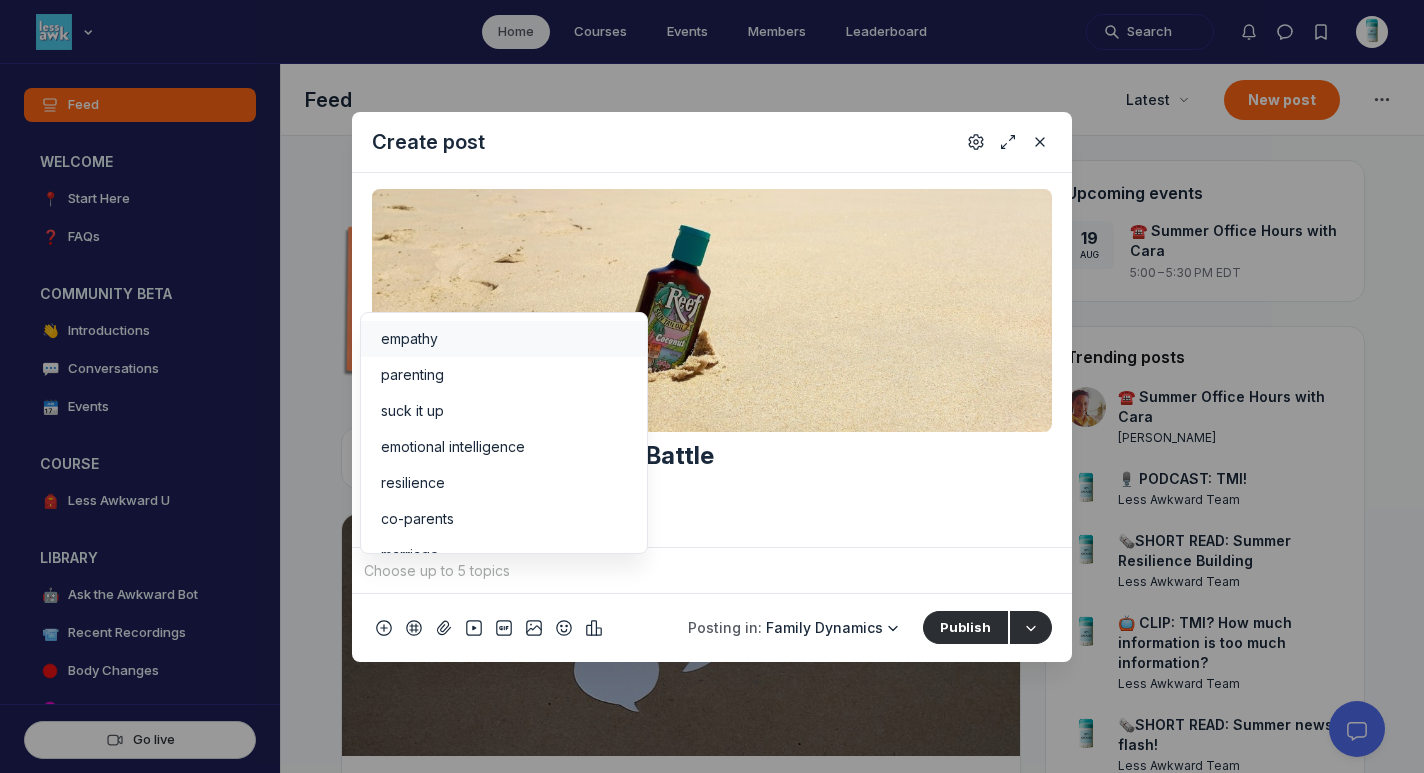 click at bounding box center [712, 571] 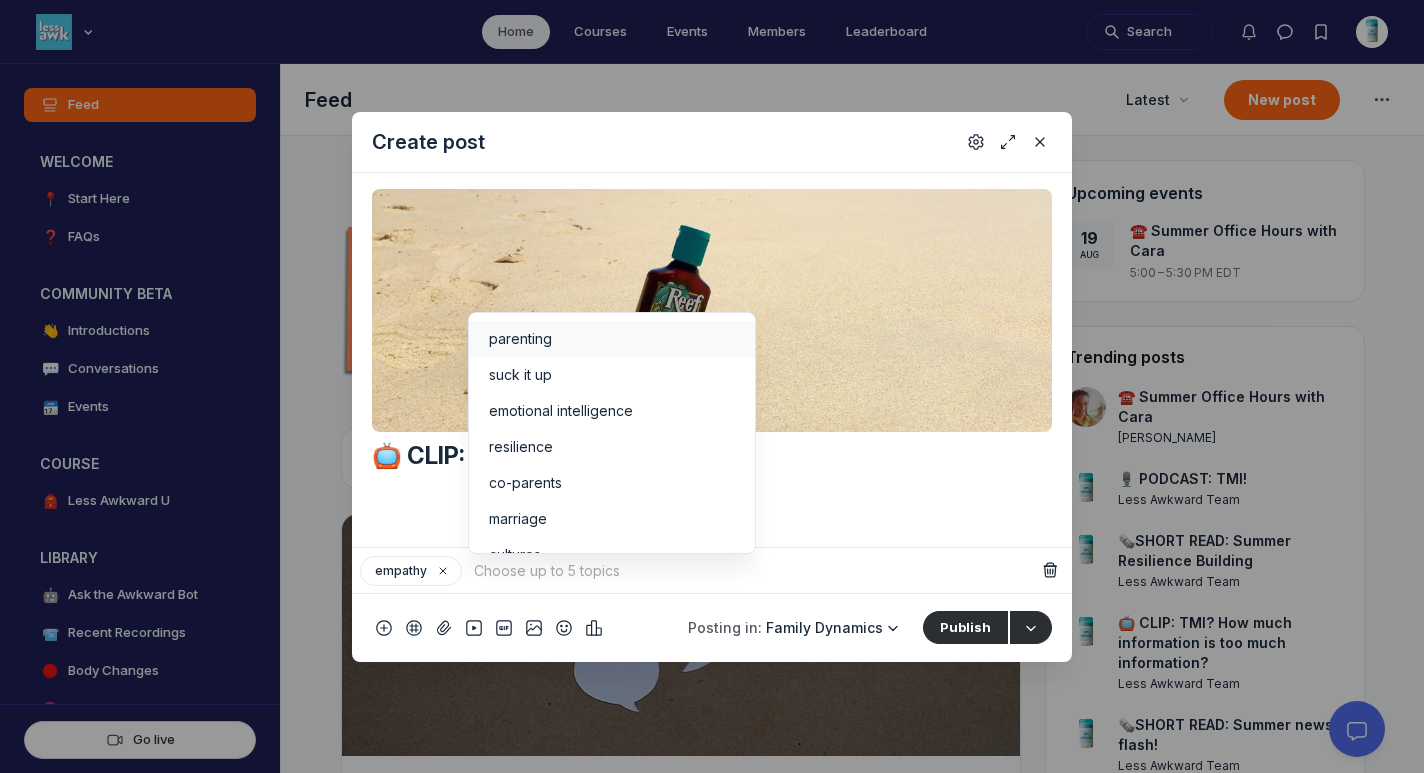 click on "parenting" at bounding box center (612, 339) 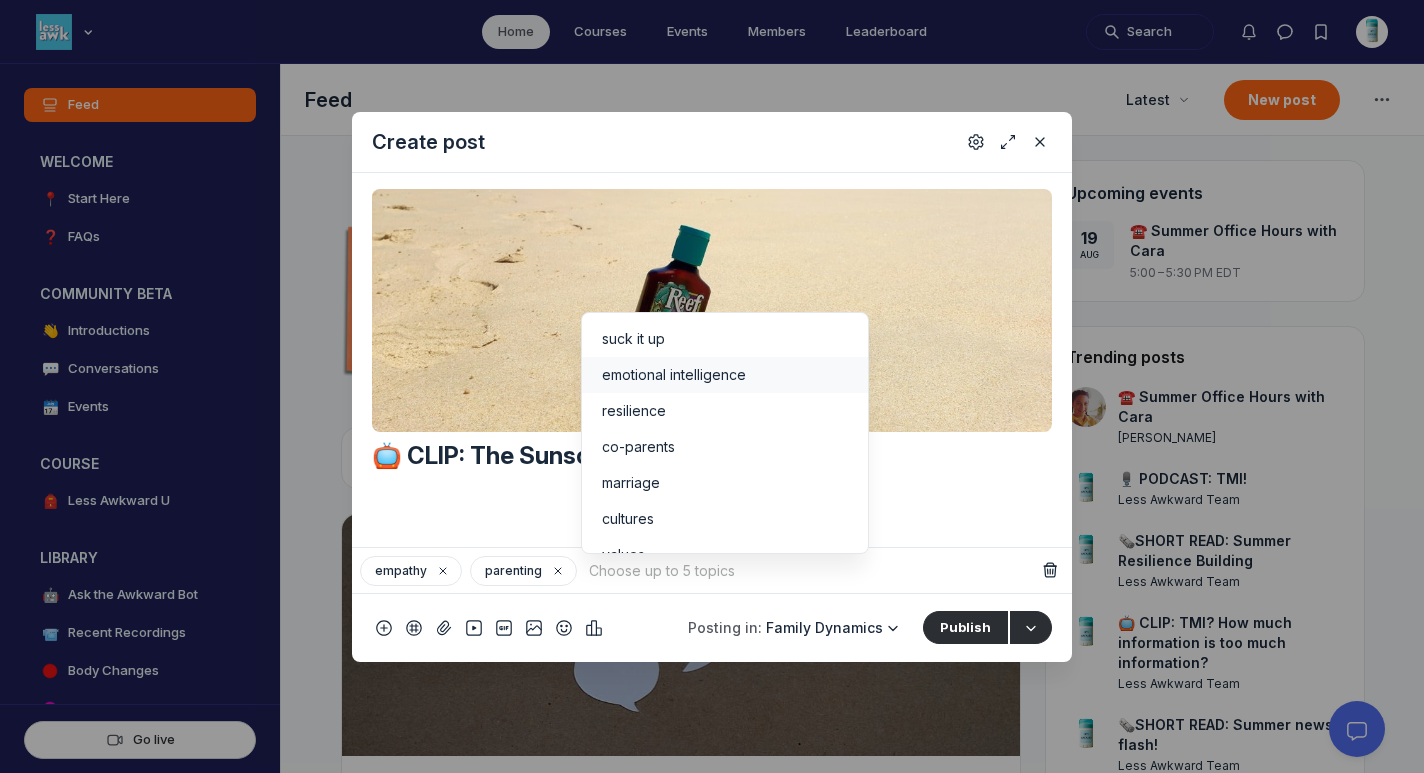 click on "emotional intelligence" at bounding box center (674, 375) 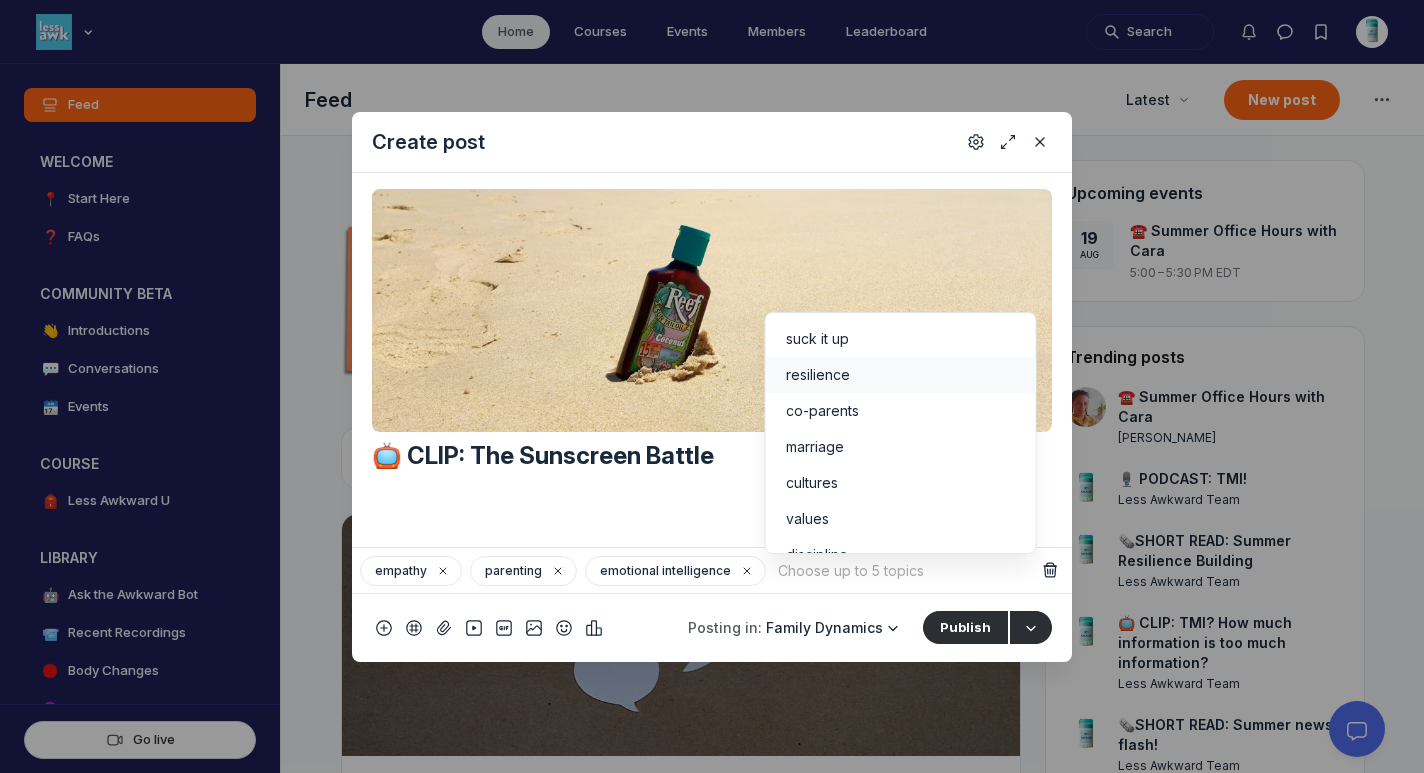 click on "resilience" at bounding box center (818, 375) 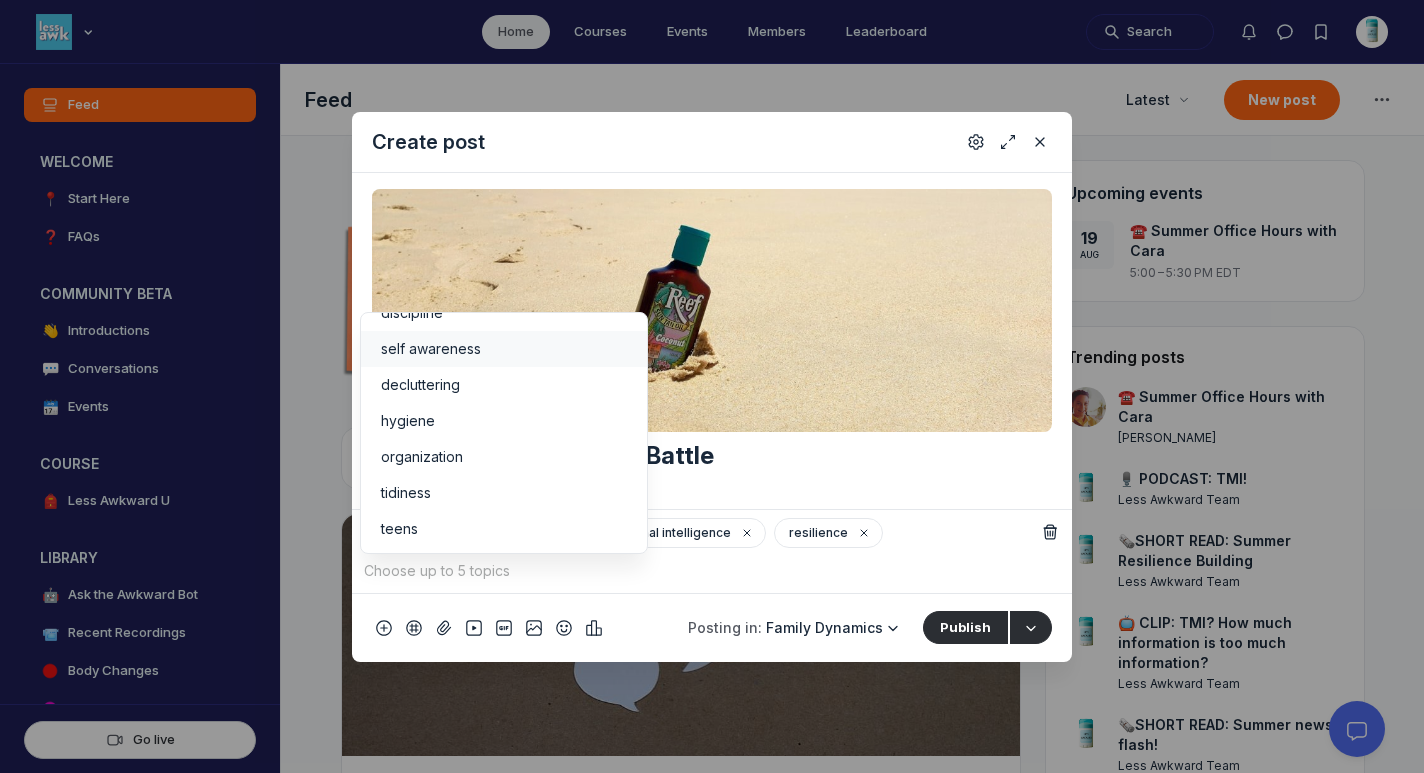 click on "self awareness" at bounding box center (504, 349) 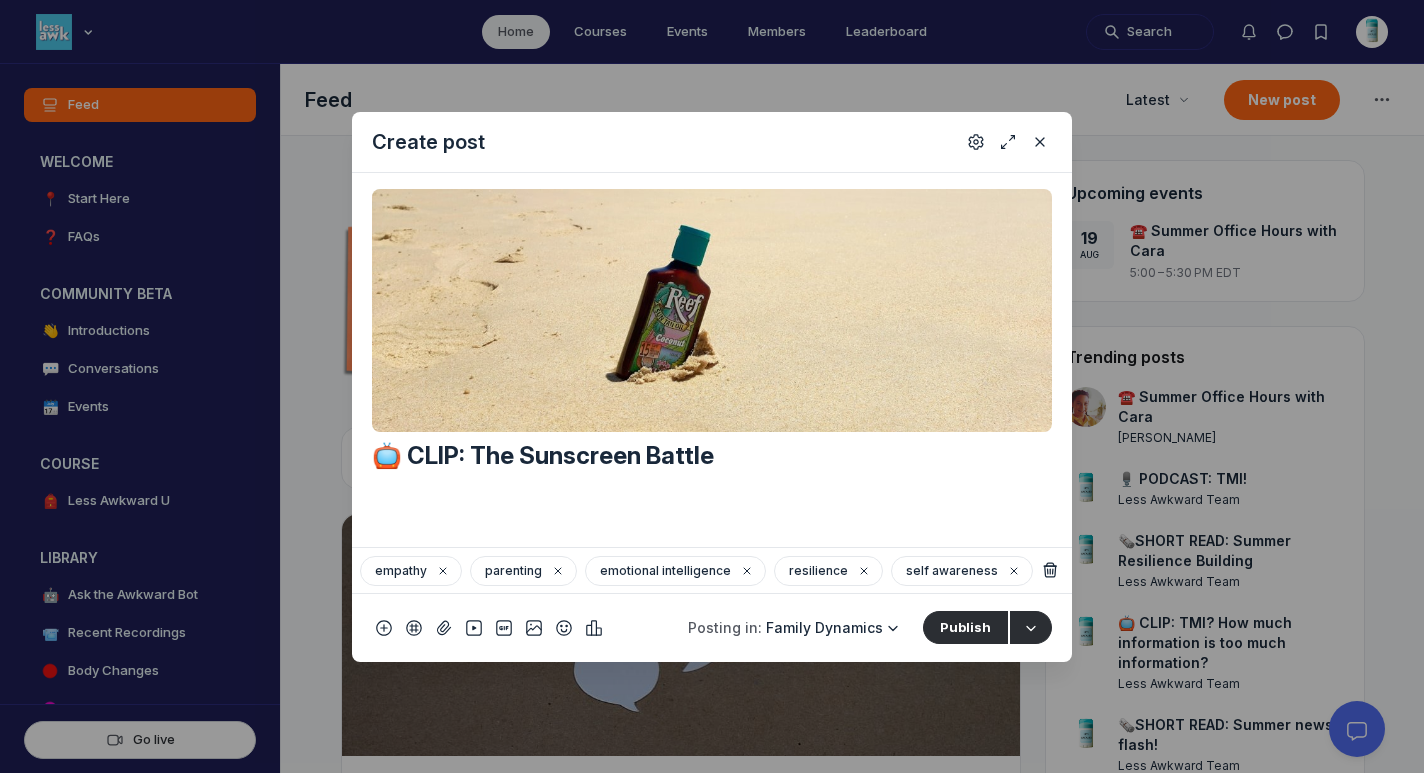 scroll, scrollTop: 246, scrollLeft: 0, axis: vertical 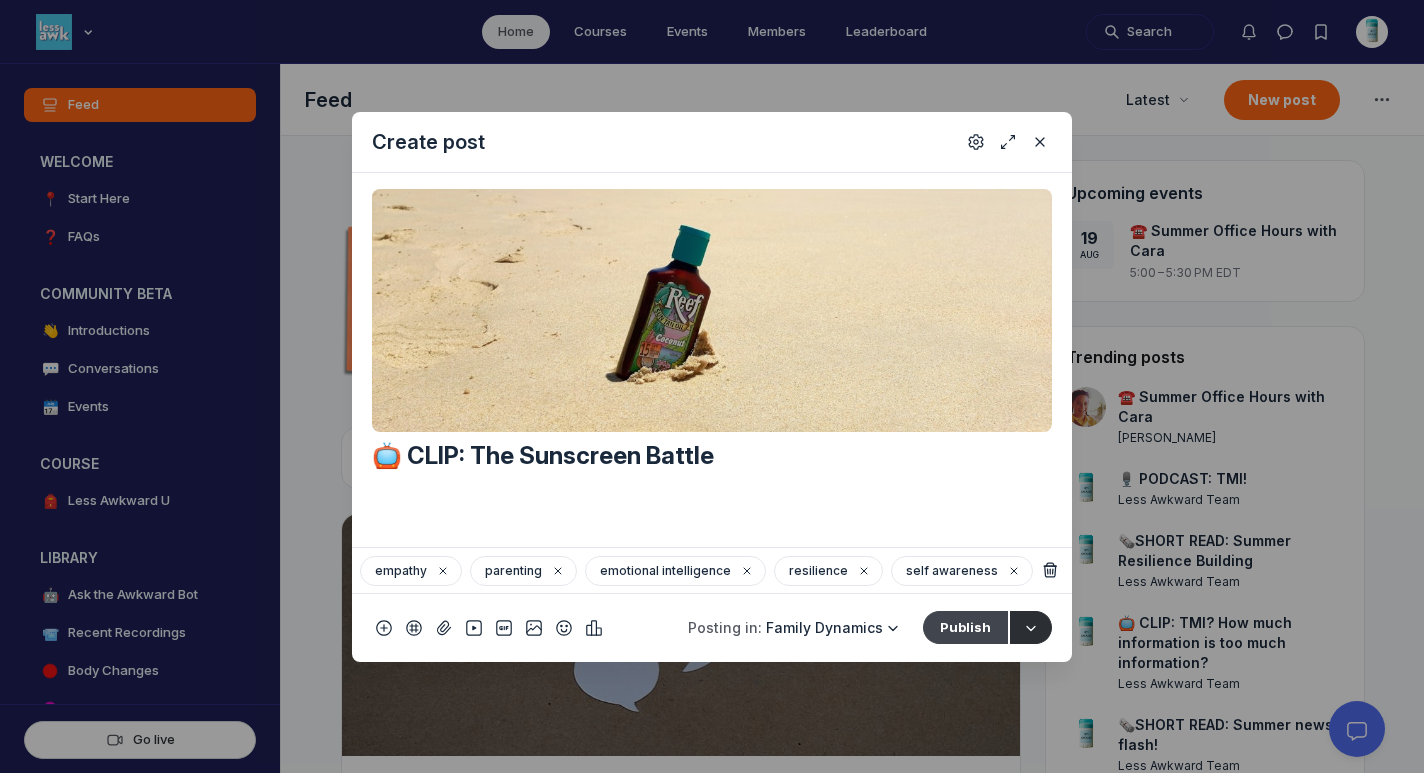 click on "Publish" at bounding box center [965, 627] 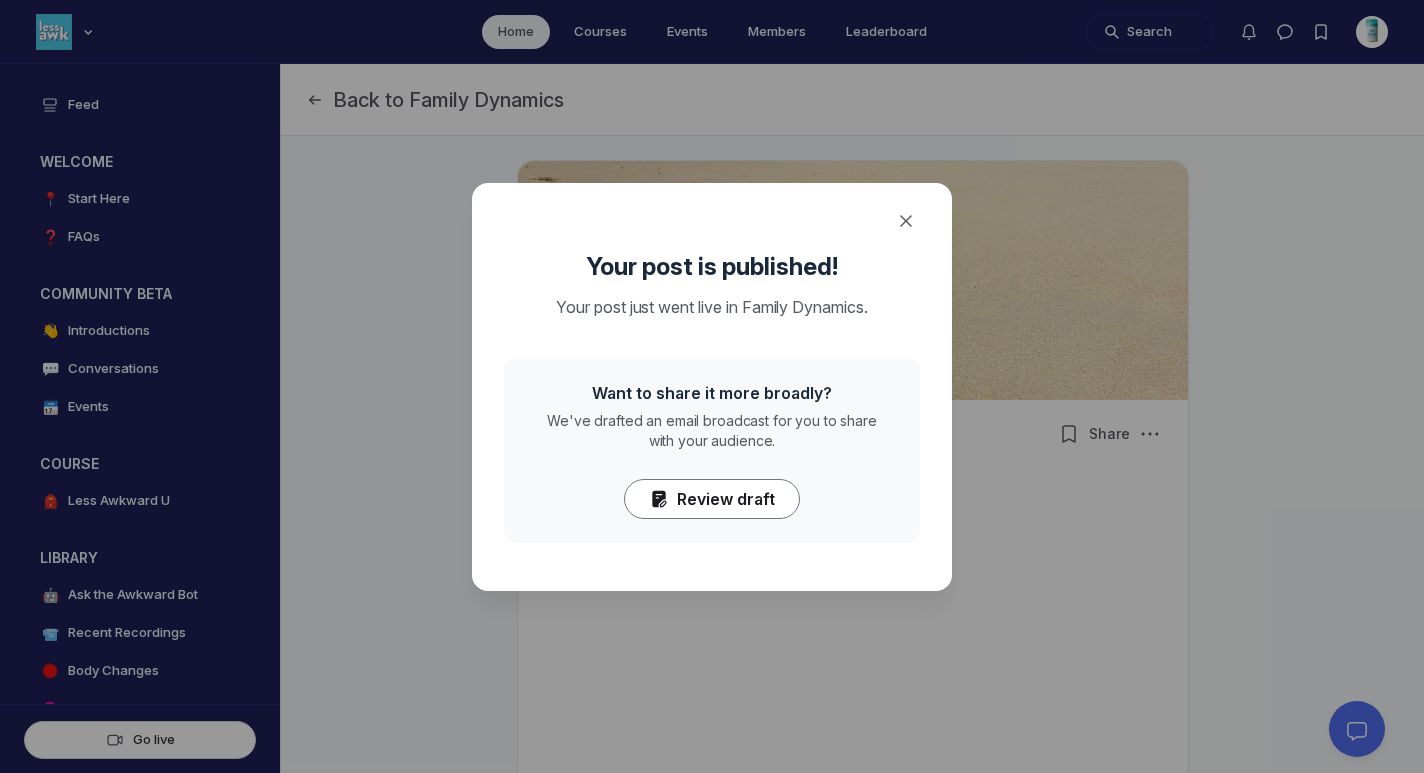 click at bounding box center (712, 213) 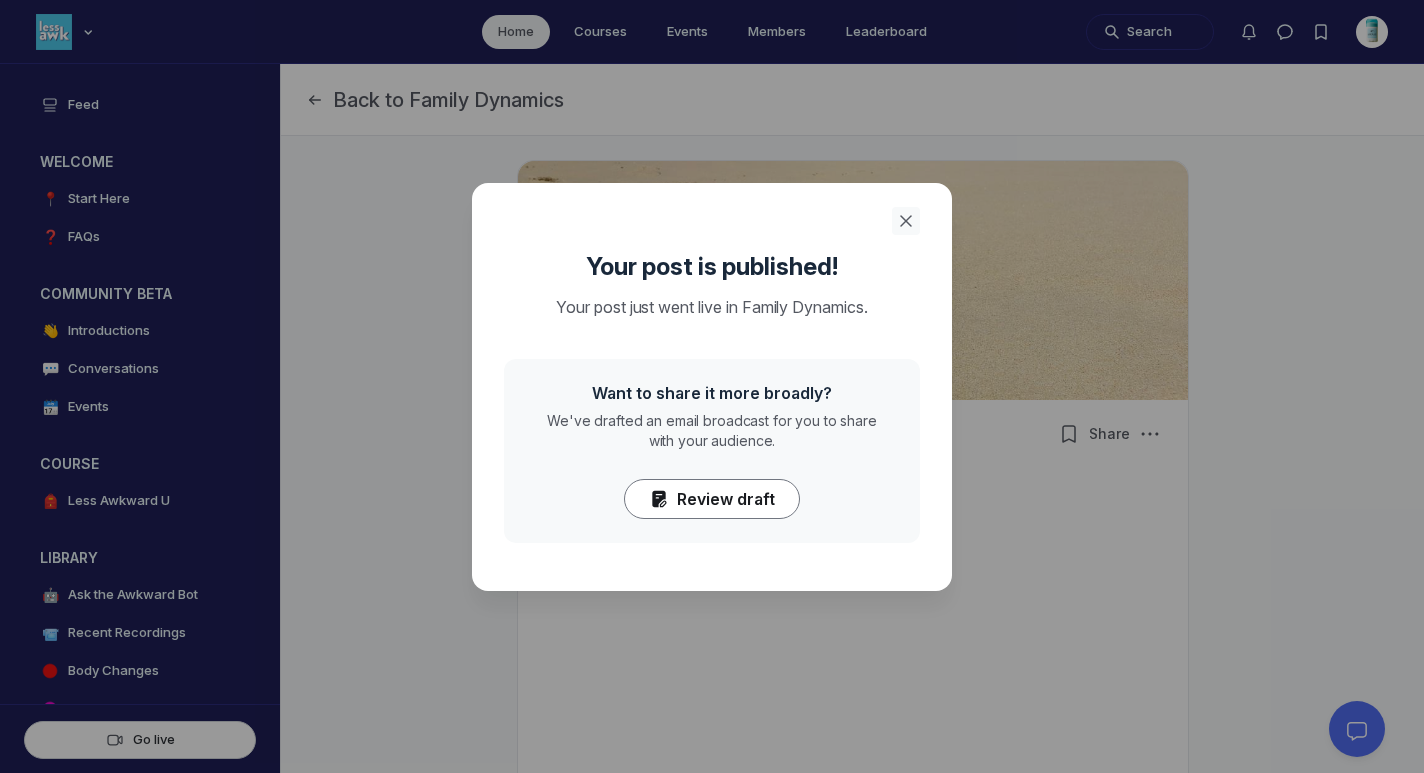 click 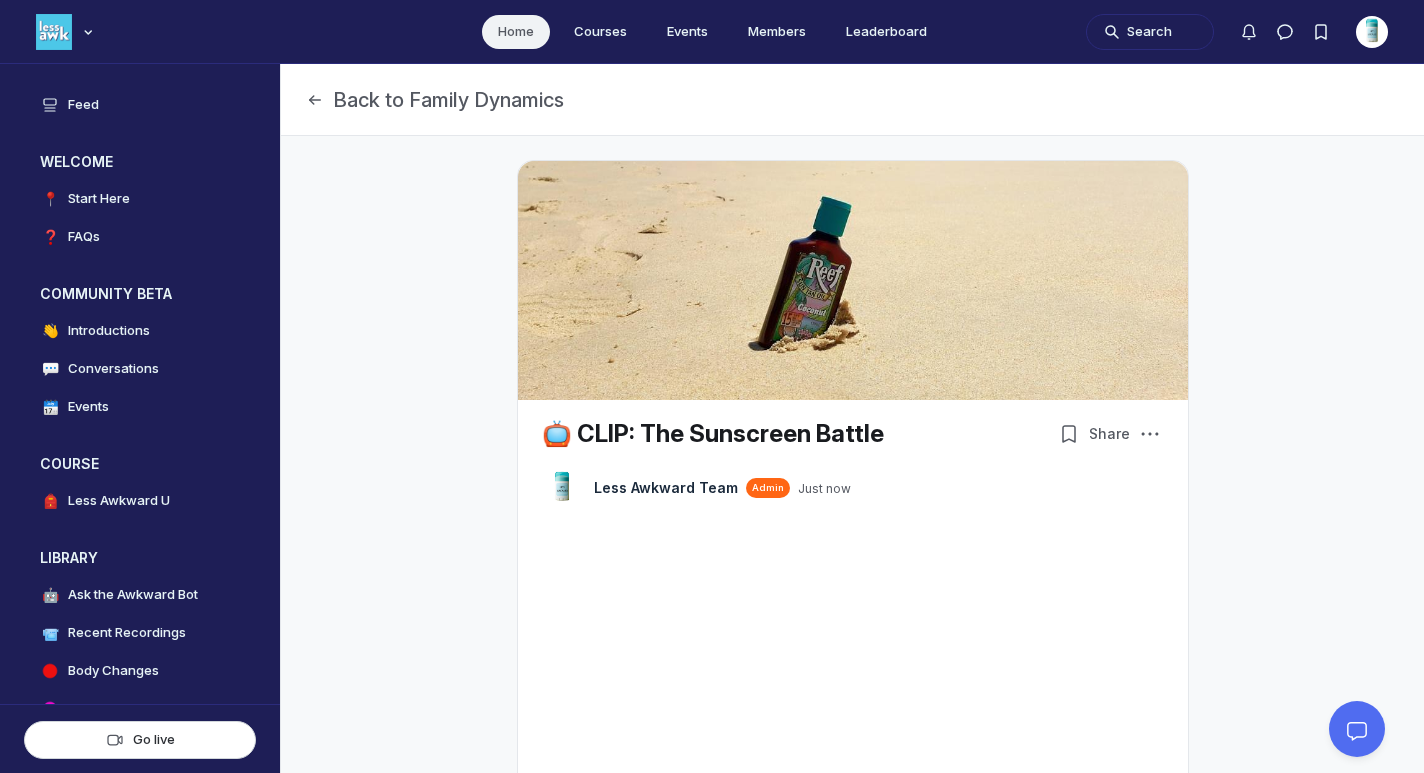 click on "Home" at bounding box center [516, 32] 